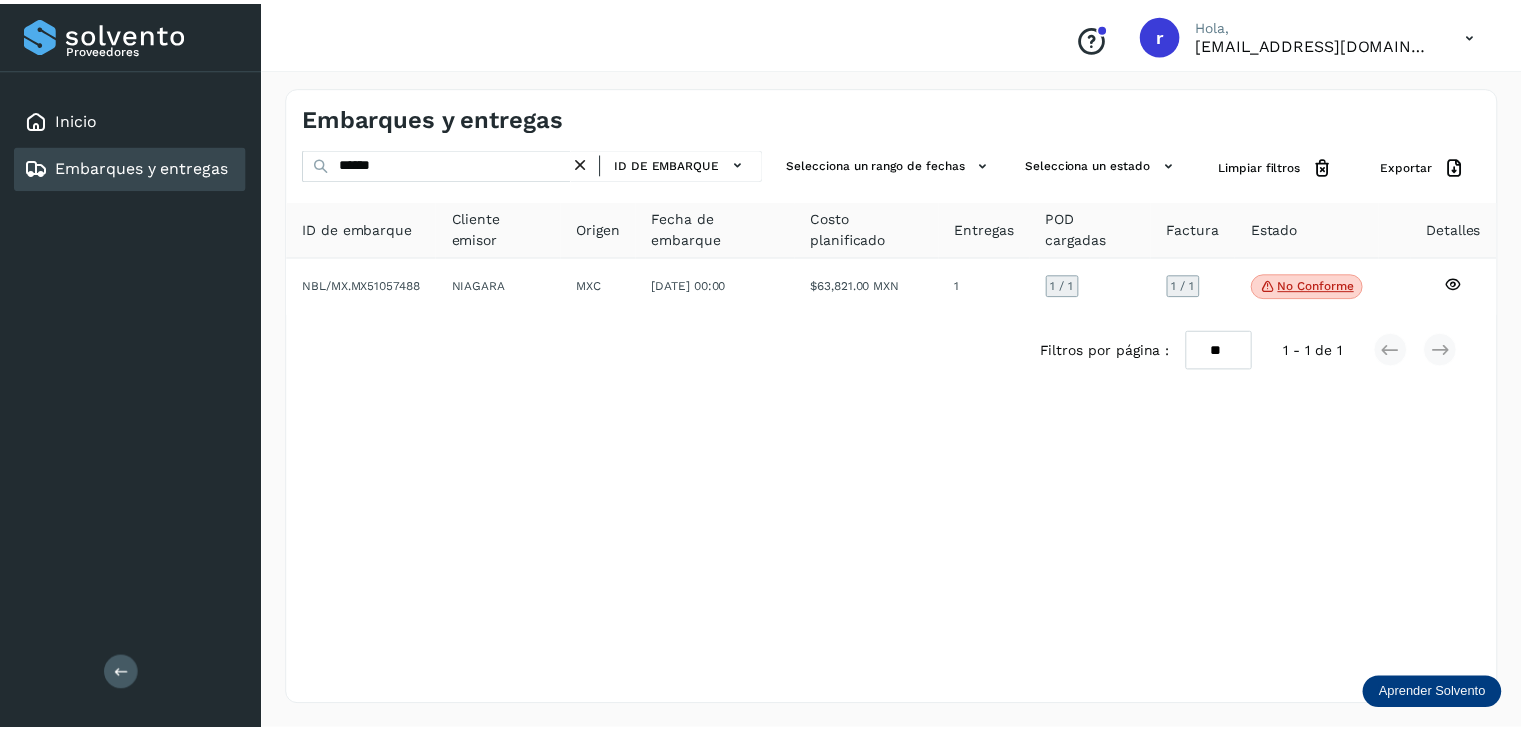 scroll, scrollTop: 0, scrollLeft: 0, axis: both 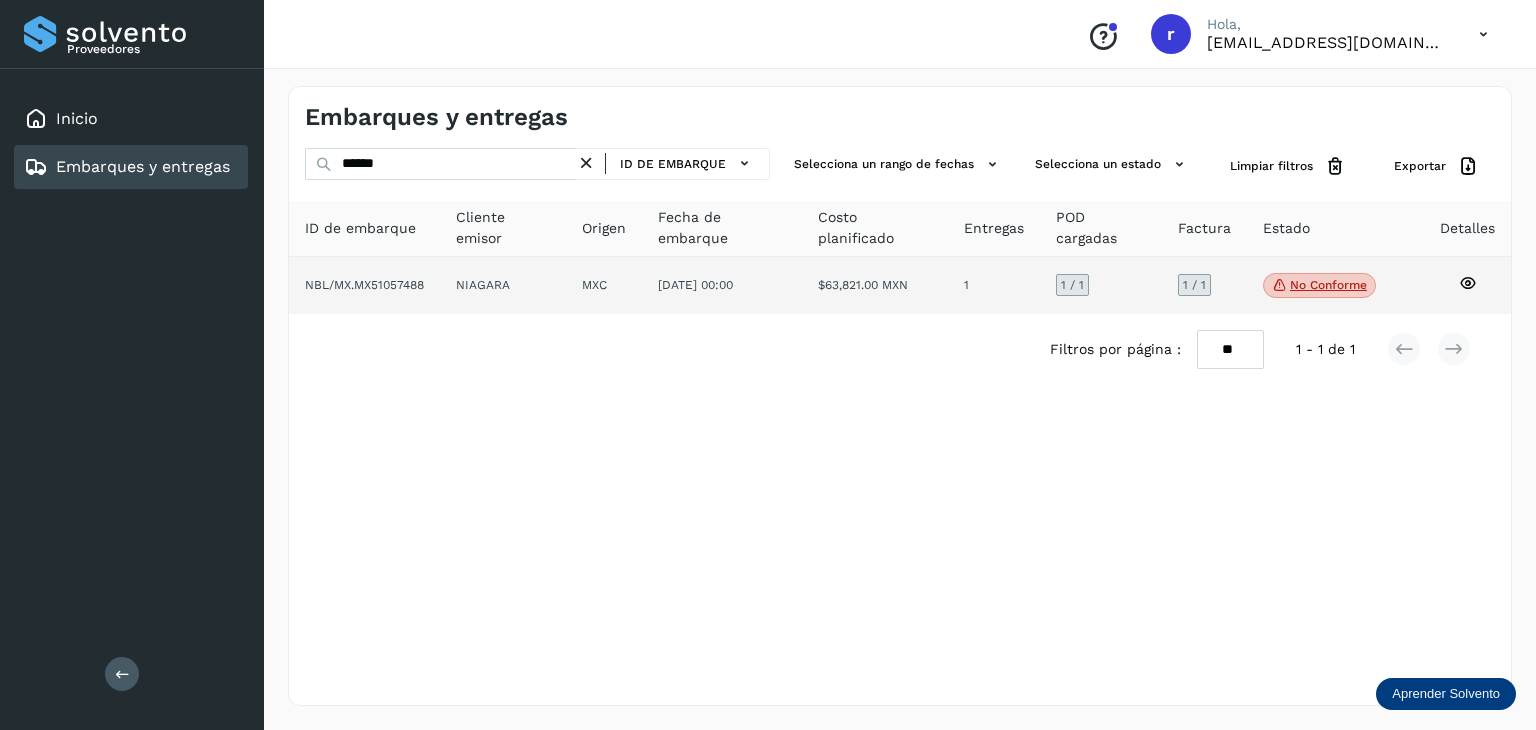 click on "No conforme" 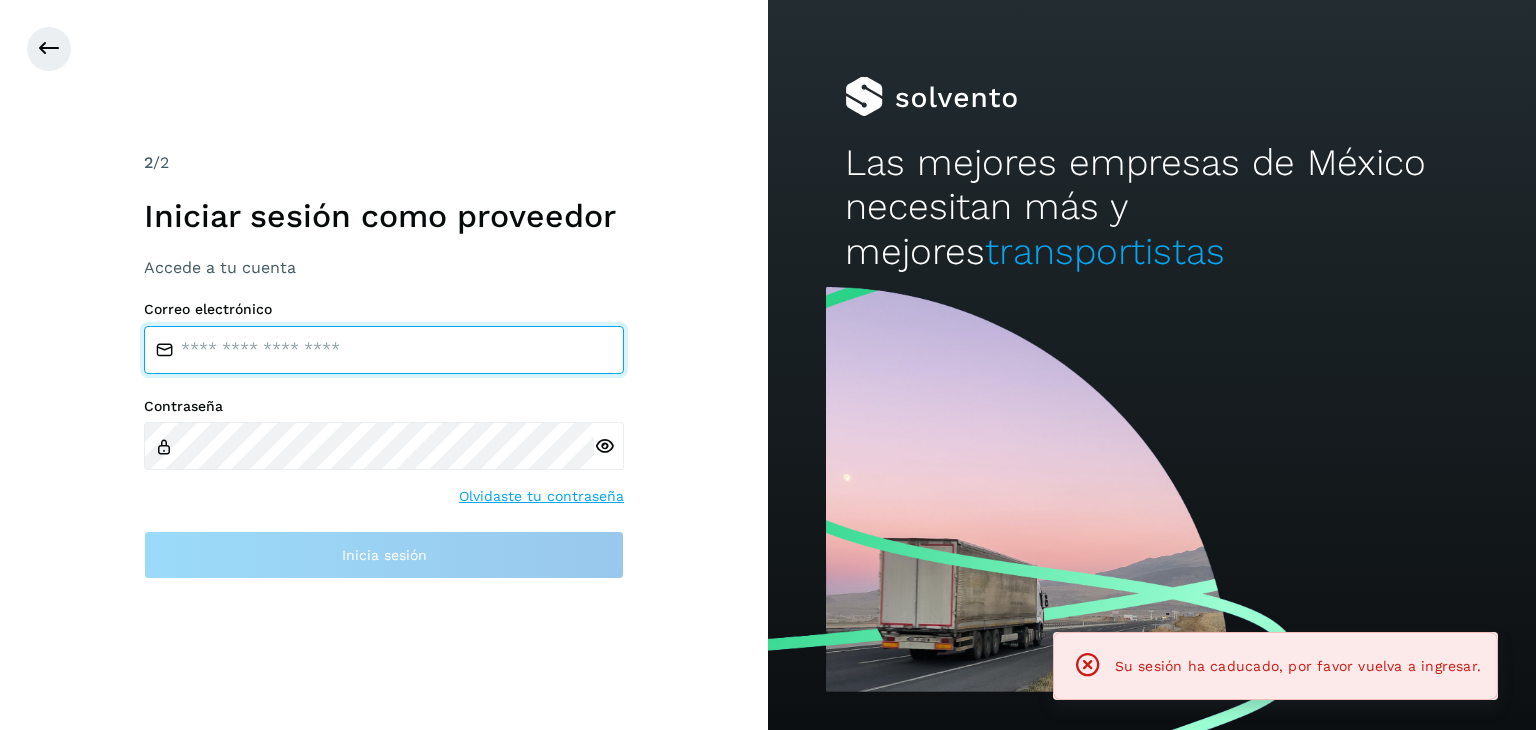 click at bounding box center [384, 350] 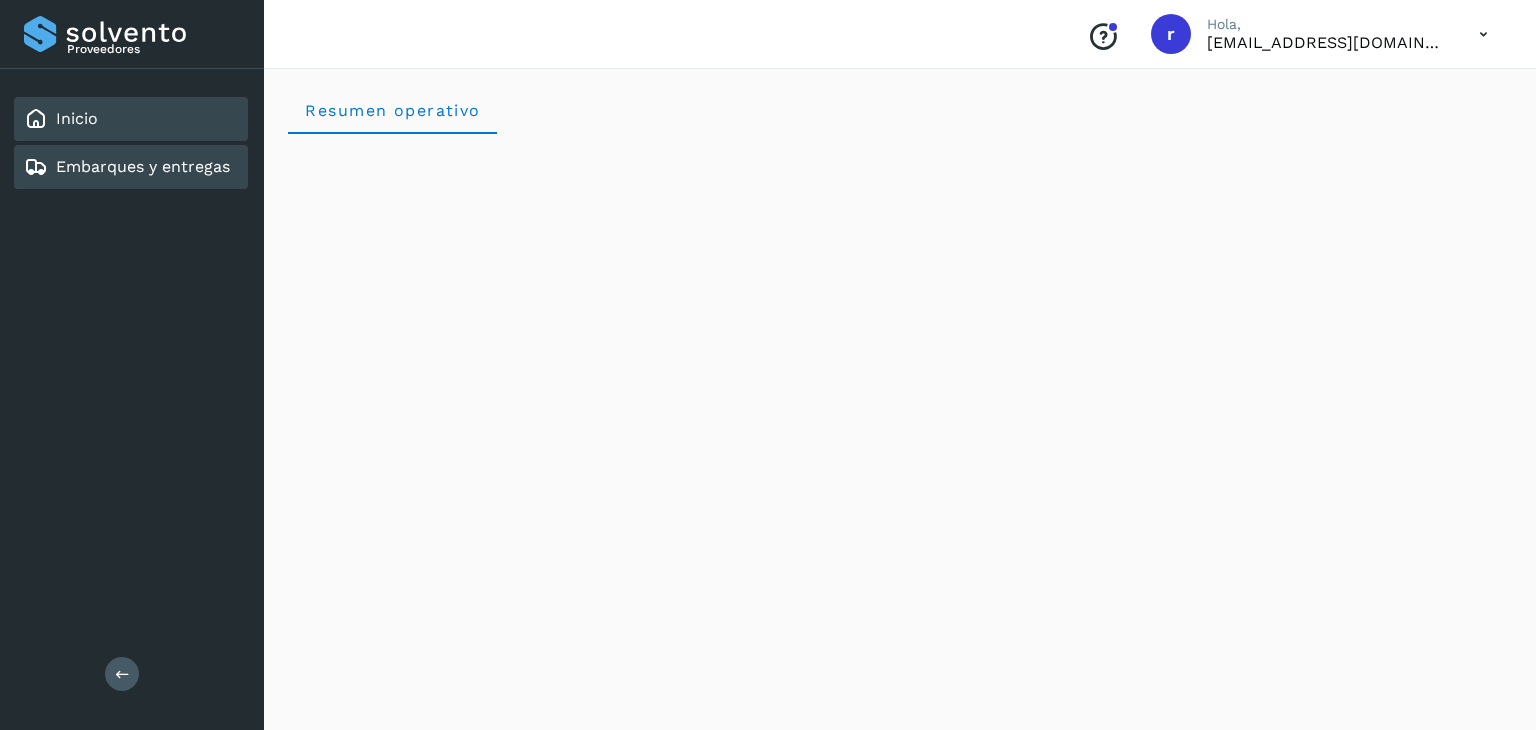 click on "Embarques y entregas" at bounding box center [143, 166] 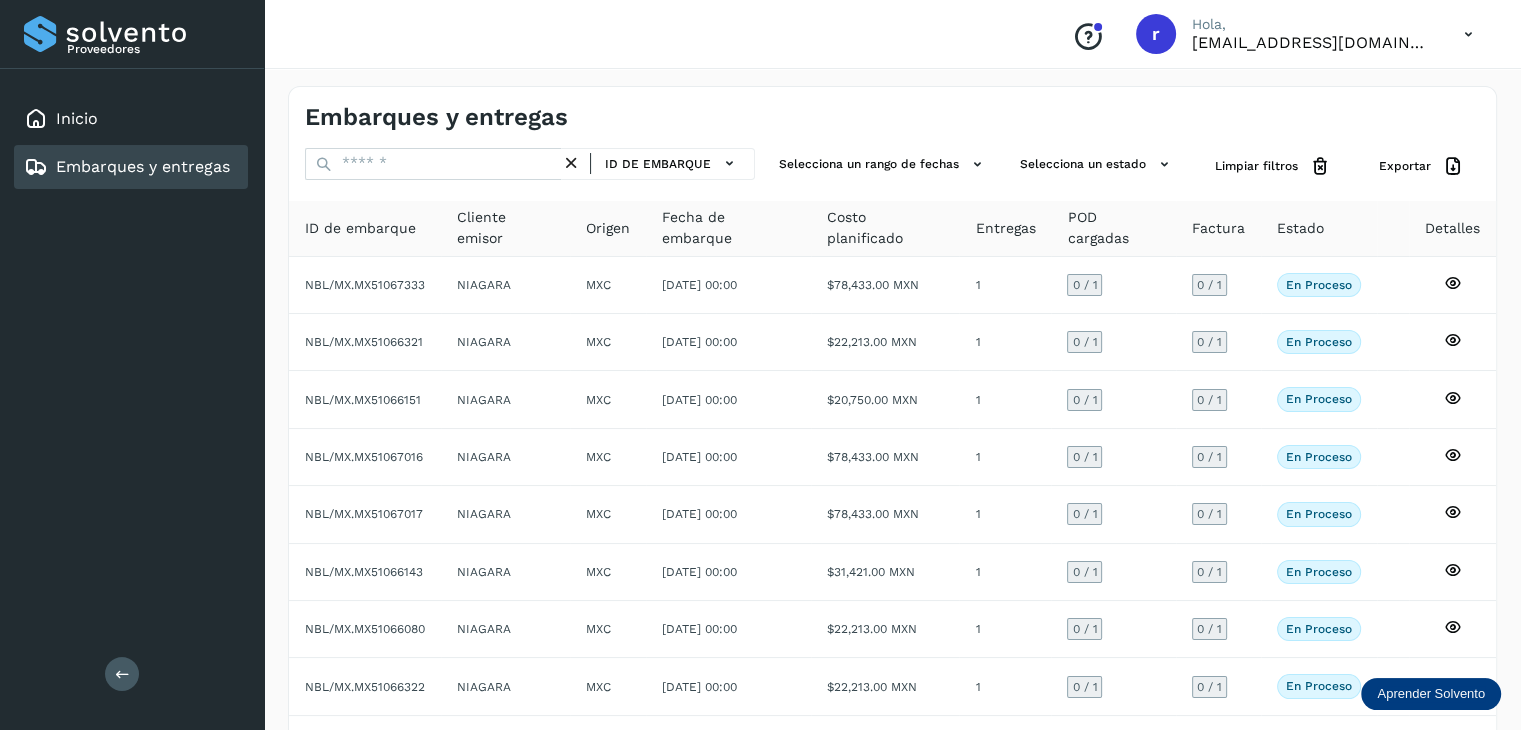 click on "Estado" 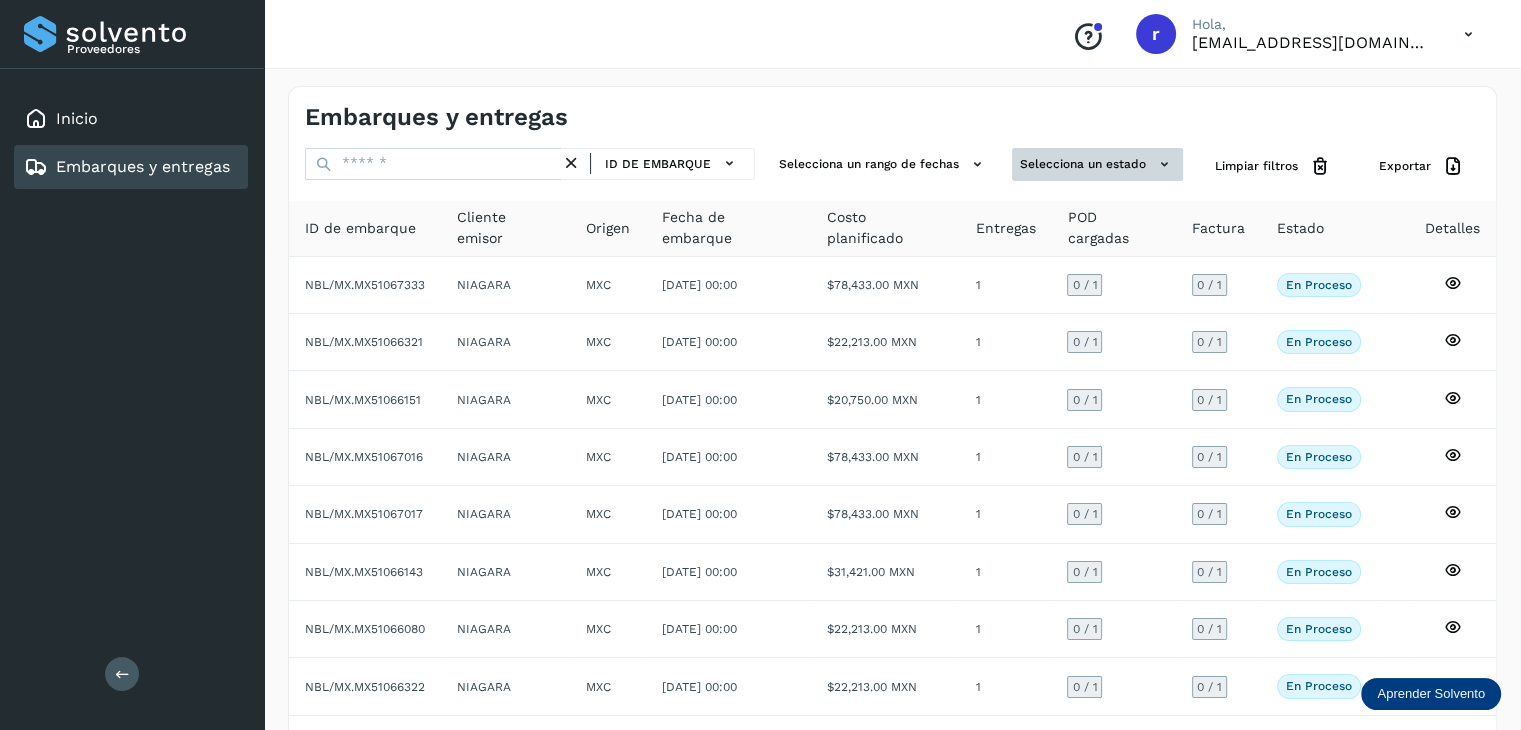 click 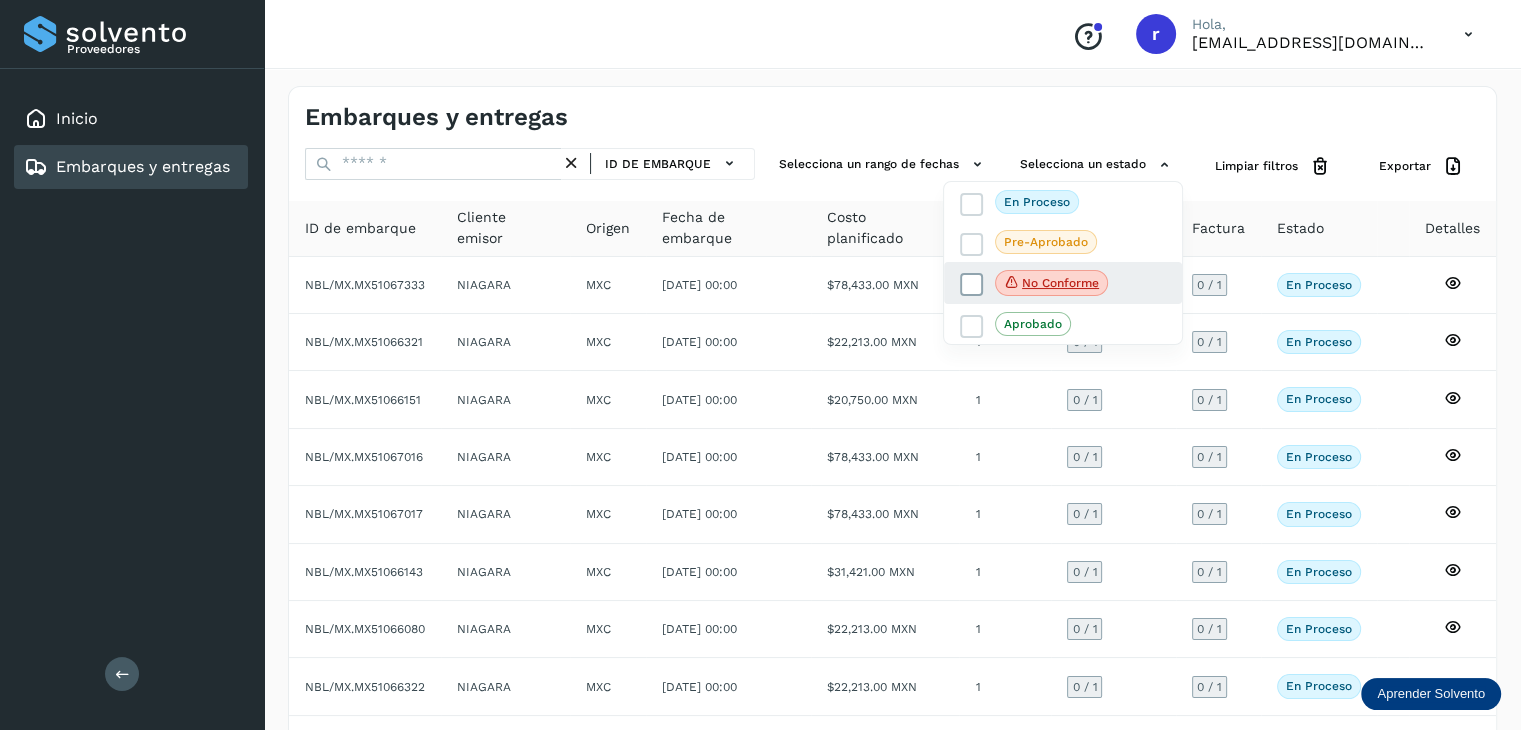 click on "No conforme" 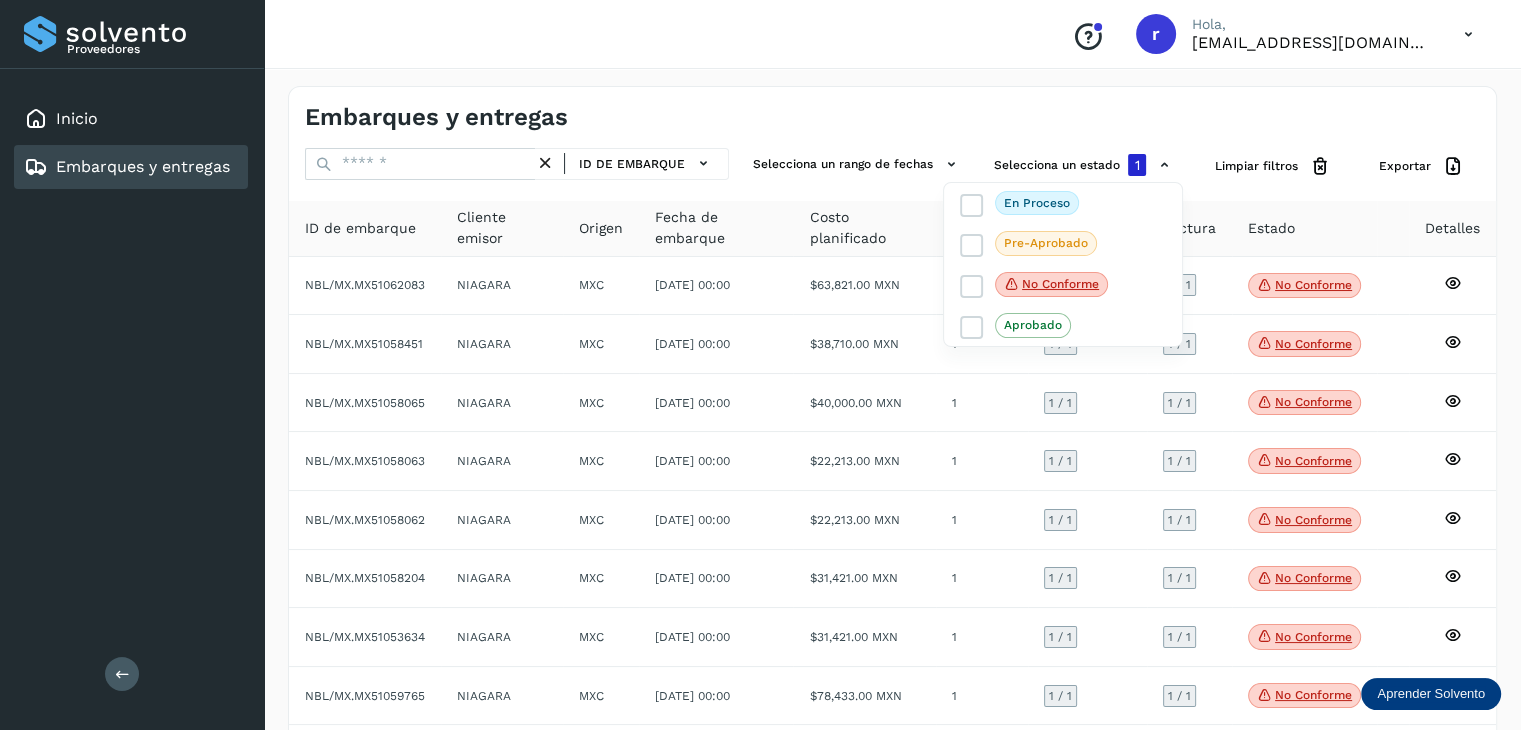 click at bounding box center [760, 365] 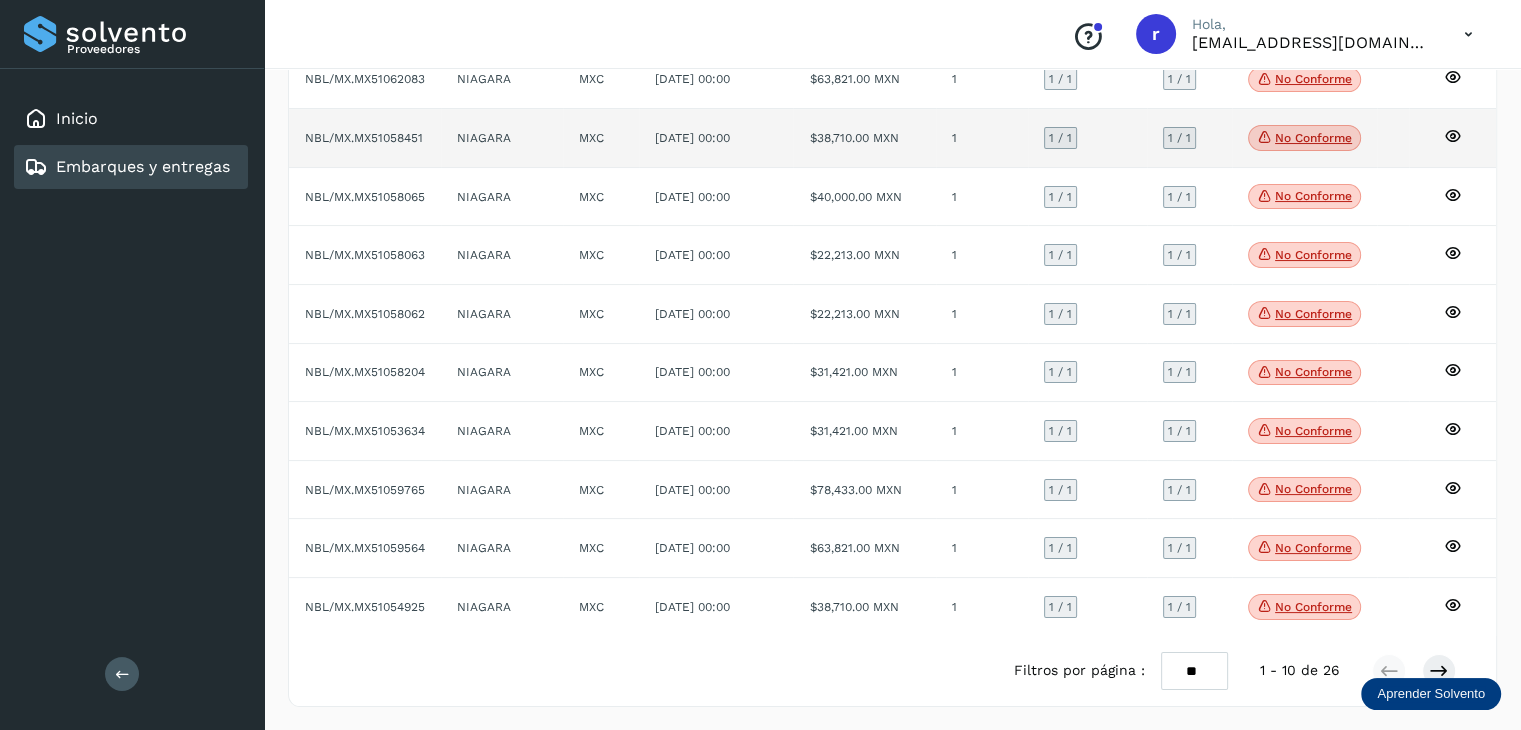 scroll, scrollTop: 208, scrollLeft: 0, axis: vertical 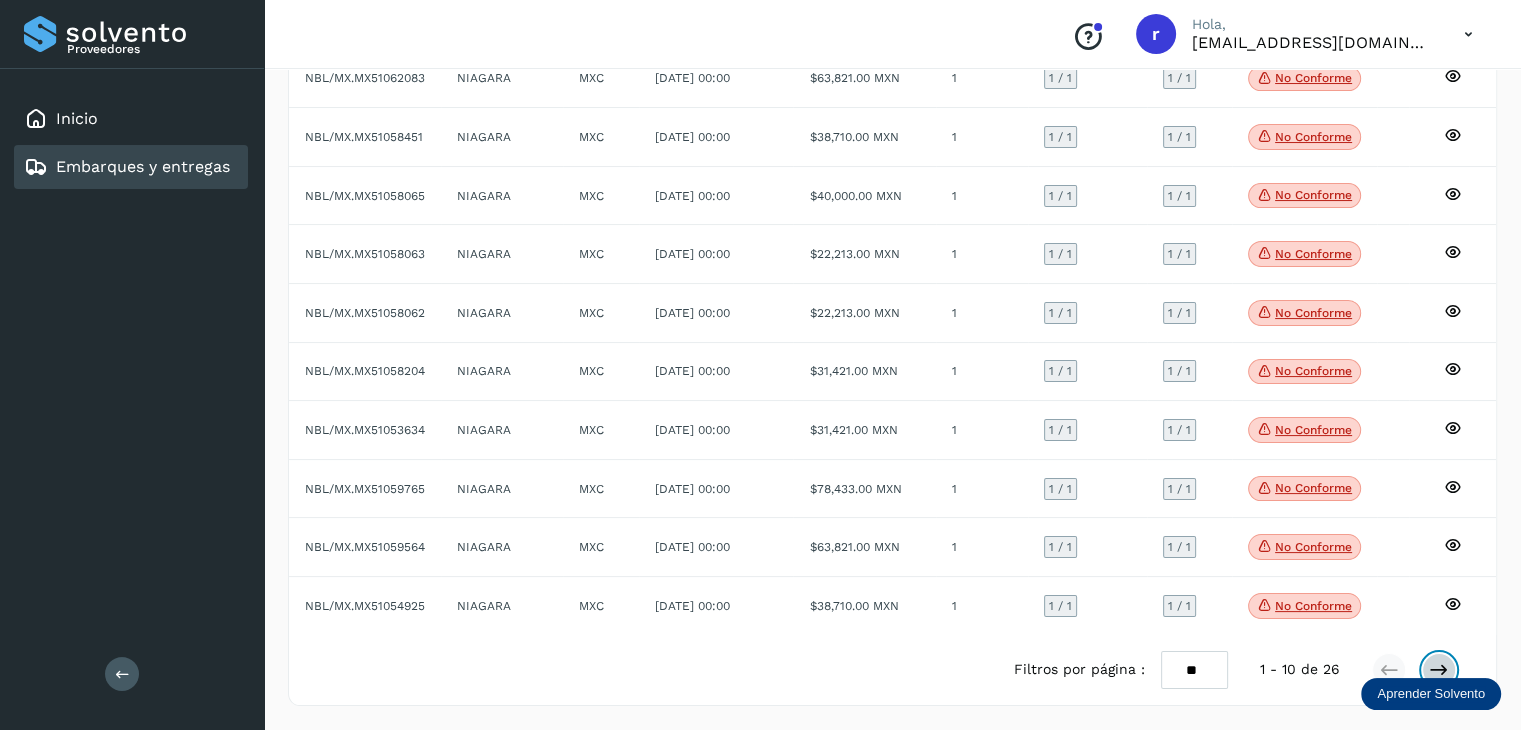 click at bounding box center [1439, 670] 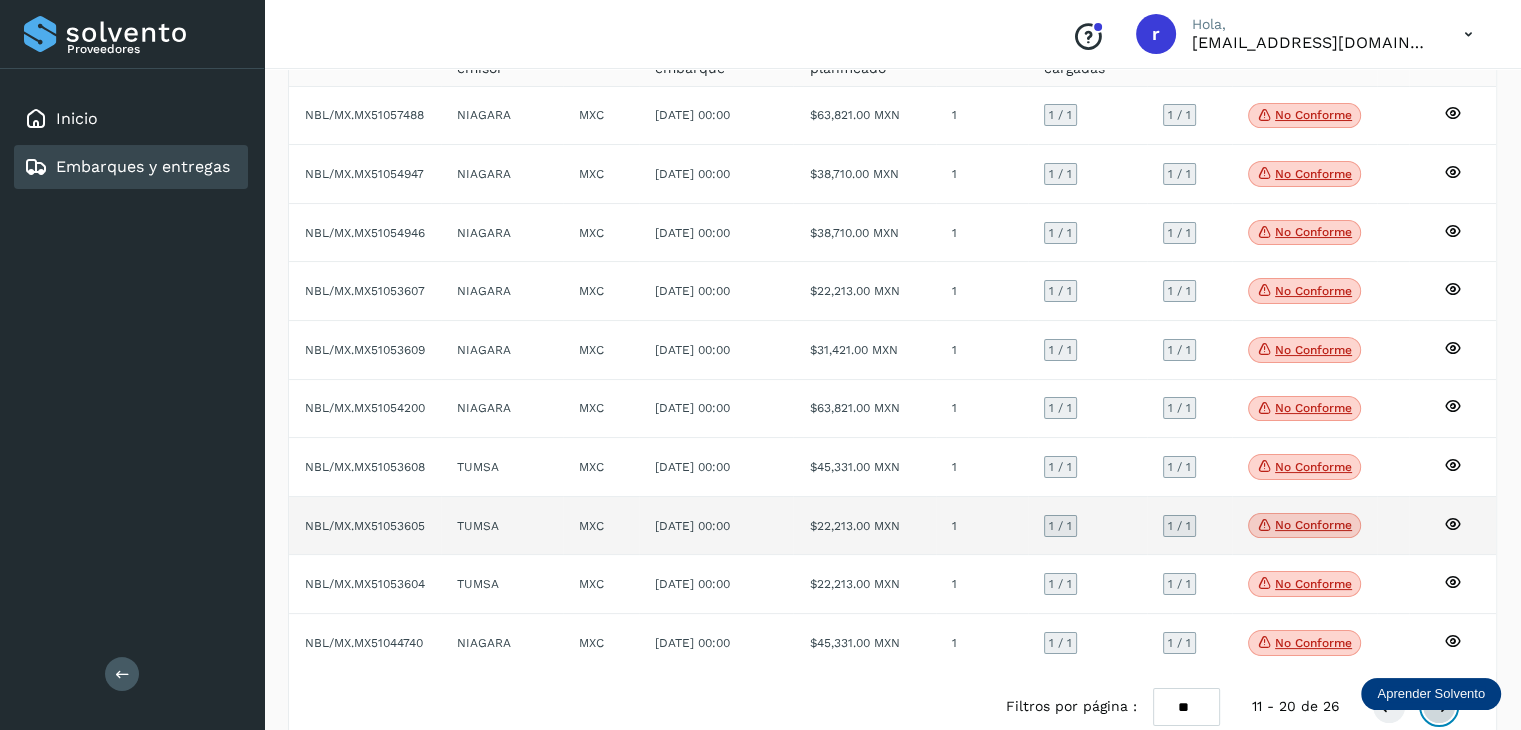 scroll, scrollTop: 208, scrollLeft: 0, axis: vertical 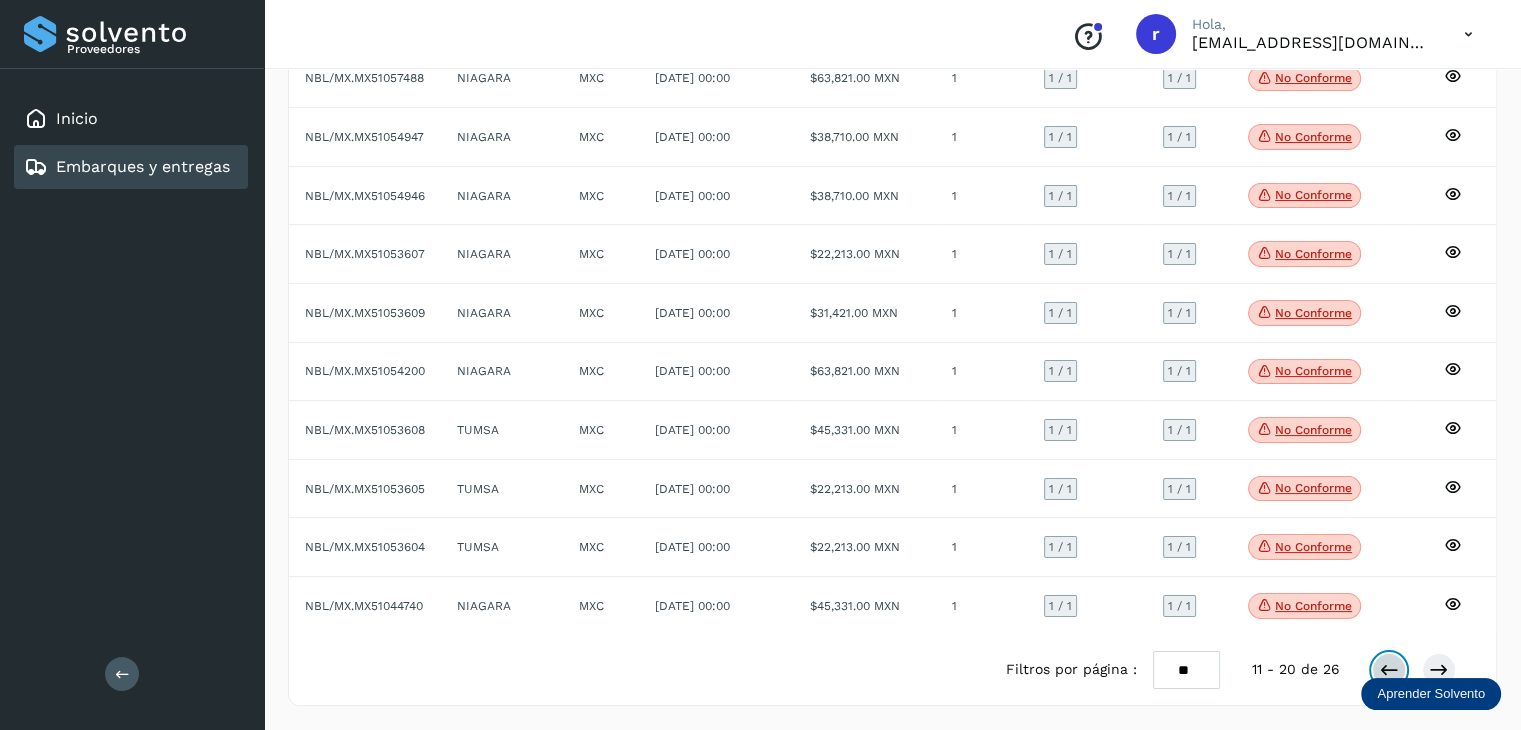 click at bounding box center (1389, 670) 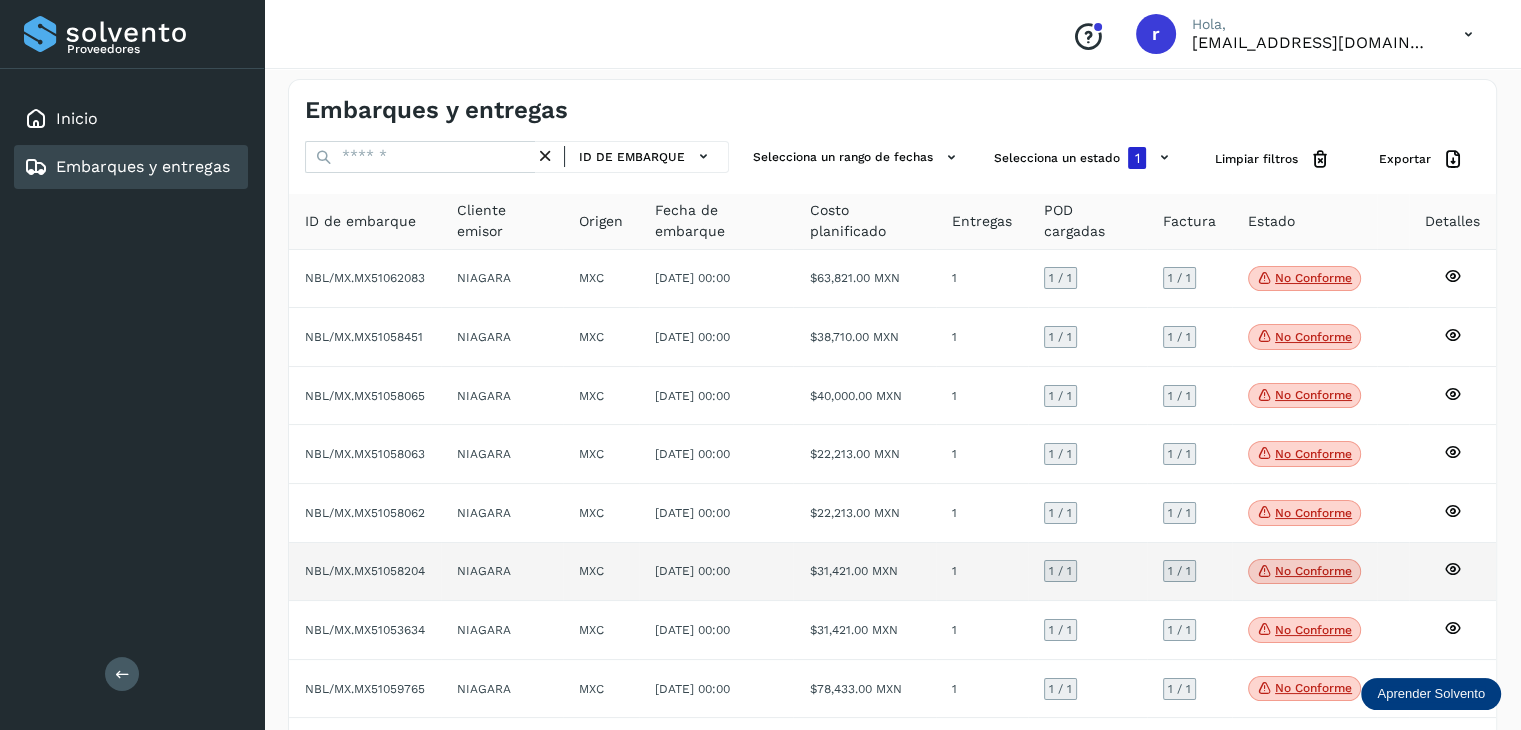 scroll, scrollTop: 0, scrollLeft: 0, axis: both 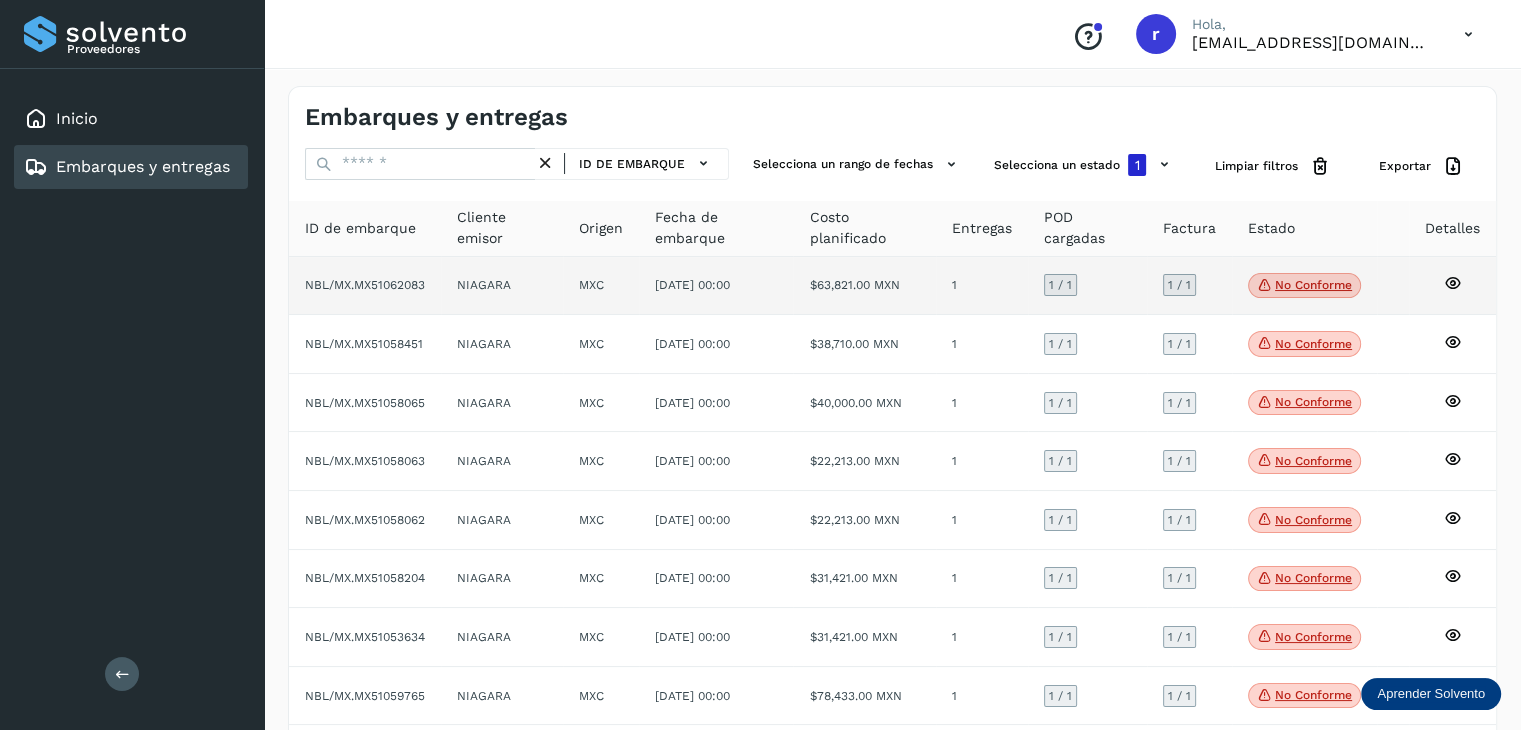 click on "No conforme" 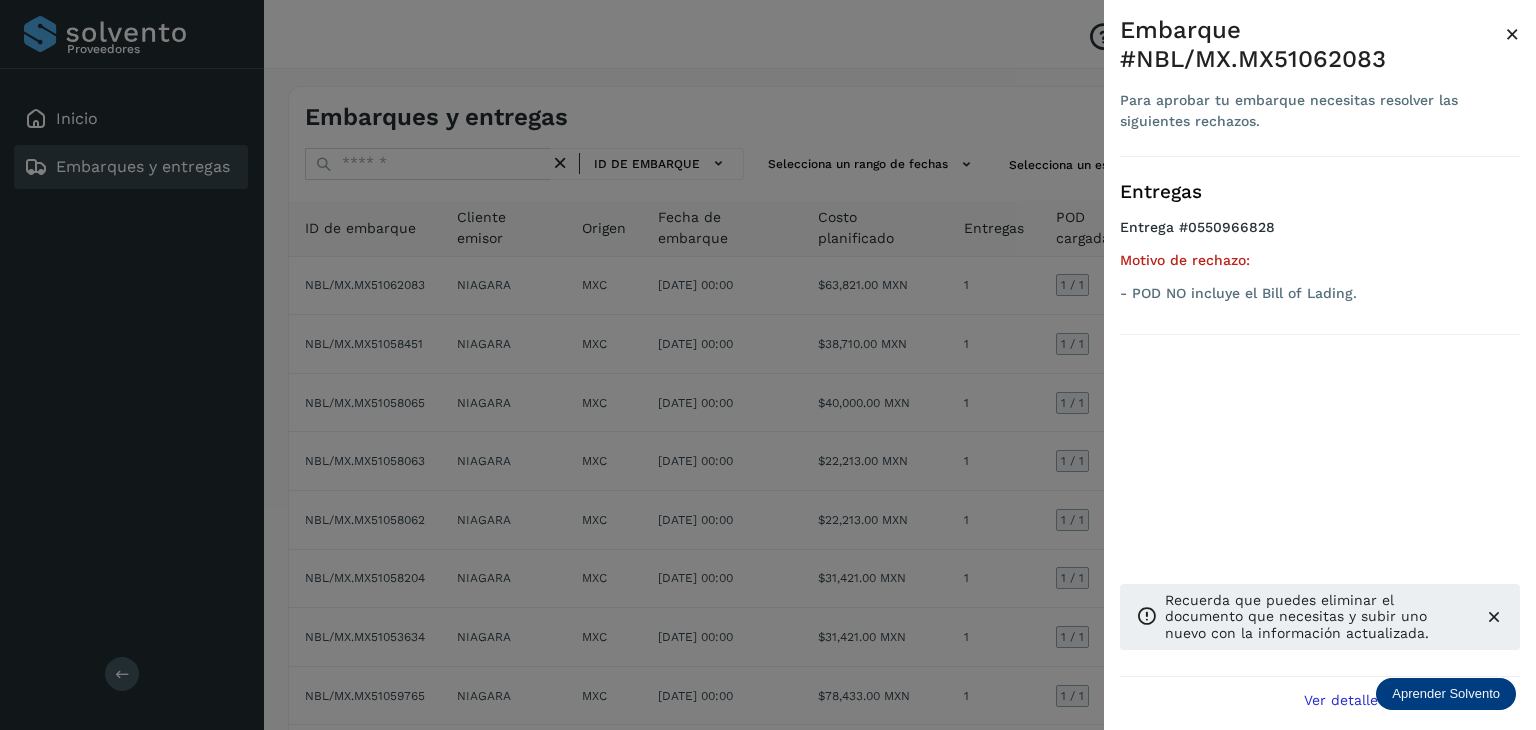 click at bounding box center (768, 365) 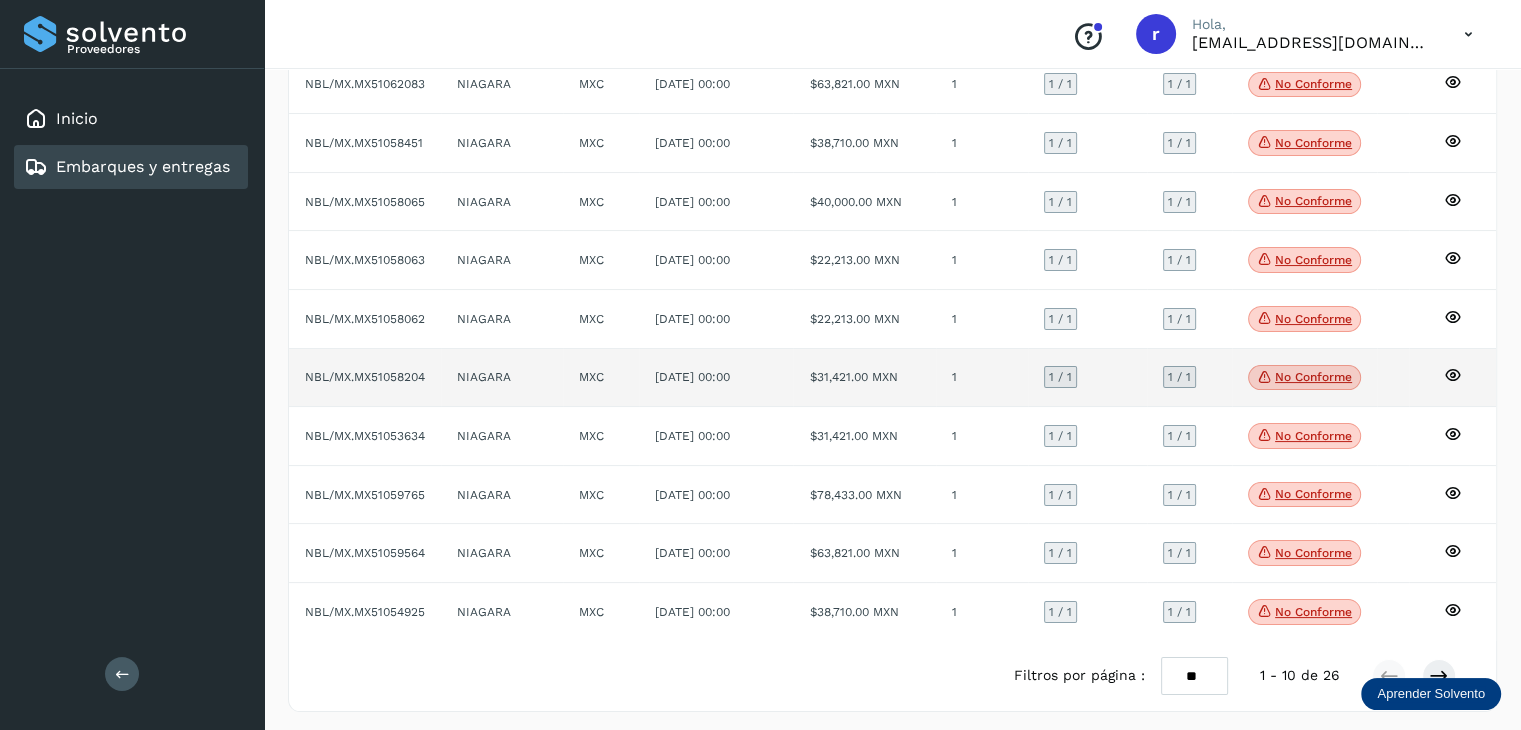 scroll, scrollTop: 208, scrollLeft: 0, axis: vertical 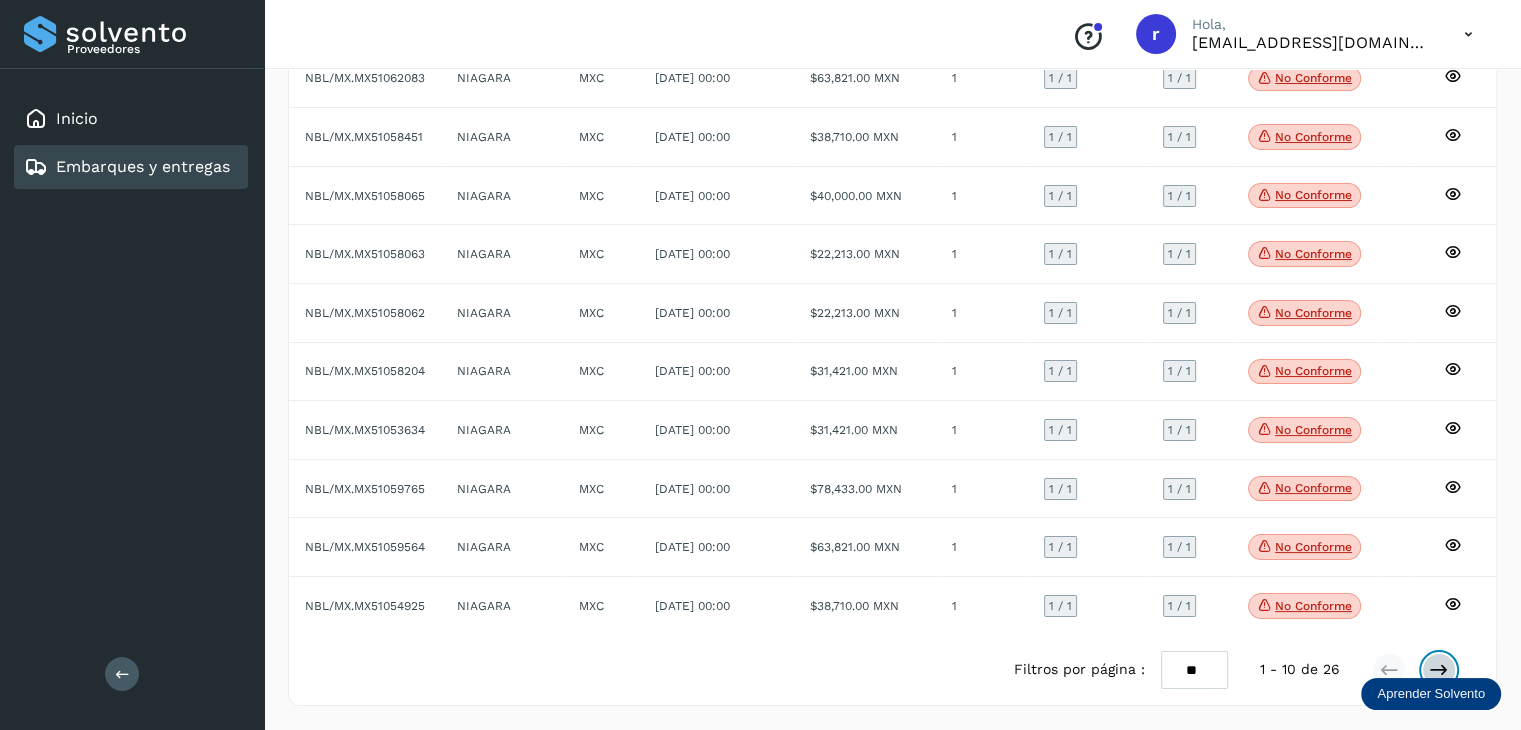 click at bounding box center (1439, 670) 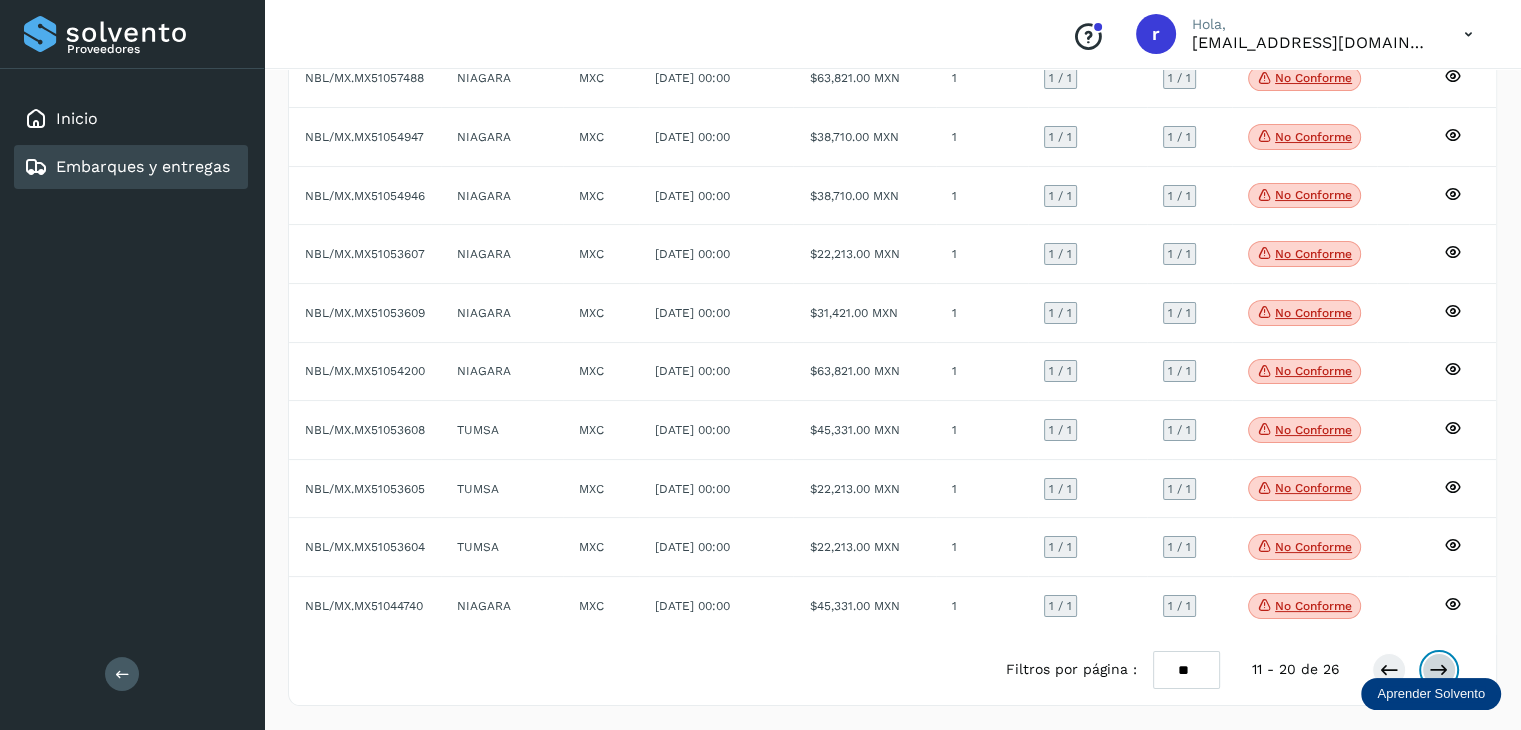 click at bounding box center [1439, 670] 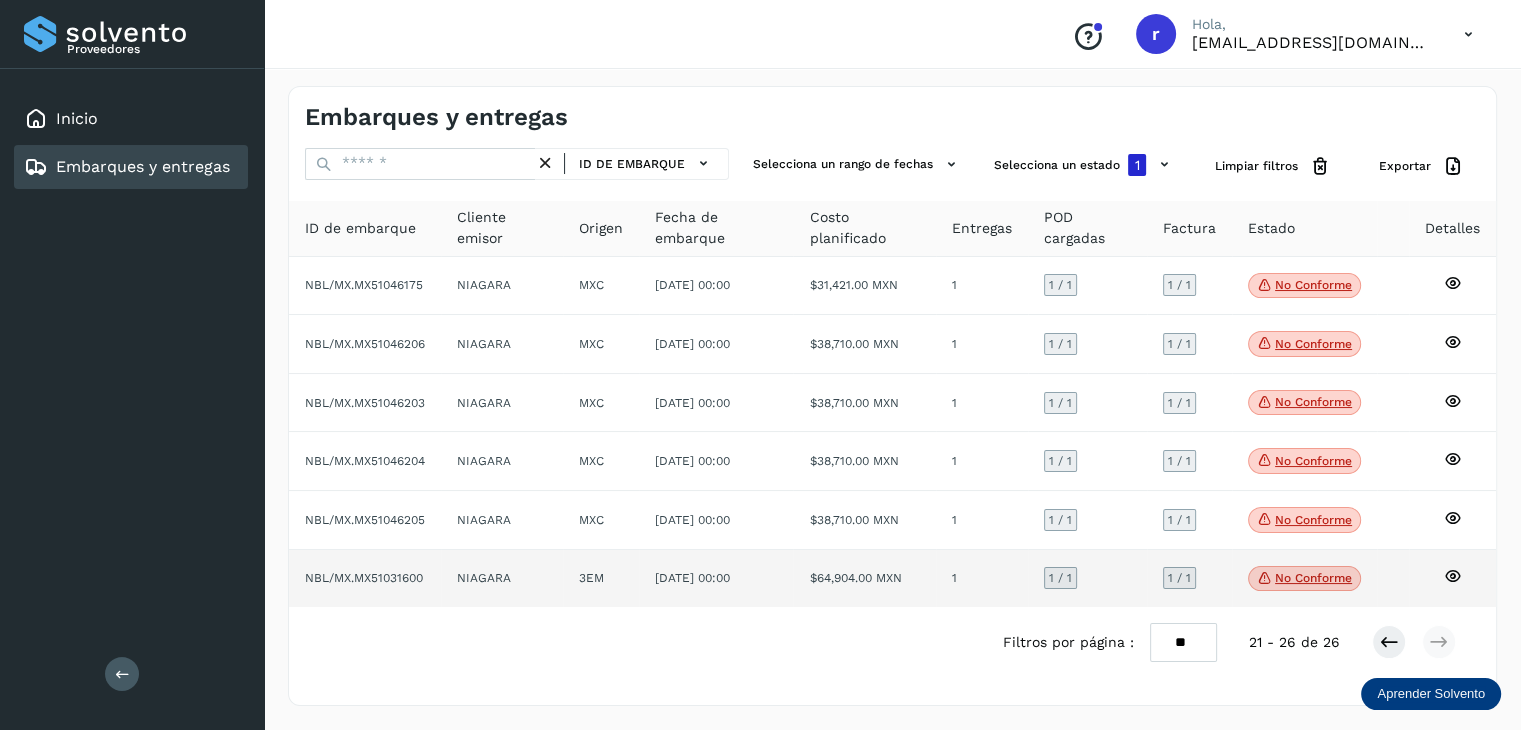scroll, scrollTop: 0, scrollLeft: 0, axis: both 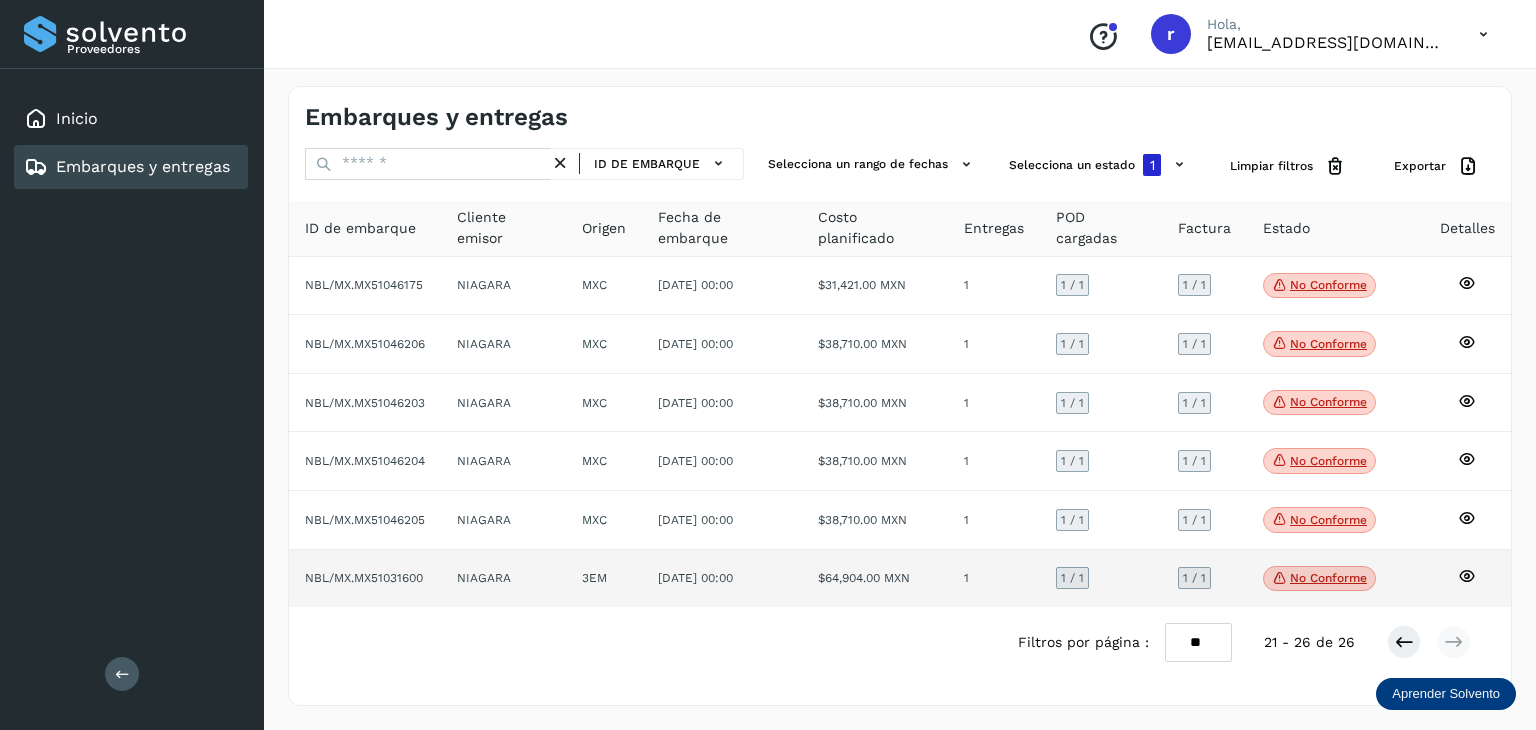 click on "No conforme" 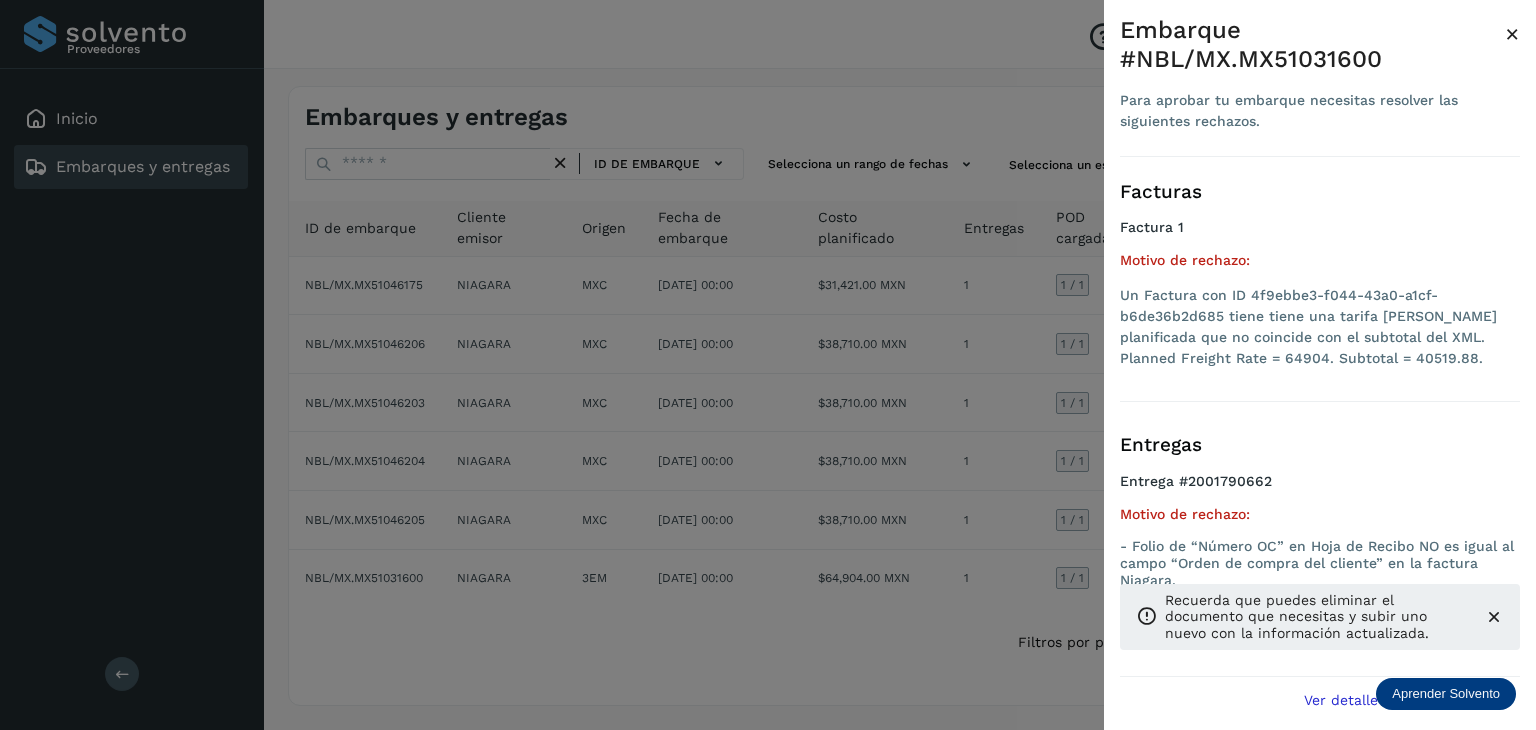 click at bounding box center (1494, 617) 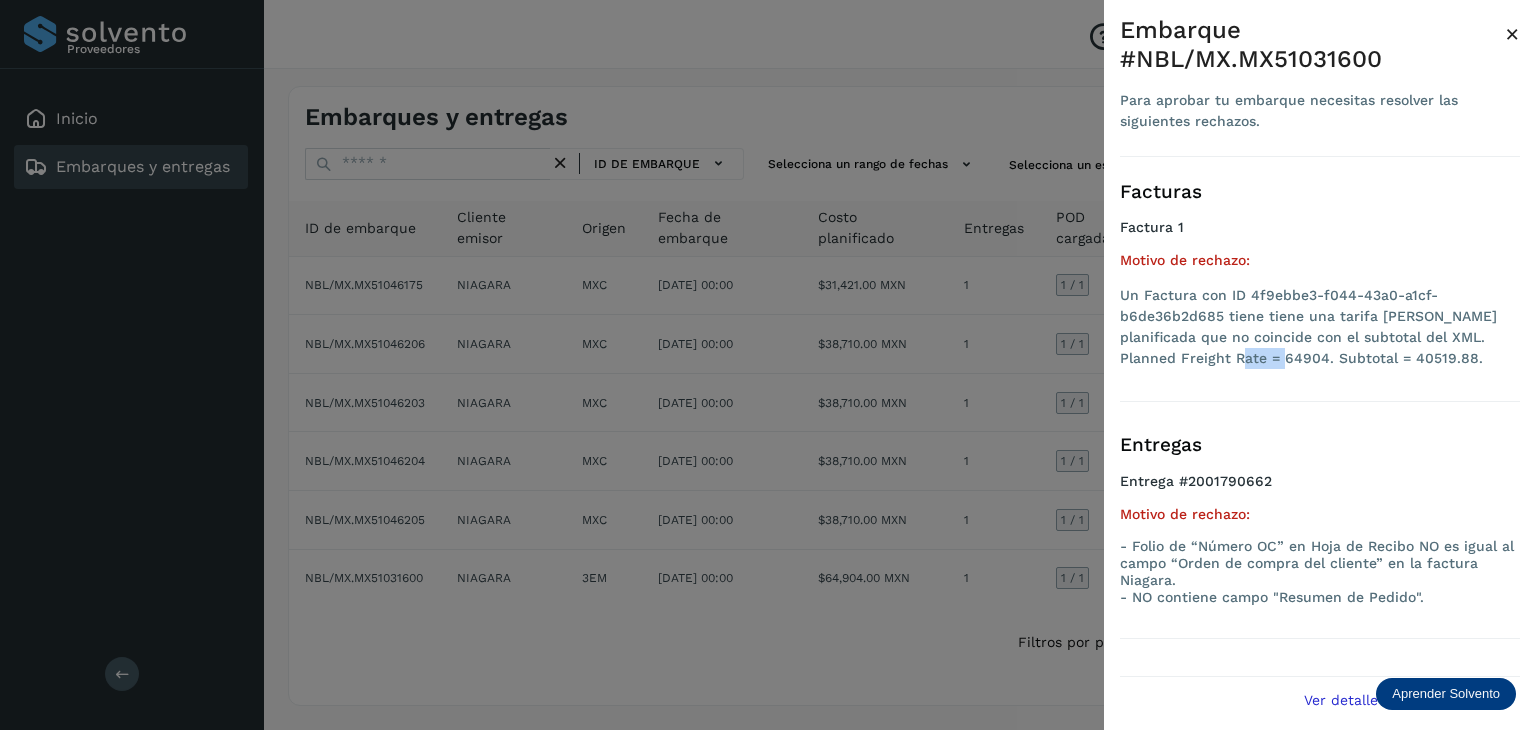 drag, startPoint x: 1166, startPoint y: 362, endPoint x: 1212, endPoint y: 359, distance: 46.09772 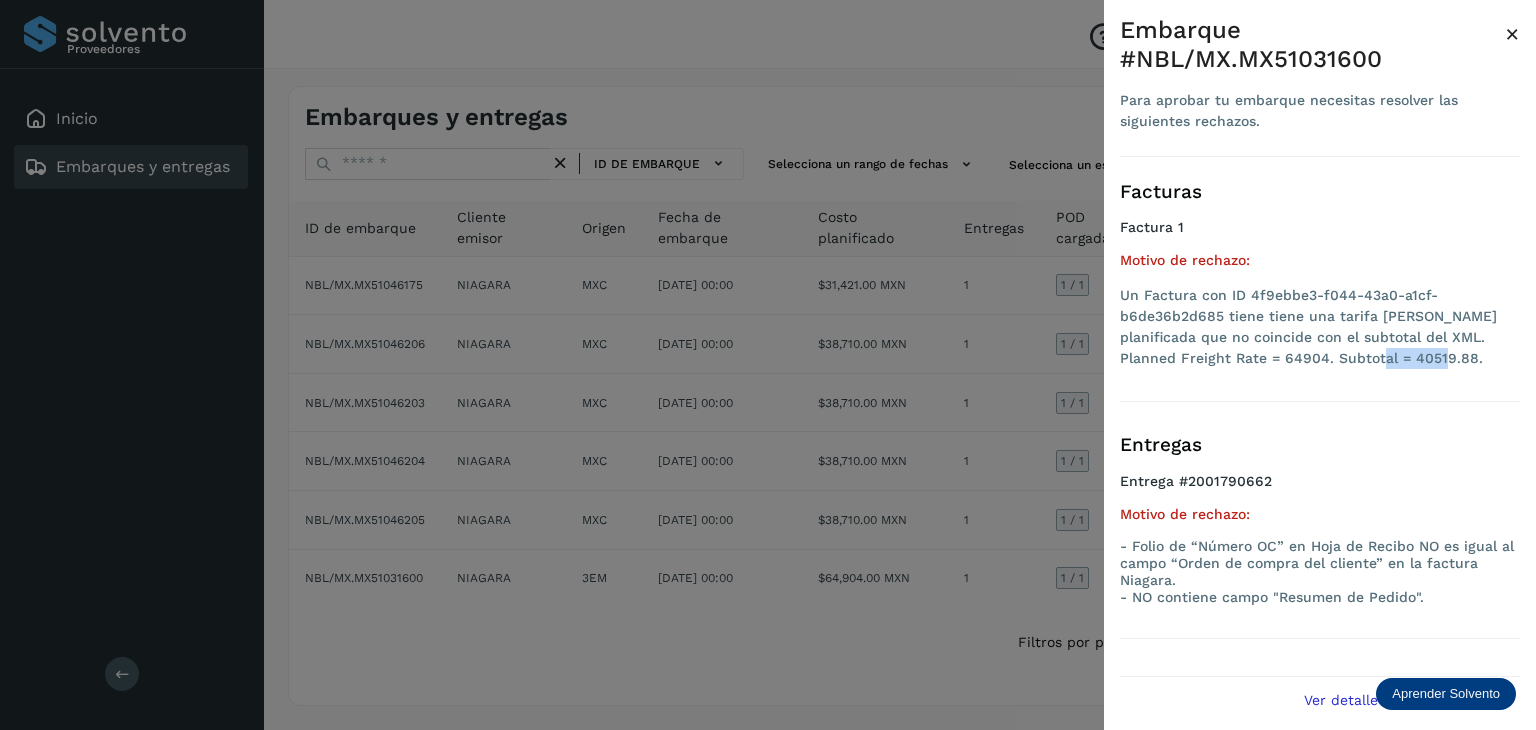 drag, startPoint x: 1296, startPoint y: 355, endPoint x: 1361, endPoint y: 350, distance: 65.192024 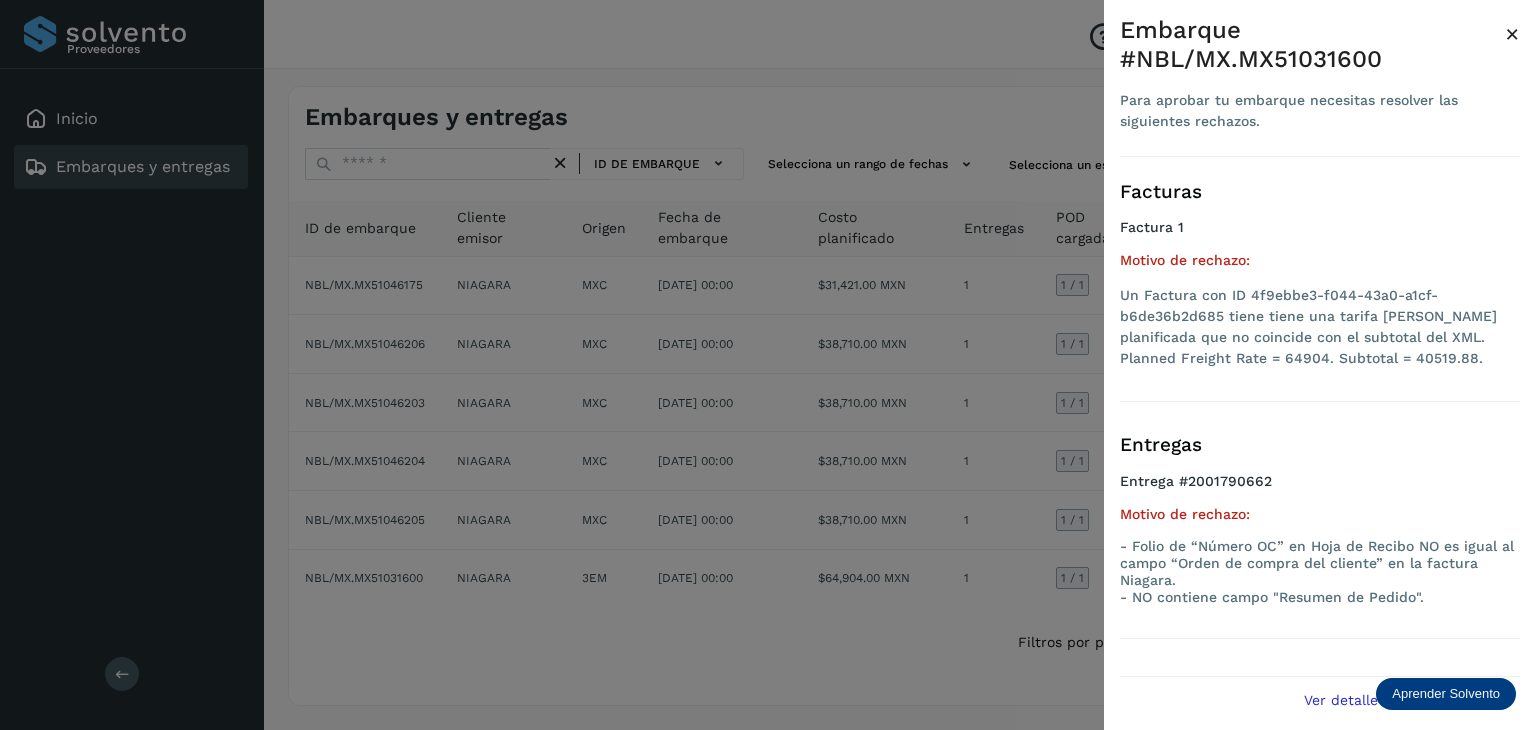 click on "×" at bounding box center [1512, 34] 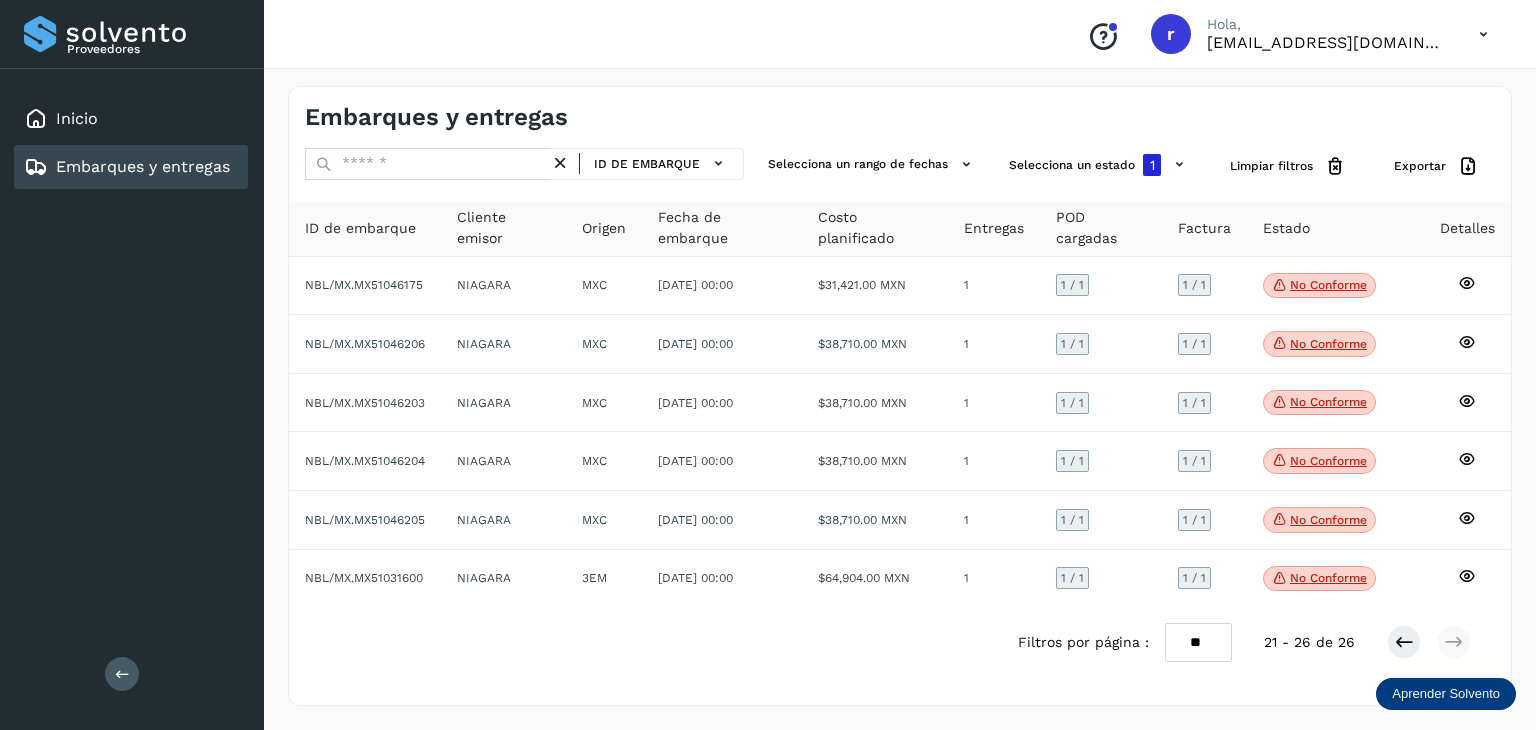 click on "Fecha de embarque" at bounding box center (722, 228) 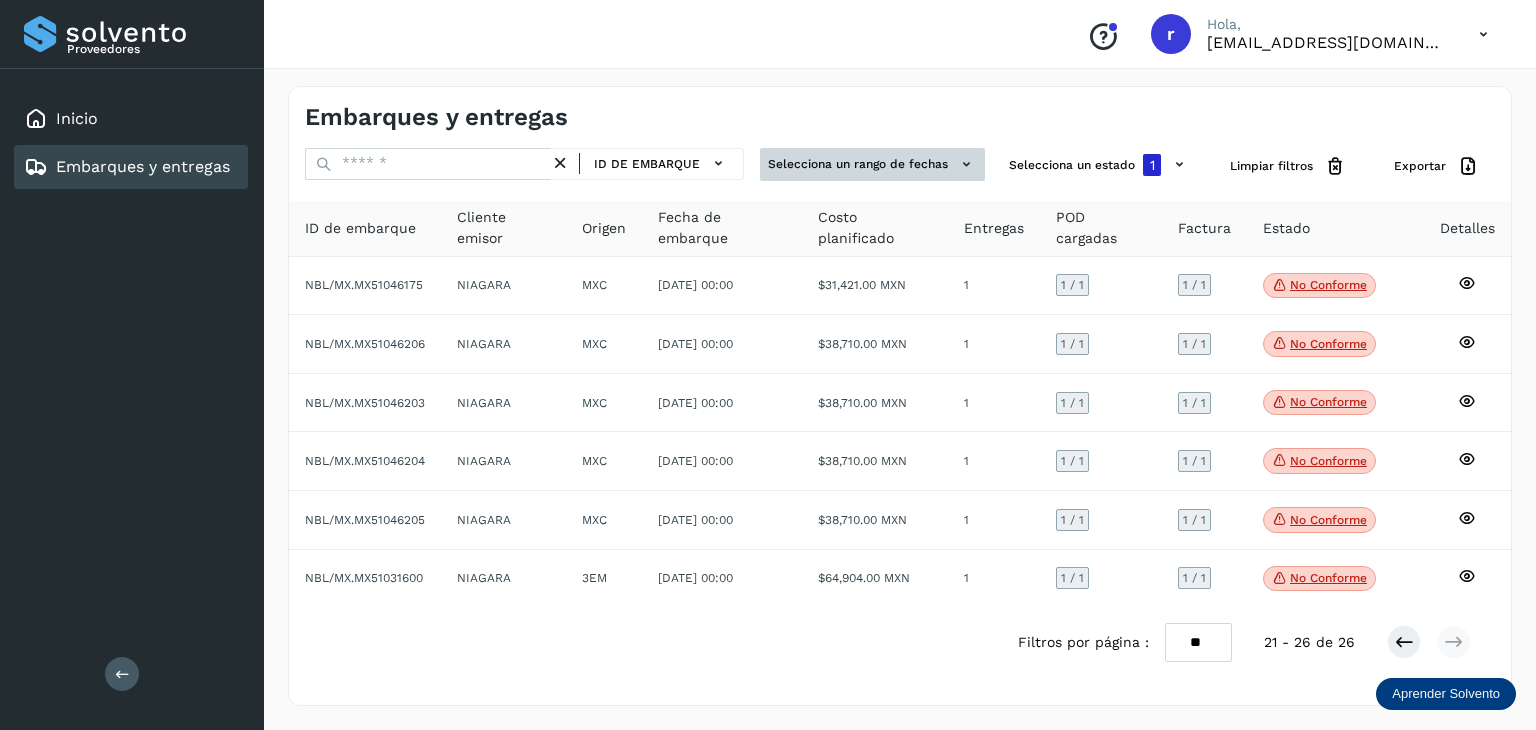 click at bounding box center [966, 164] 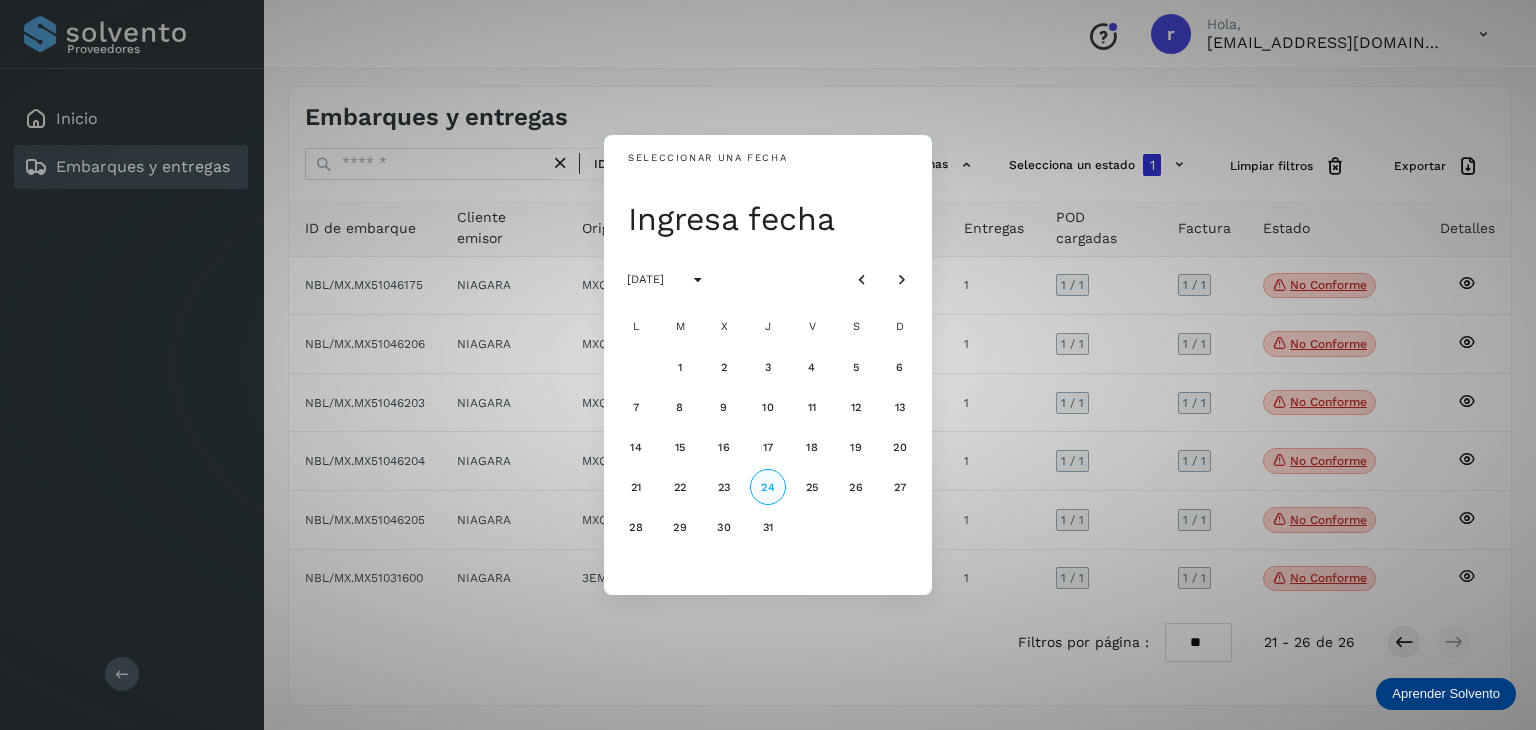 click on "24" 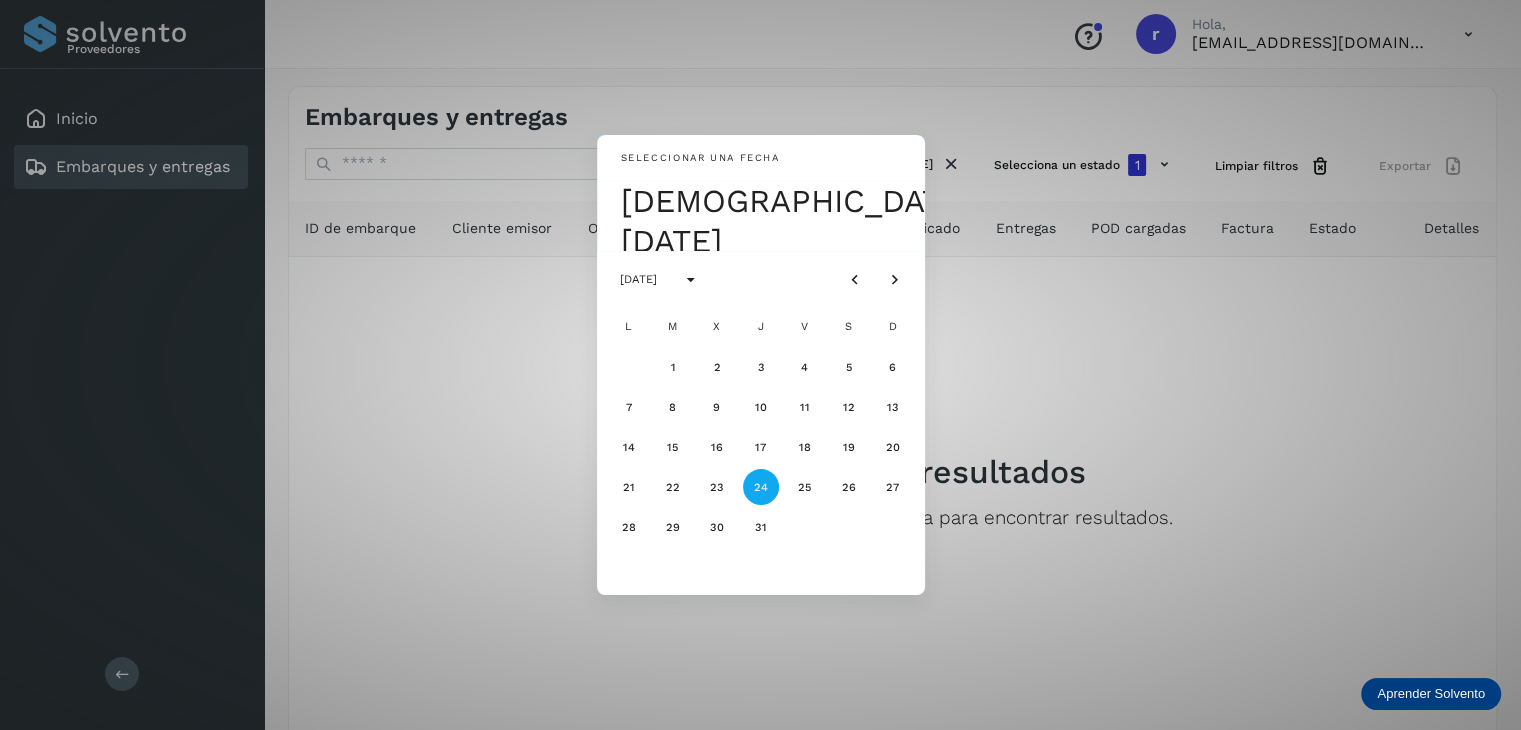 click on "24" at bounding box center [761, 487] 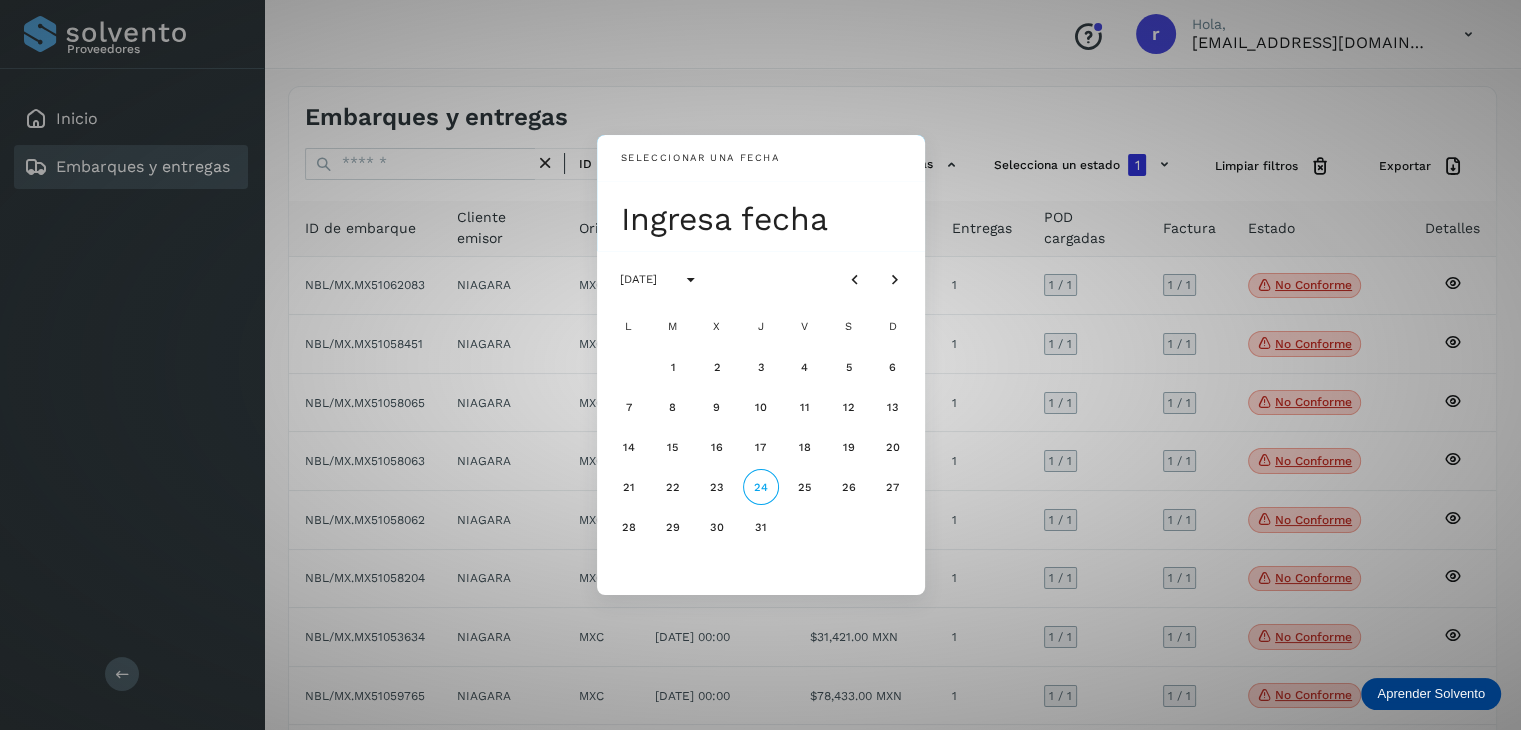 click on "Seleccionar una fecha Ingresa fecha [DATE] L M X J V S D 1 2 3 4 5 6 7 8 9 10 11 12 13 14 15 16 17 18 19 20 21 22 23 24 25 26 27 28 29 30 31" at bounding box center [760, 365] 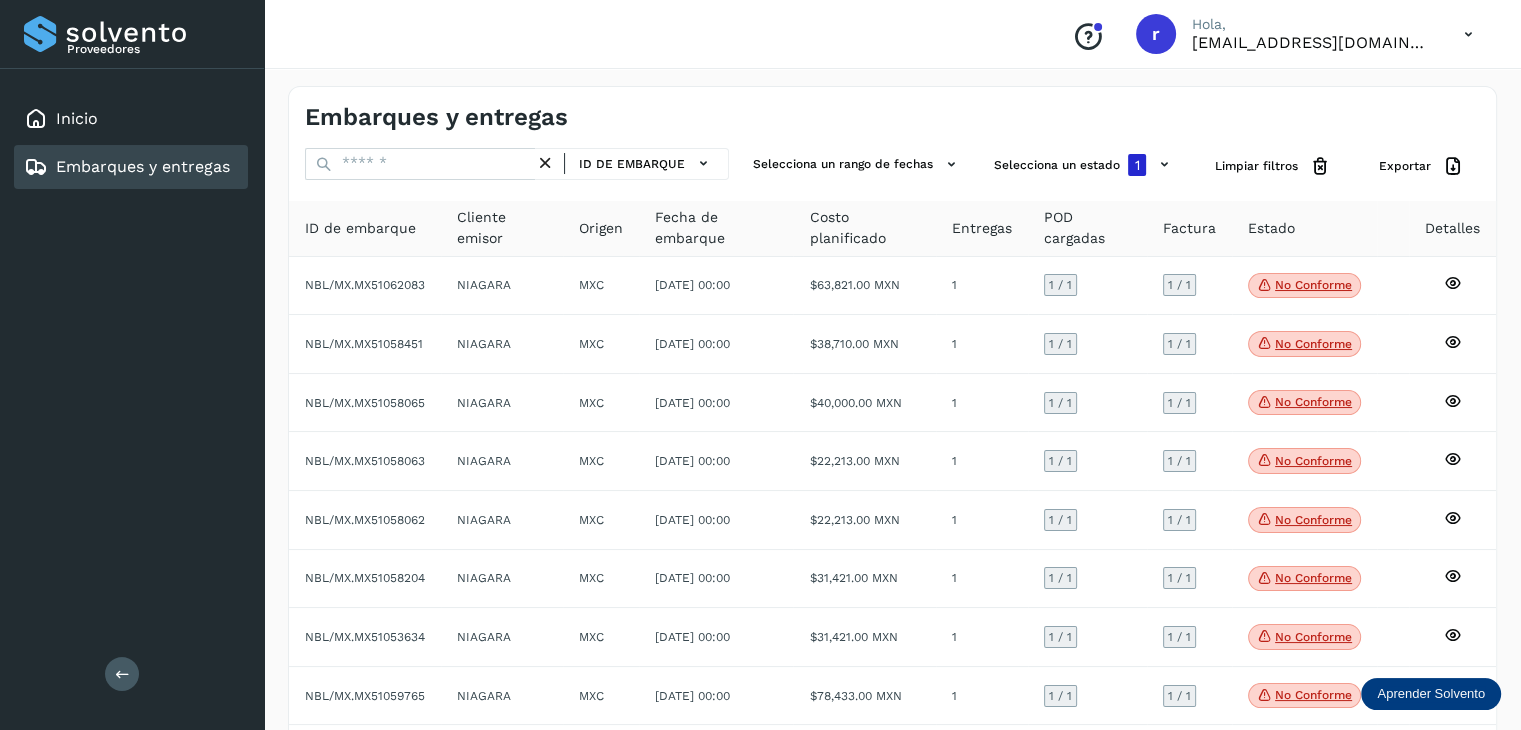 click on "Fecha de embarque" at bounding box center (716, 228) 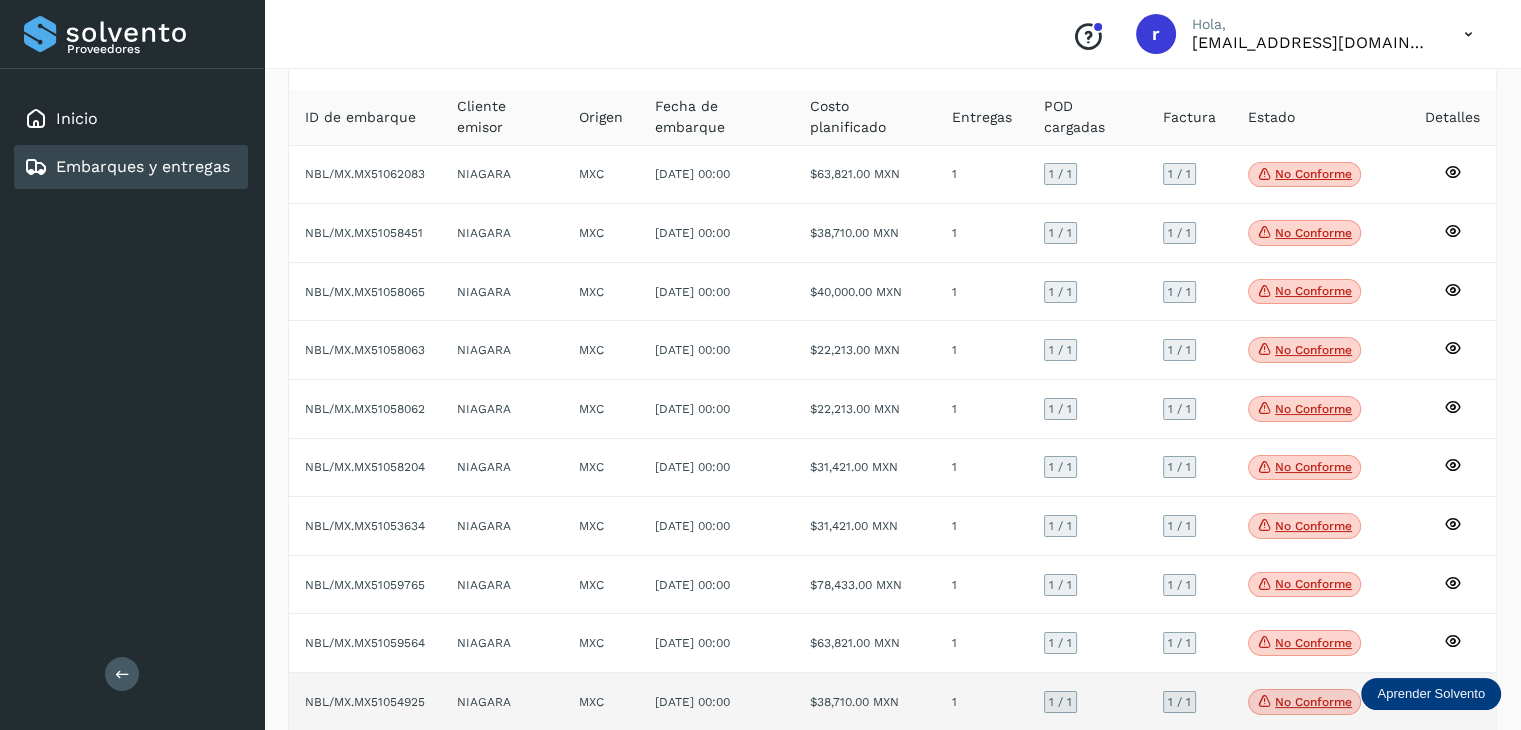 scroll, scrollTop: 108, scrollLeft: 0, axis: vertical 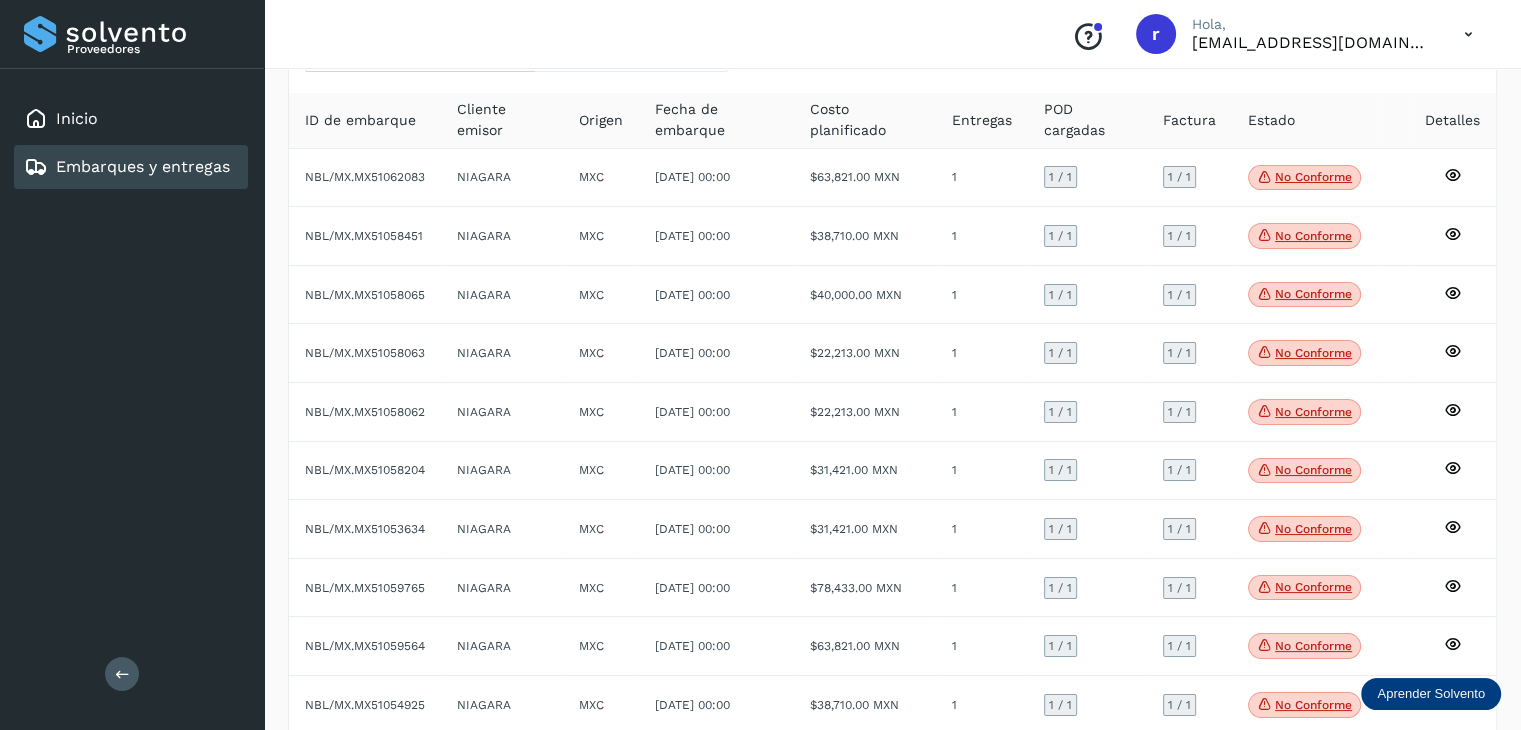 click on "Fecha de embarque" at bounding box center (716, 120) 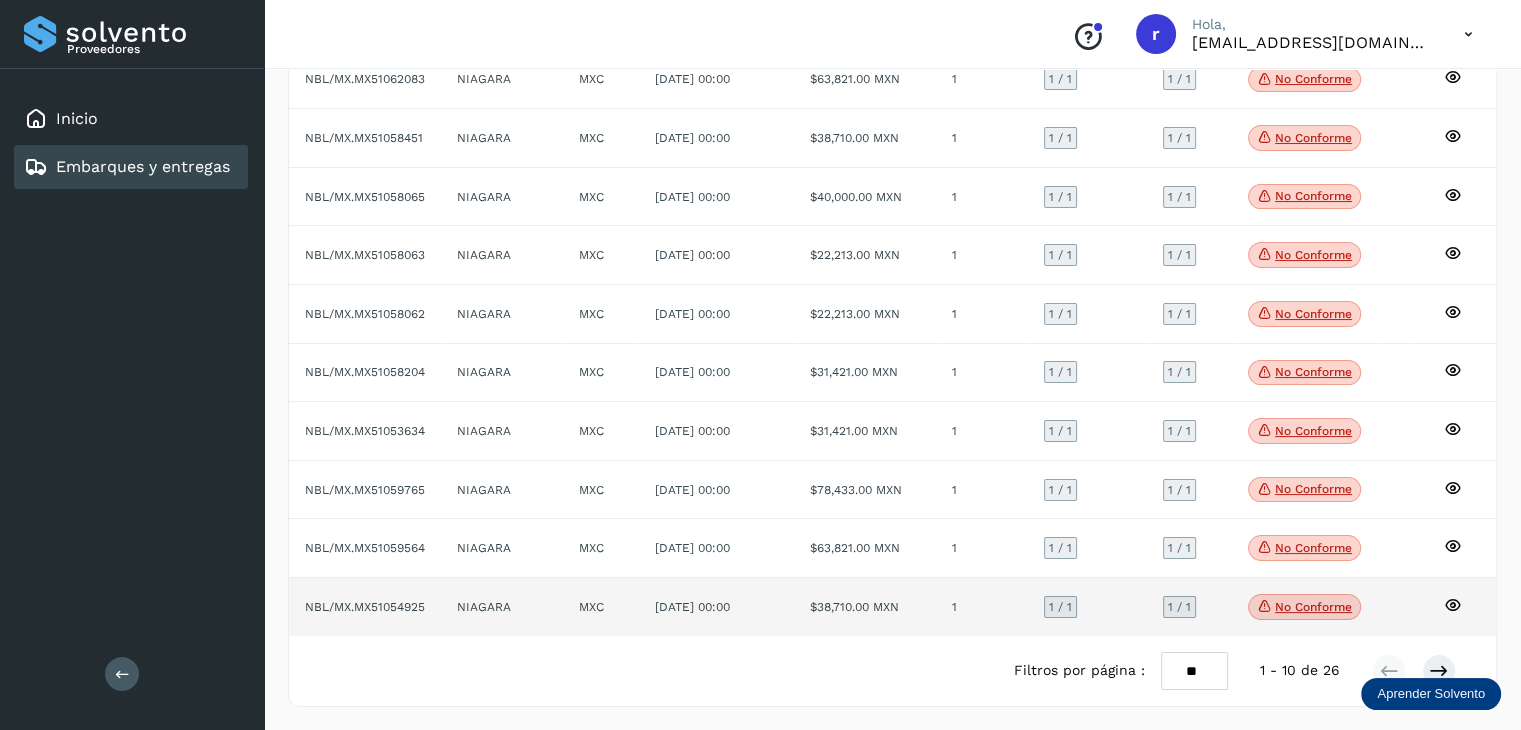 scroll, scrollTop: 208, scrollLeft: 0, axis: vertical 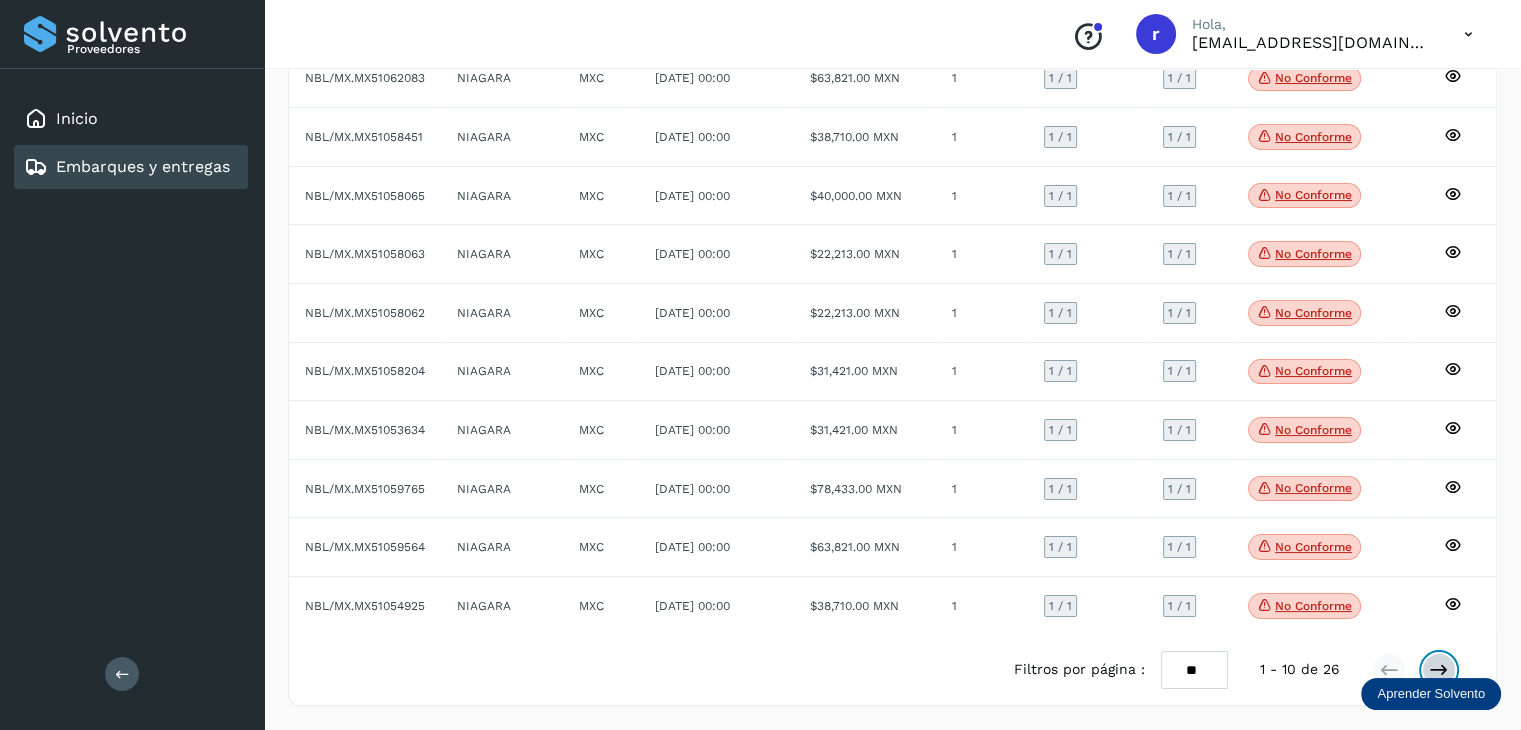 click at bounding box center (1439, 670) 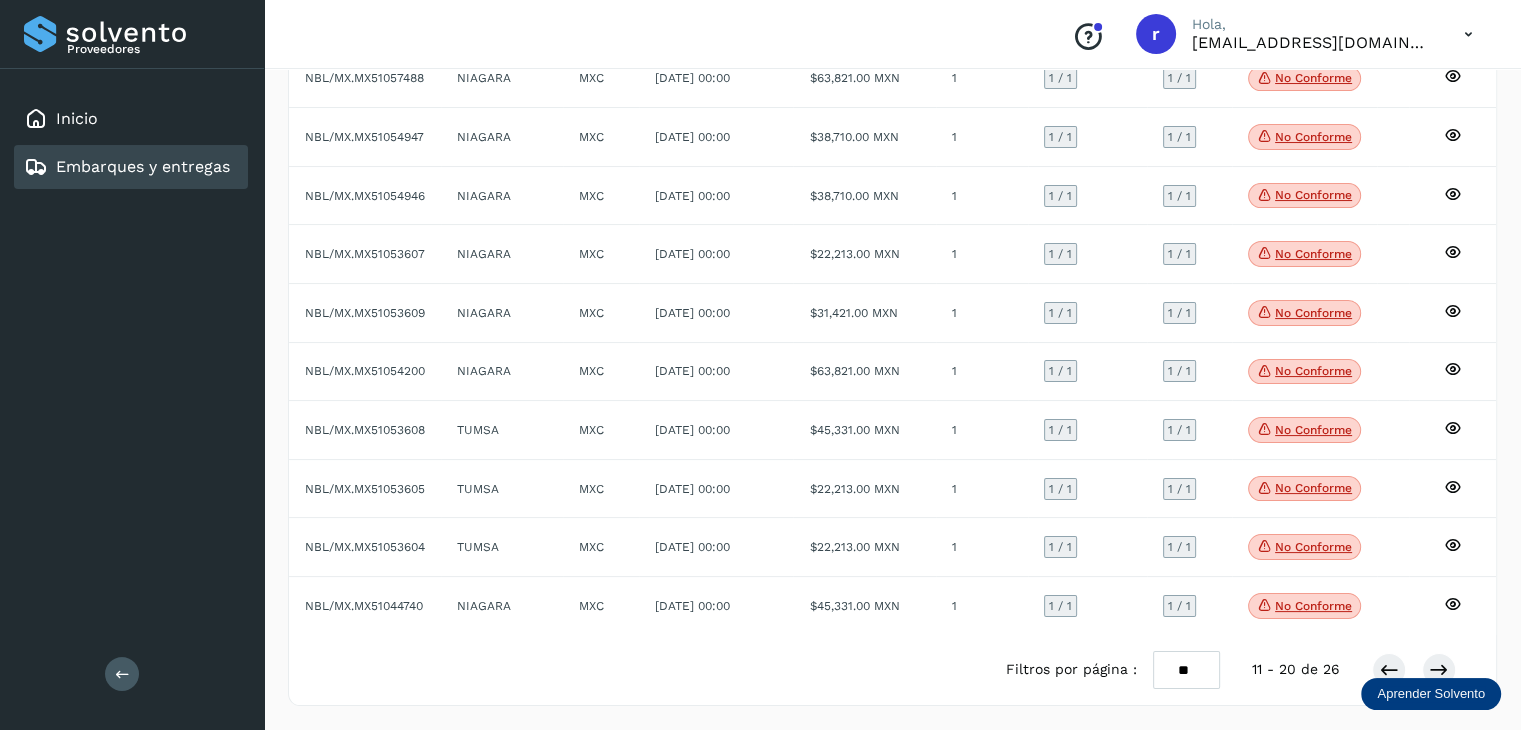 click on "** ** **" at bounding box center (1186, 670) 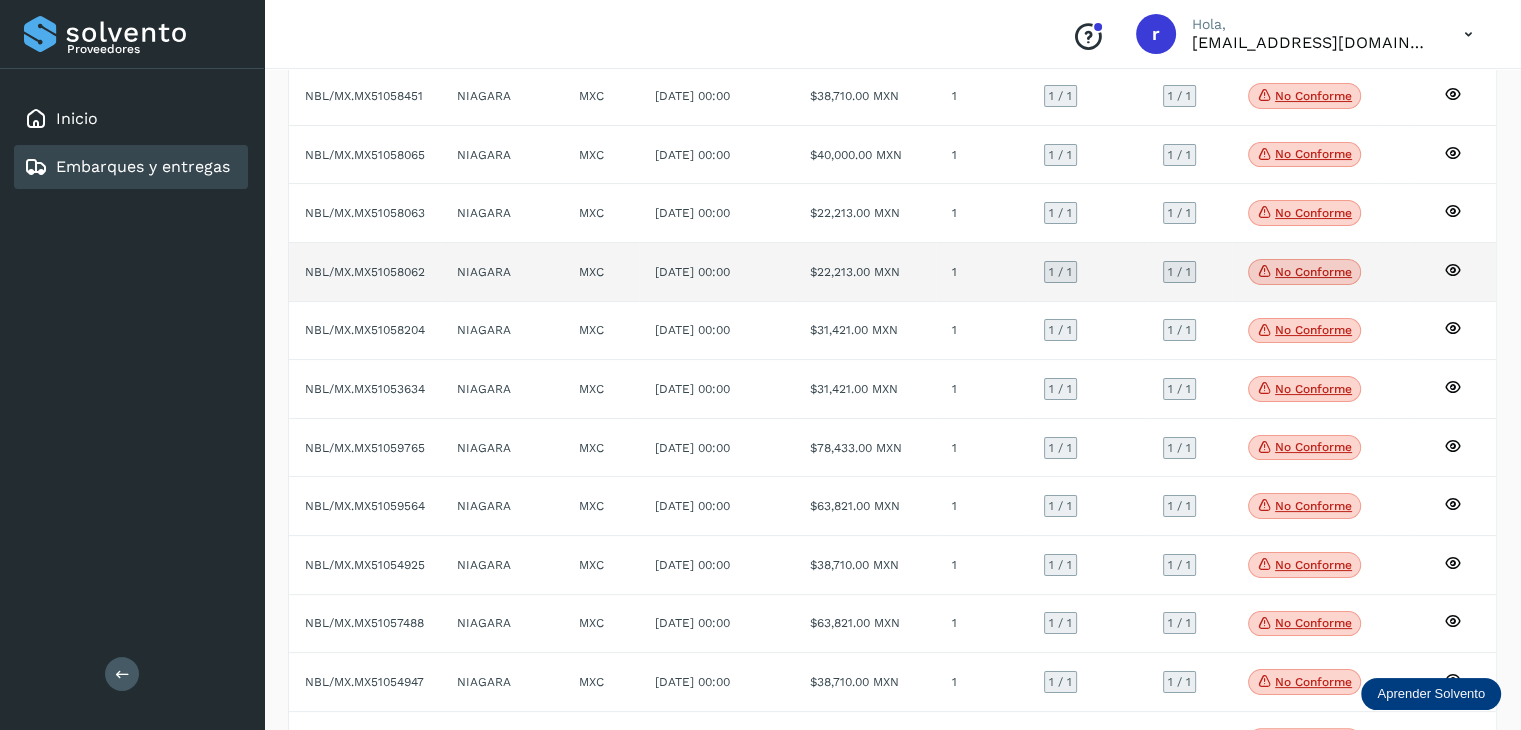 scroll, scrollTop: 0, scrollLeft: 0, axis: both 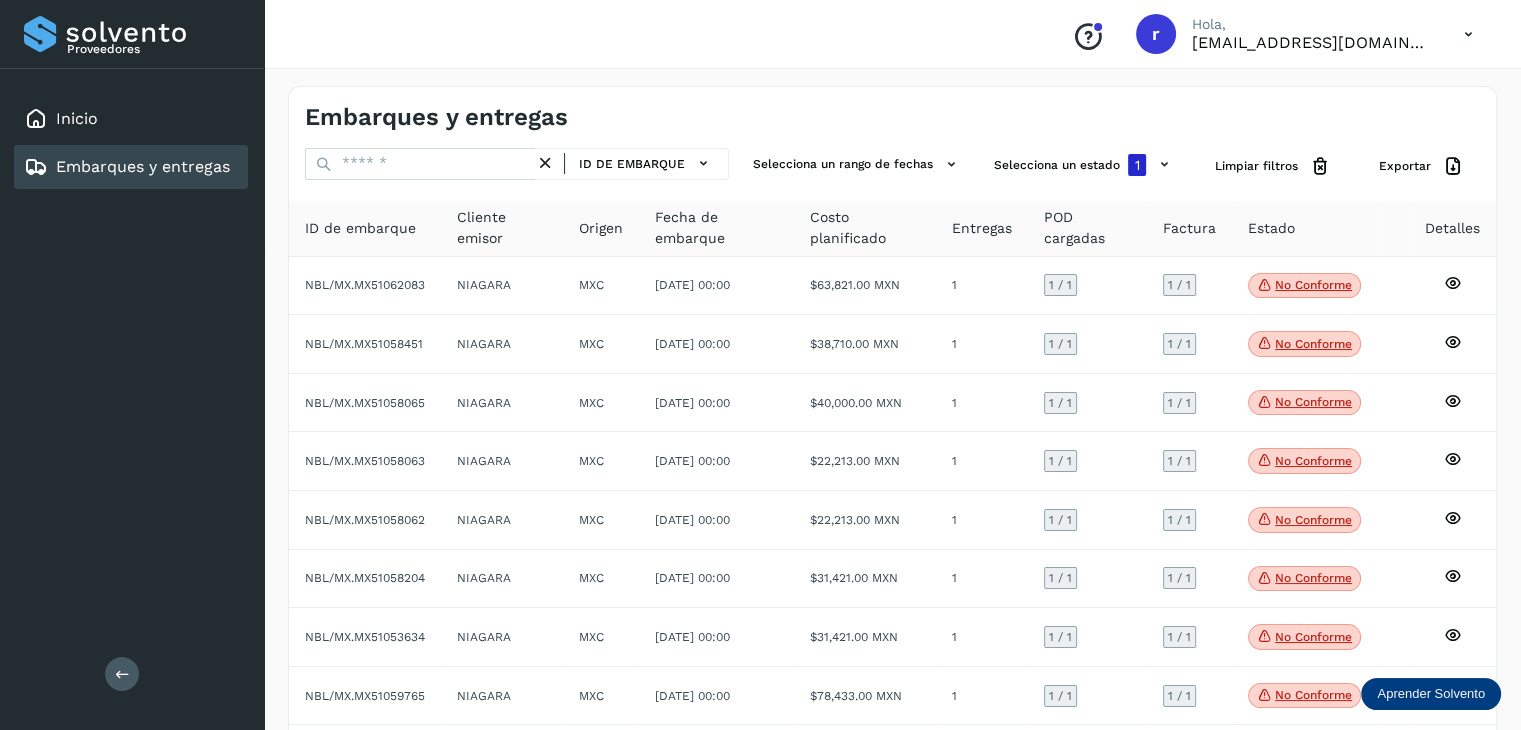 click on "Fecha de embarque" at bounding box center (716, 228) 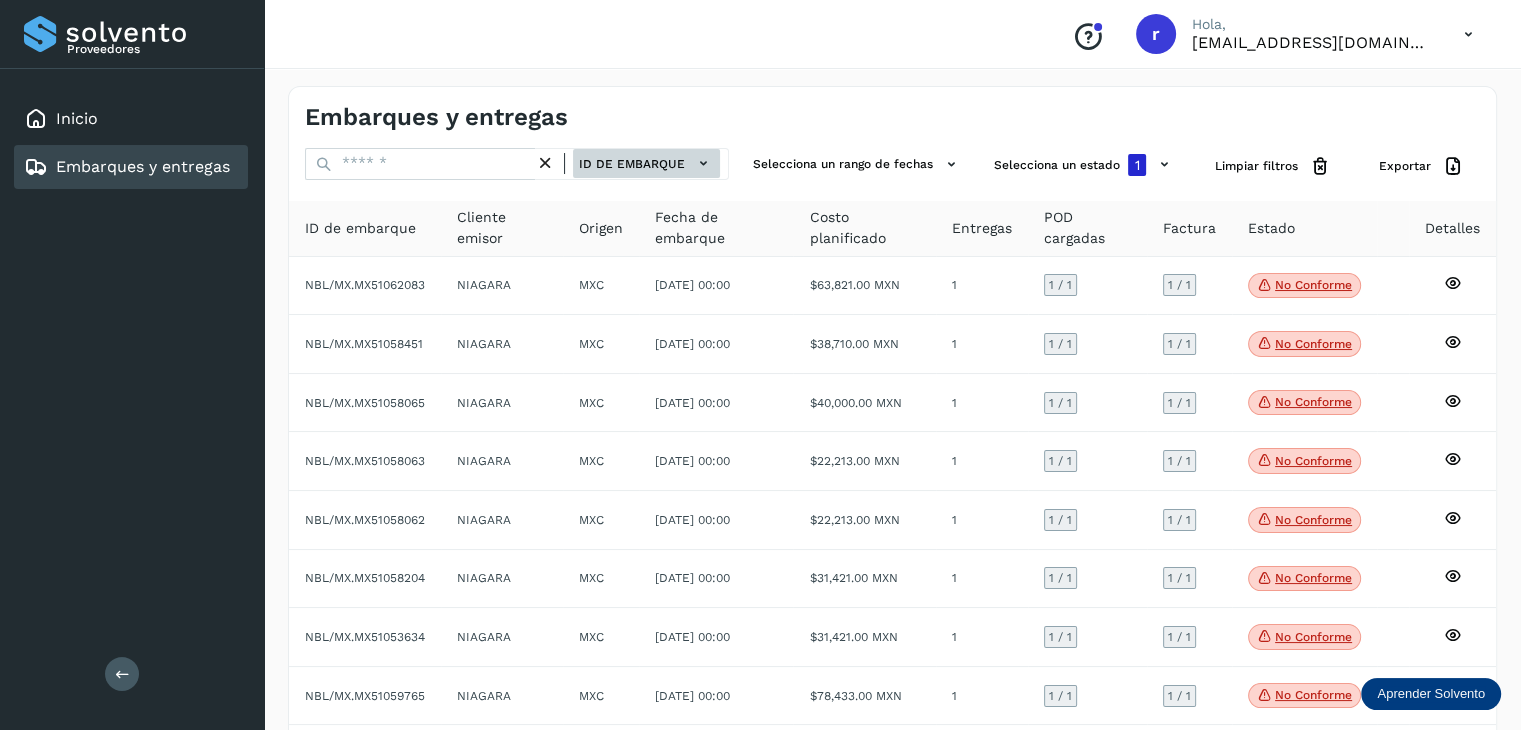 click 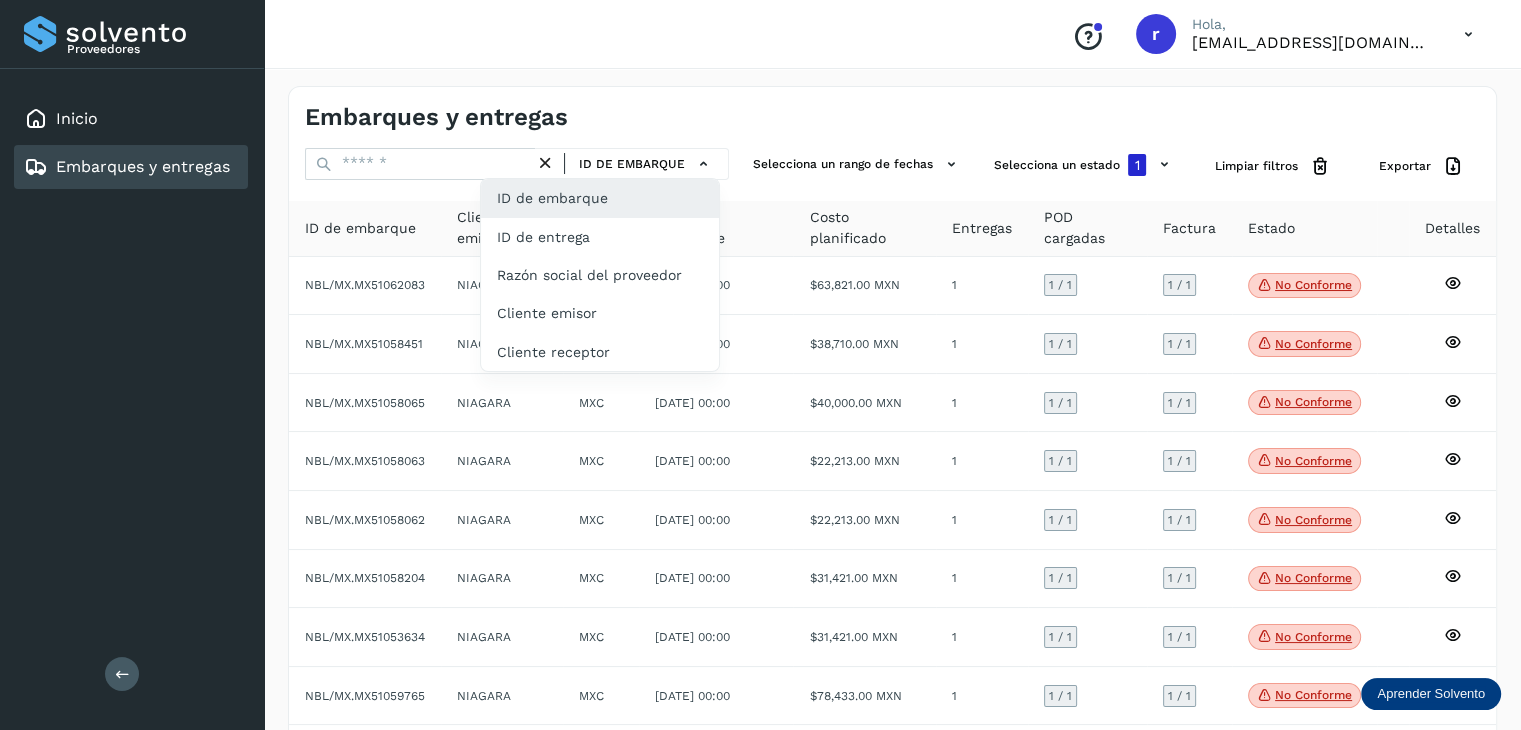 click at bounding box center (760, 365) 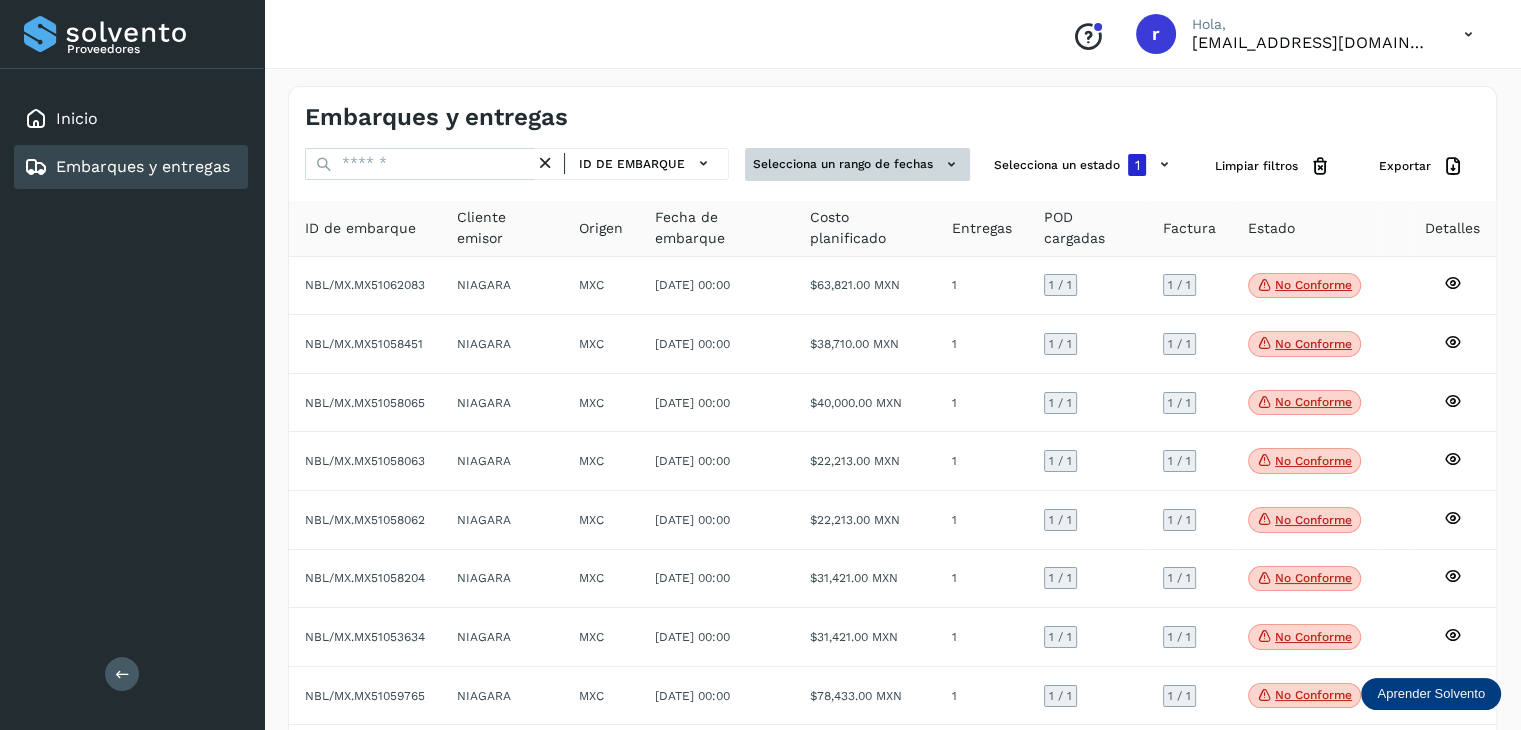 click at bounding box center (951, 164) 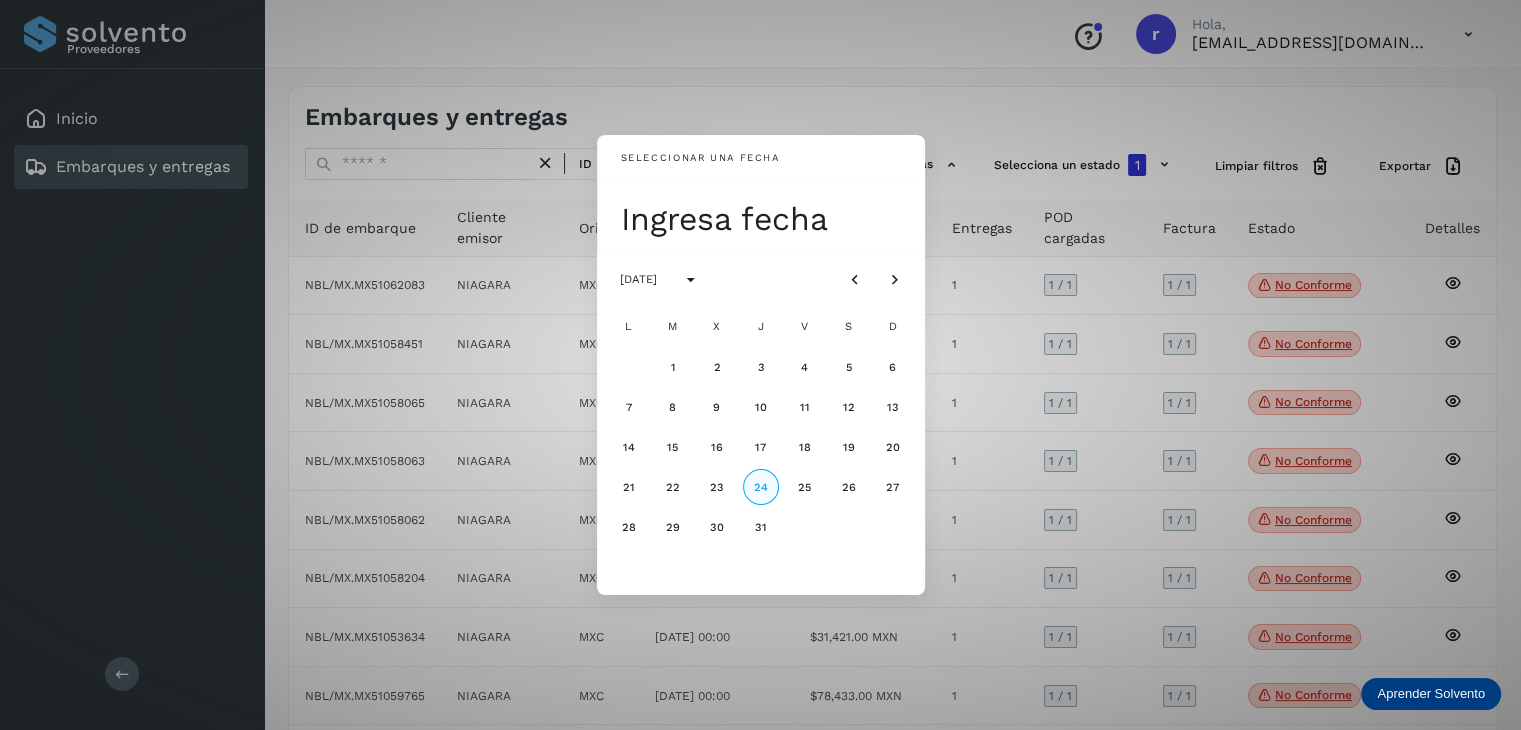 click on "24" 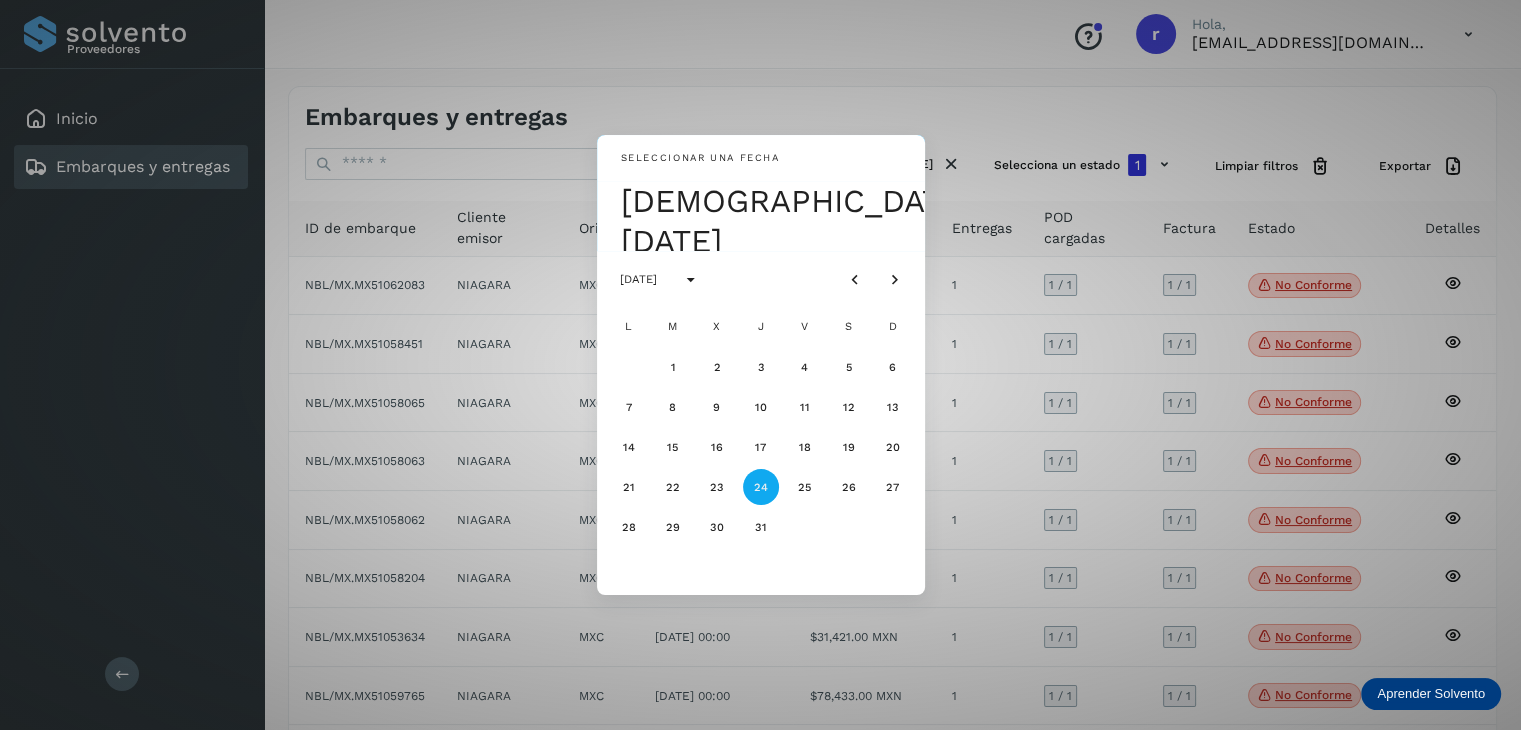 select on "**" 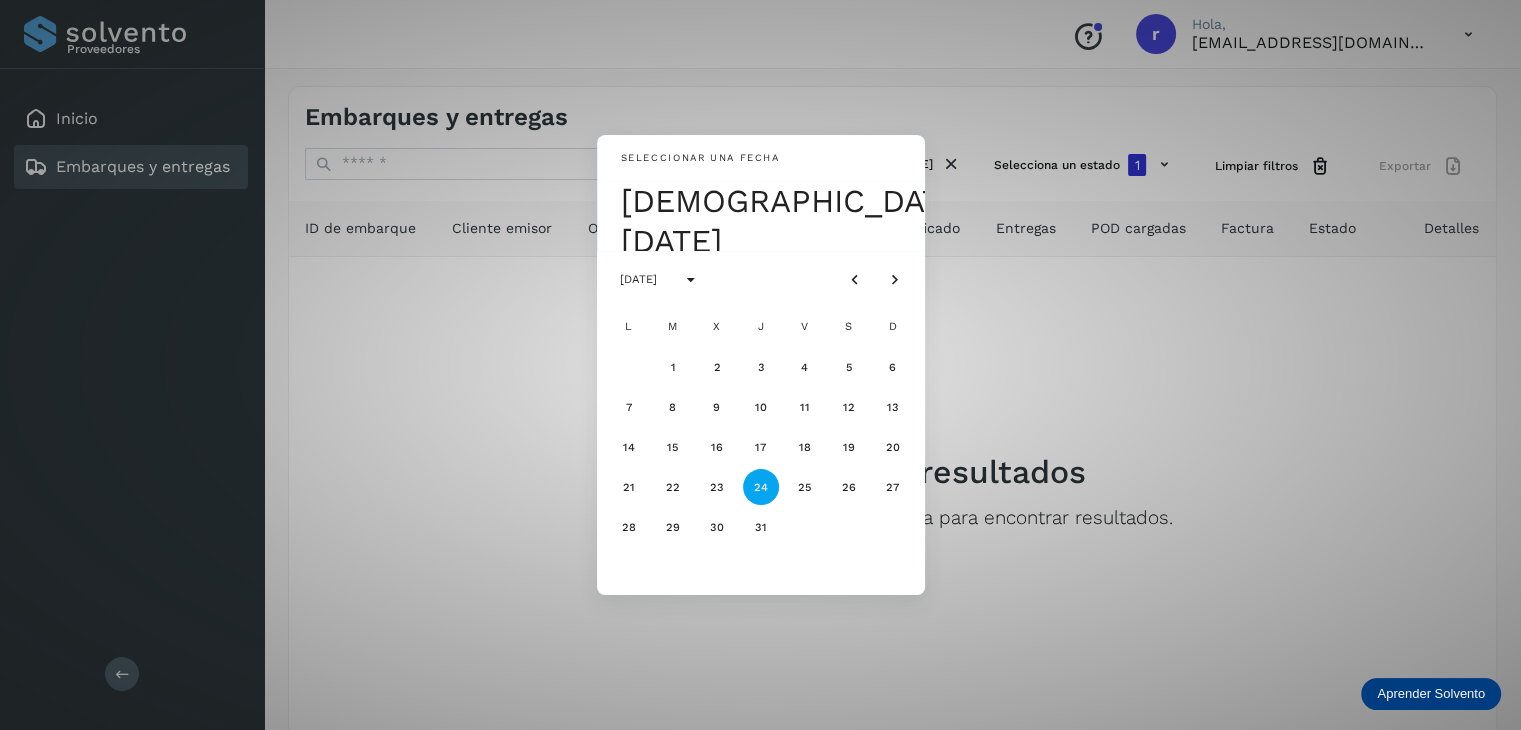 click on "Seleccionar una fecha [DATE] [DATE] L M X J V S D 1 2 3 4 5 6 7 8 9 10 11 12 13 14 15 16 17 18 19 20 21 22 23 24 25 26 27 28 29 30 31" at bounding box center (760, 365) 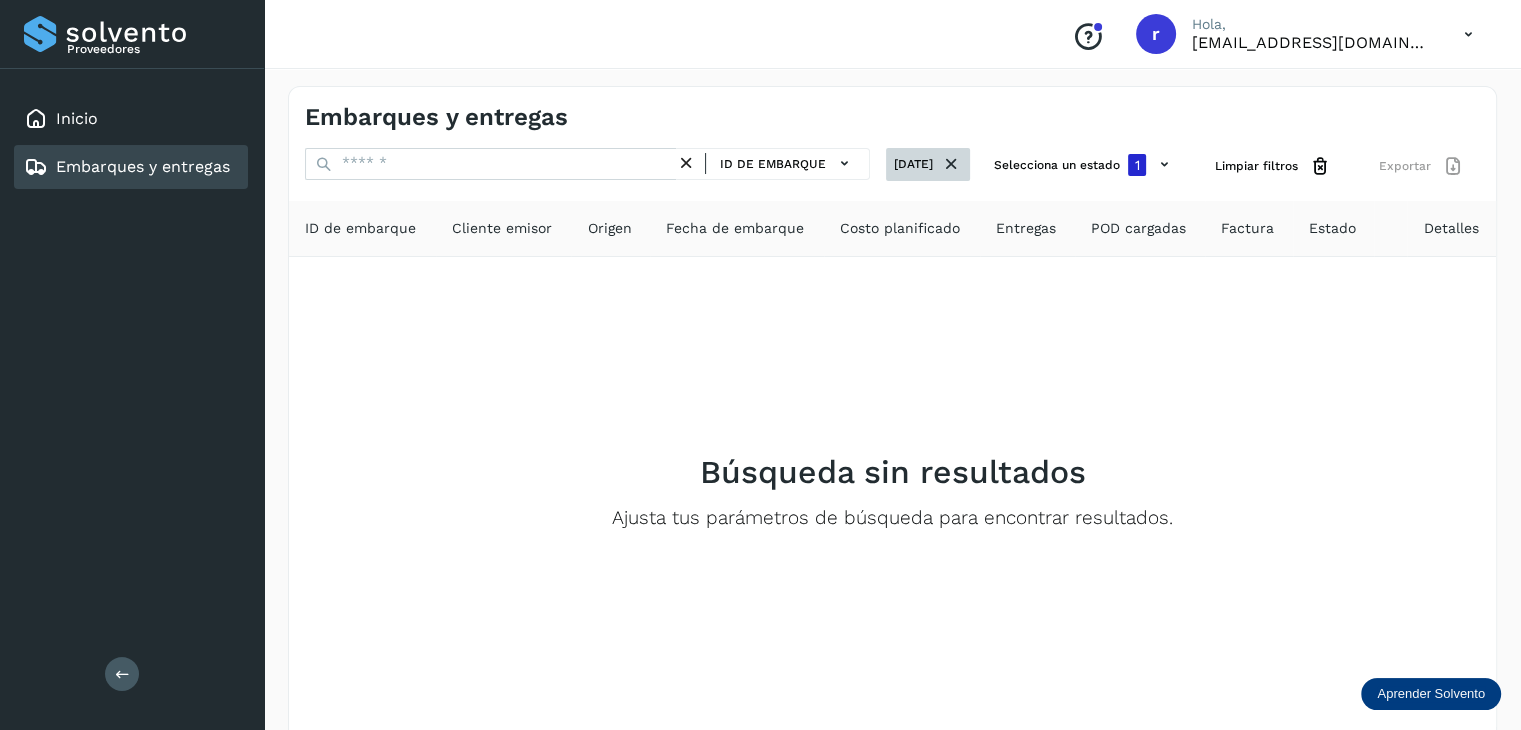 click at bounding box center [951, 164] 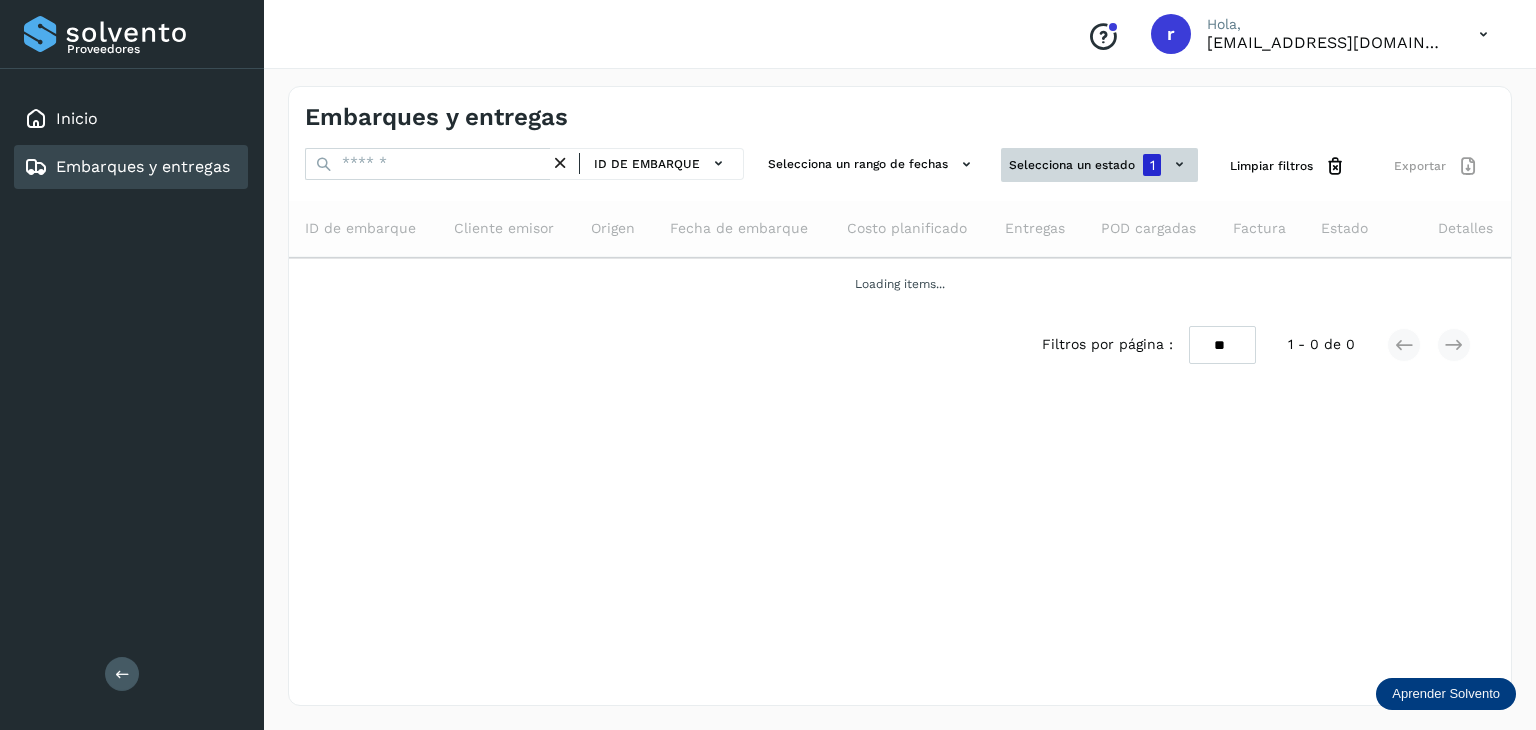 click 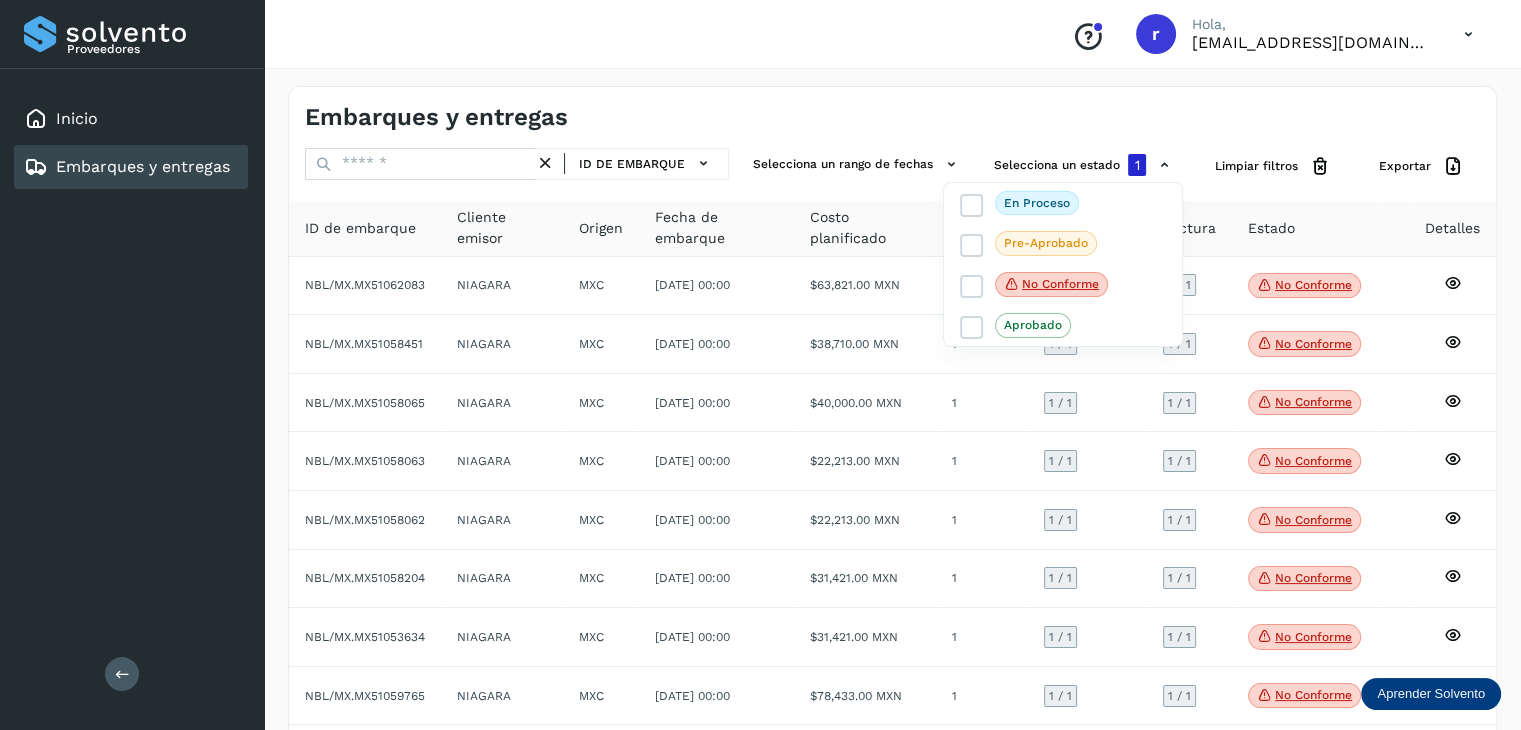 click at bounding box center [760, 365] 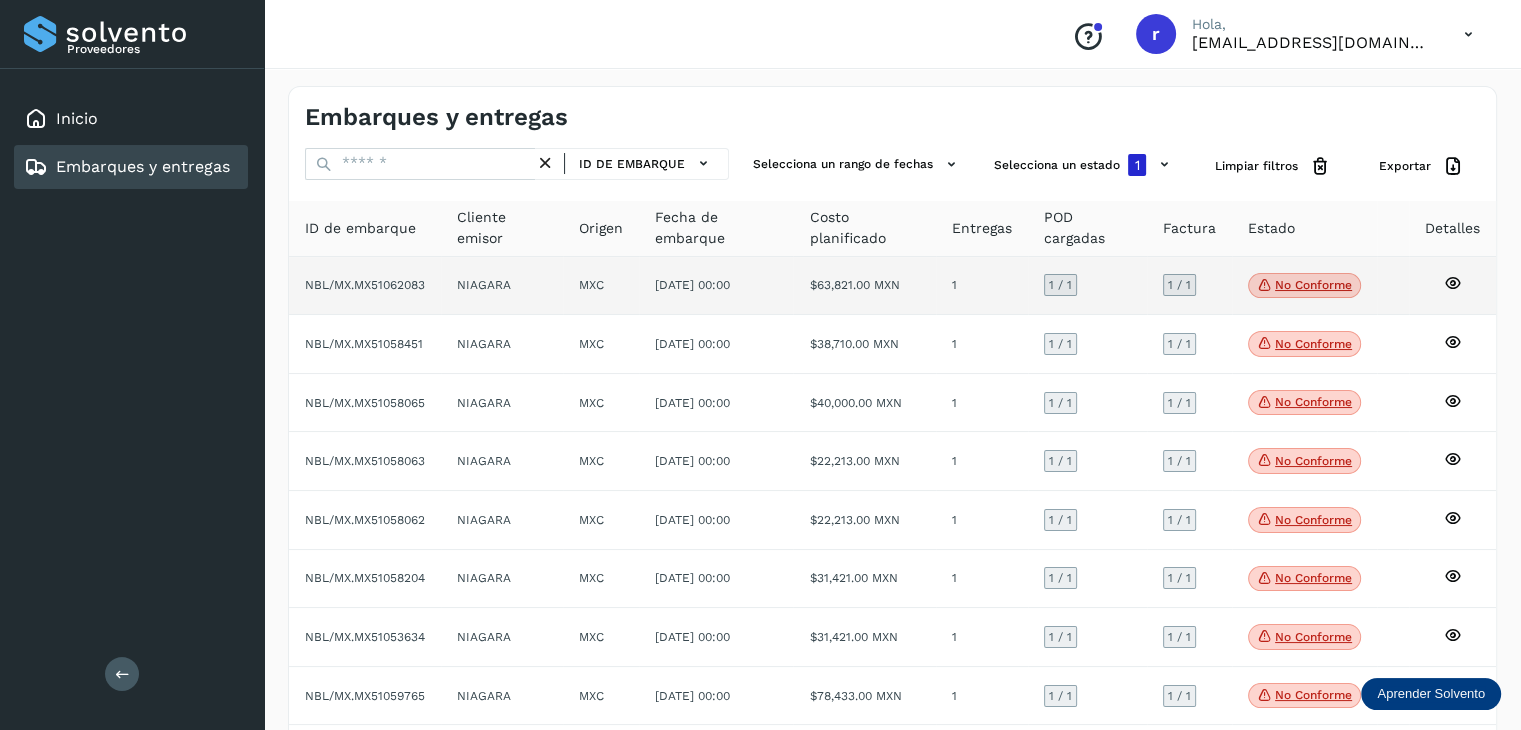 click on "No conforme" 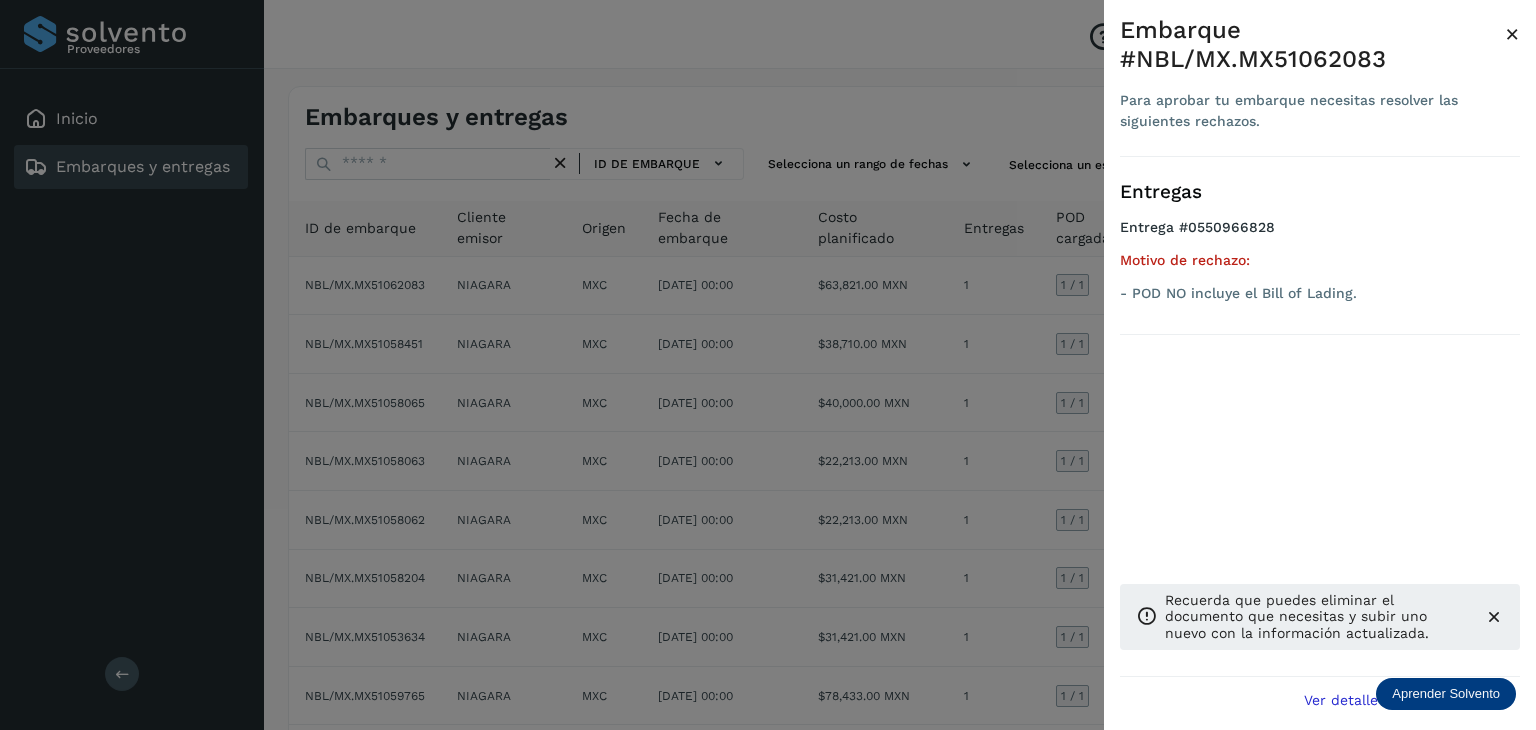 click on "×" at bounding box center [1512, 34] 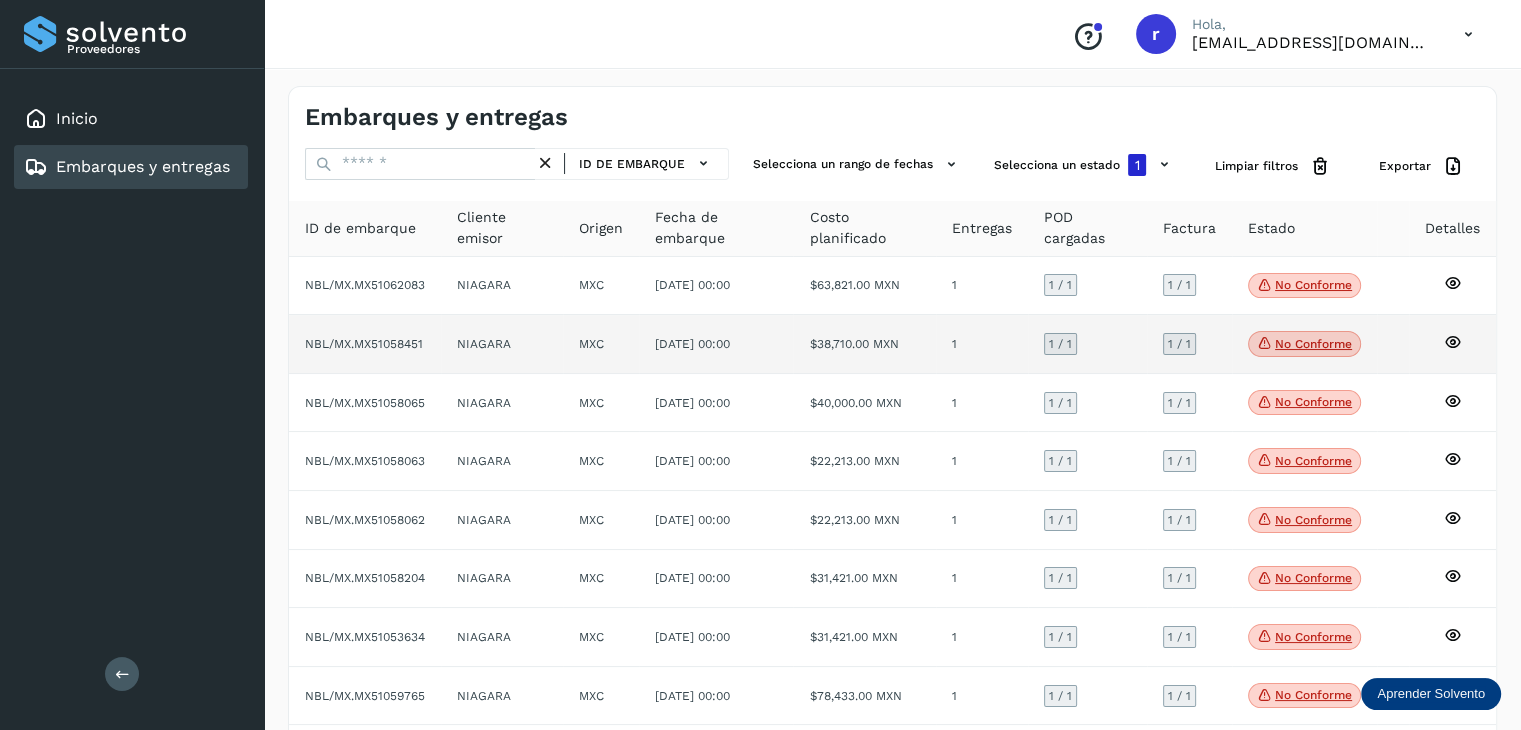 click on "No conforme" 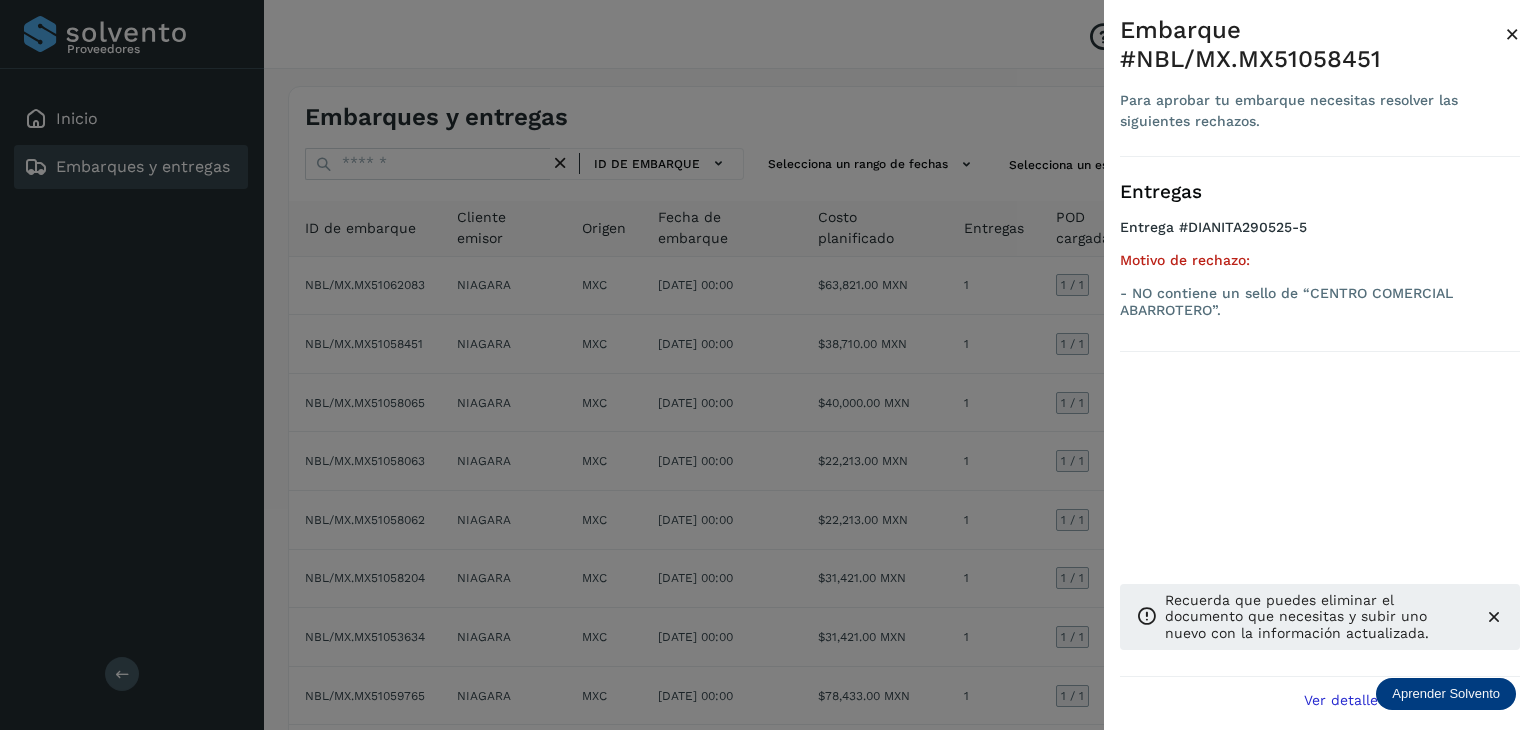 click at bounding box center [768, 365] 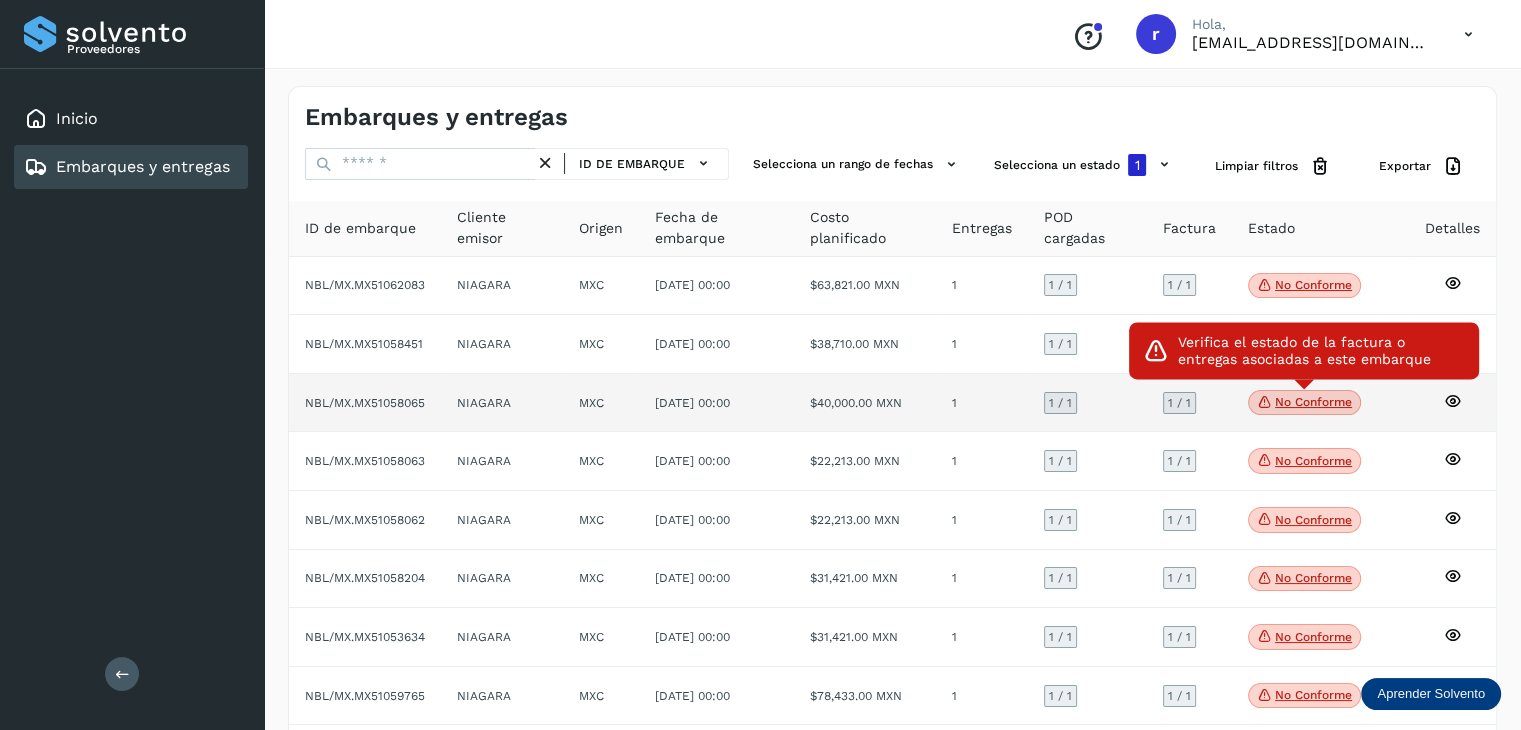 click on "No conforme" 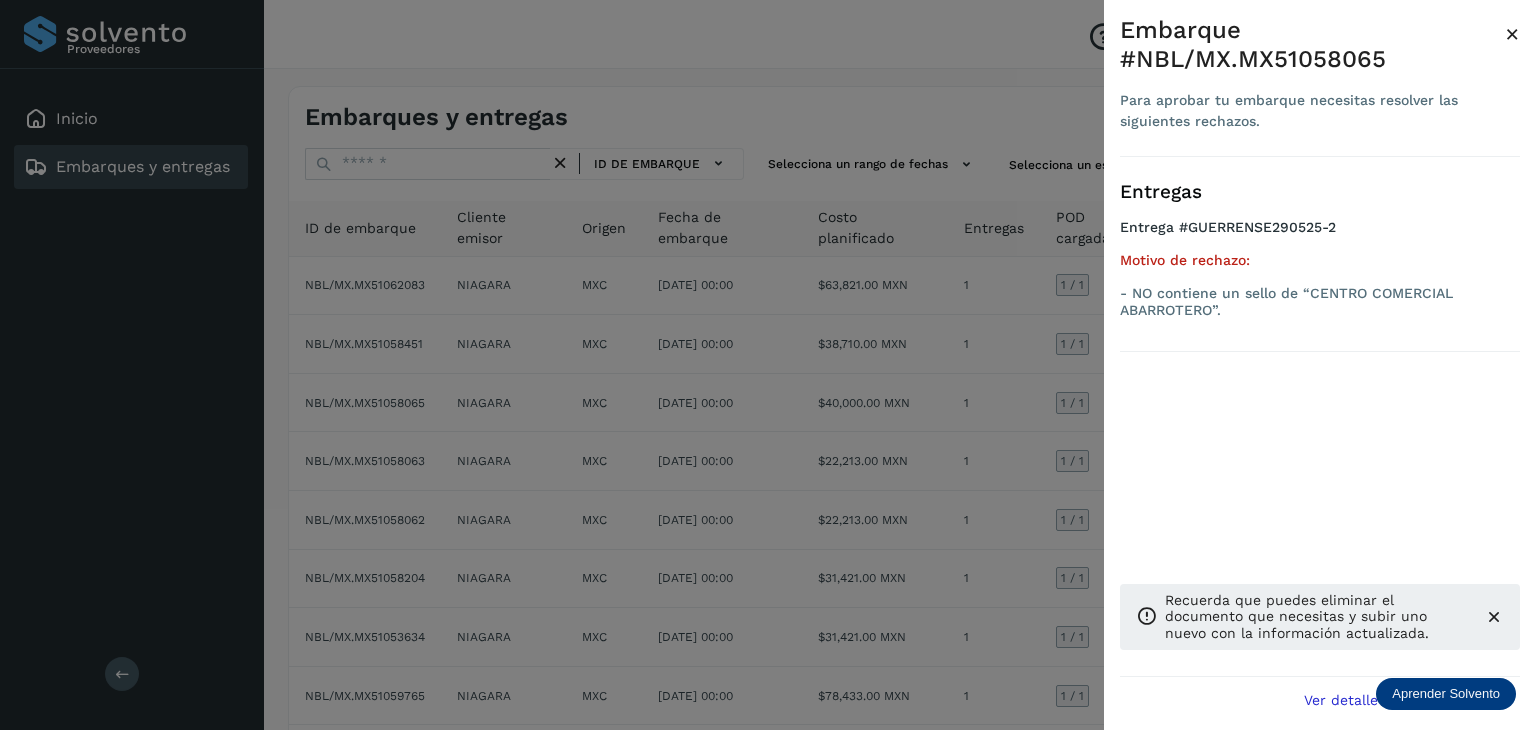 click at bounding box center [768, 365] 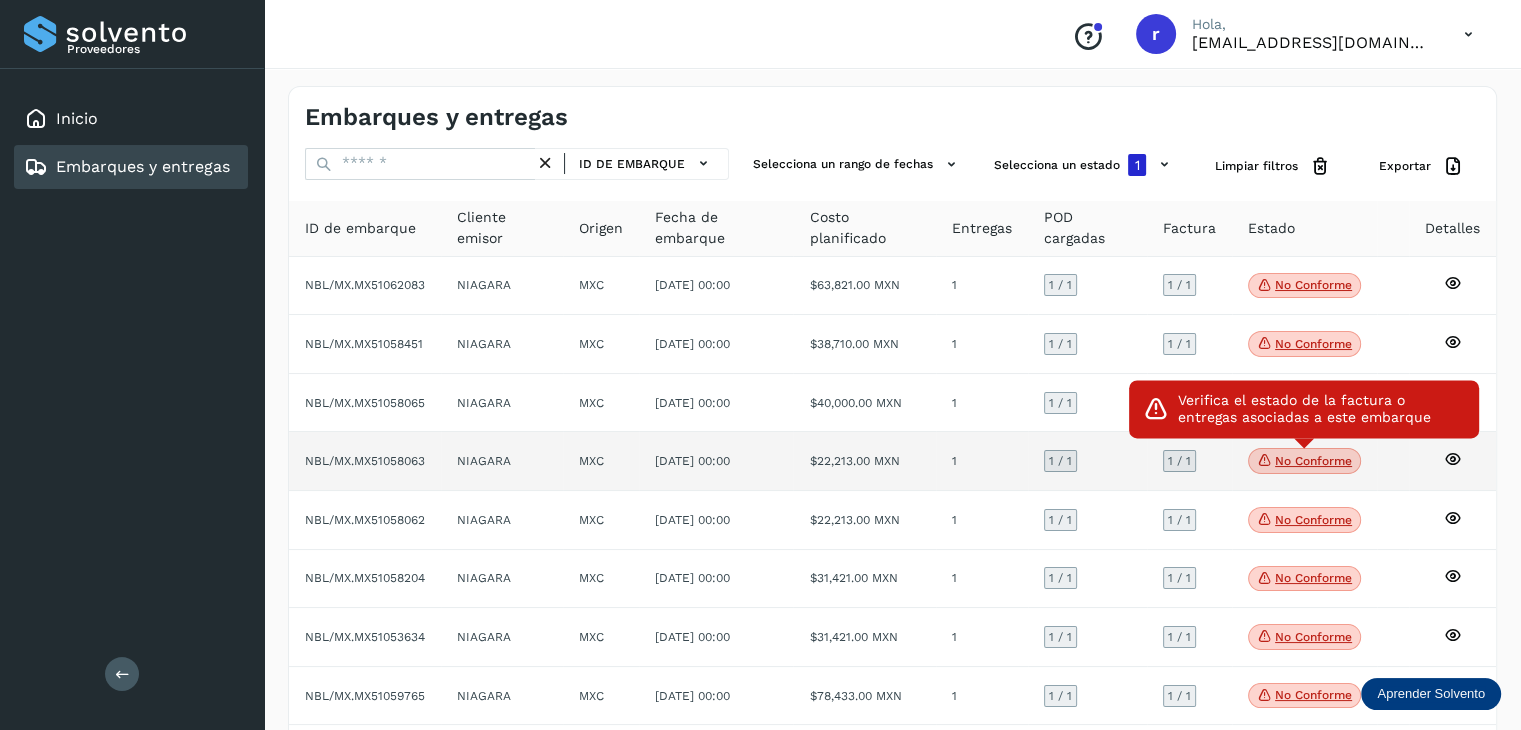 click on "No conforme" 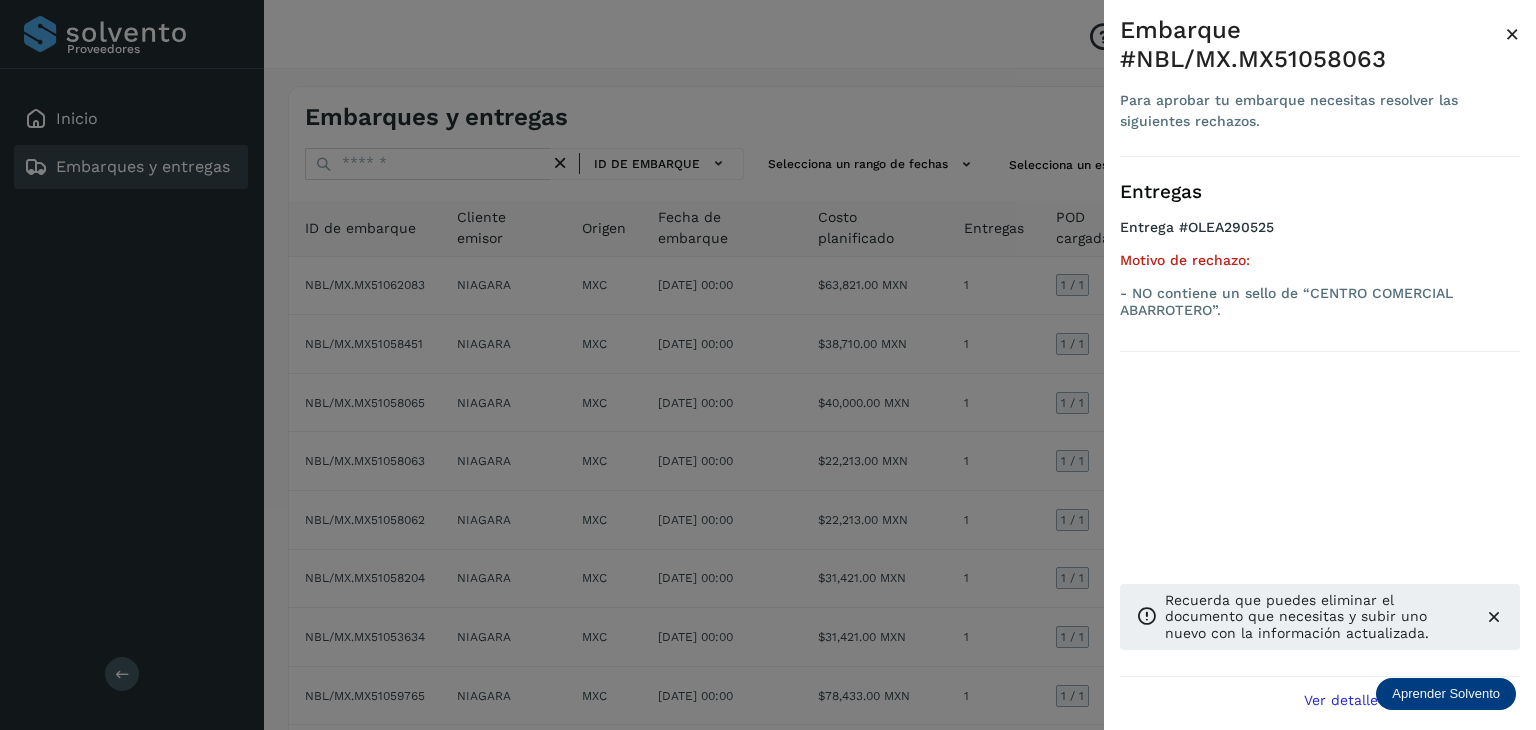 click at bounding box center (768, 365) 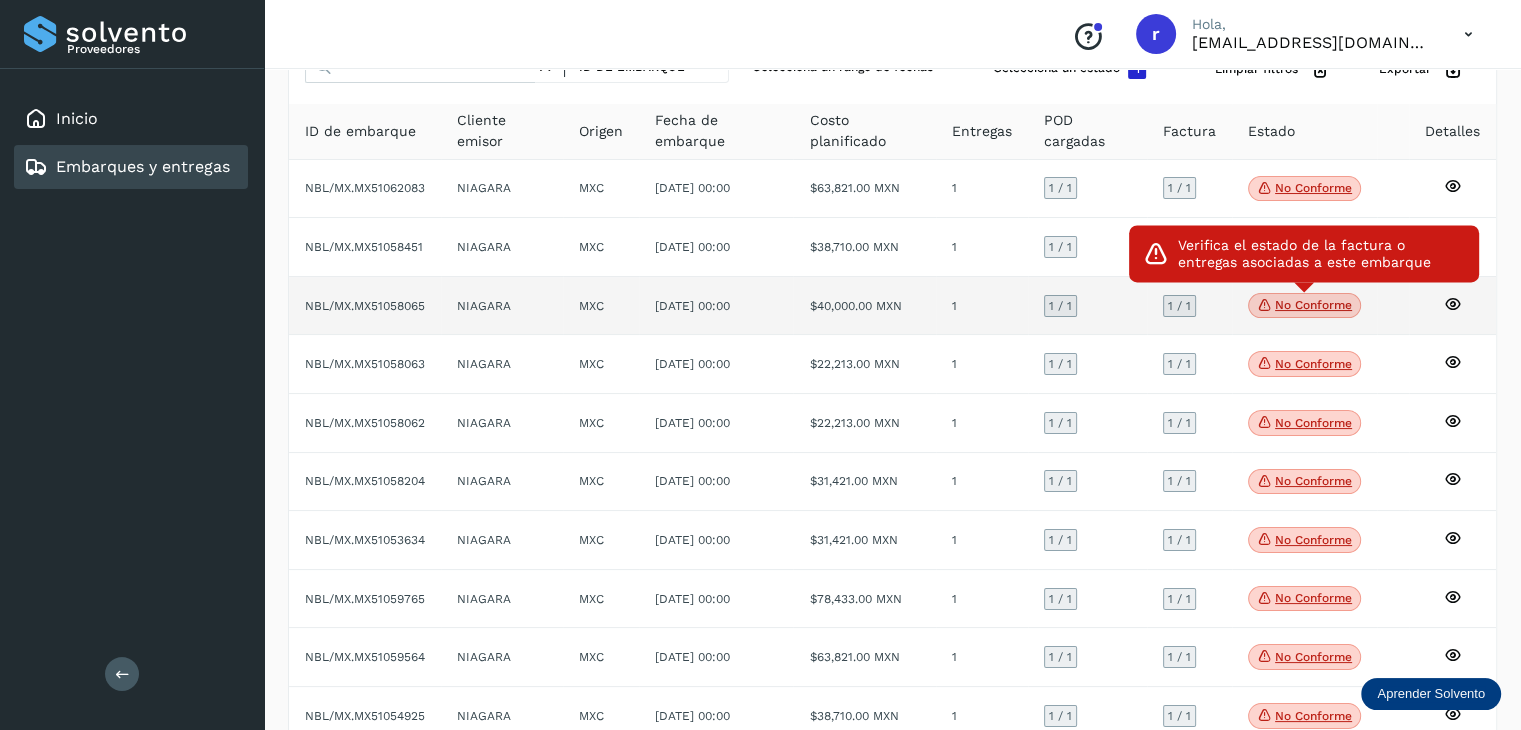 scroll, scrollTop: 100, scrollLeft: 0, axis: vertical 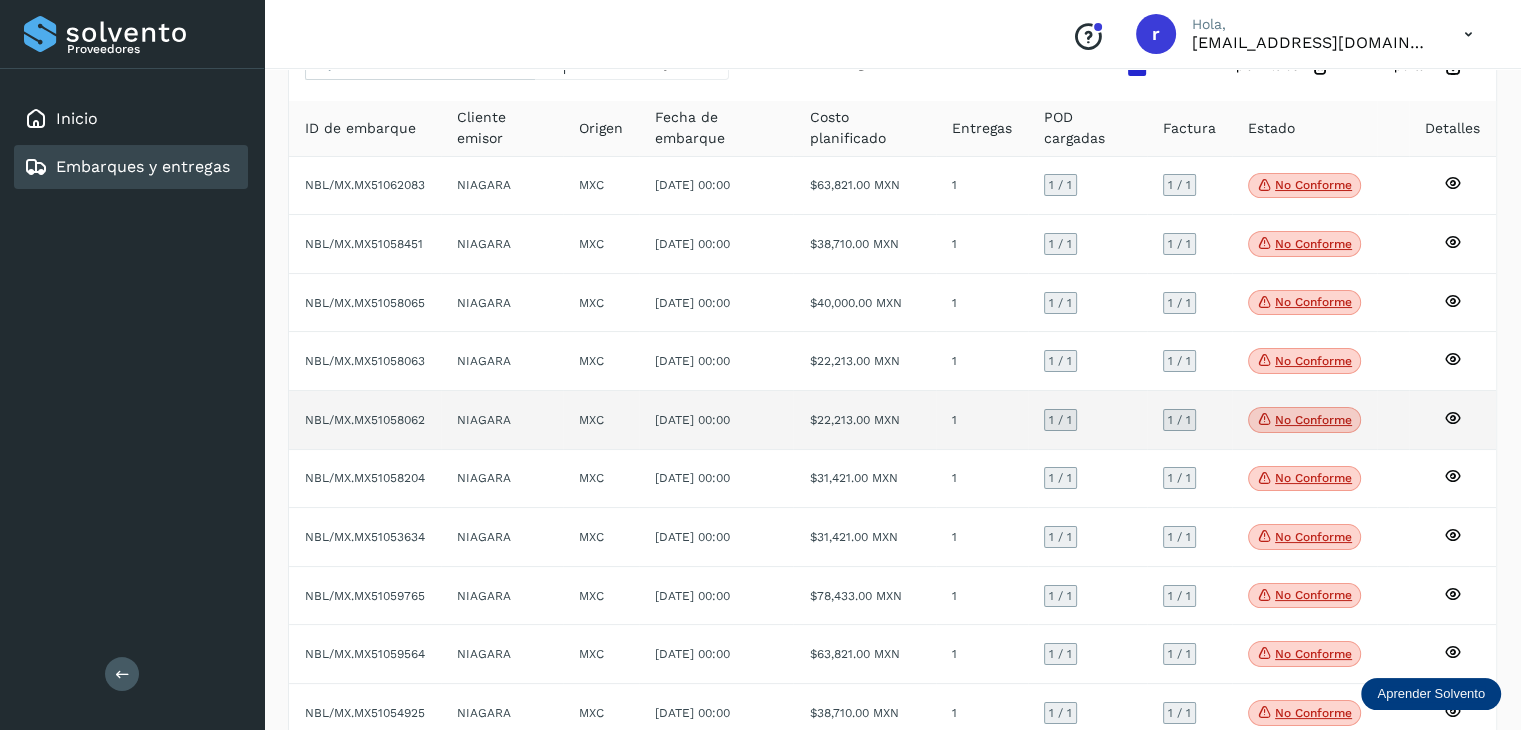click on "No conforme" 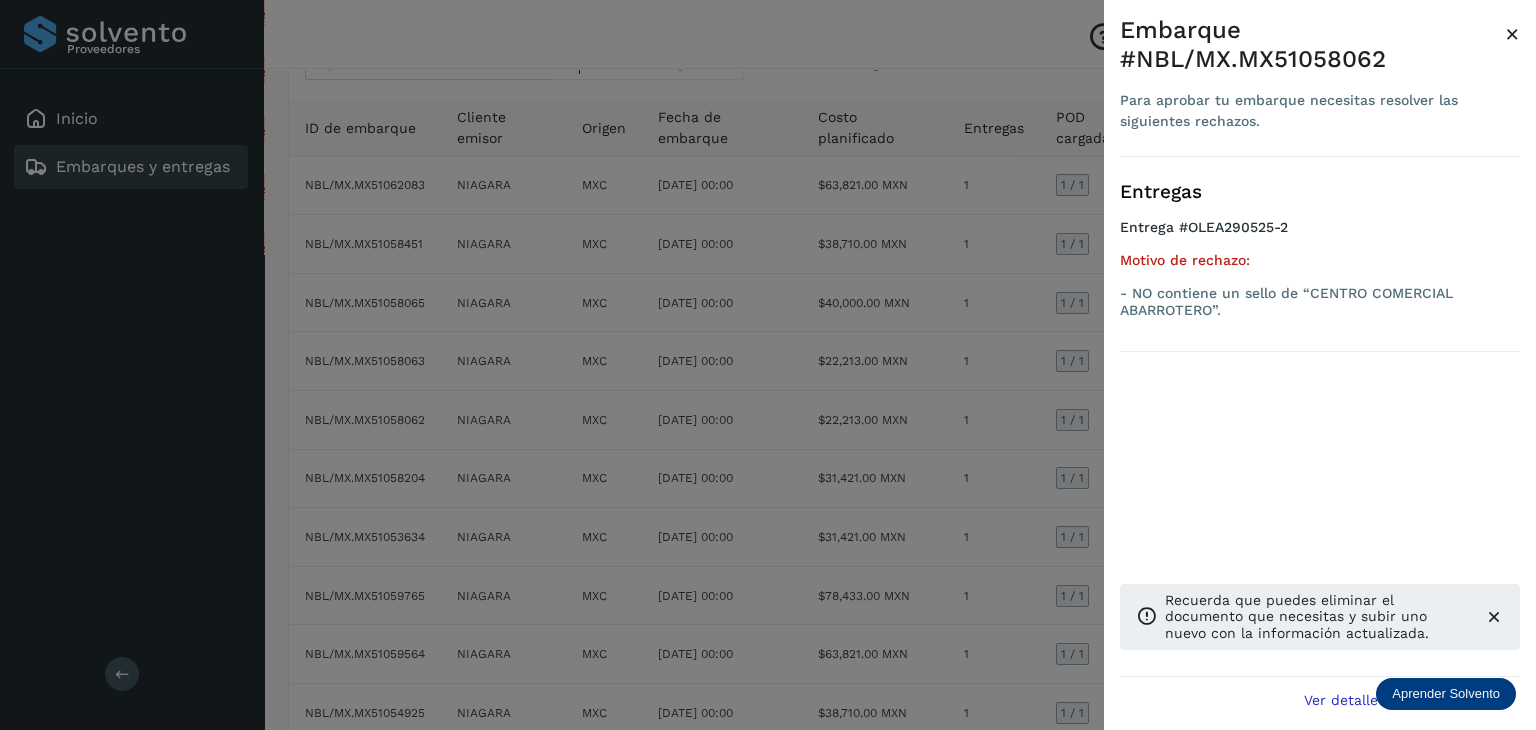 click at bounding box center [768, 365] 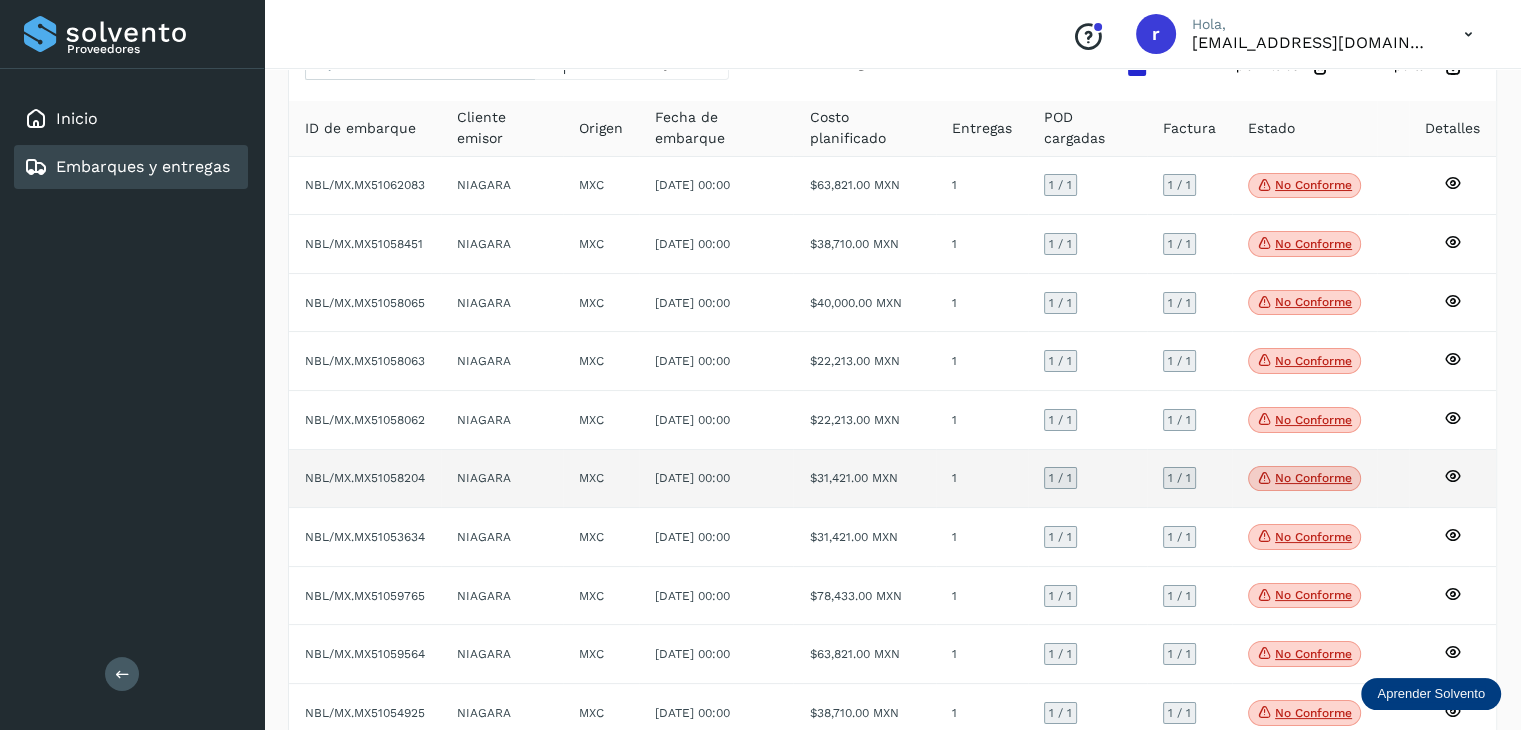 click on "No conforme" 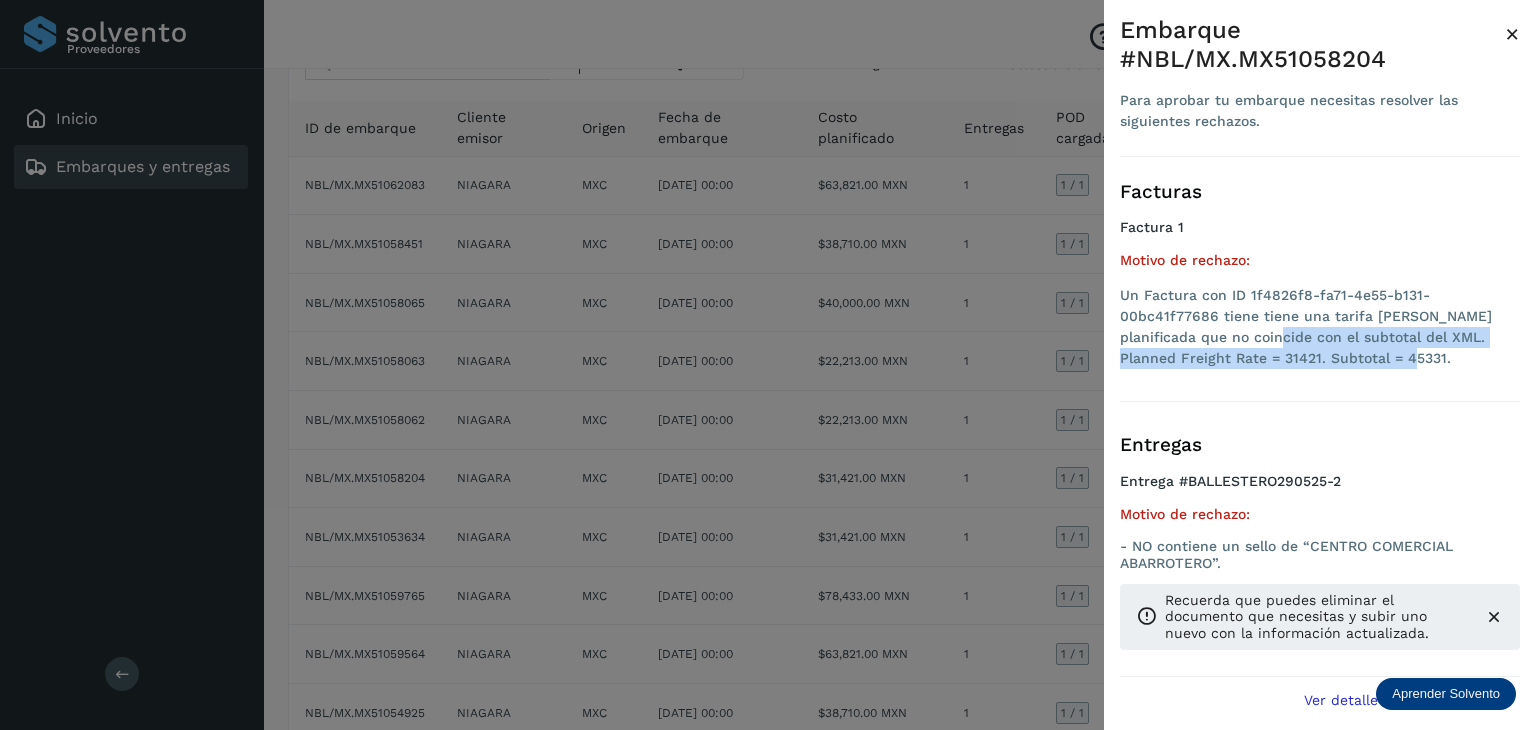 drag, startPoint x: 1245, startPoint y: 359, endPoint x: 1120, endPoint y: 335, distance: 127.28315 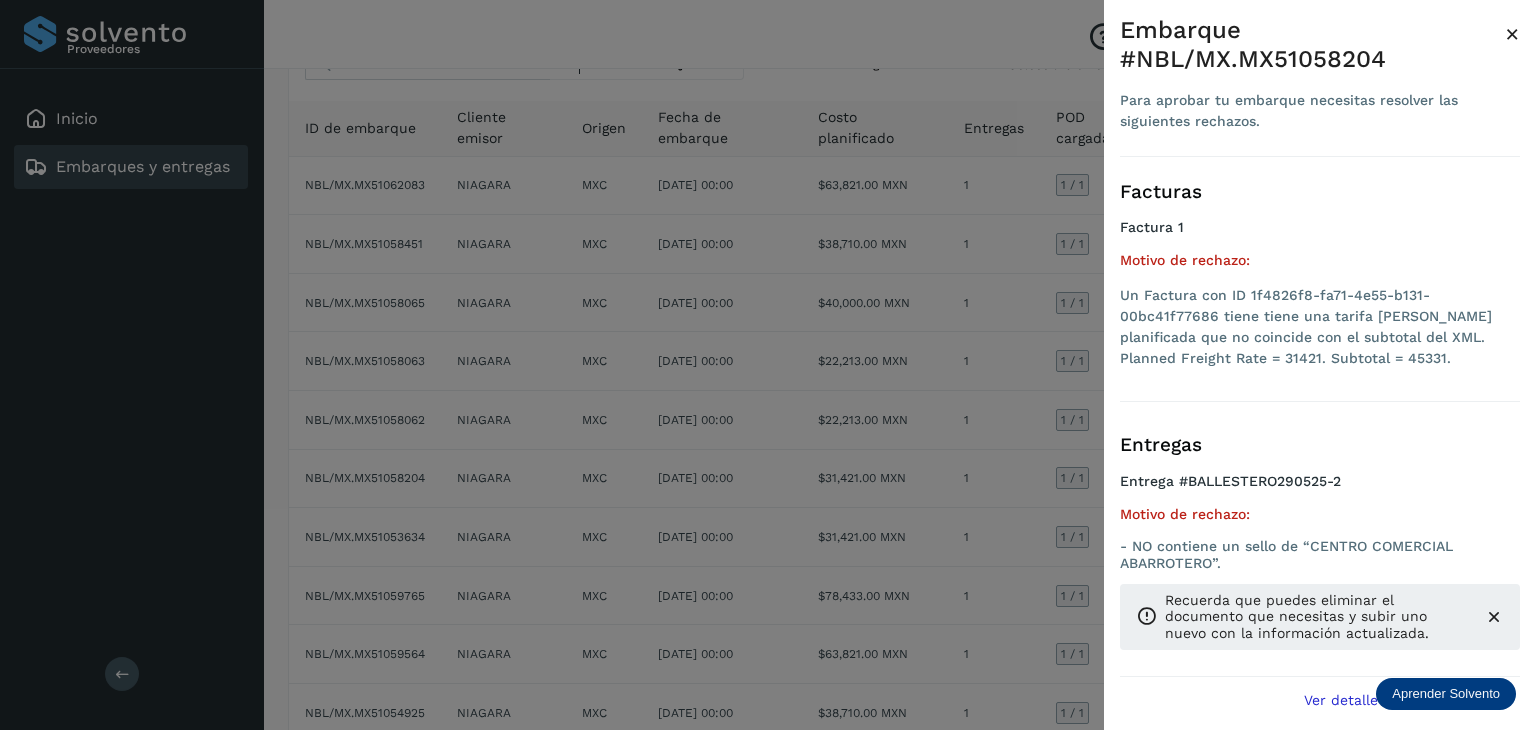click at bounding box center (1494, 617) 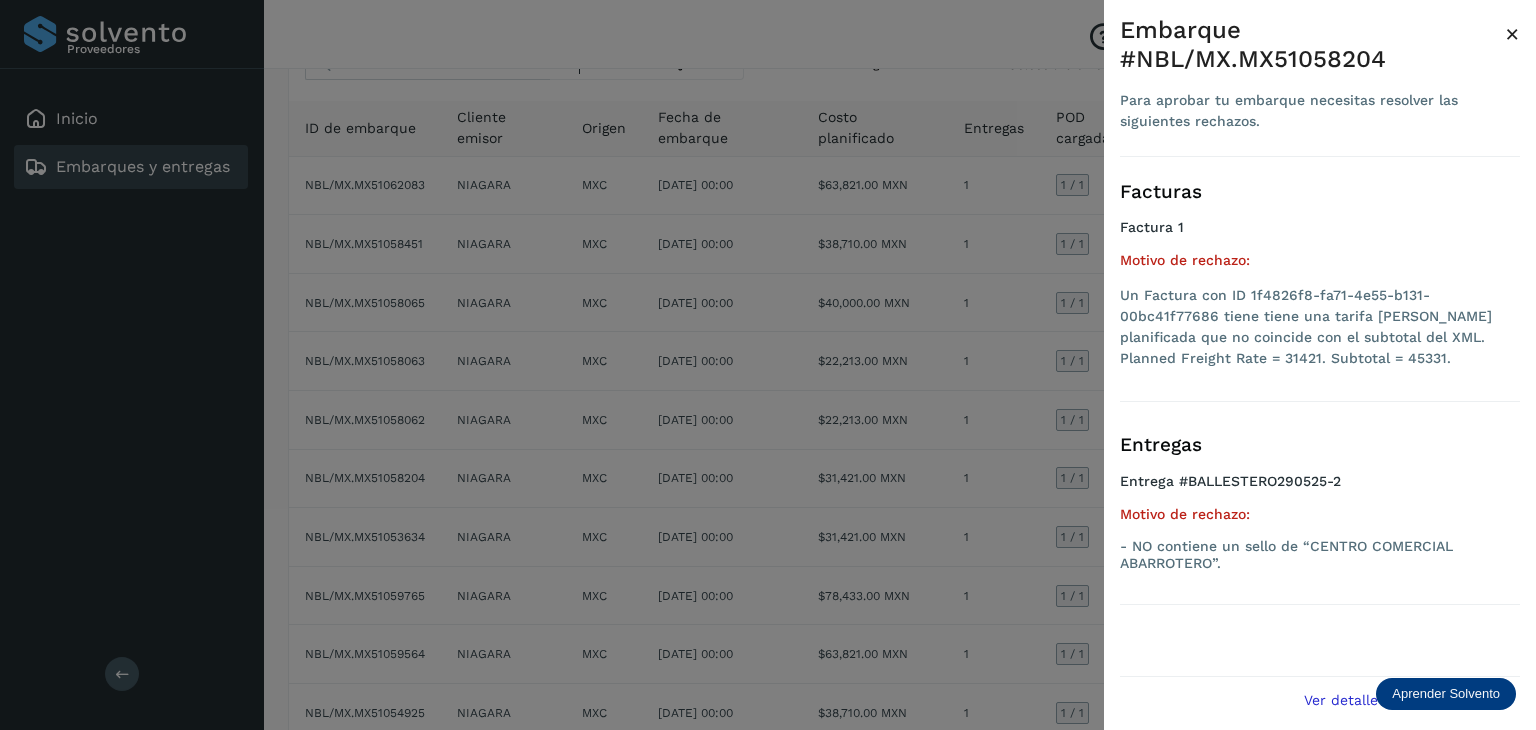 click at bounding box center (768, 365) 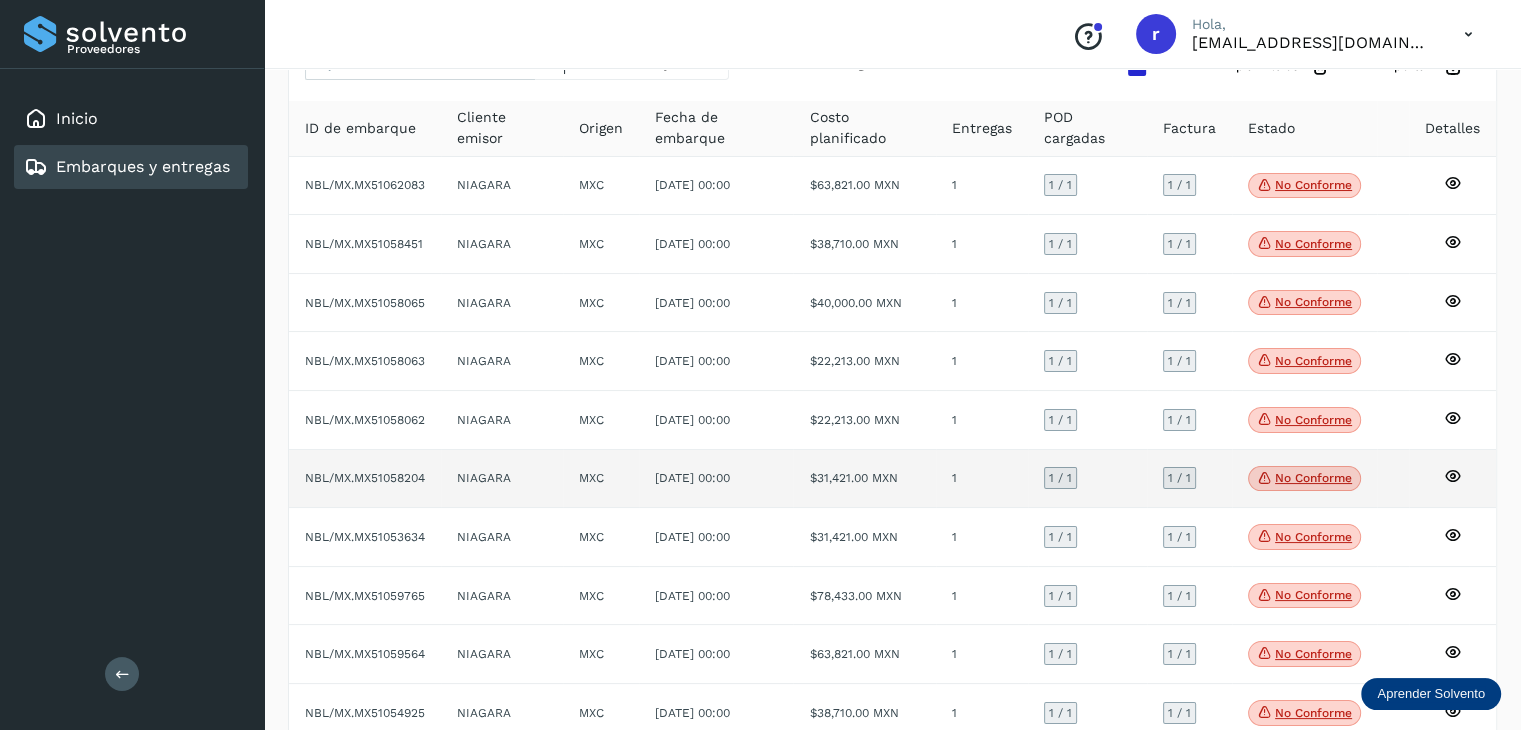 click on "No conforme" 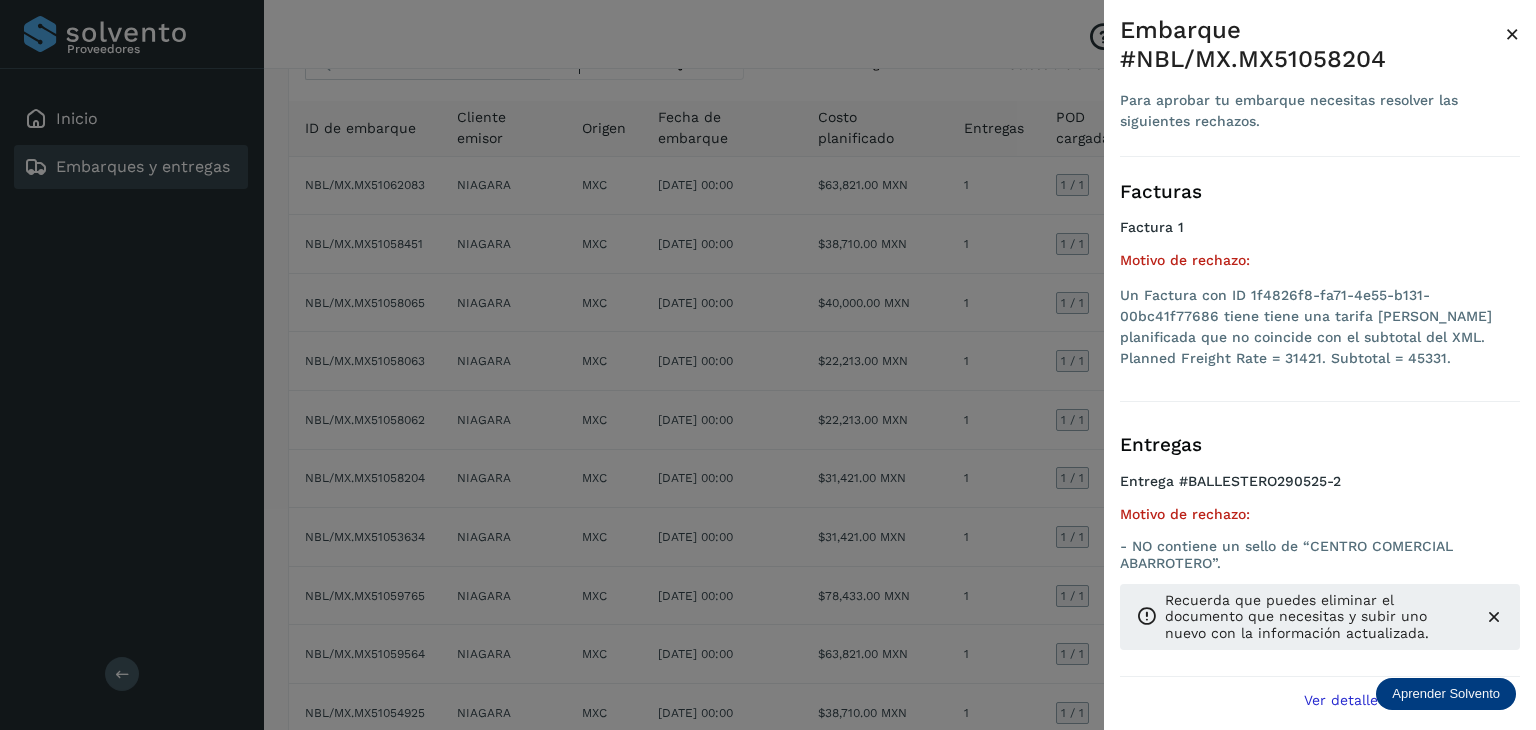 click at bounding box center [768, 365] 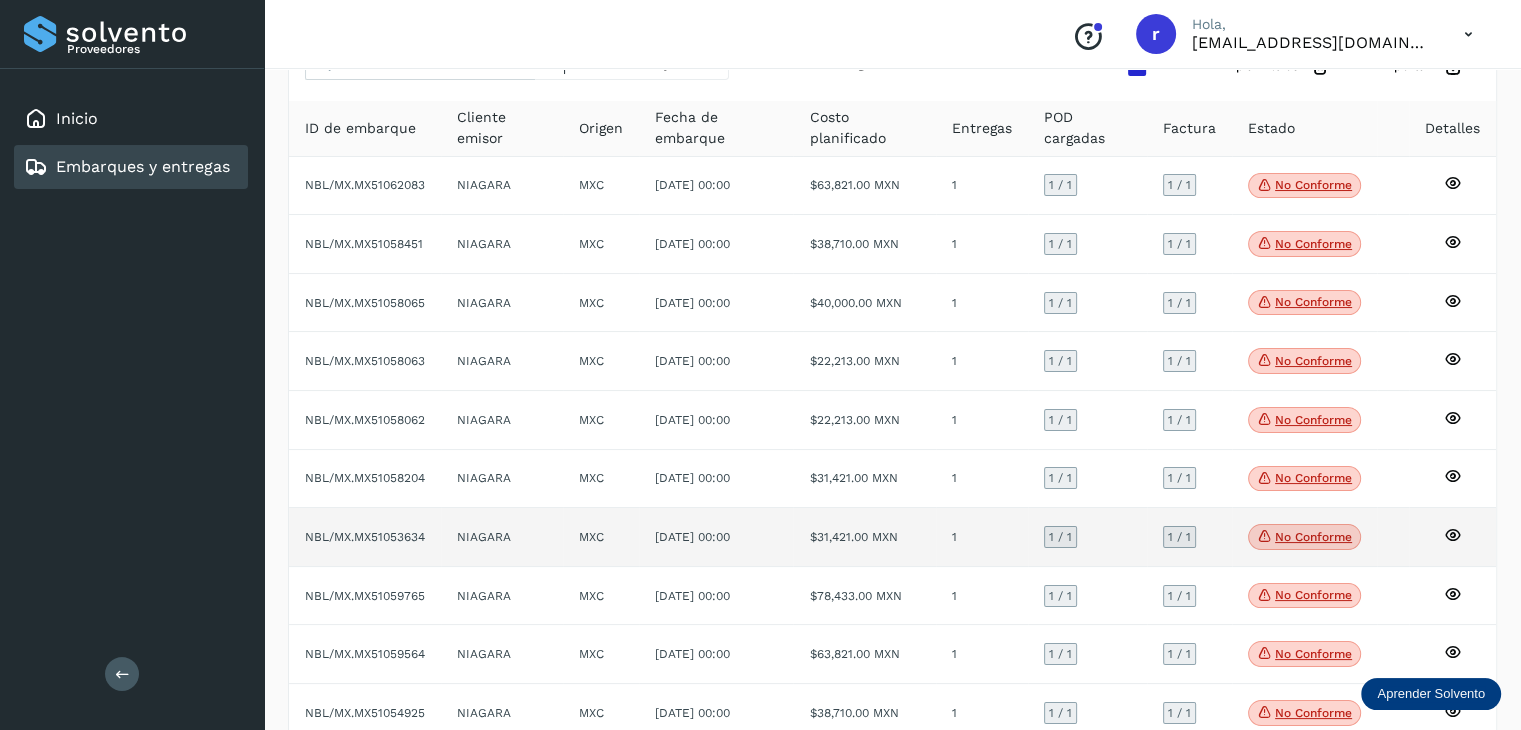 click on "No conforme" at bounding box center [1304, 537] 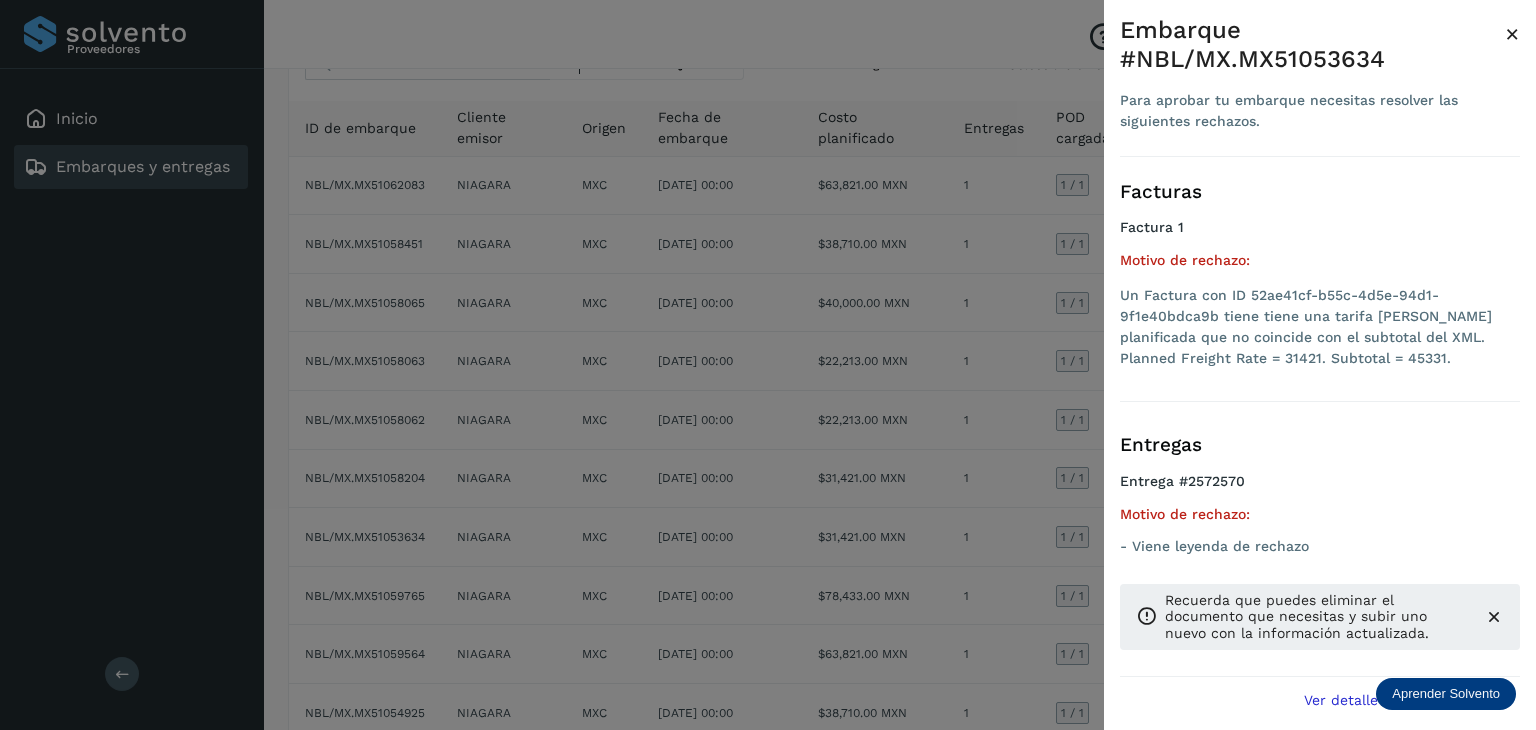 click at bounding box center [768, 365] 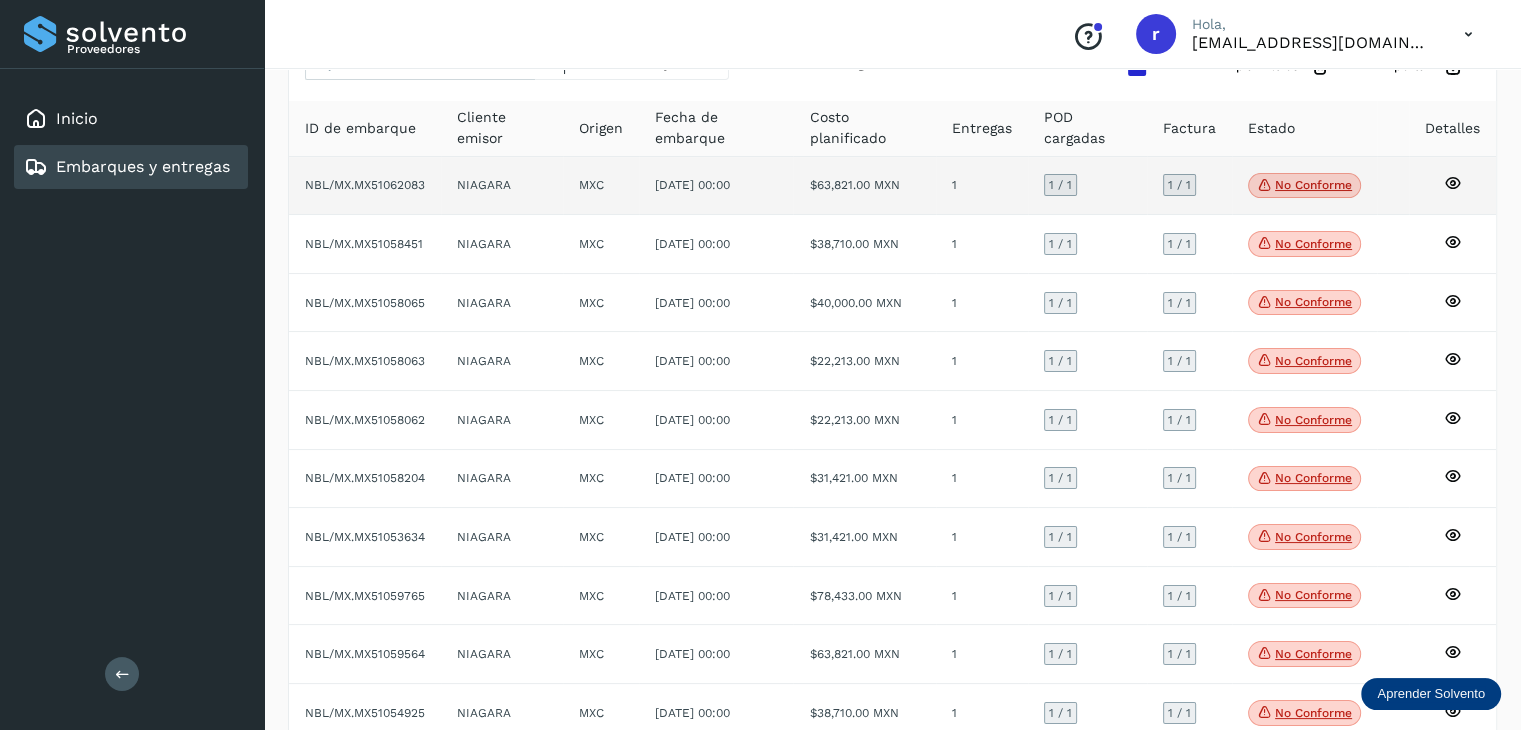 click 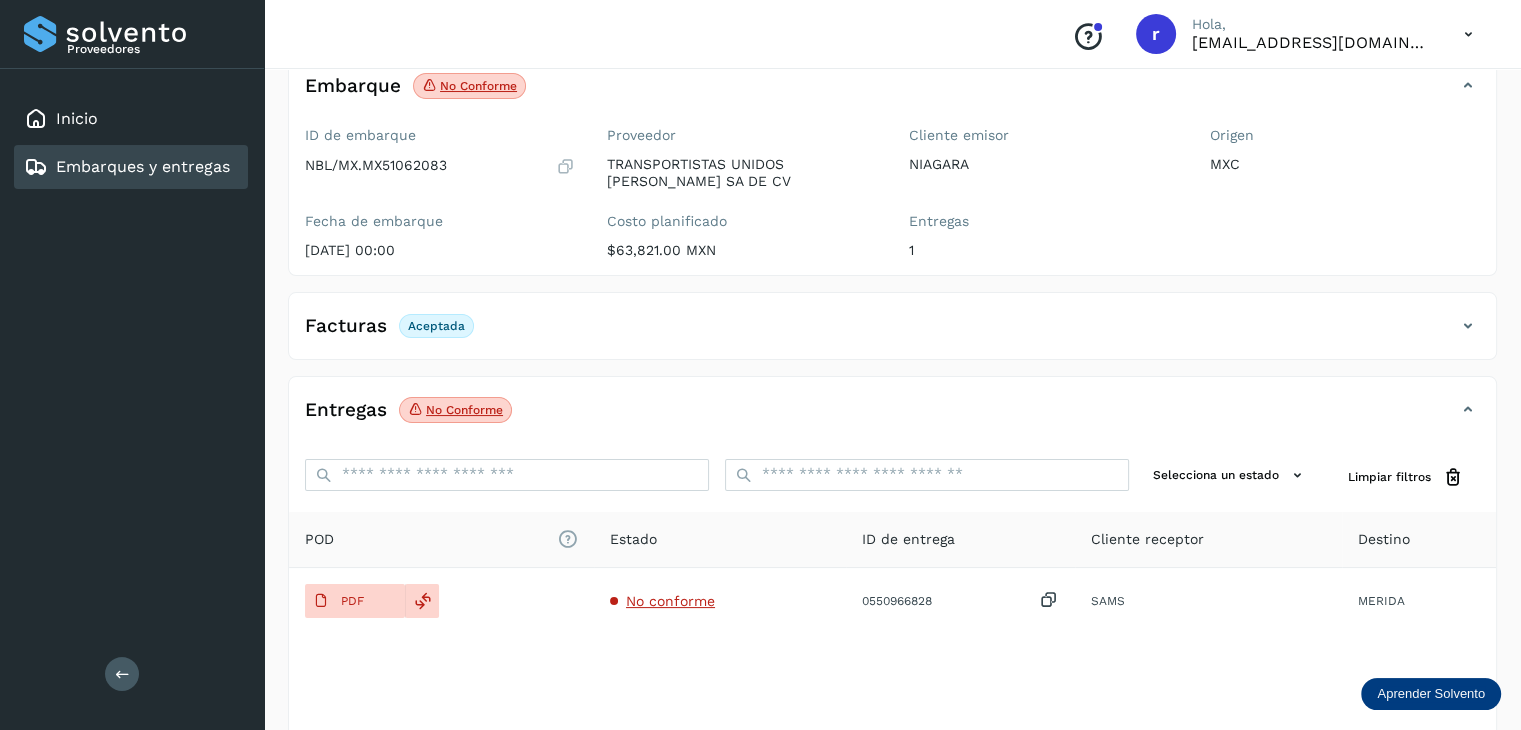 scroll, scrollTop: 129, scrollLeft: 0, axis: vertical 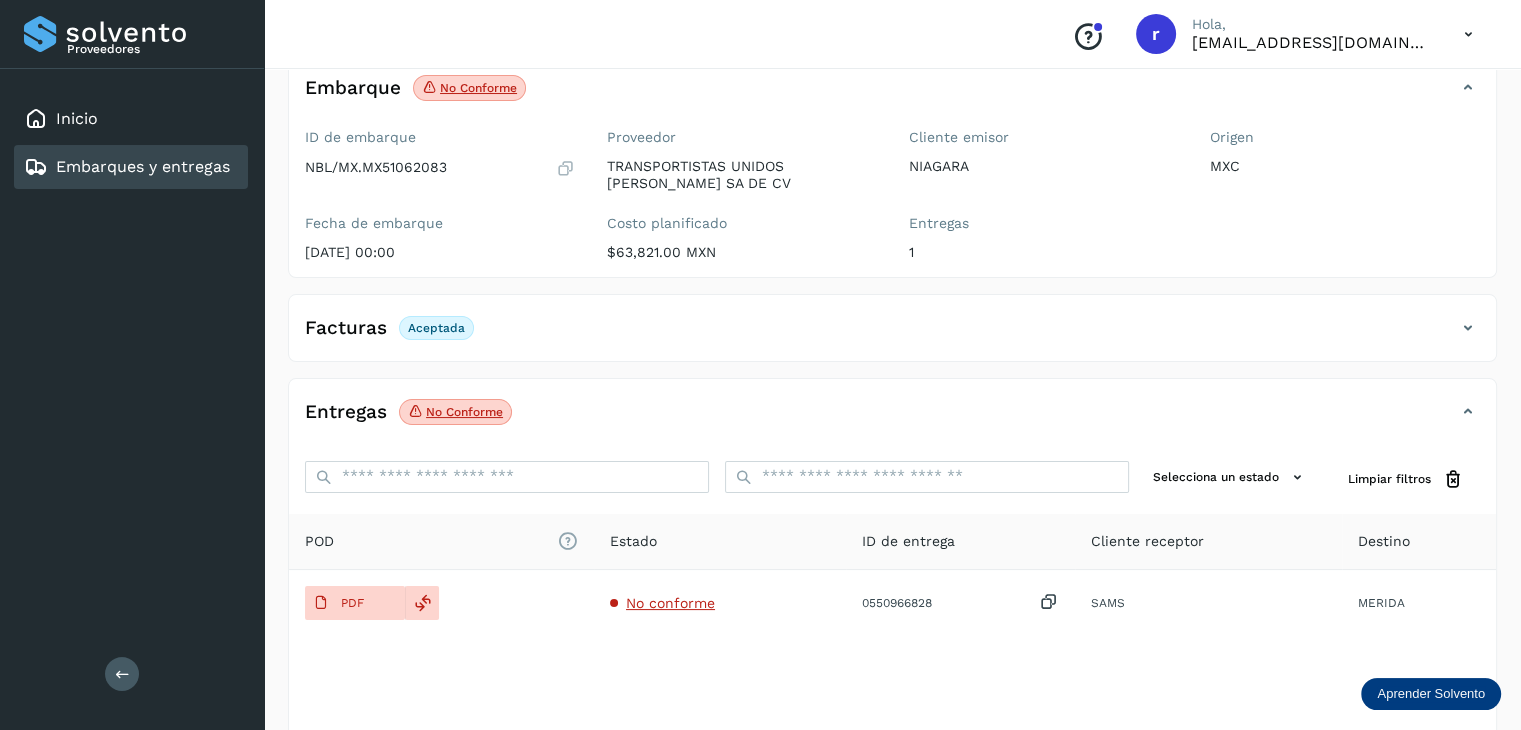 click at bounding box center [1468, 328] 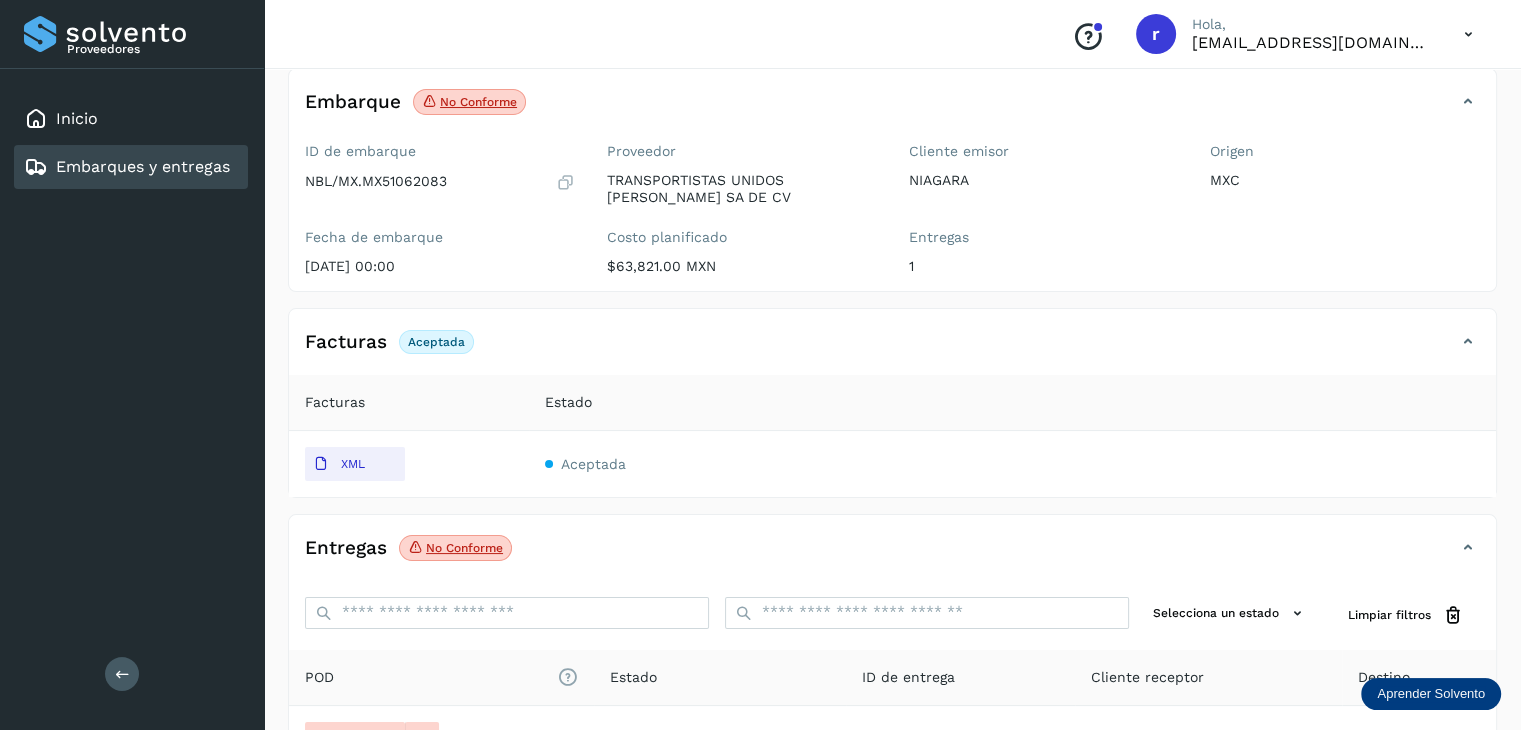 scroll, scrollTop: 351, scrollLeft: 0, axis: vertical 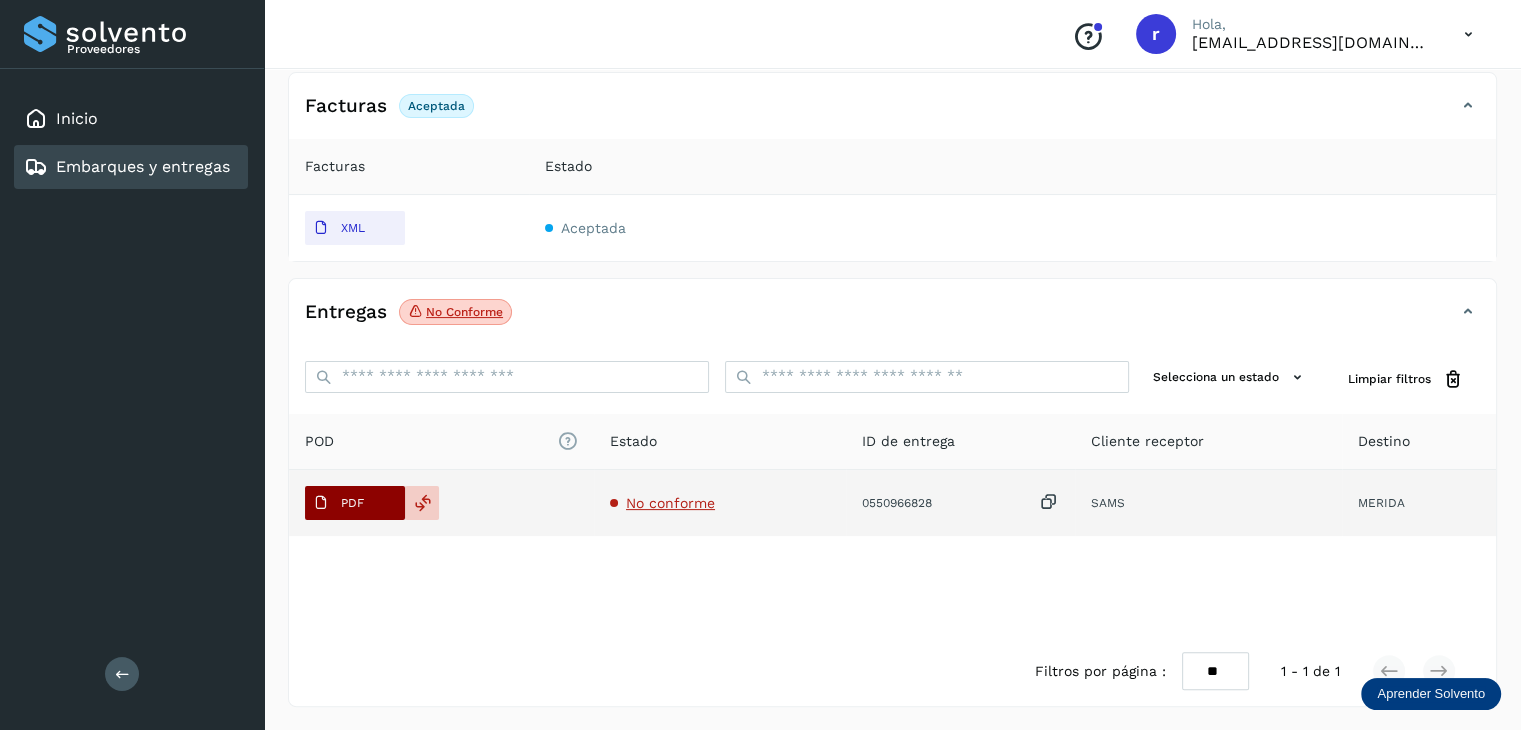 click on "PDF" at bounding box center (338, 503) 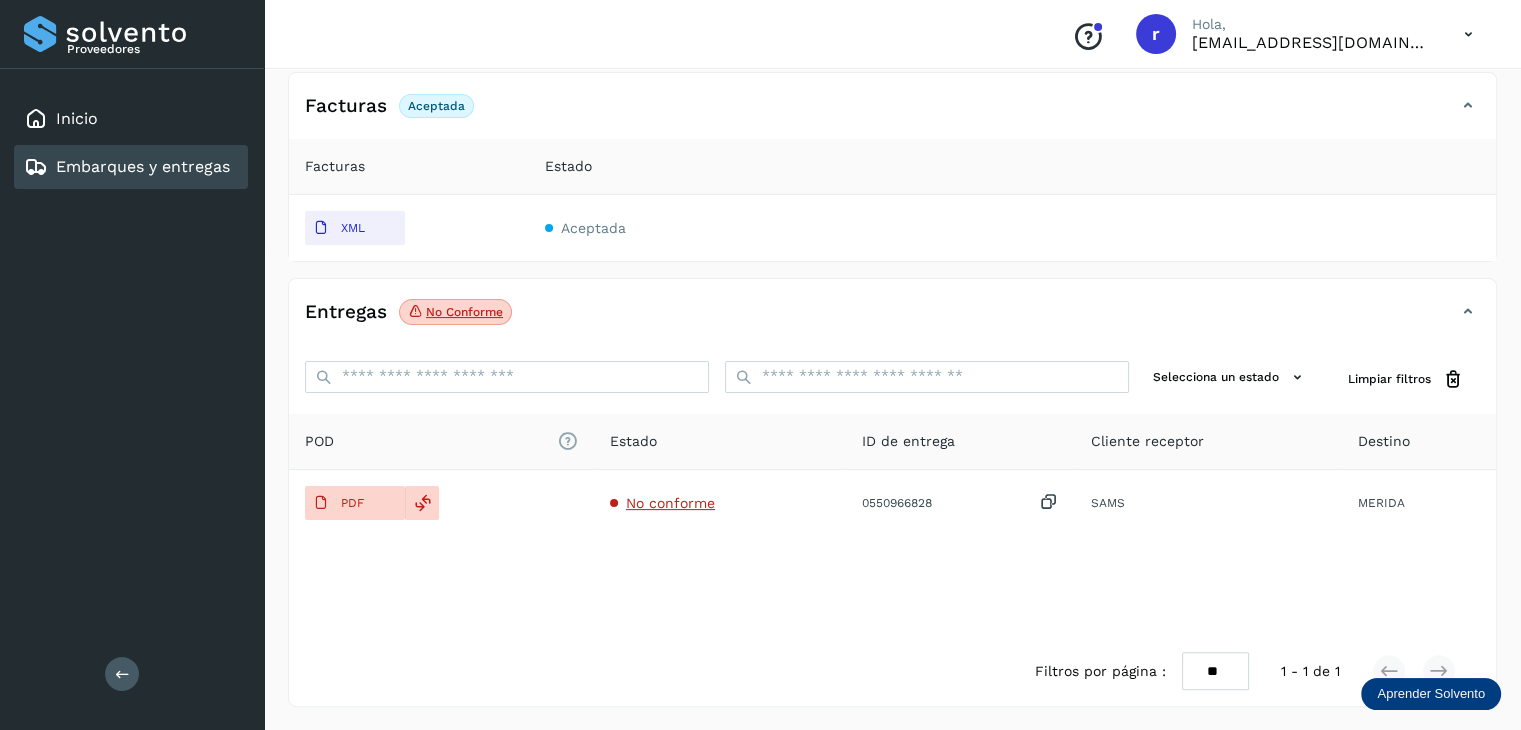 click on "Embarques y entregas" at bounding box center [143, 166] 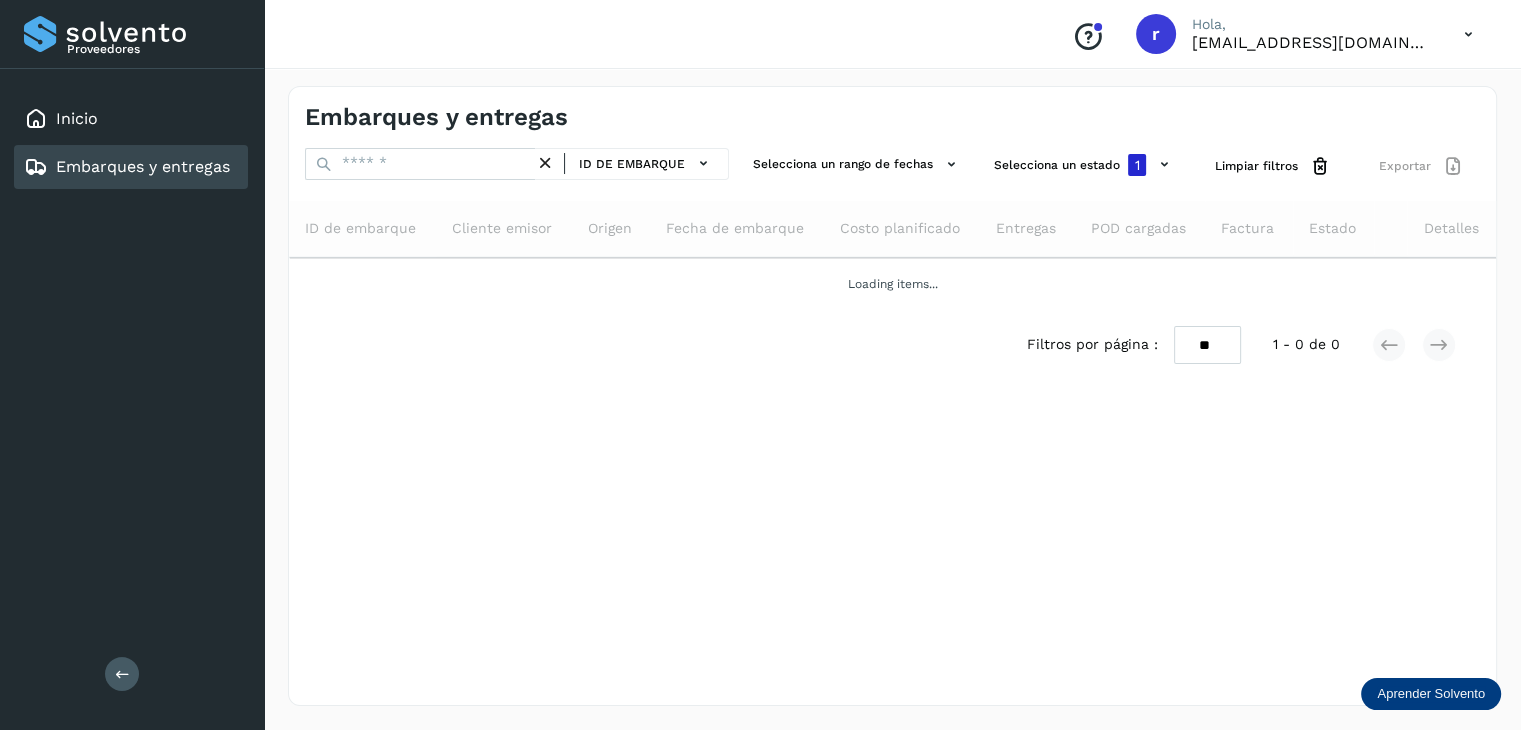 scroll, scrollTop: 0, scrollLeft: 0, axis: both 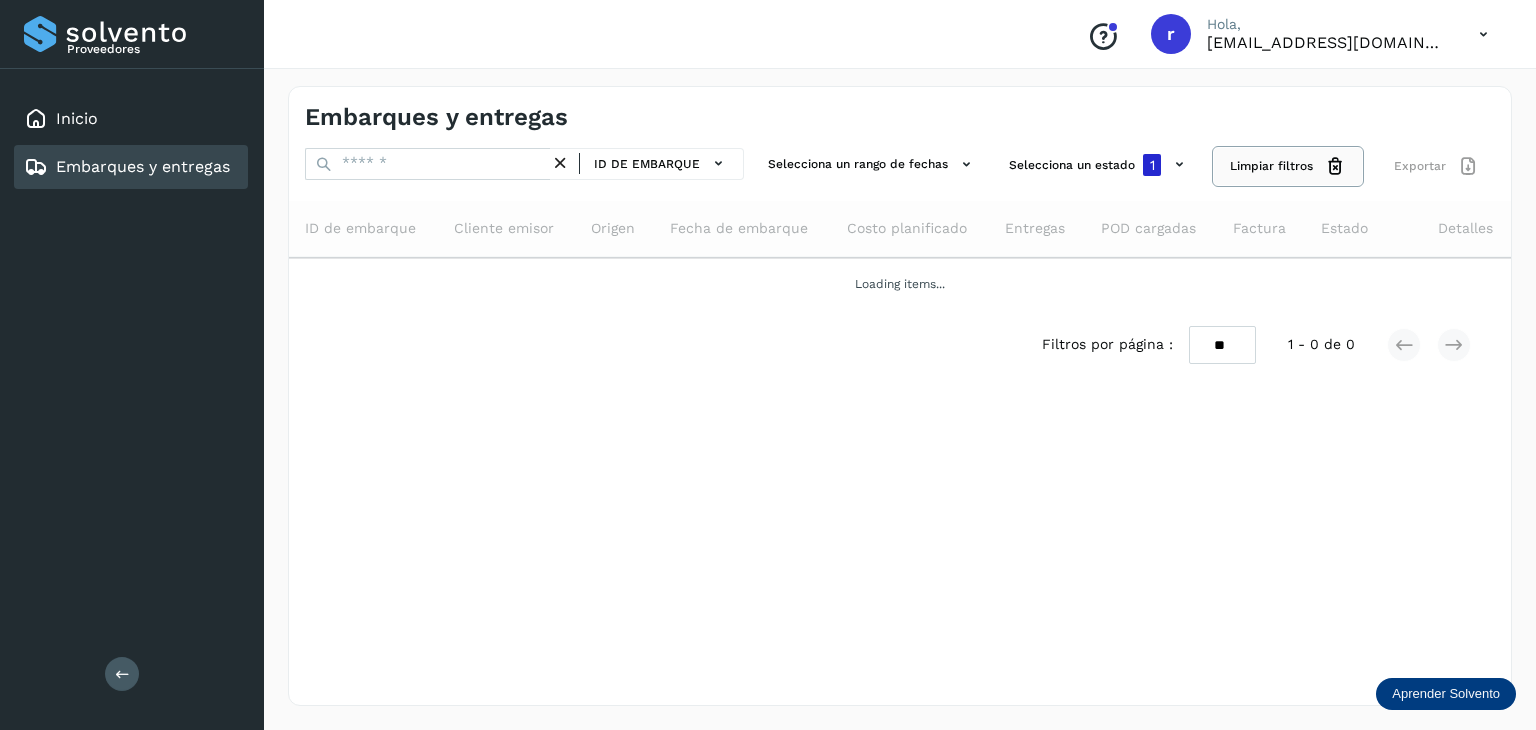 click on "Limpiar filtros" 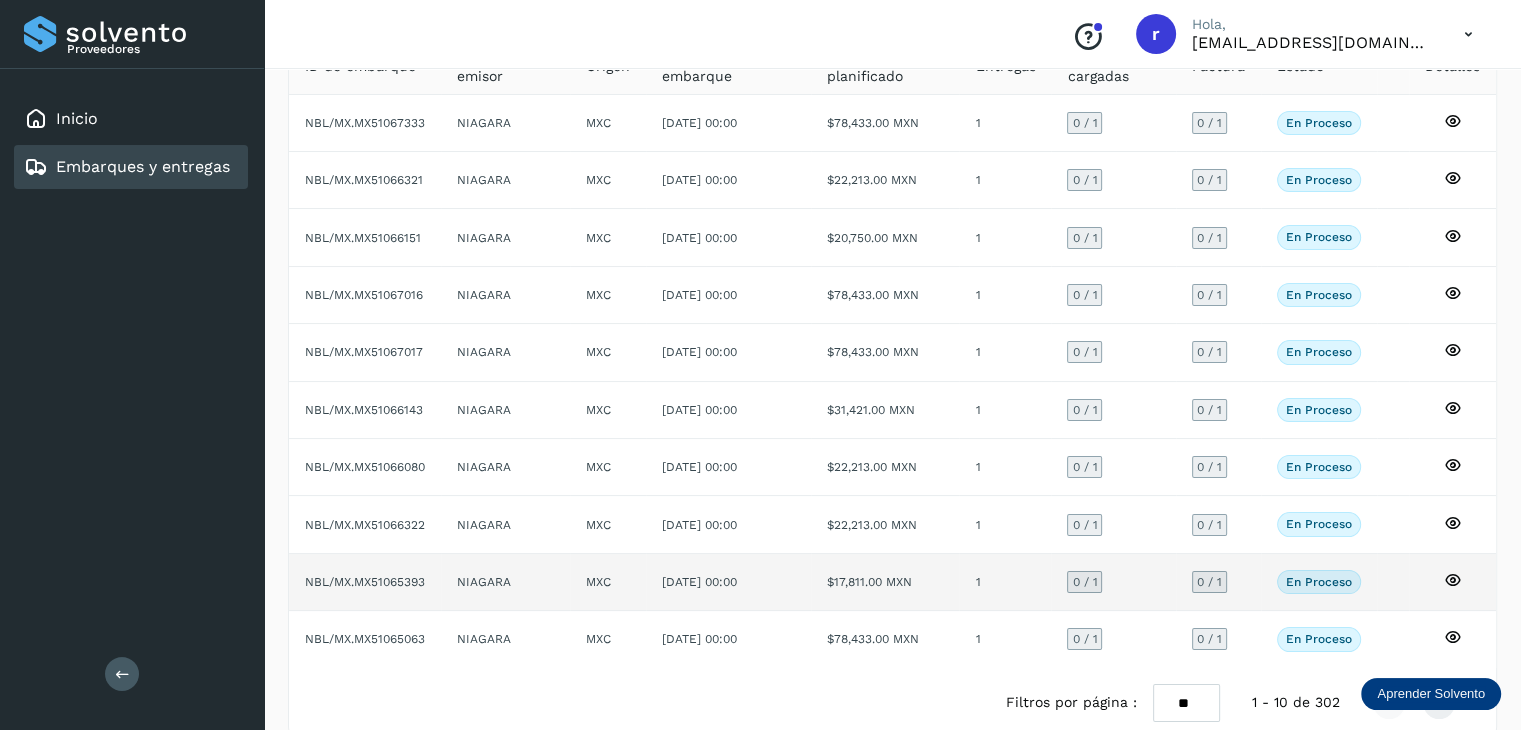 scroll, scrollTop: 189, scrollLeft: 0, axis: vertical 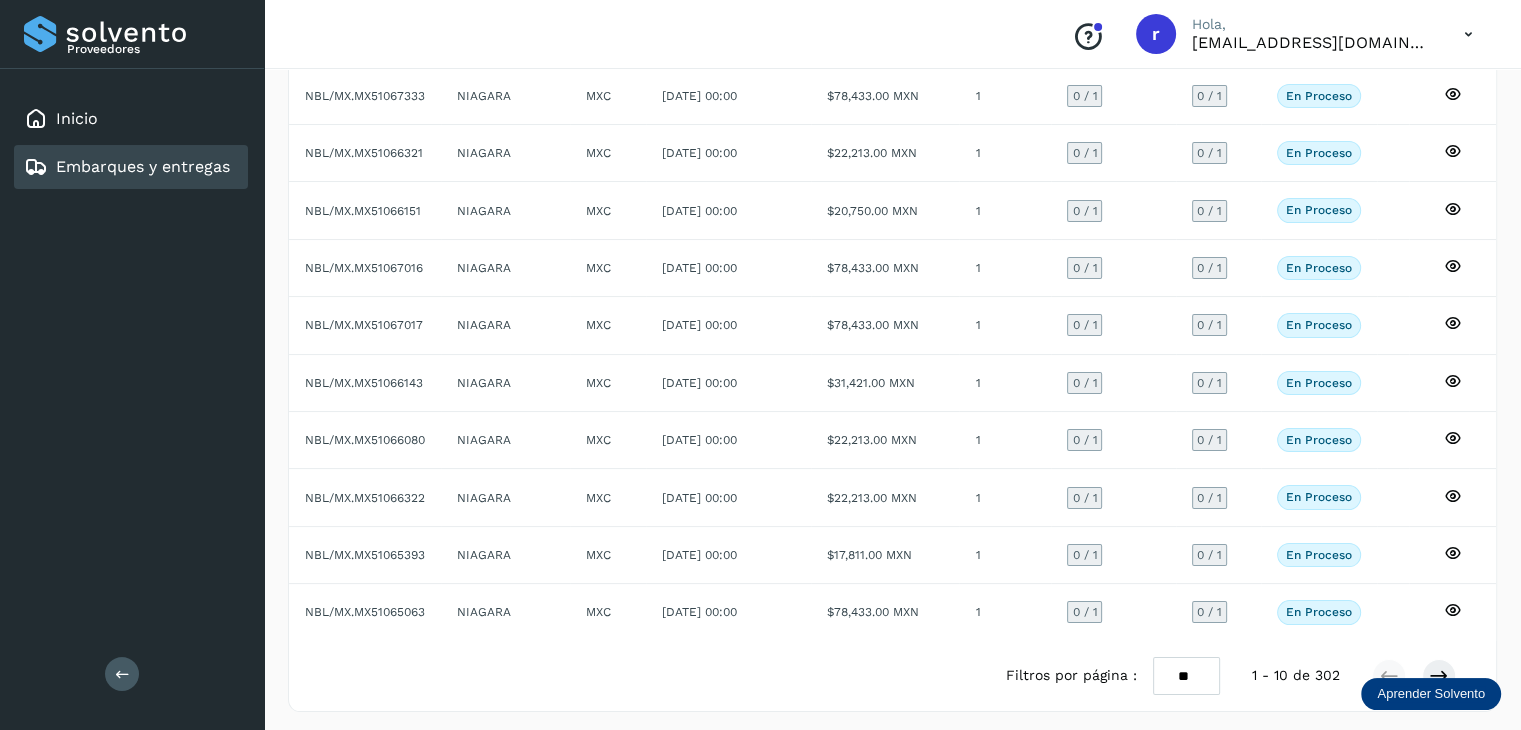 click on "** ** **" at bounding box center [1186, 676] 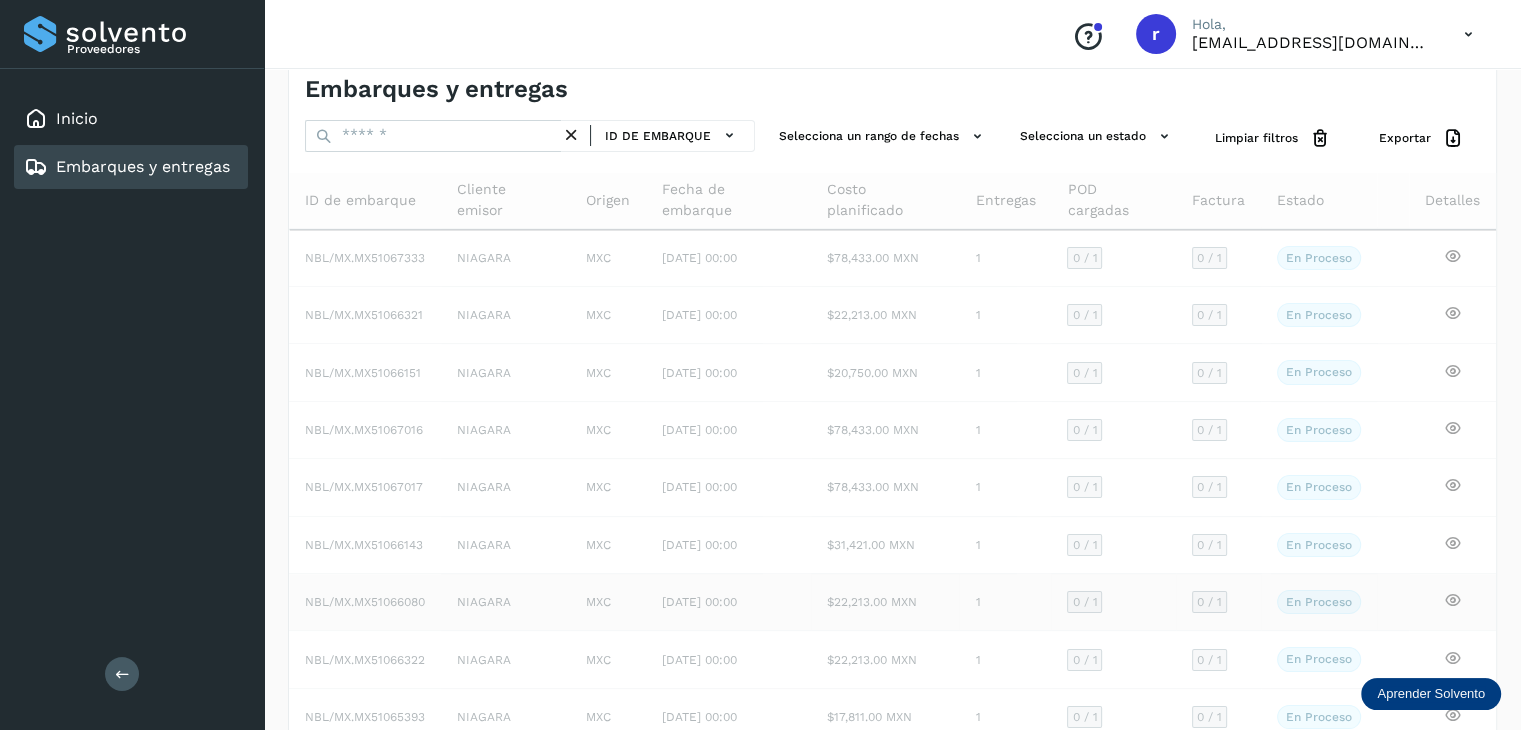 scroll, scrollTop: 0, scrollLeft: 0, axis: both 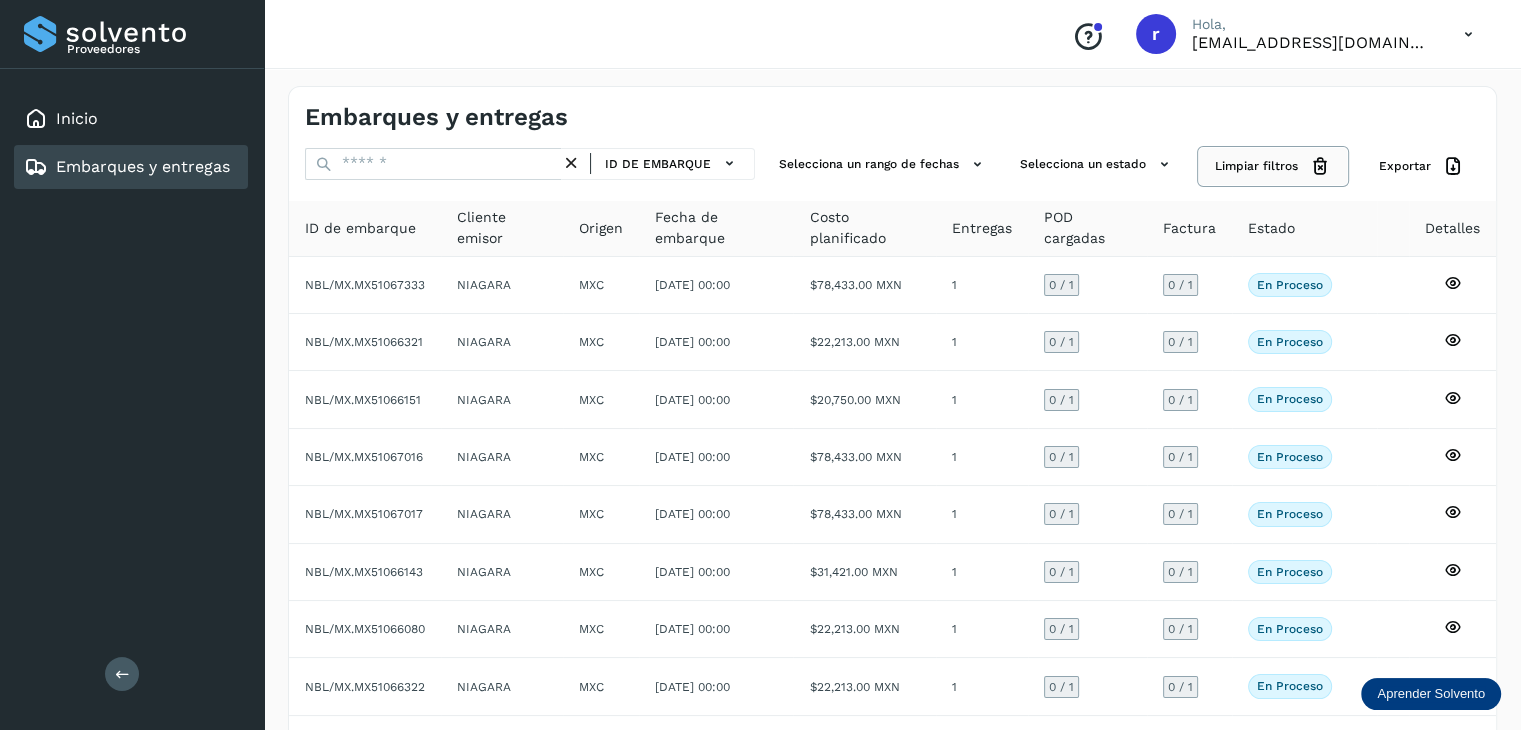click on "Limpiar filtros" 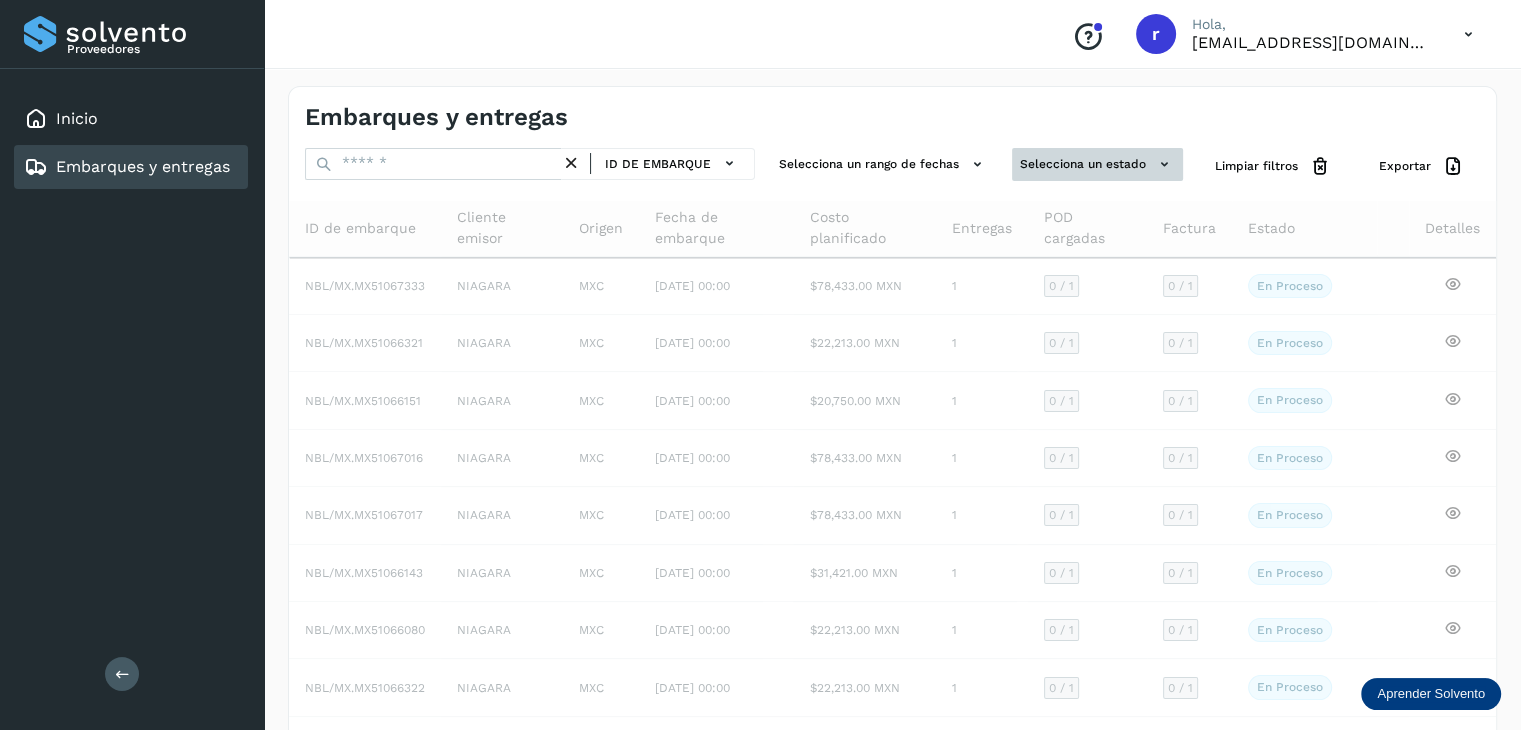 click 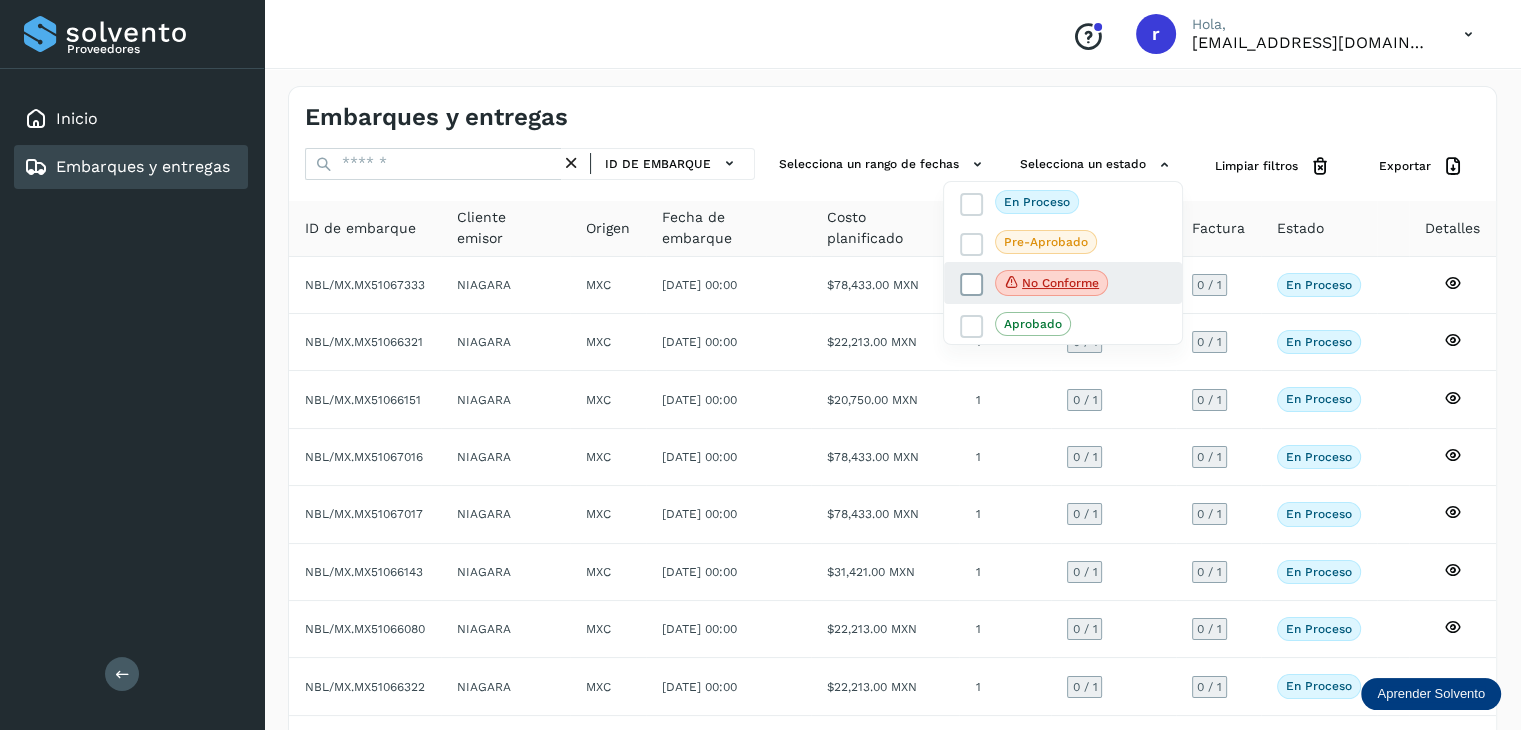 click on "No conforme" 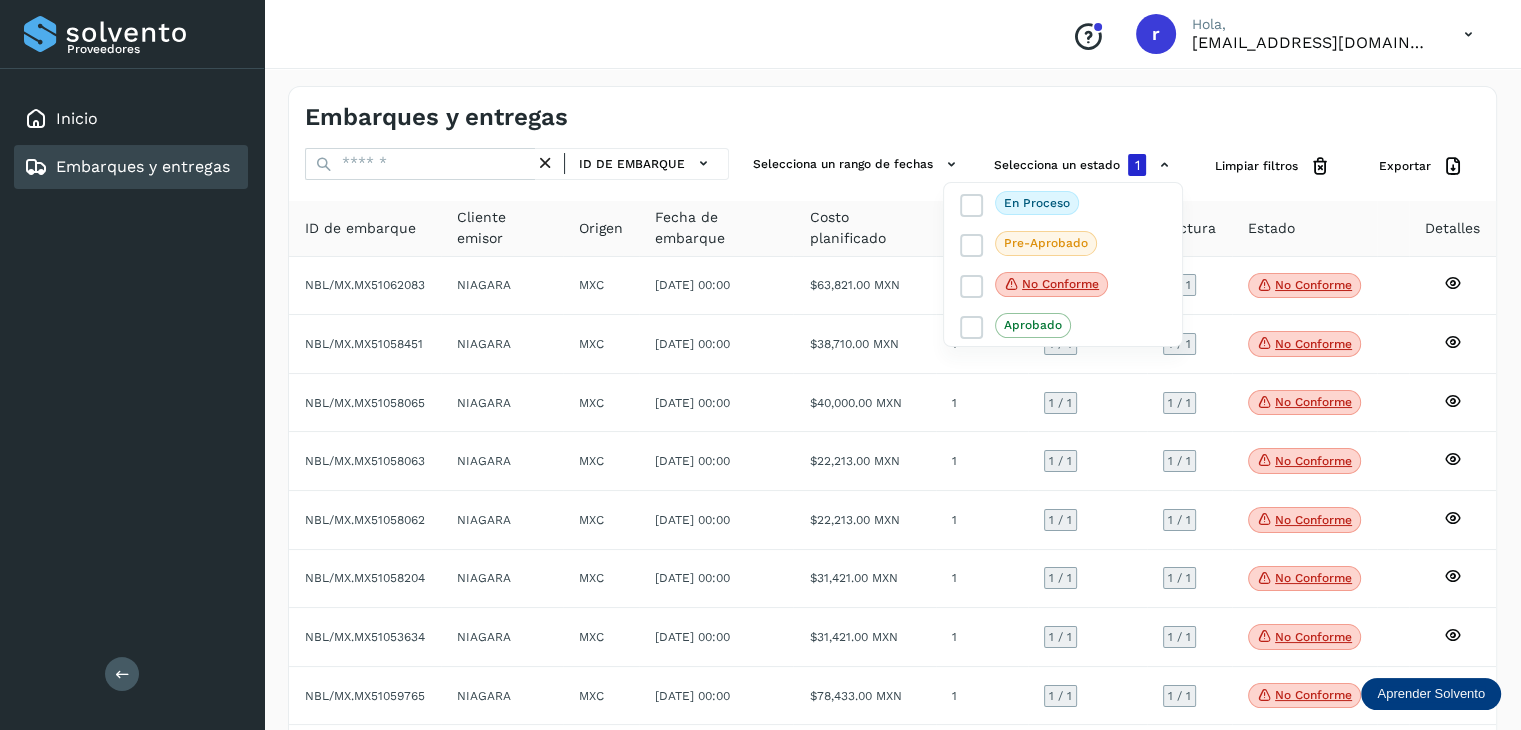 click at bounding box center (760, 365) 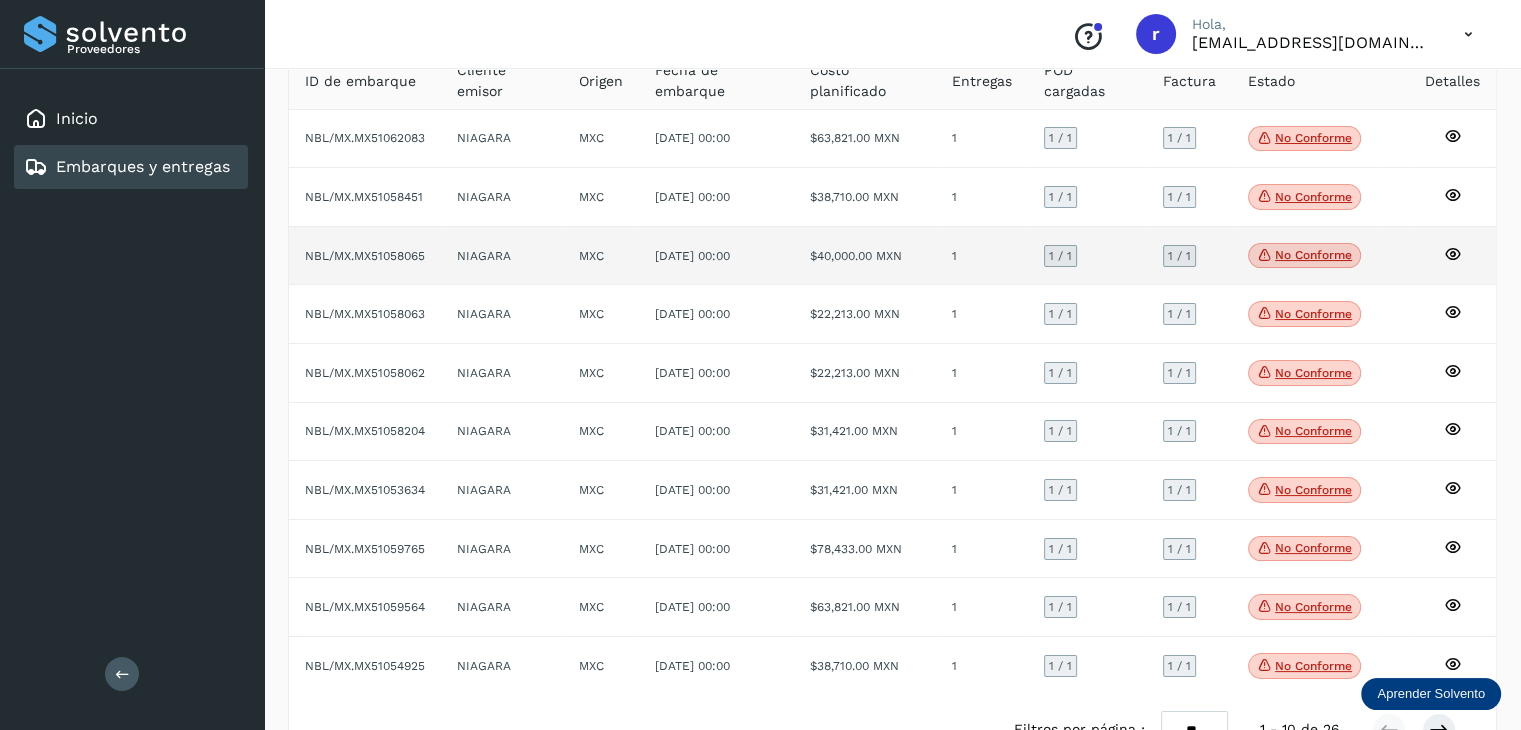 scroll, scrollTop: 208, scrollLeft: 0, axis: vertical 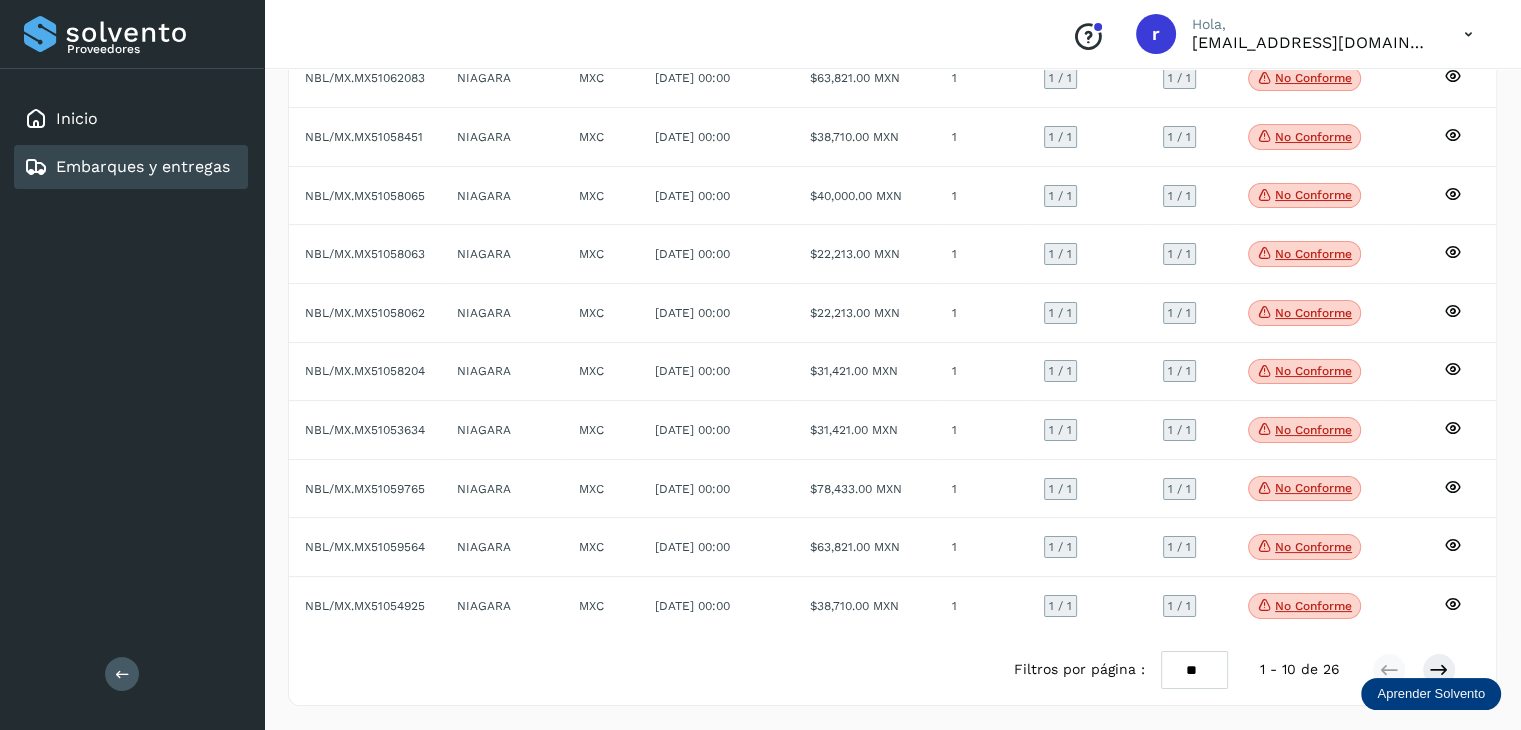 click on "** ** **" at bounding box center (1194, 670) 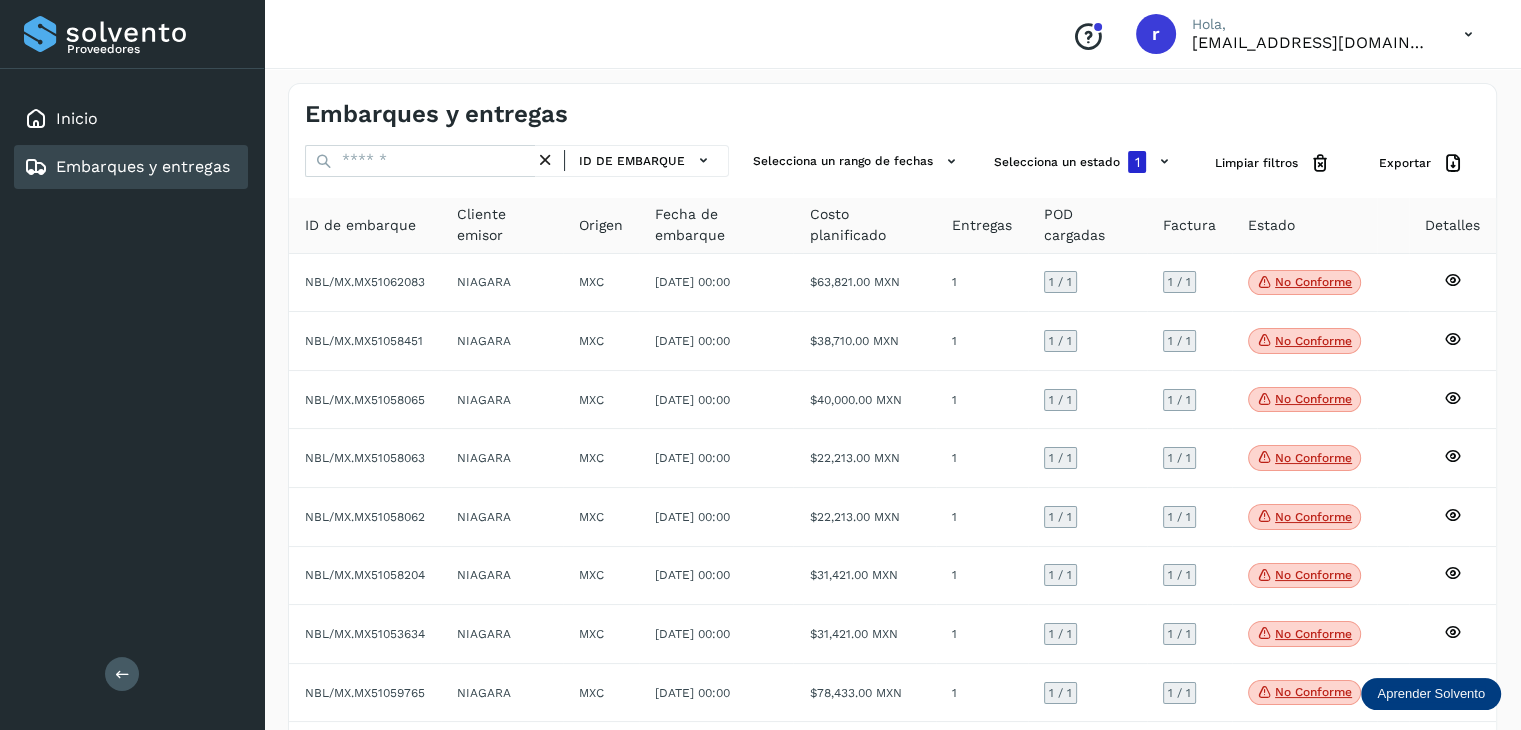scroll, scrollTop: 0, scrollLeft: 0, axis: both 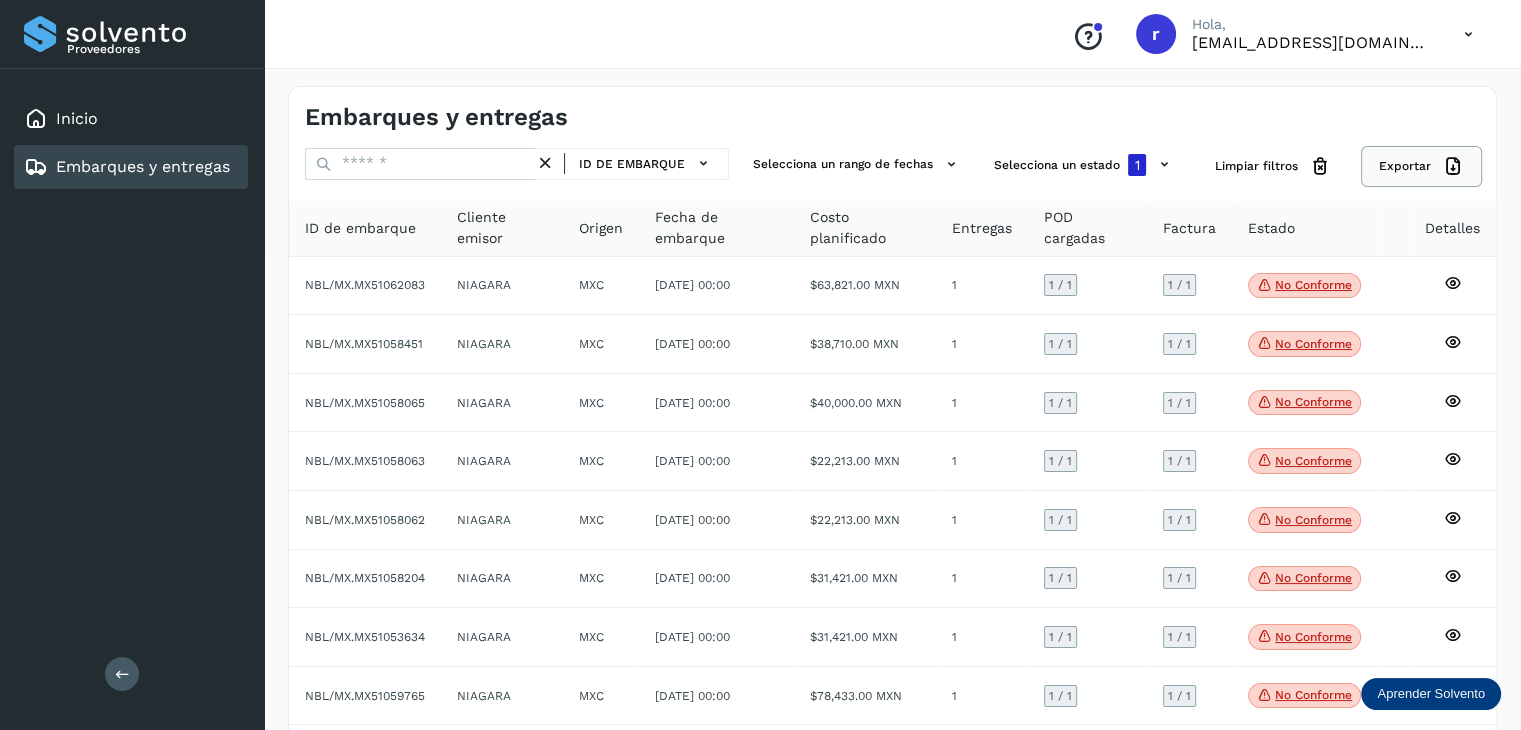 click 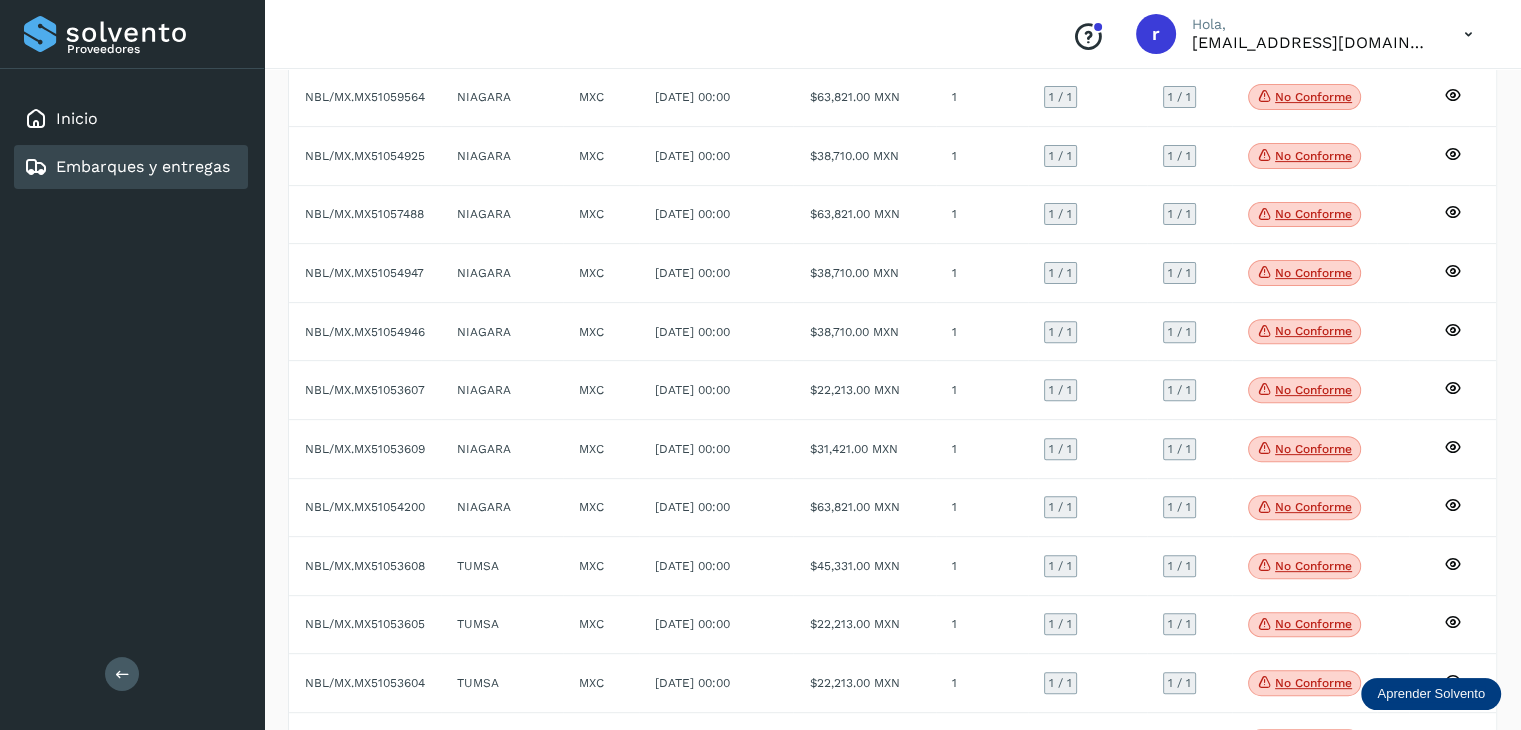 scroll, scrollTop: 0, scrollLeft: 0, axis: both 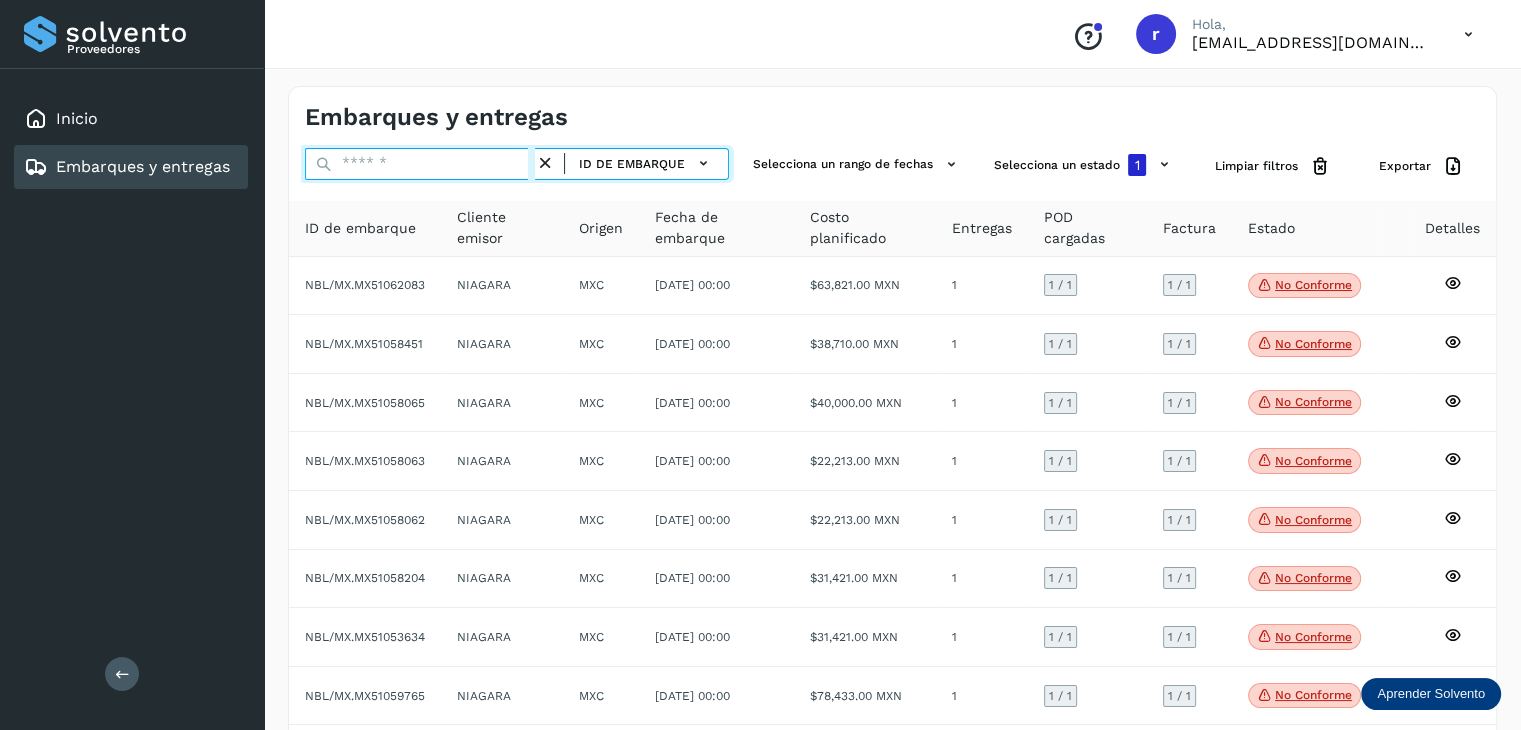 click at bounding box center [420, 164] 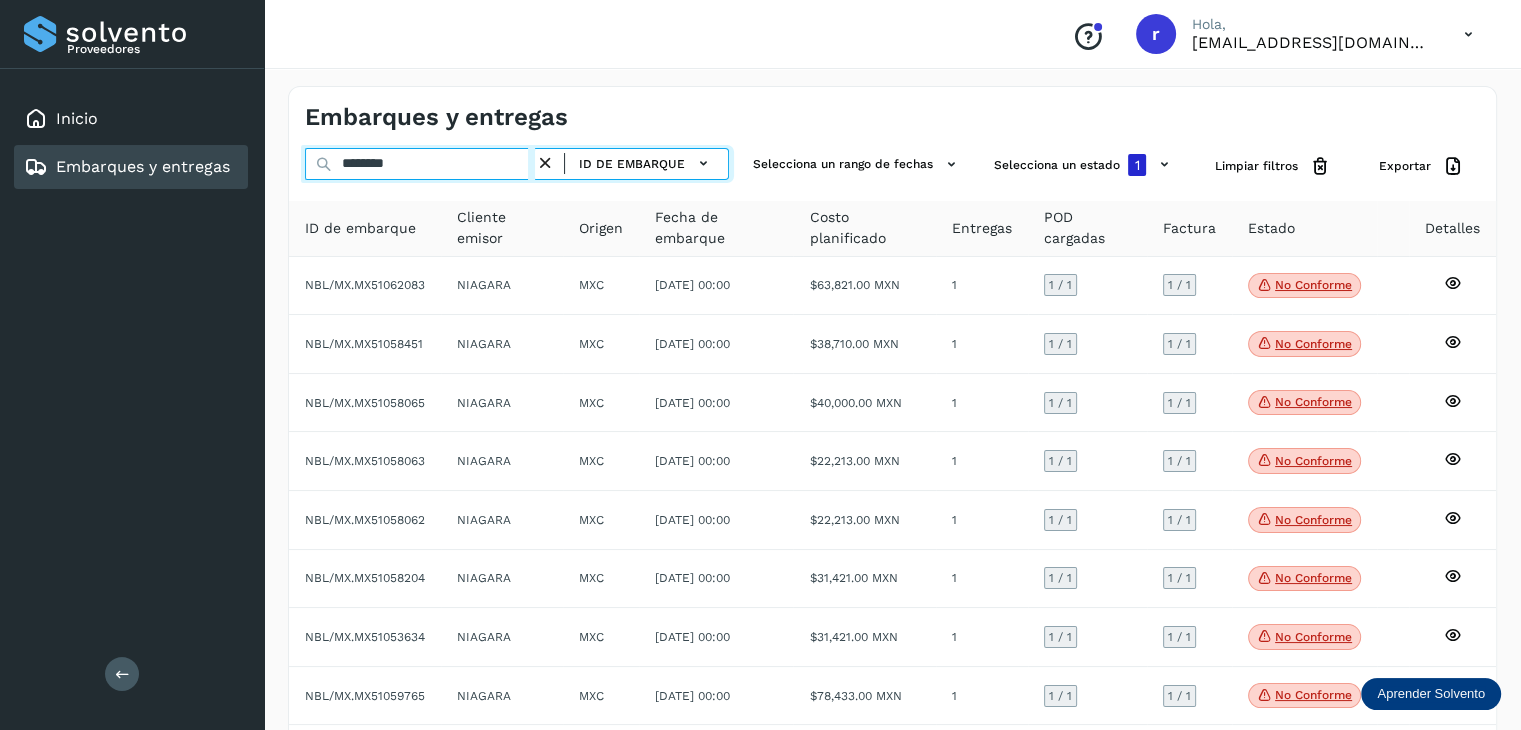select on "**" 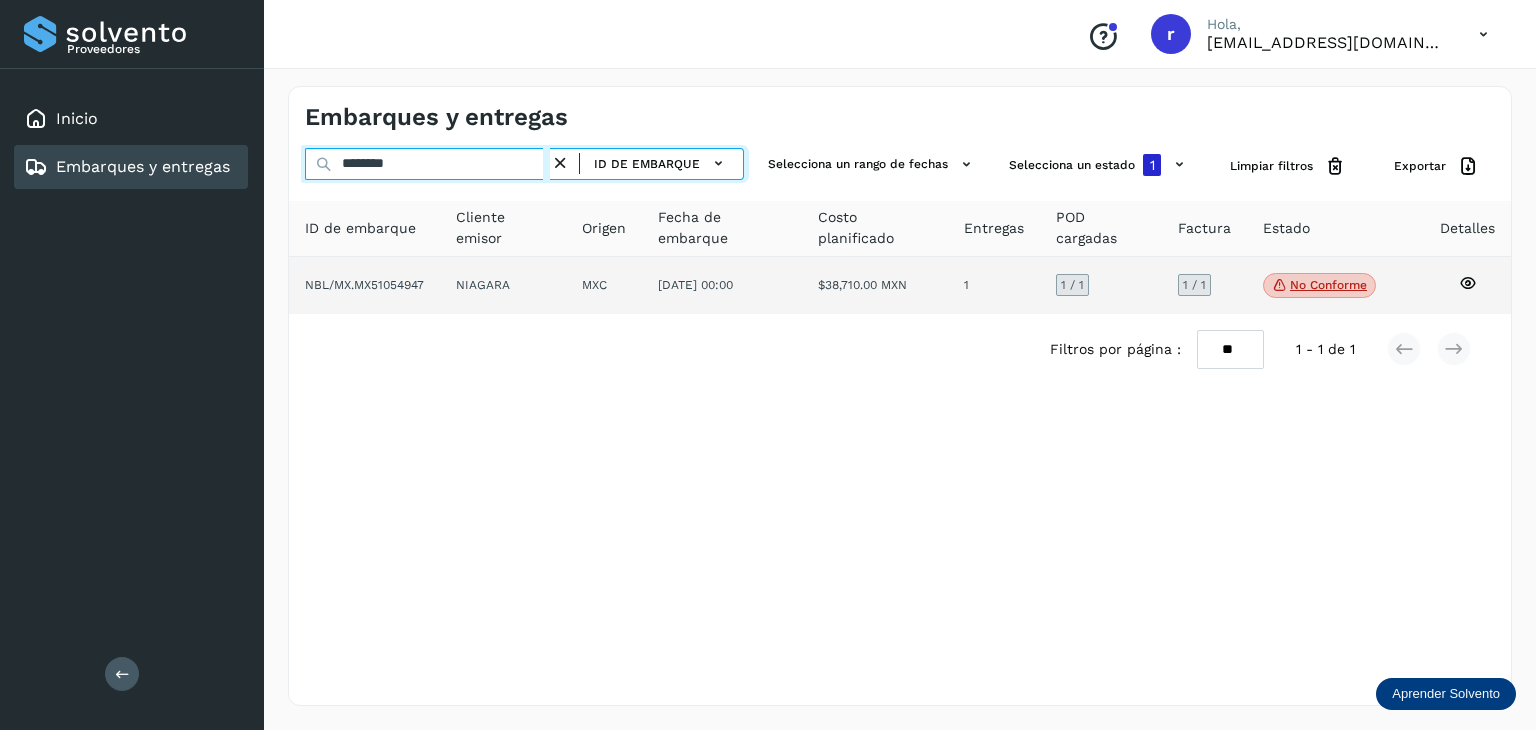 type on "********" 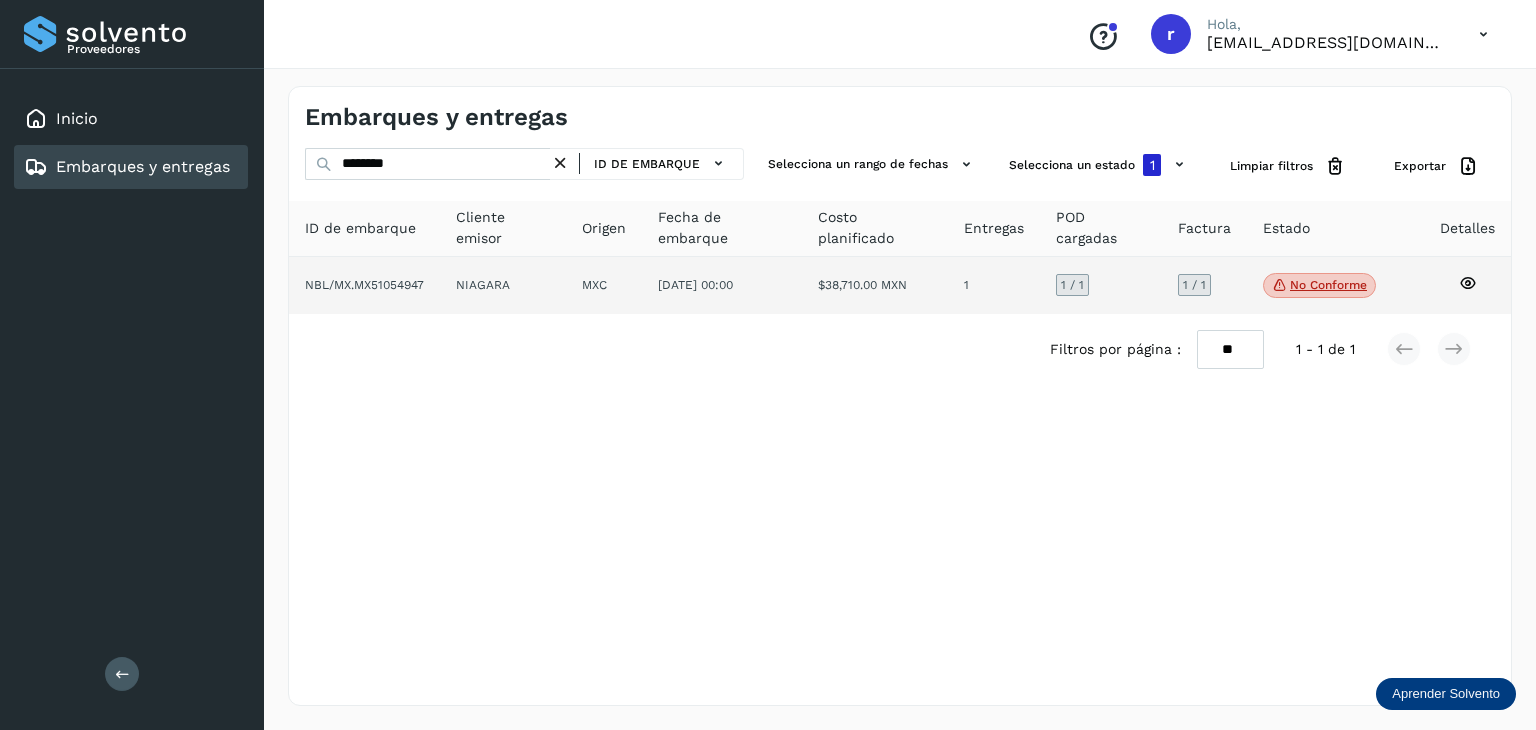 click on "$38,710.00 MXN" 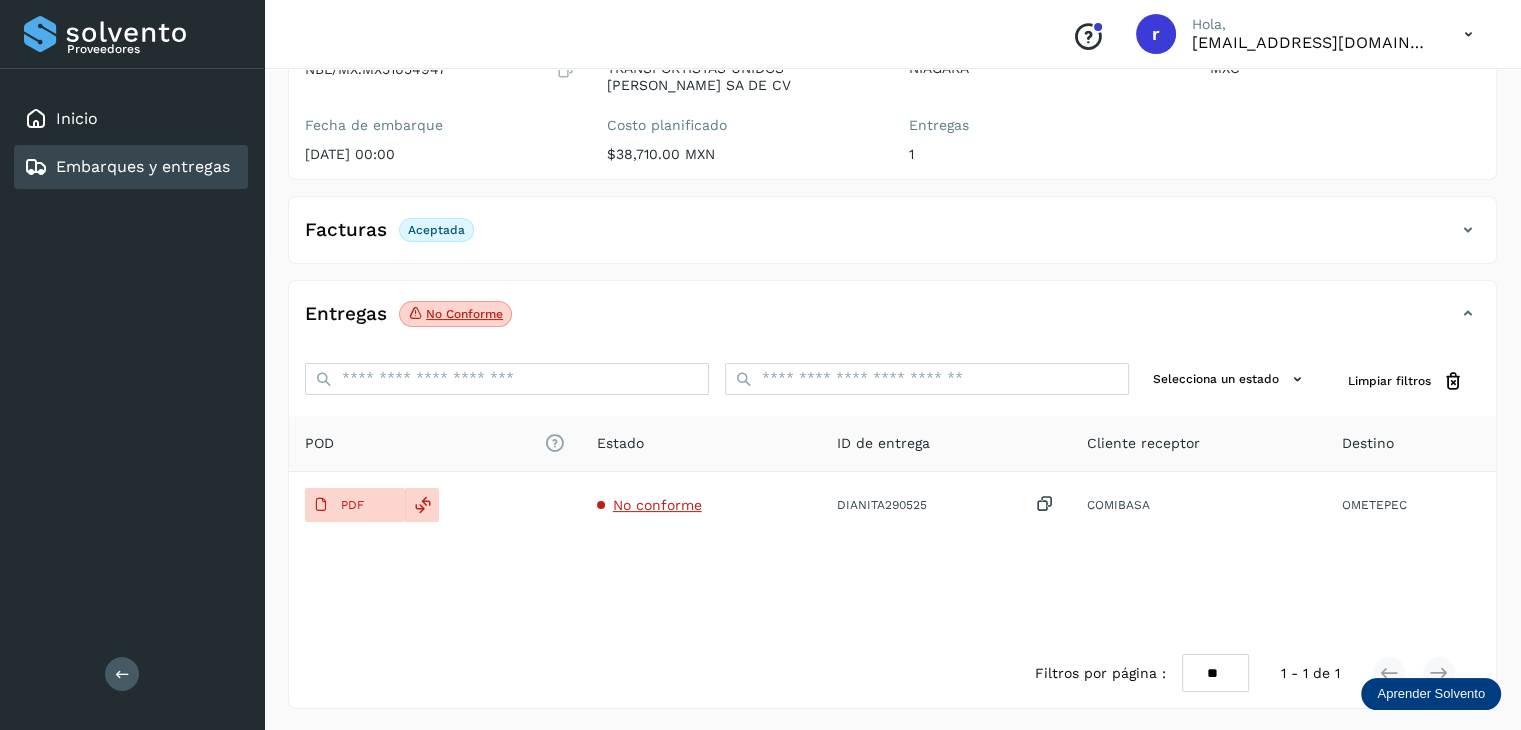 scroll, scrollTop: 229, scrollLeft: 0, axis: vertical 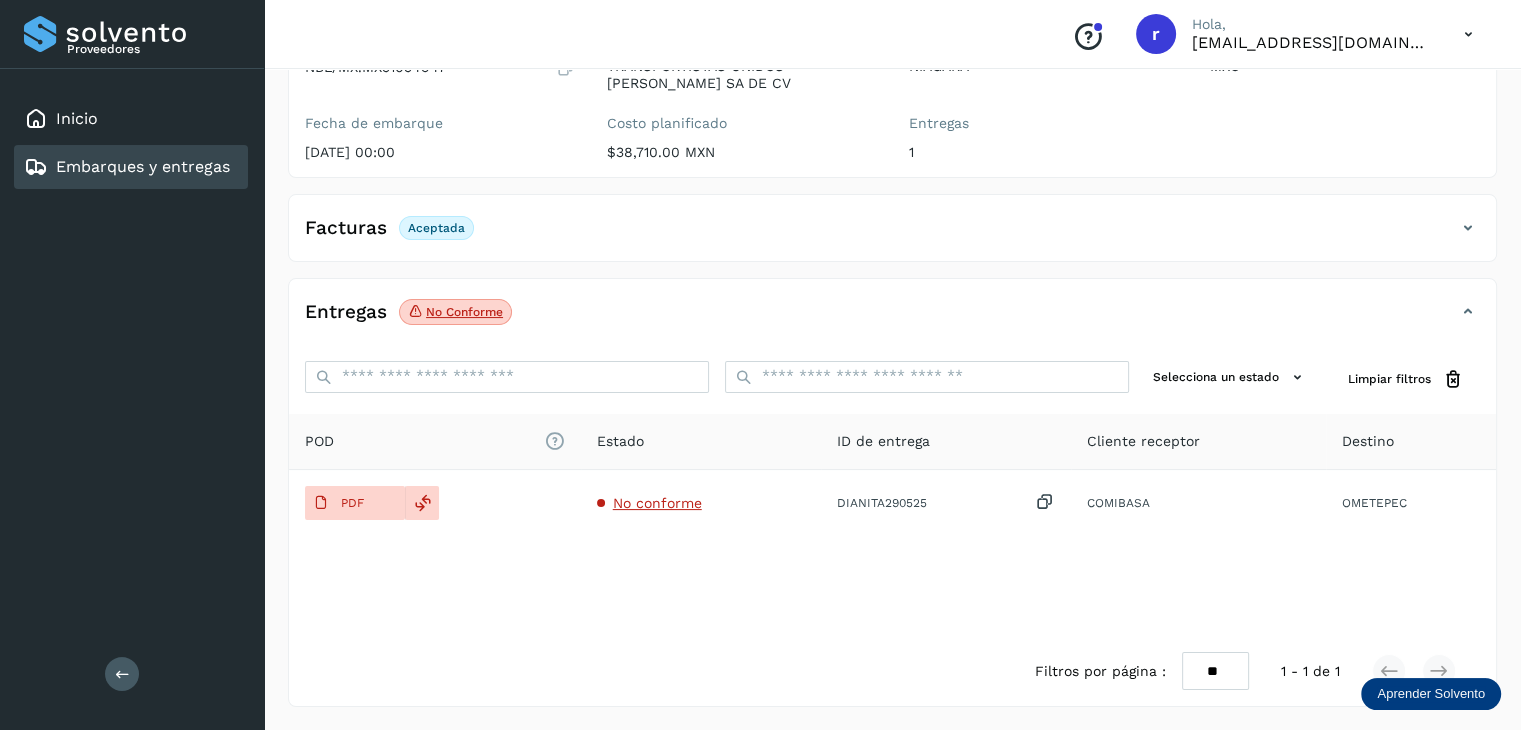 click on "No conforme" 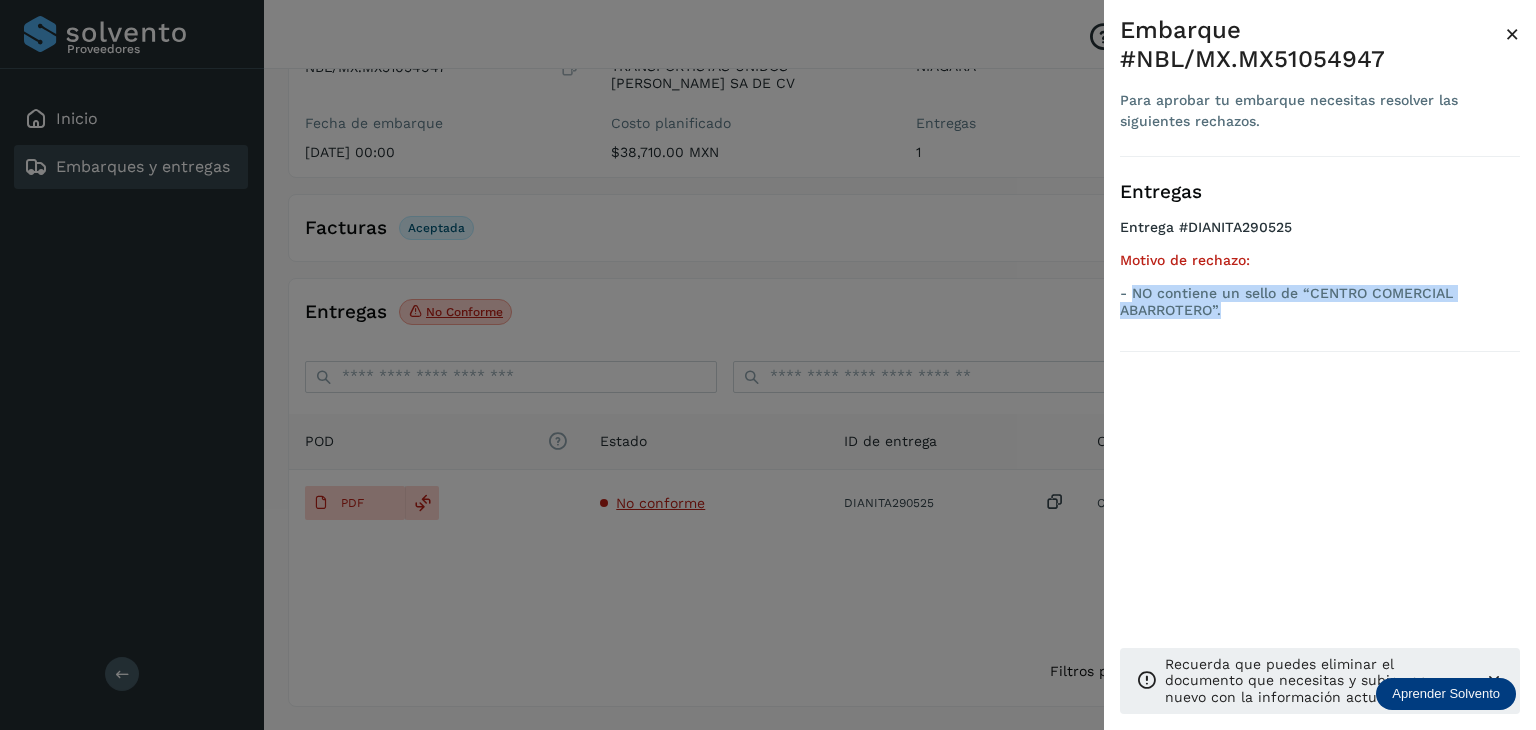 drag, startPoint x: 1223, startPoint y: 305, endPoint x: 1132, endPoint y: 292, distance: 91.92388 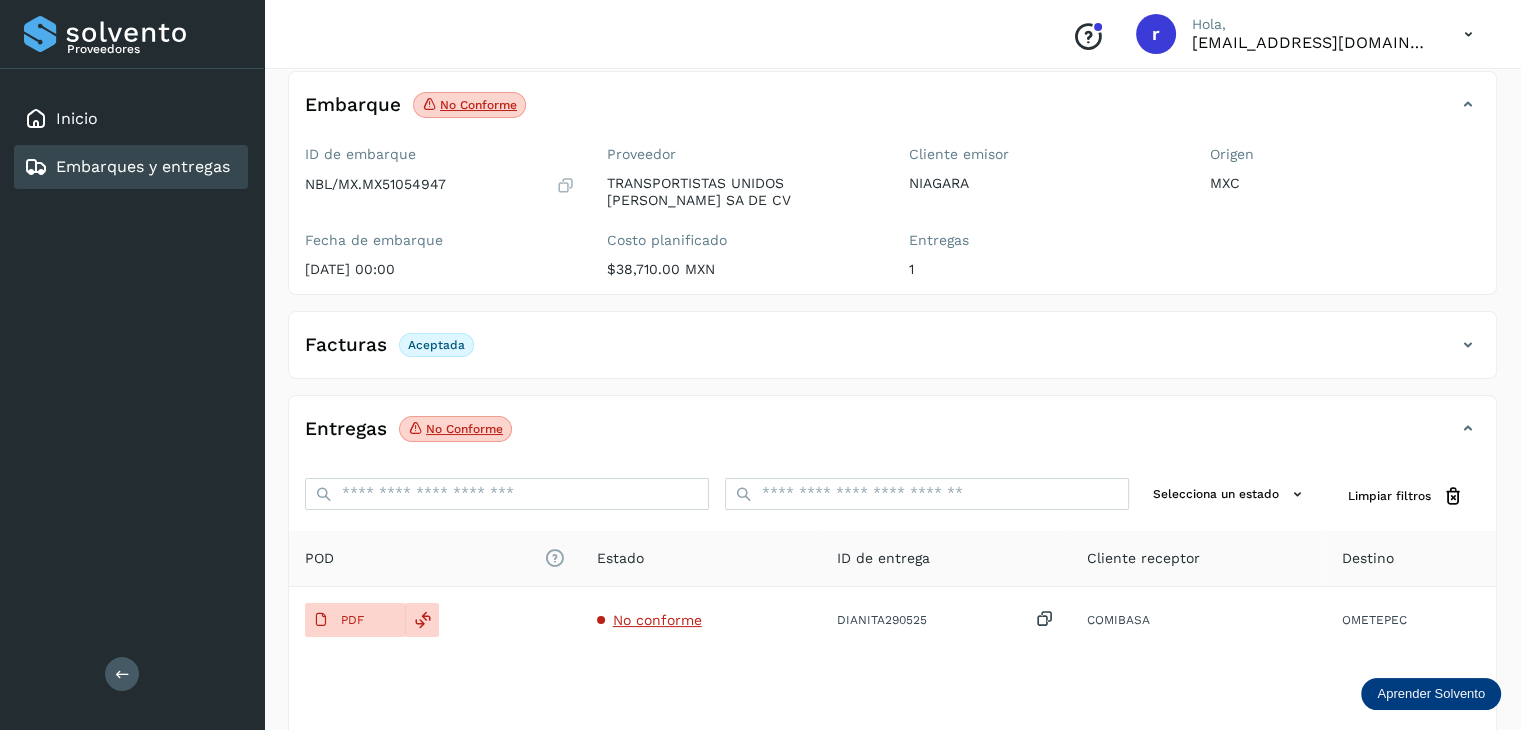 scroll, scrollTop: 0, scrollLeft: 0, axis: both 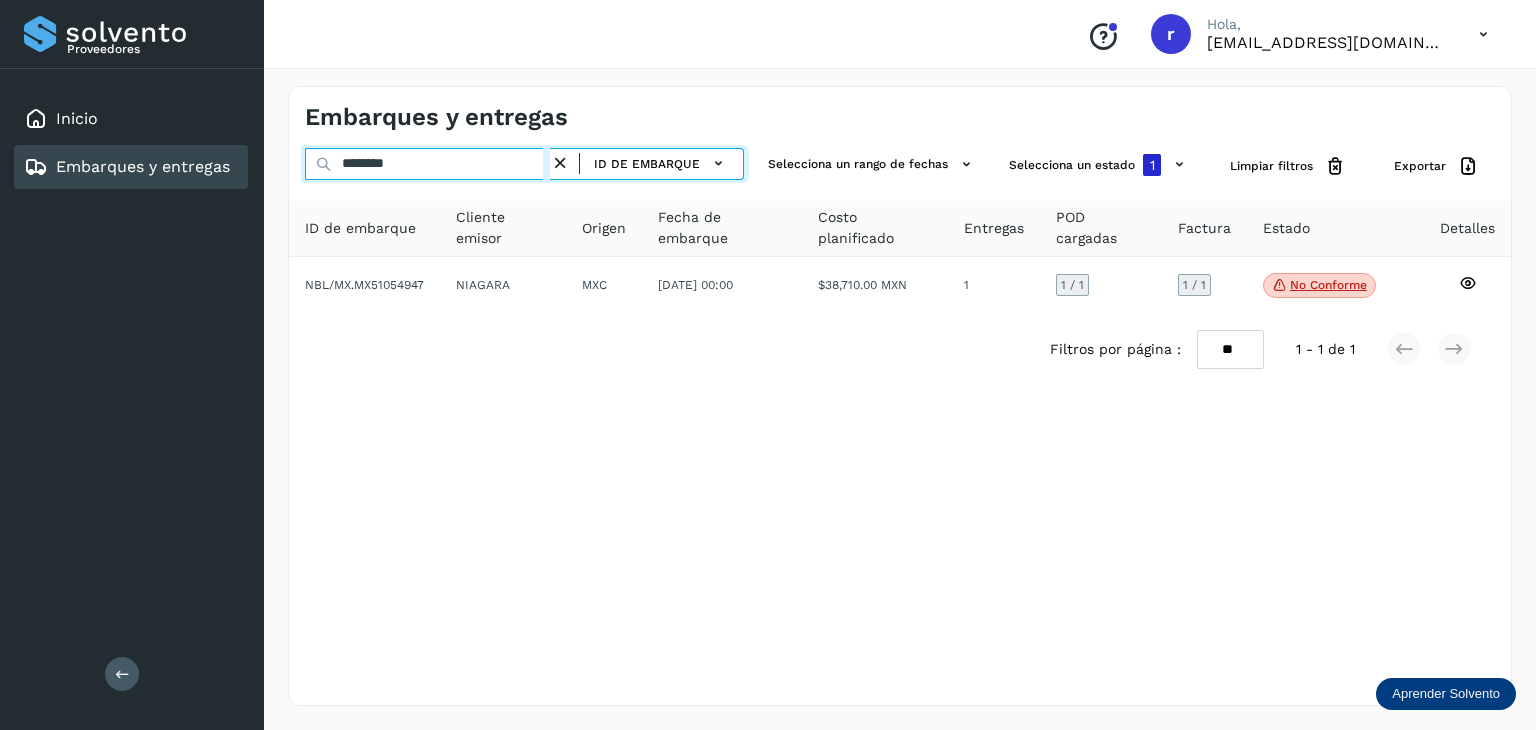 drag, startPoint x: 441, startPoint y: 161, endPoint x: 307, endPoint y: 154, distance: 134.18271 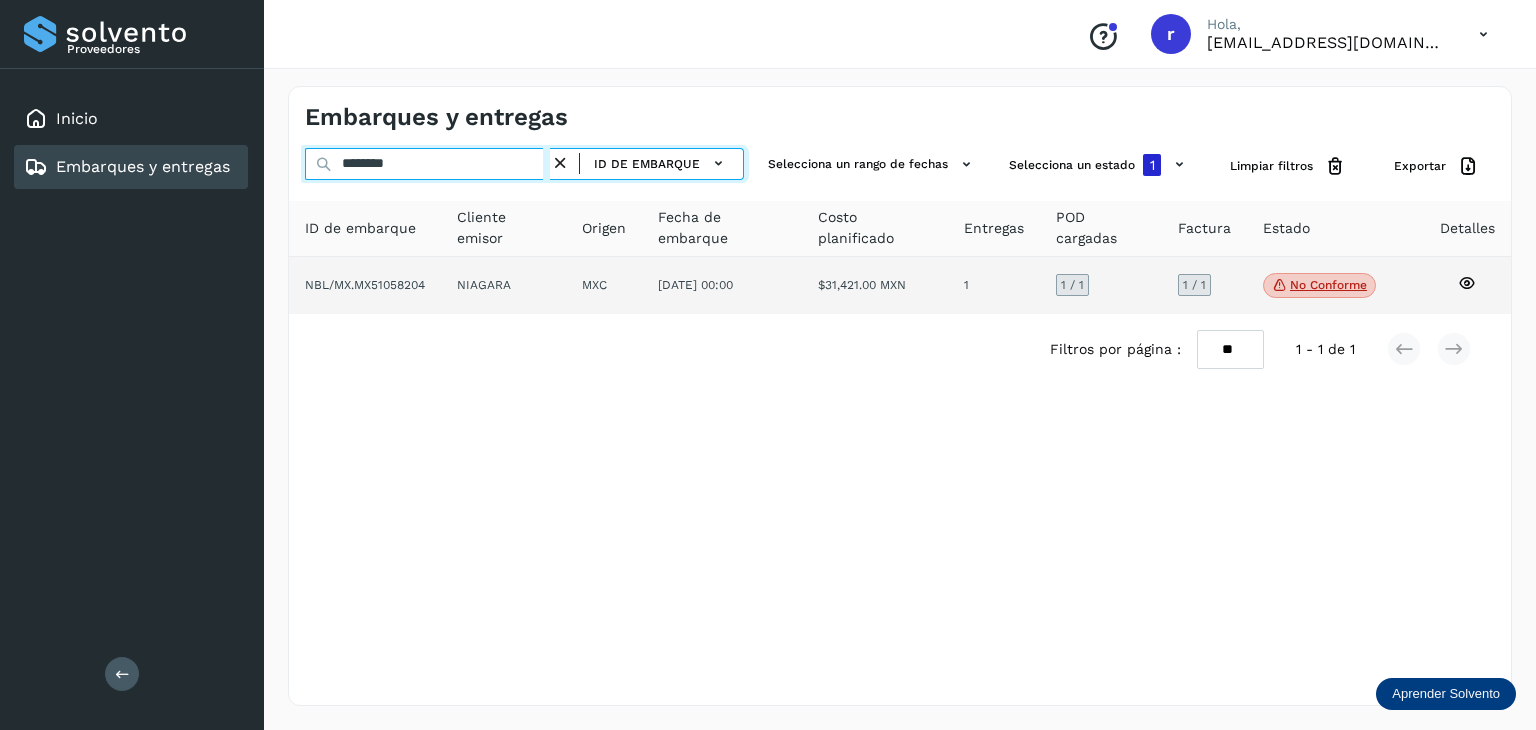 type on "********" 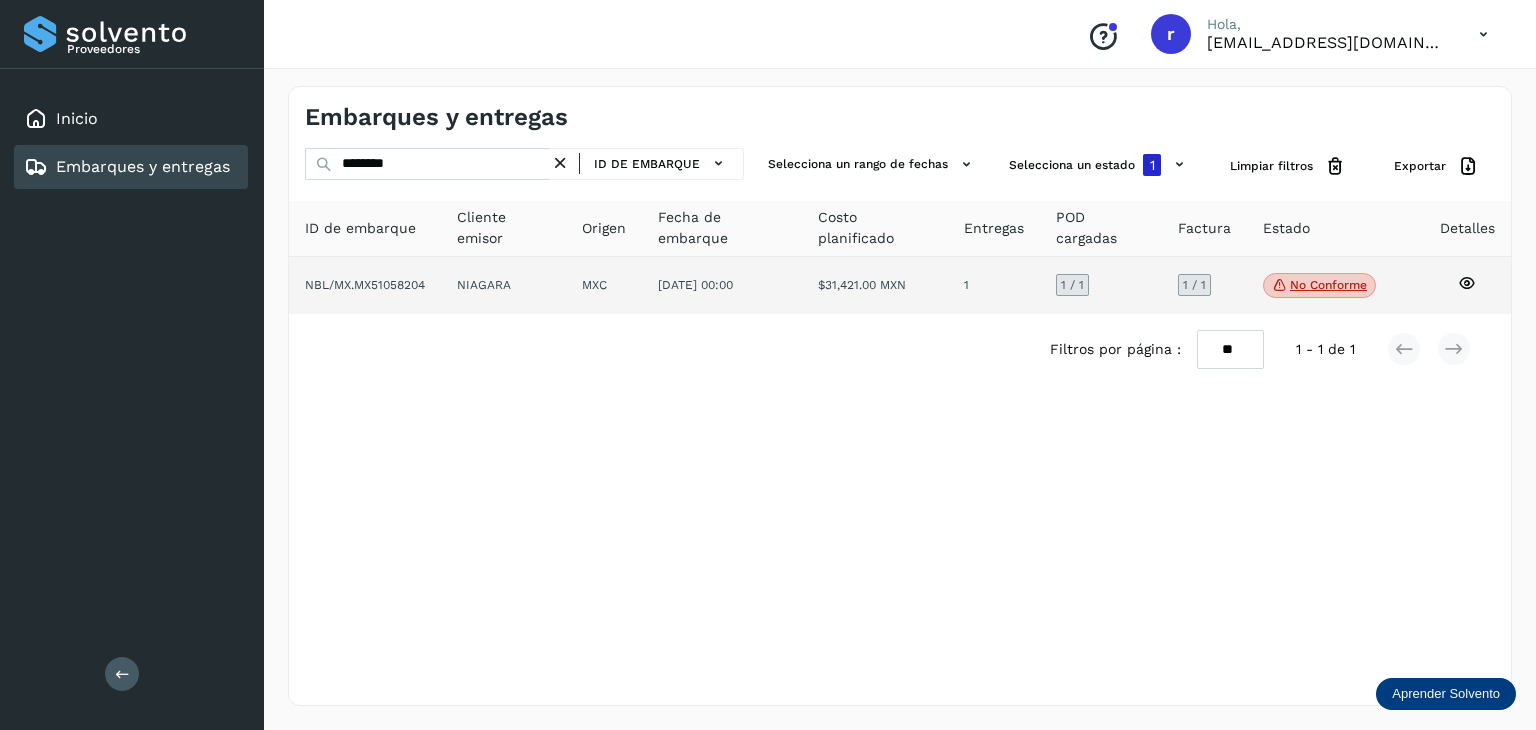 click on "NBL/MX.MX51058204" 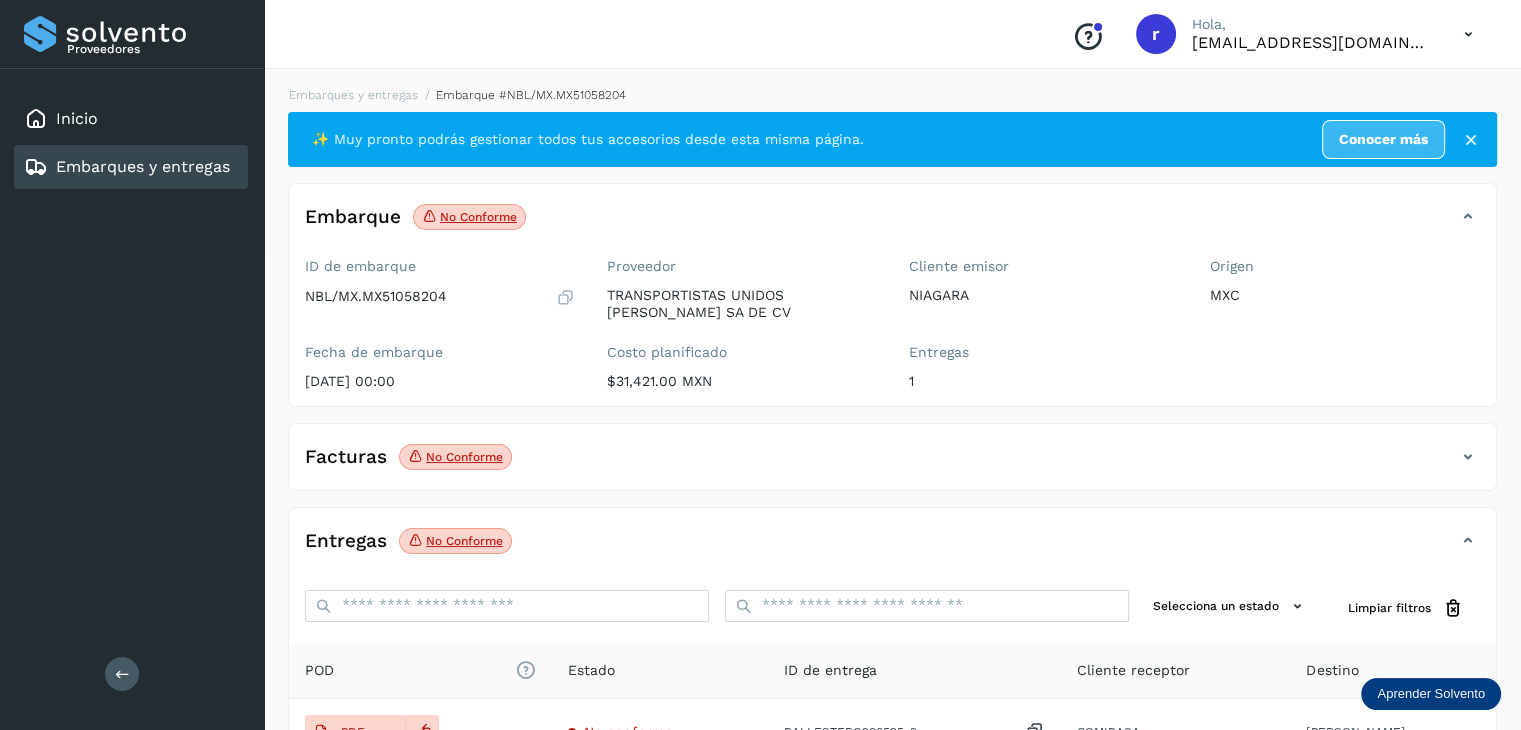 click on "No conforme" 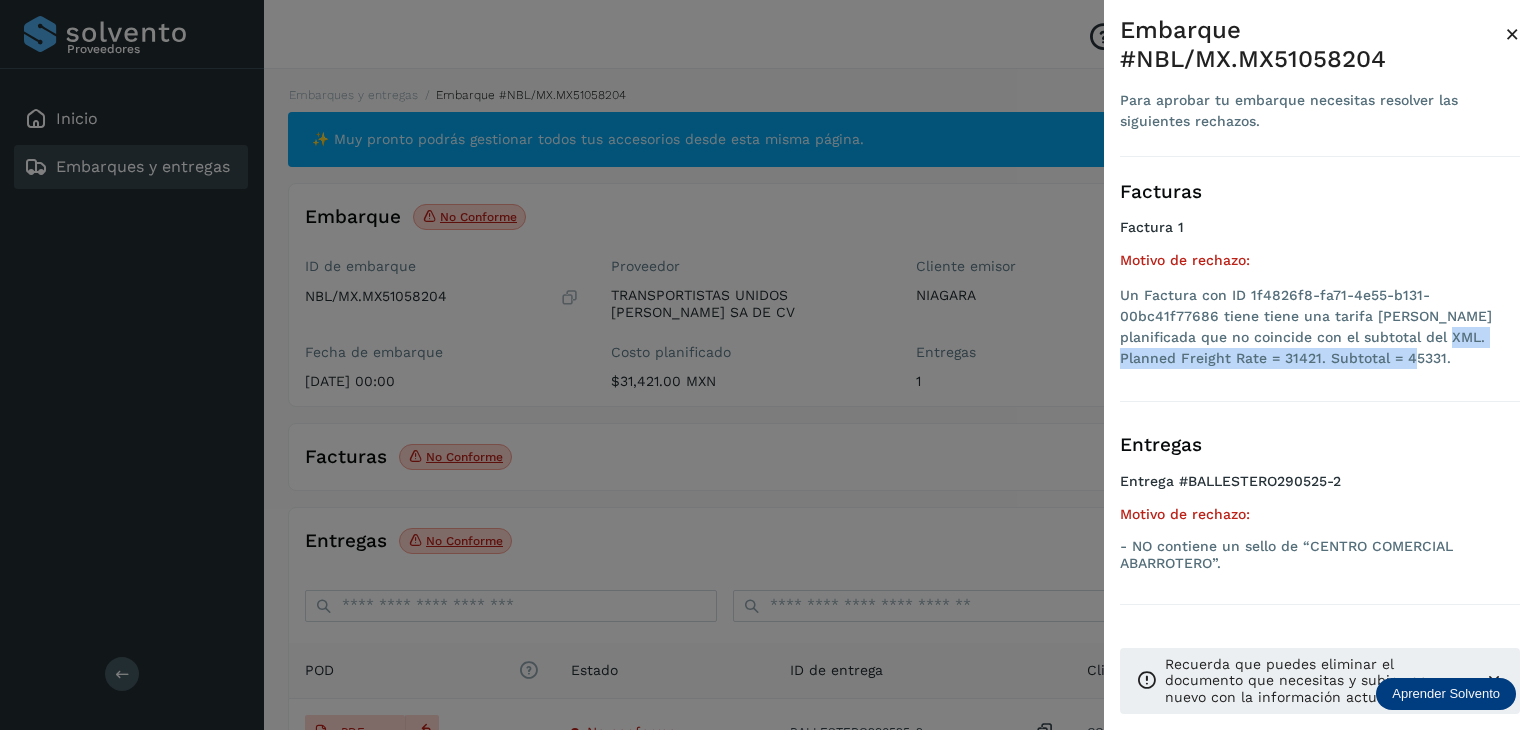 drag, startPoint x: 1240, startPoint y: 357, endPoint x: 1292, endPoint y: 334, distance: 56.859474 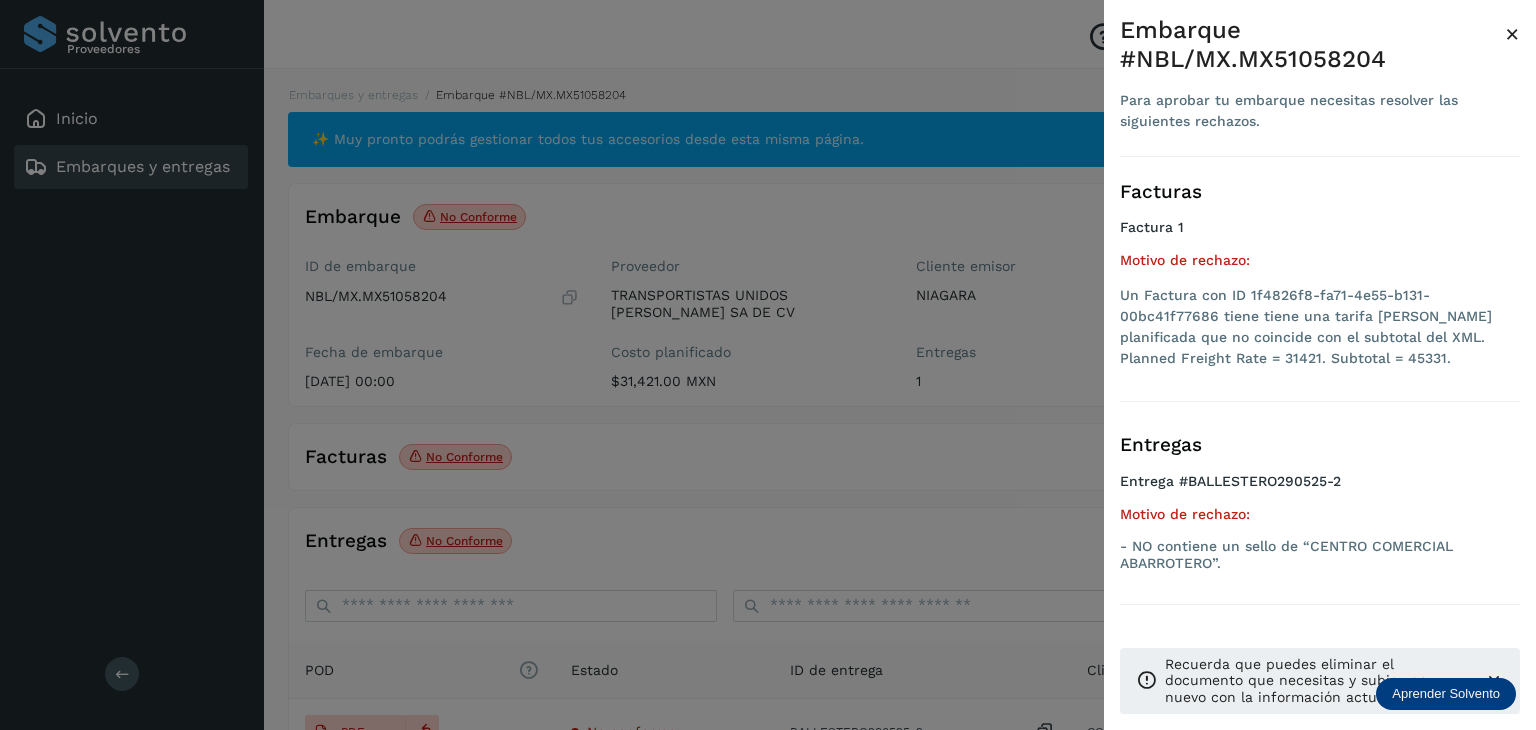 drag, startPoint x: 1170, startPoint y: 509, endPoint x: 1237, endPoint y: 545, distance: 76.05919 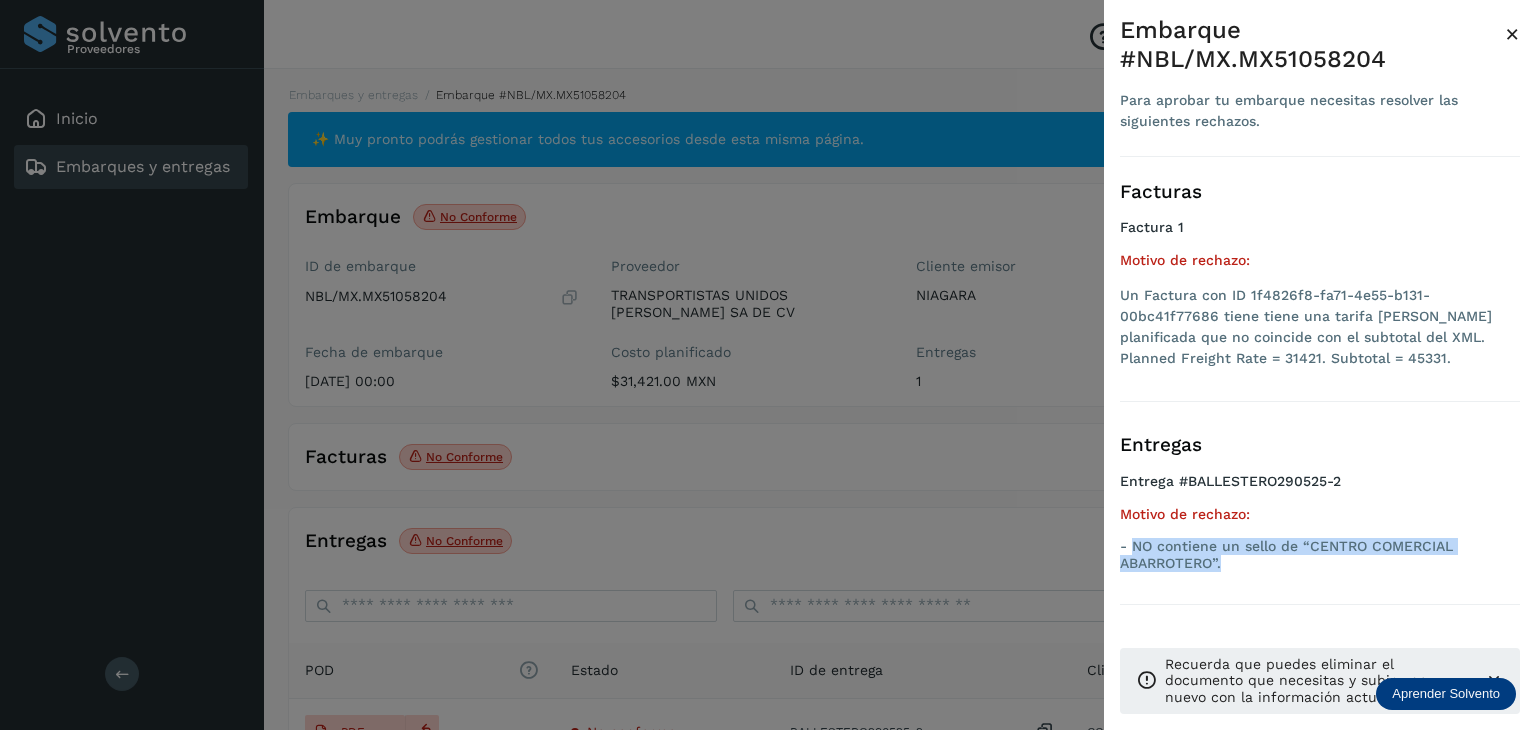 drag, startPoint x: 1240, startPoint y: 563, endPoint x: 1136, endPoint y: 542, distance: 106.09901 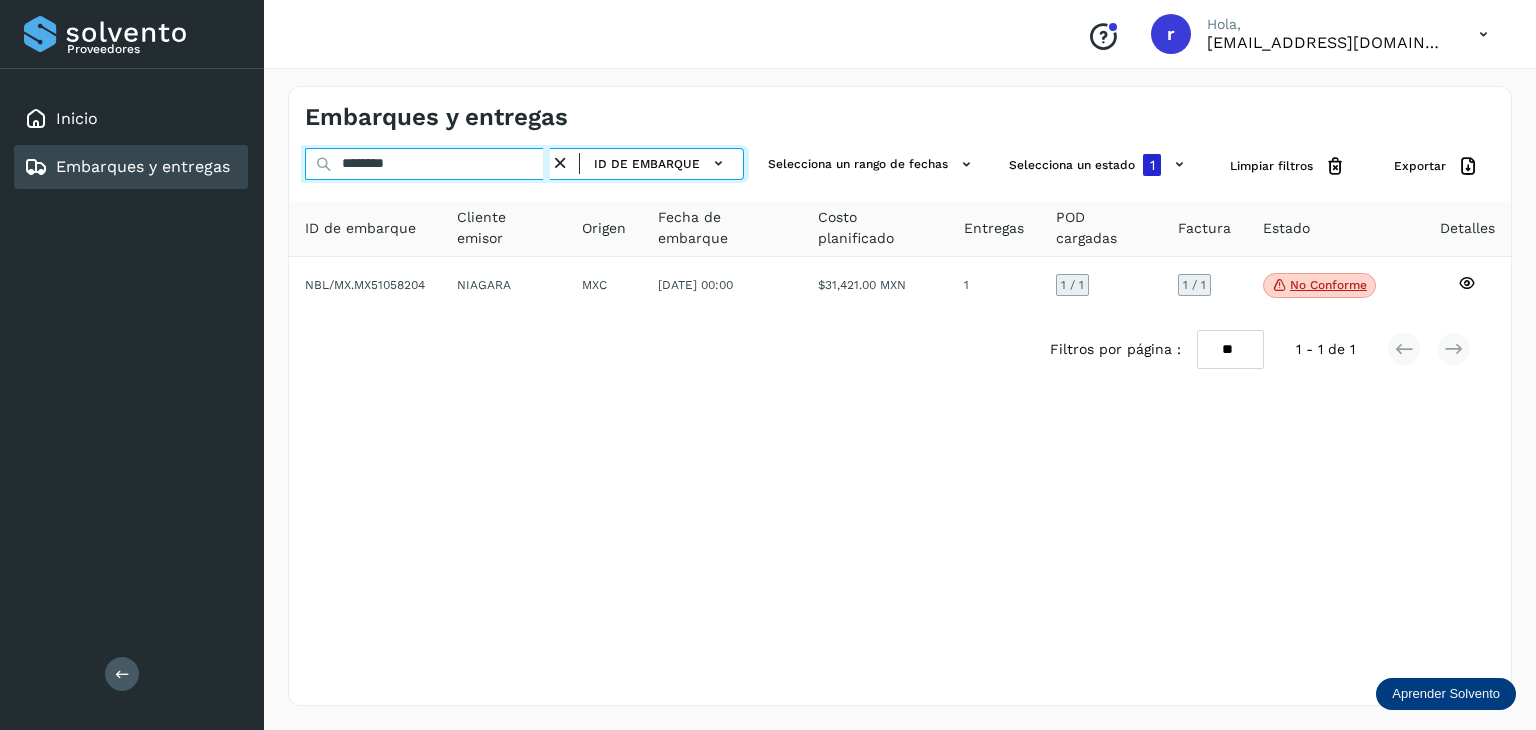 drag, startPoint x: 416, startPoint y: 165, endPoint x: 264, endPoint y: 166, distance: 152.0033 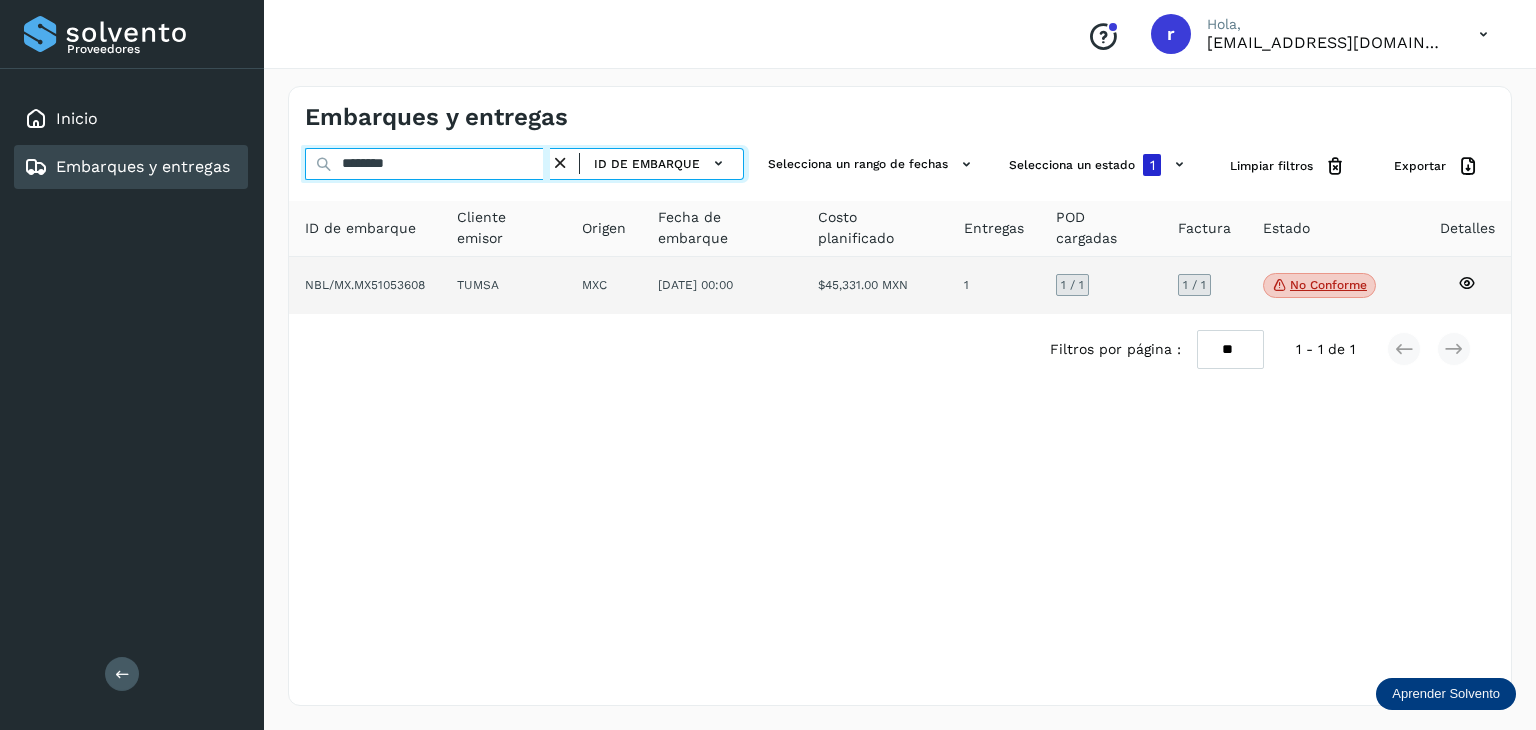type on "********" 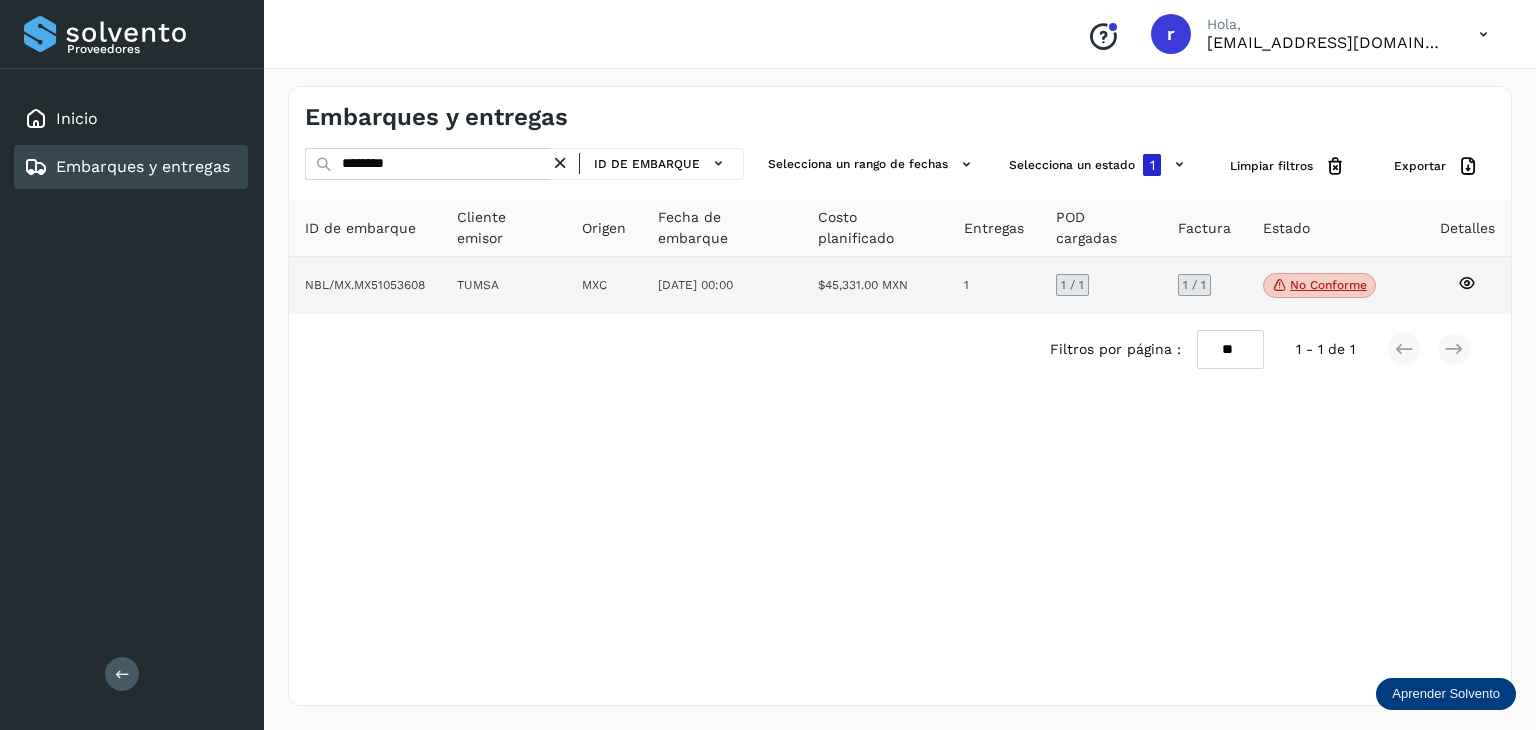 click on "NBL/MX.MX51053608" 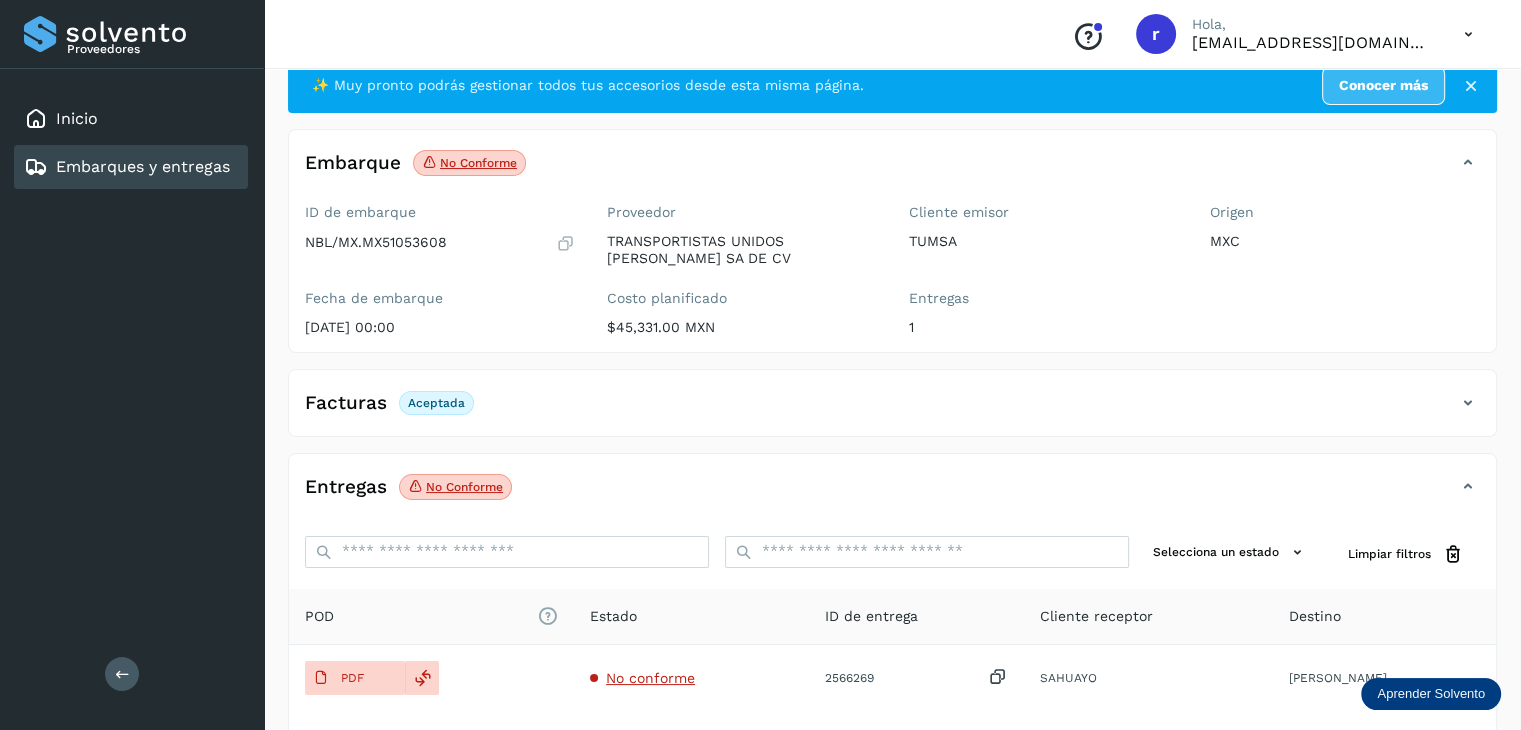 scroll, scrollTop: 0, scrollLeft: 0, axis: both 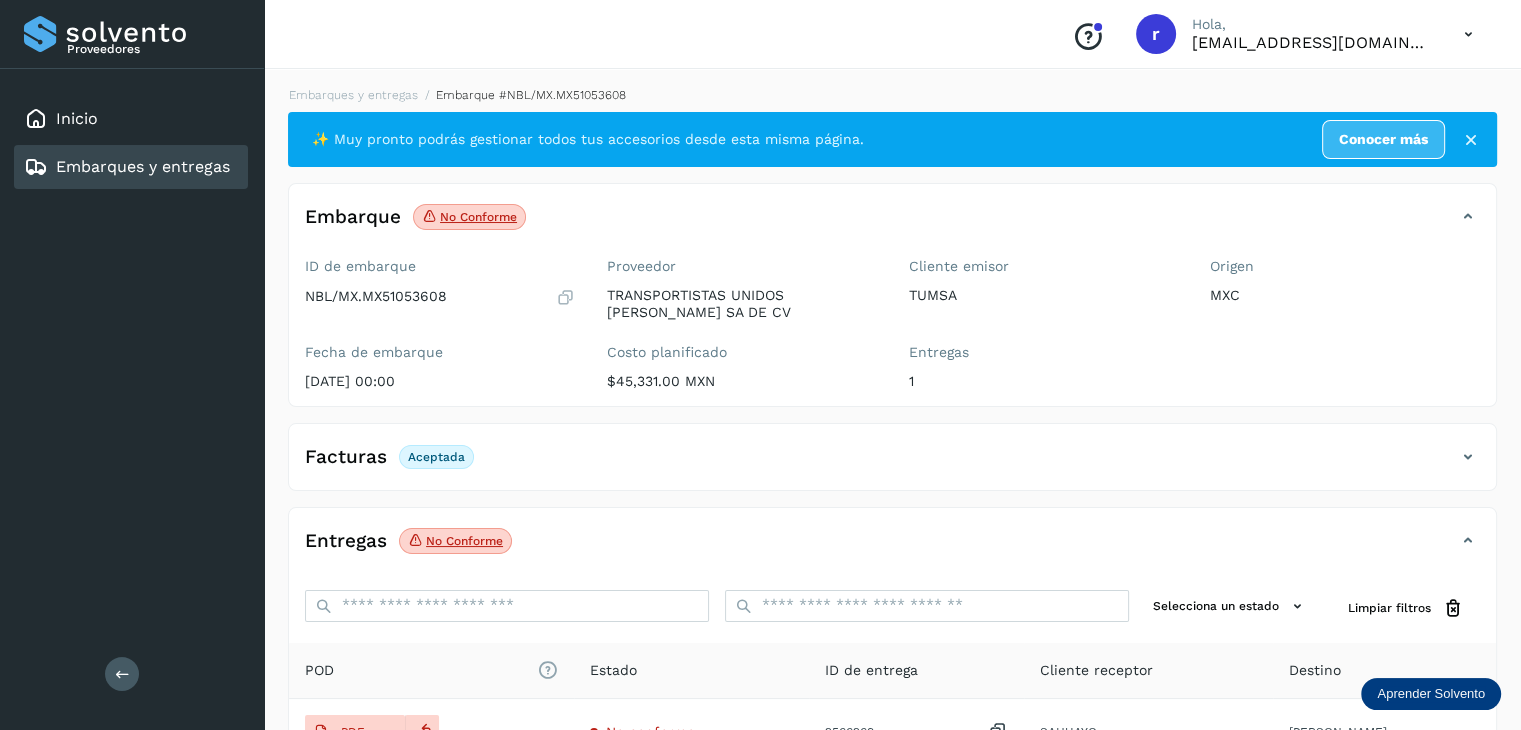 click on "No conforme
Verifica el estado de la factura o entregas asociadas a este embarque" at bounding box center (469, 217) 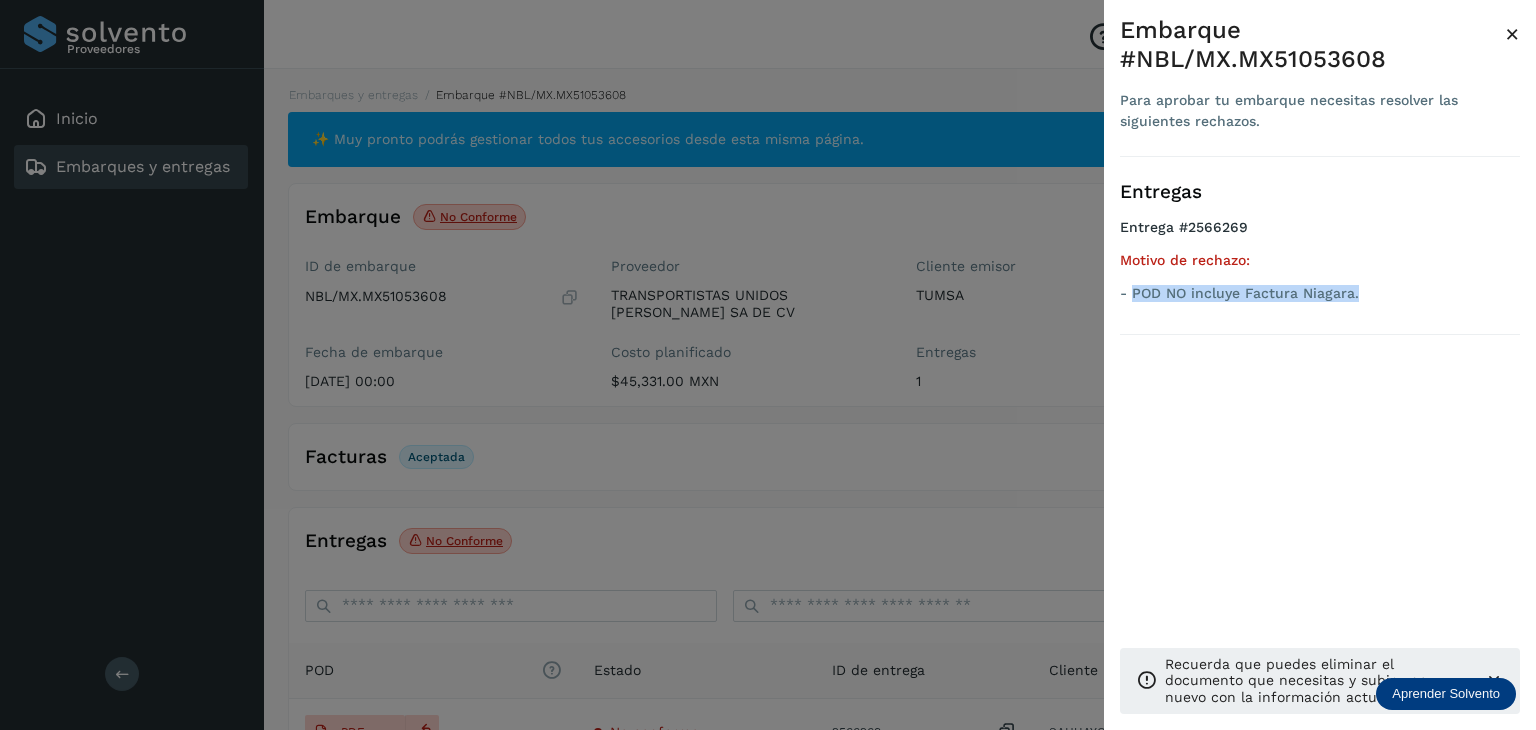 drag, startPoint x: 1359, startPoint y: 290, endPoint x: 1131, endPoint y: 304, distance: 228.42941 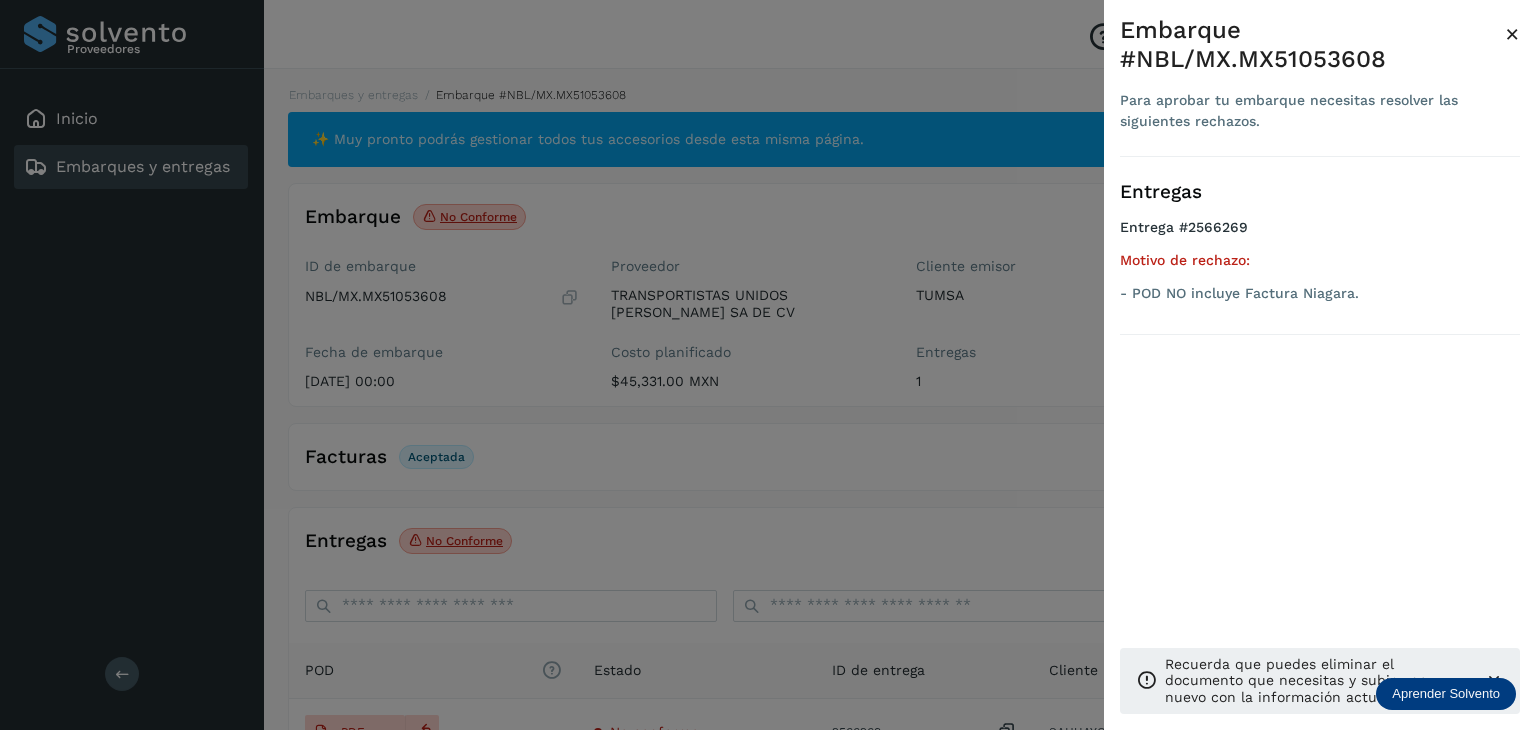 click at bounding box center [768, 365] 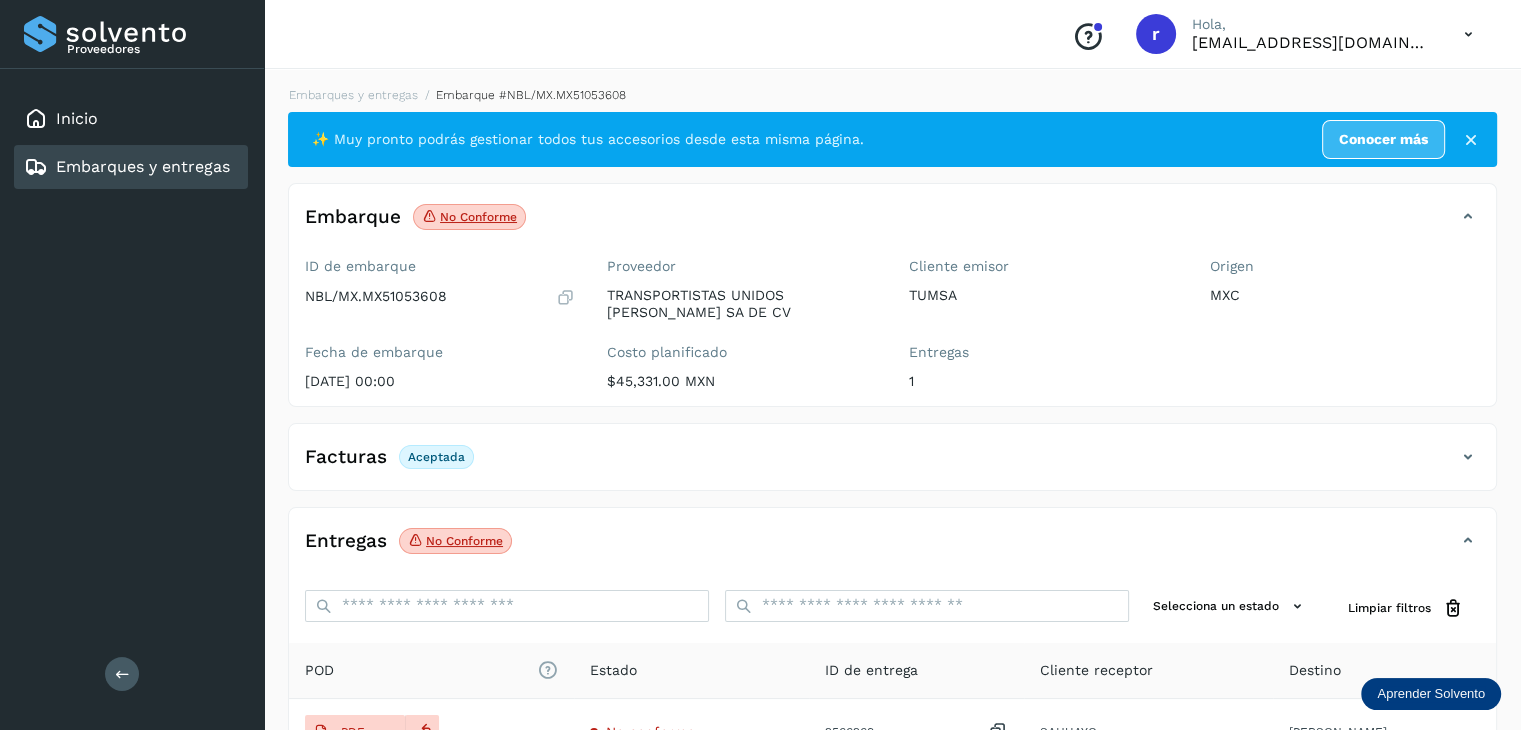 click on "No conforme" 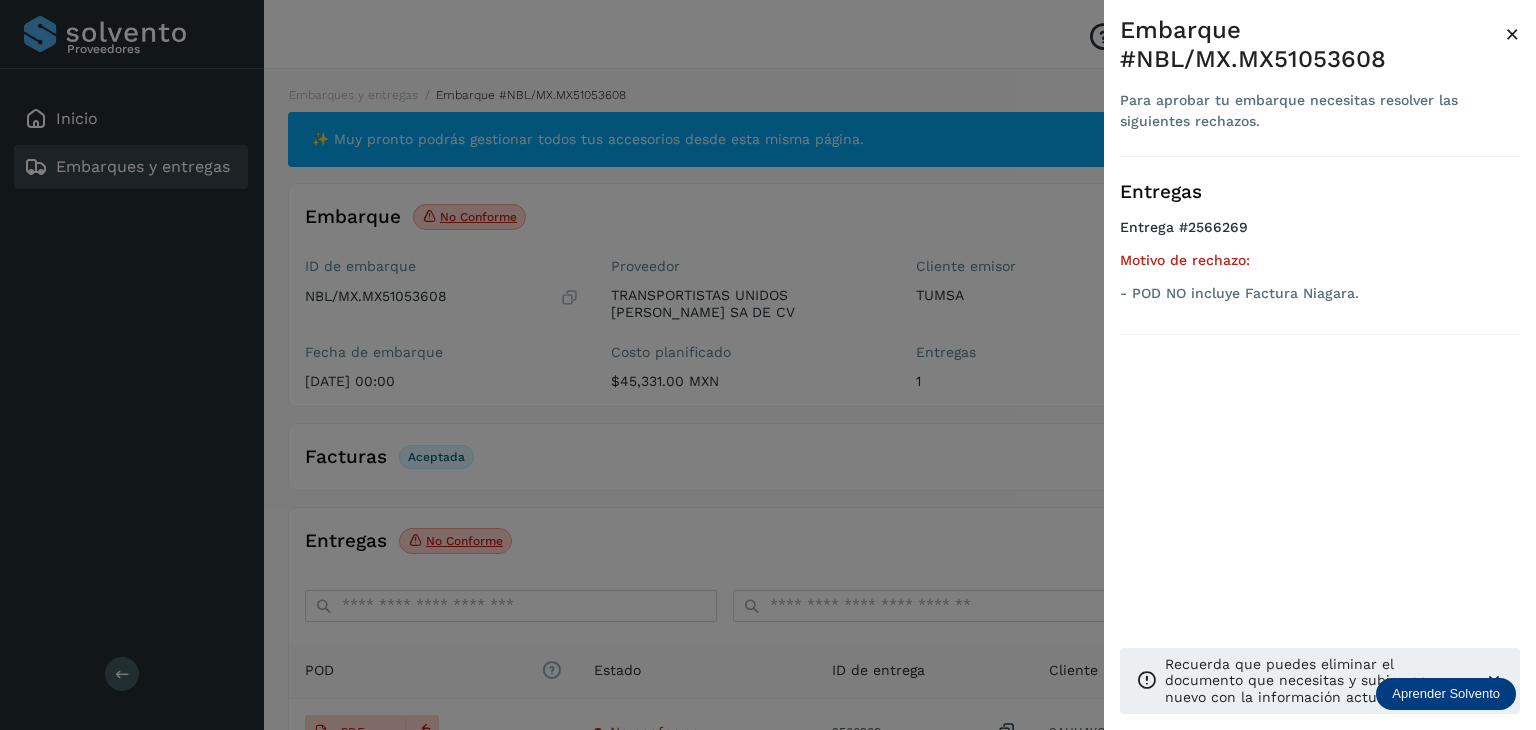 click at bounding box center [768, 365] 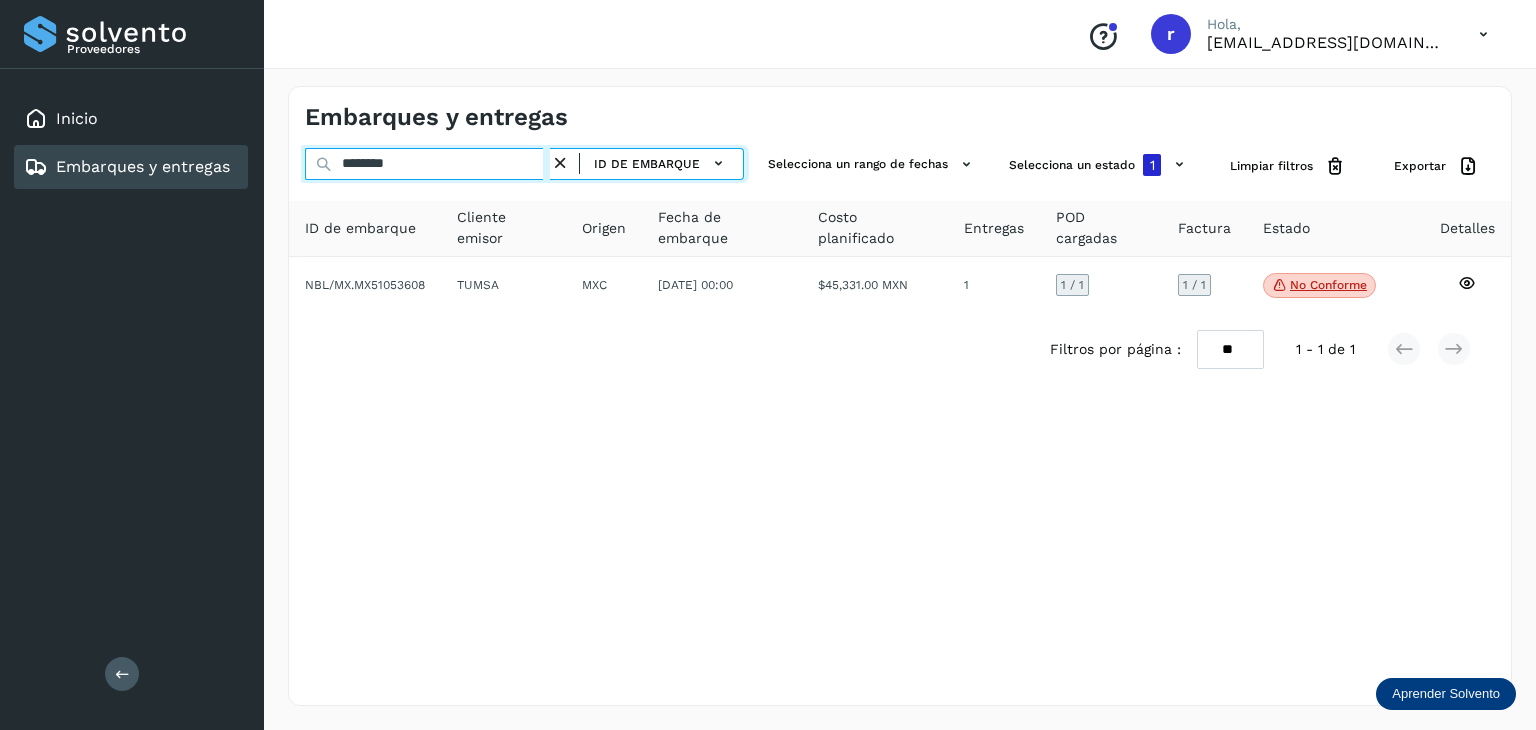 drag, startPoint x: 364, startPoint y: 164, endPoint x: 321, endPoint y: 163, distance: 43.011627 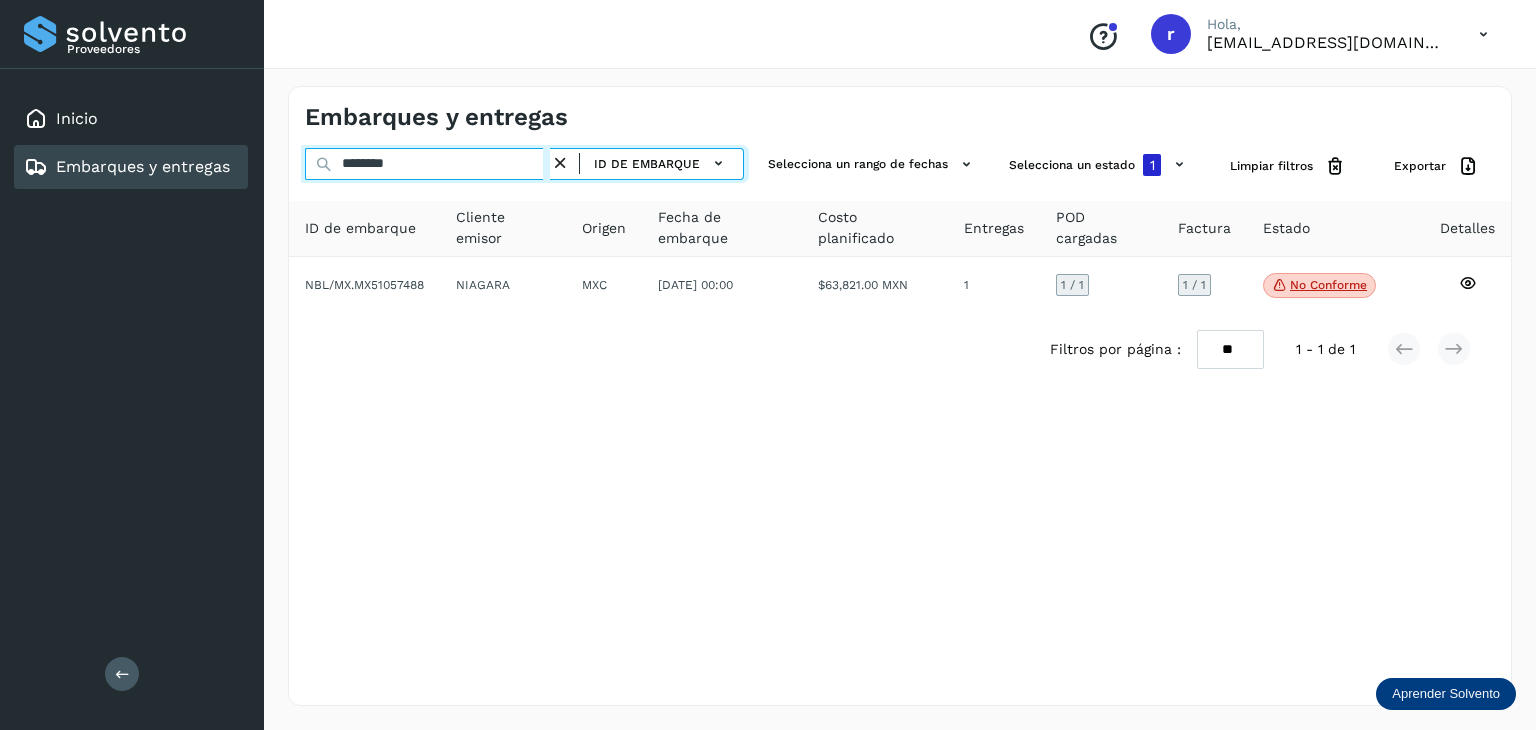 type on "********" 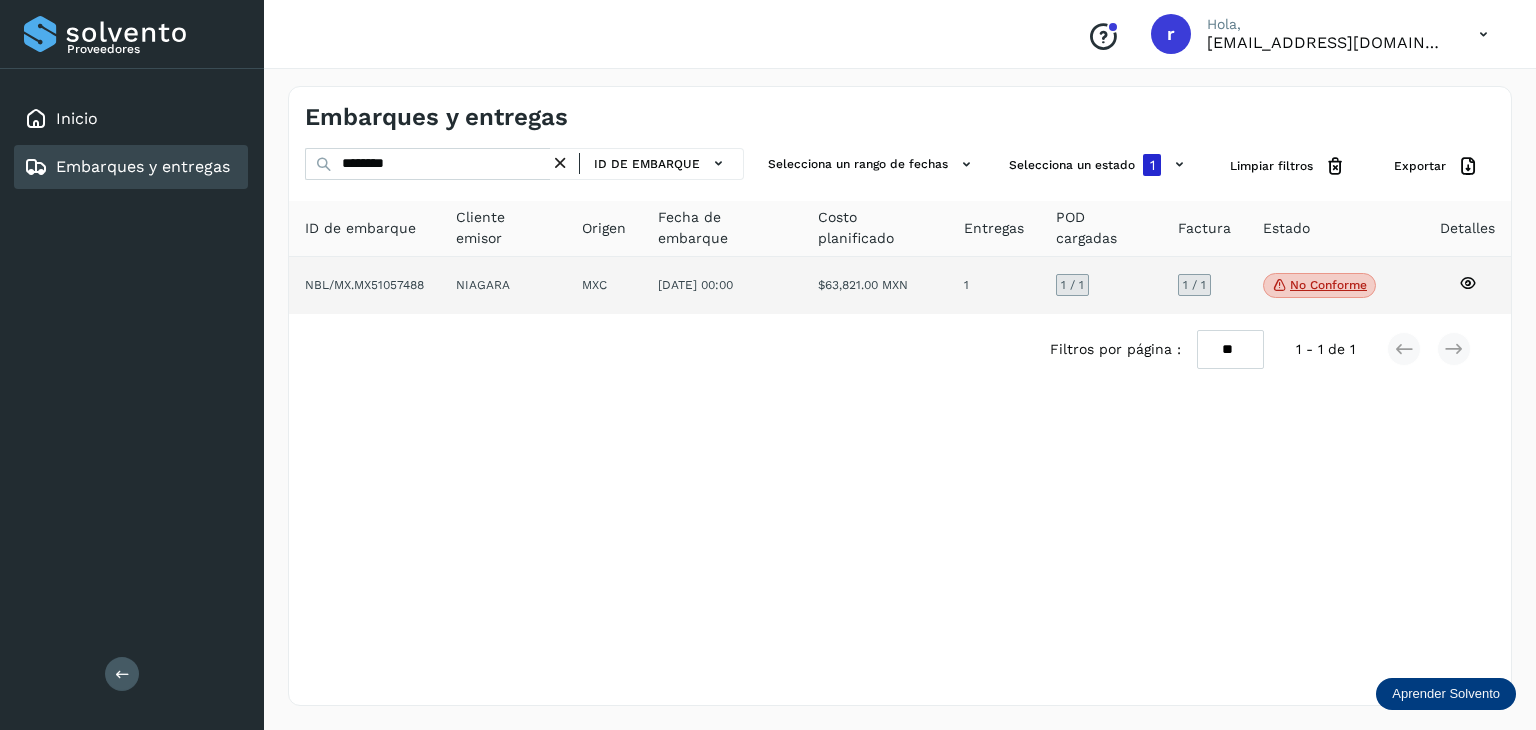 click on "NIAGARA" 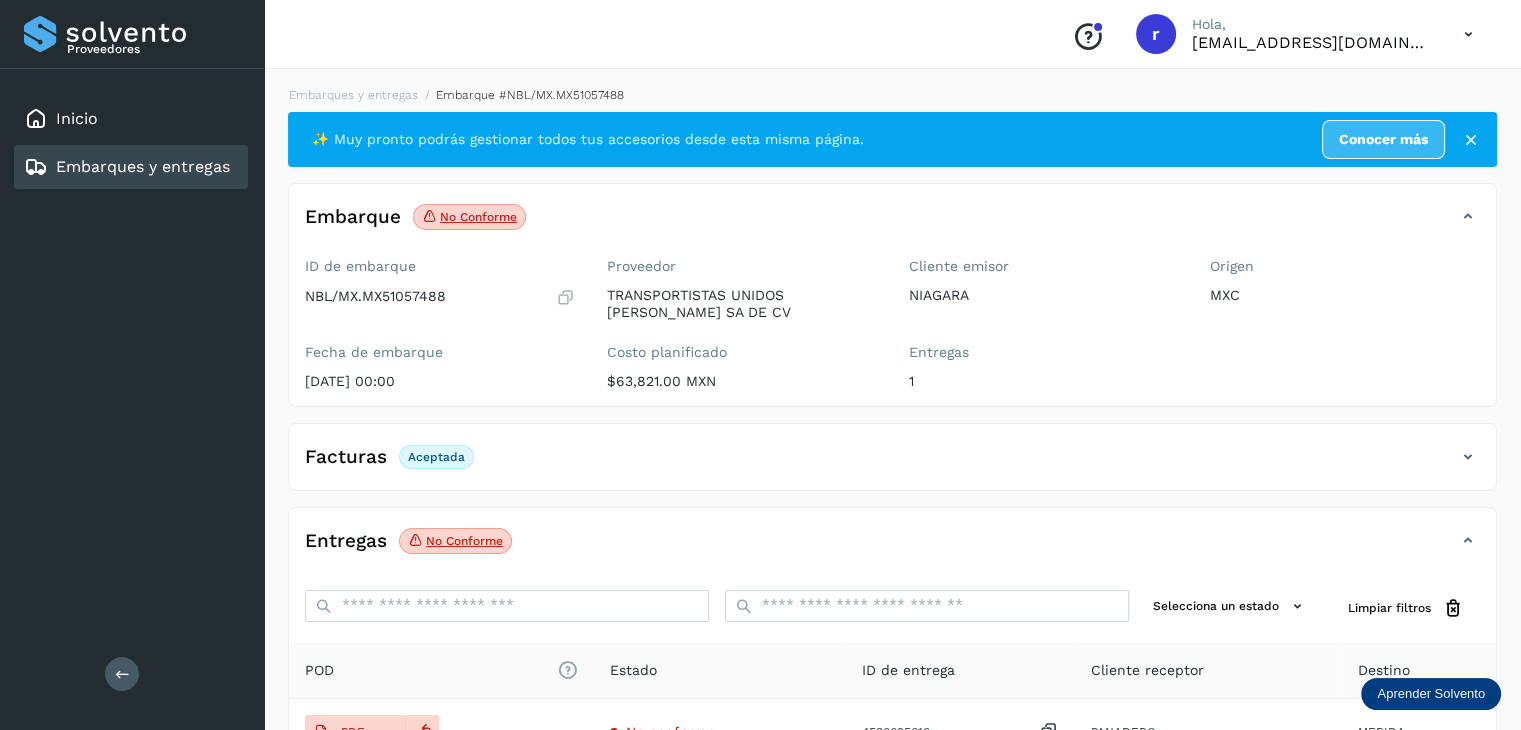 click on "No conforme" 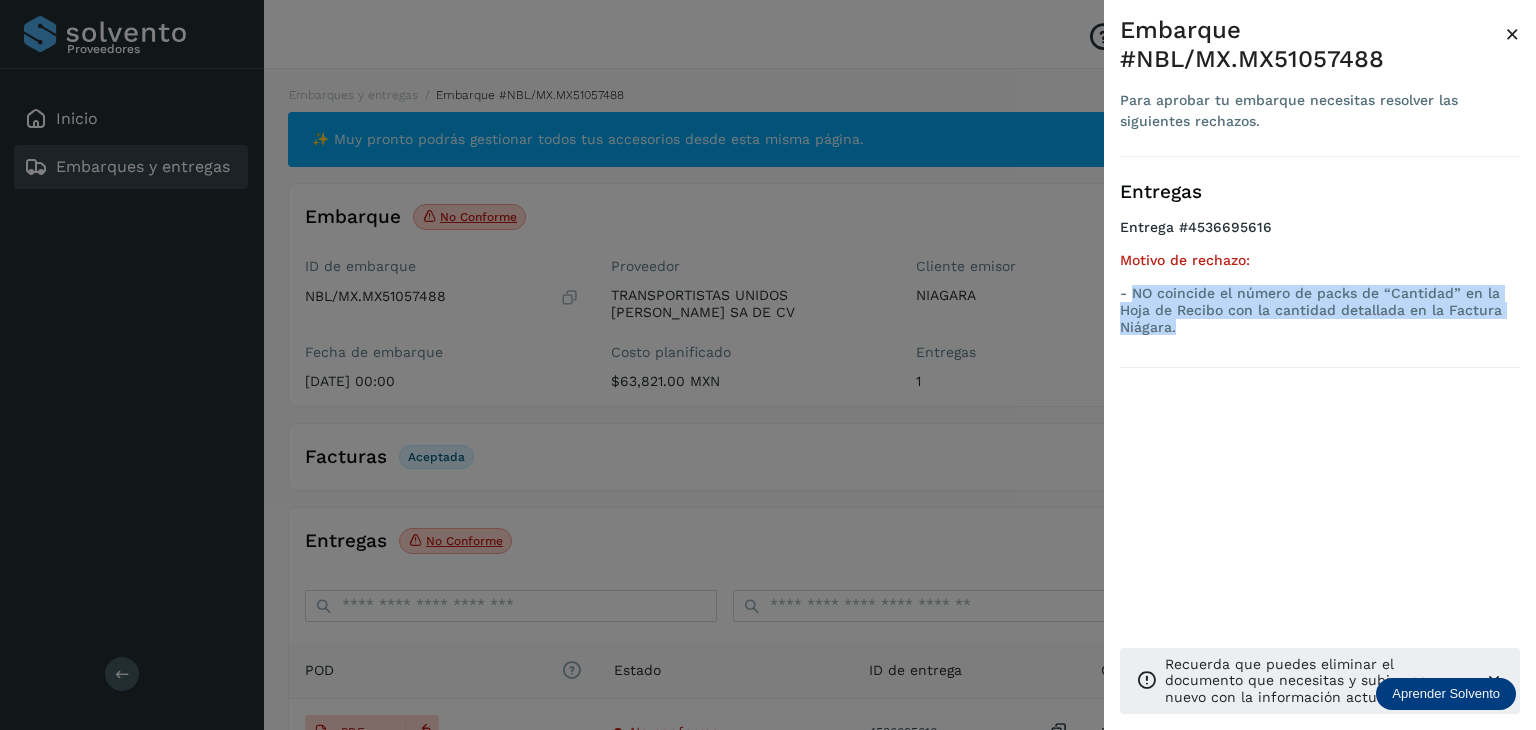 drag, startPoint x: 1202, startPoint y: 327, endPoint x: 1136, endPoint y: 289, distance: 76.15773 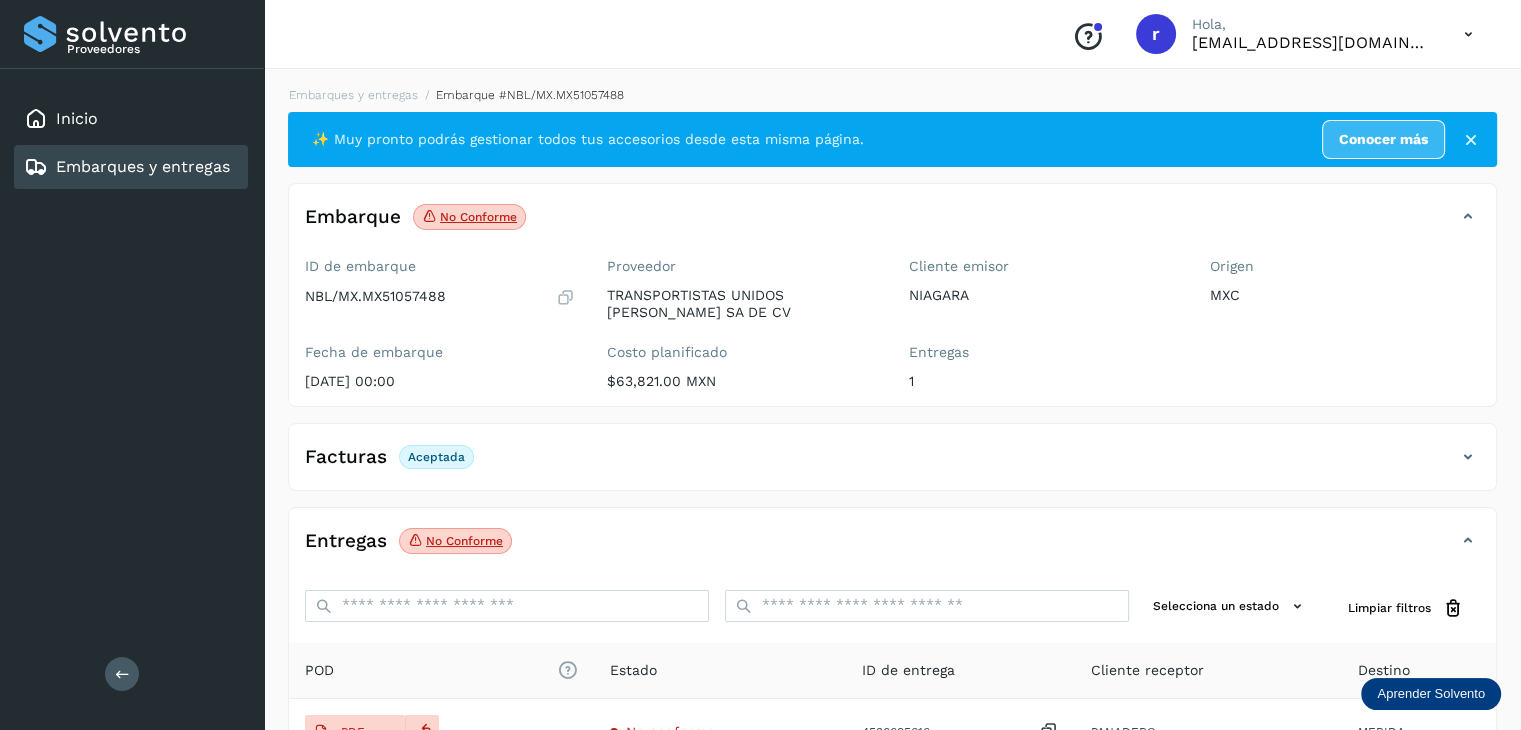 click on "Proveedores Inicio Embarques y entregas Salir" at bounding box center (132, 365) 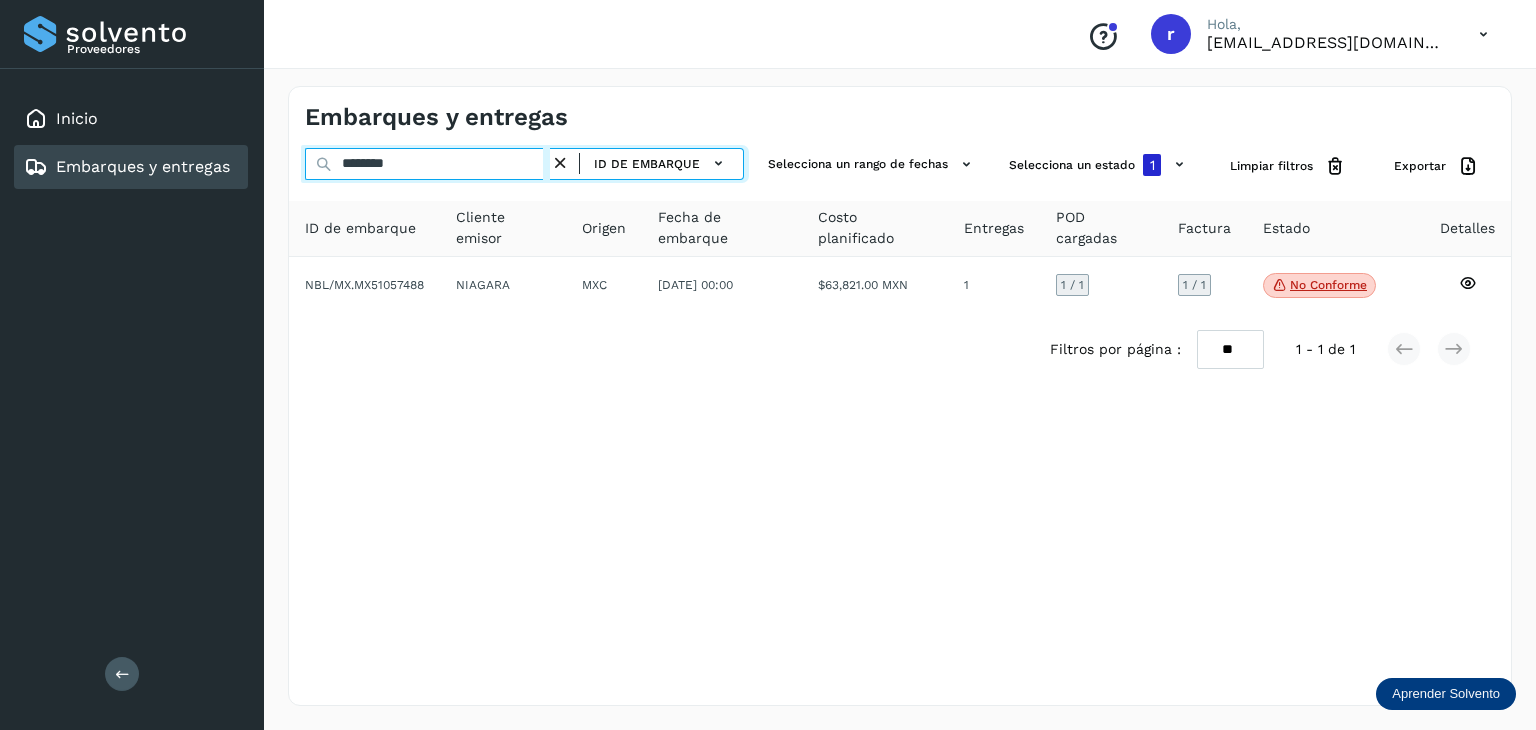 drag, startPoint x: 423, startPoint y: 158, endPoint x: 300, endPoint y: 170, distance: 123.58398 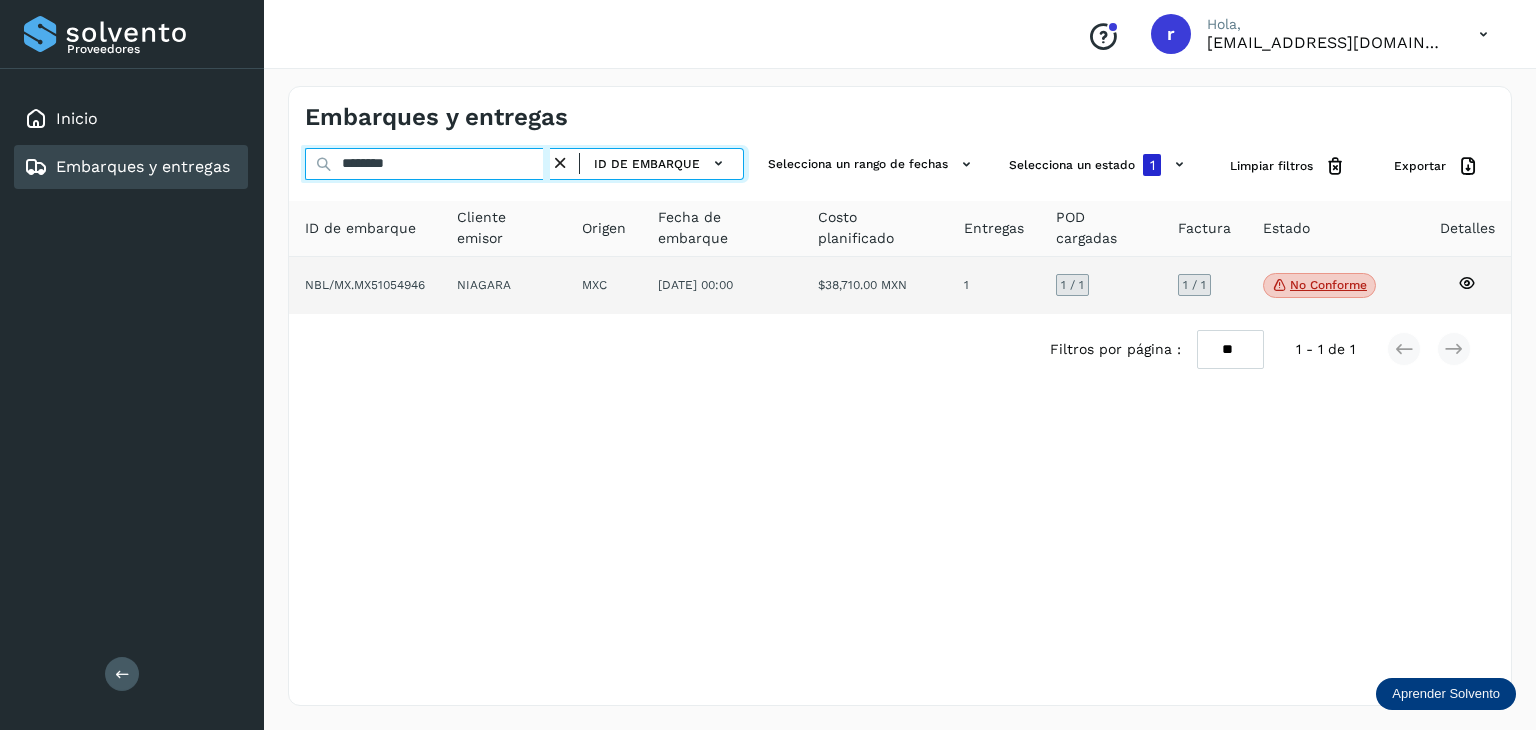 type on "********" 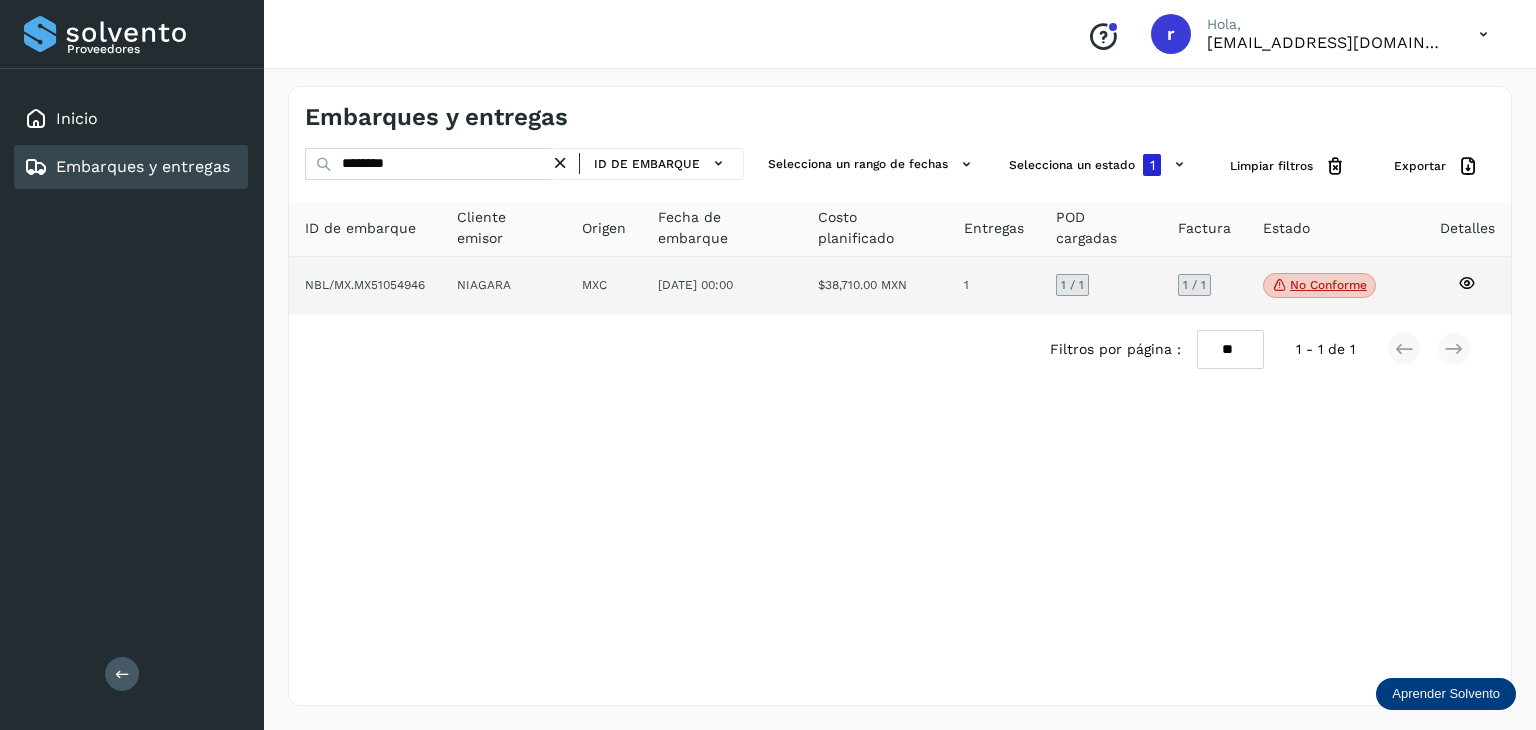 click on "[DATE] 00:00" 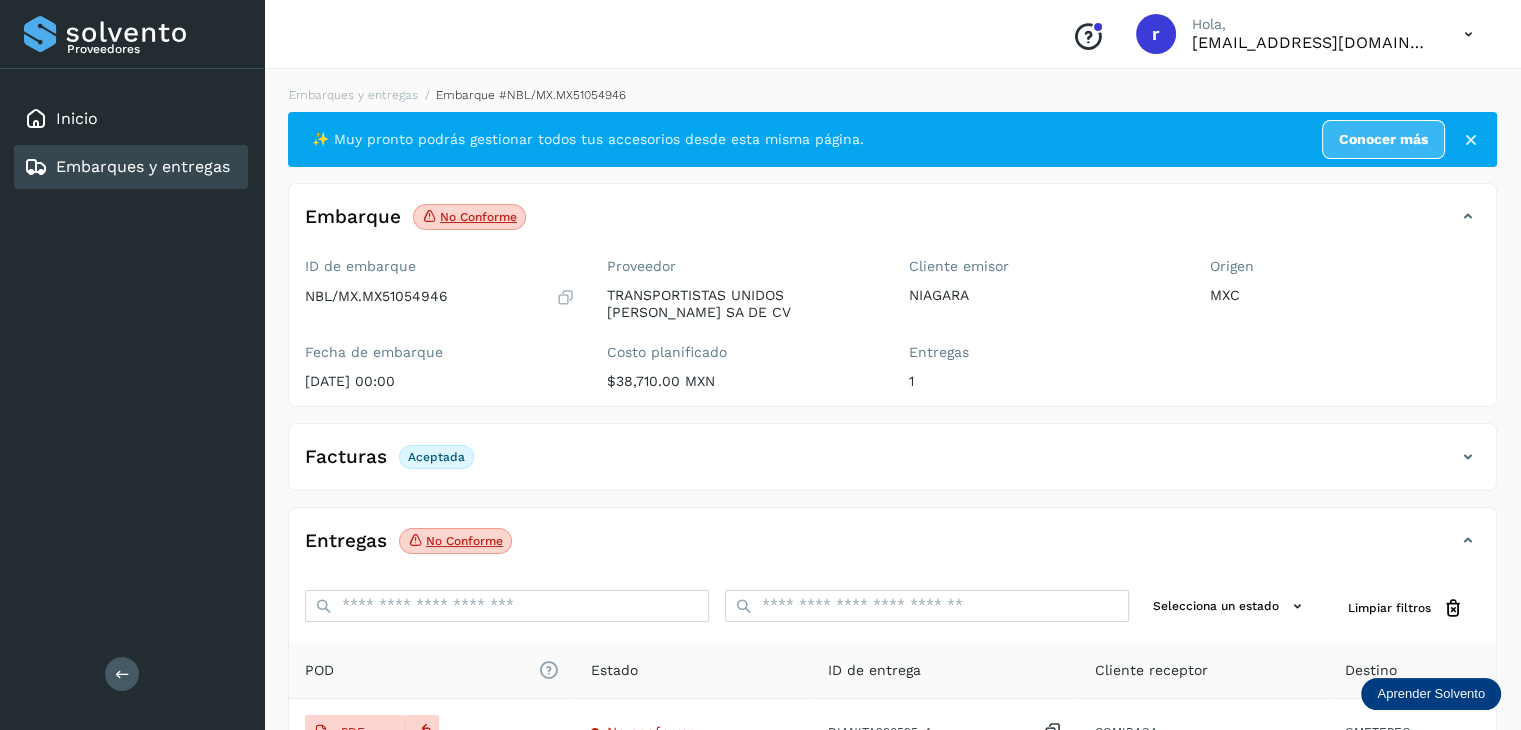 click on "No conforme" 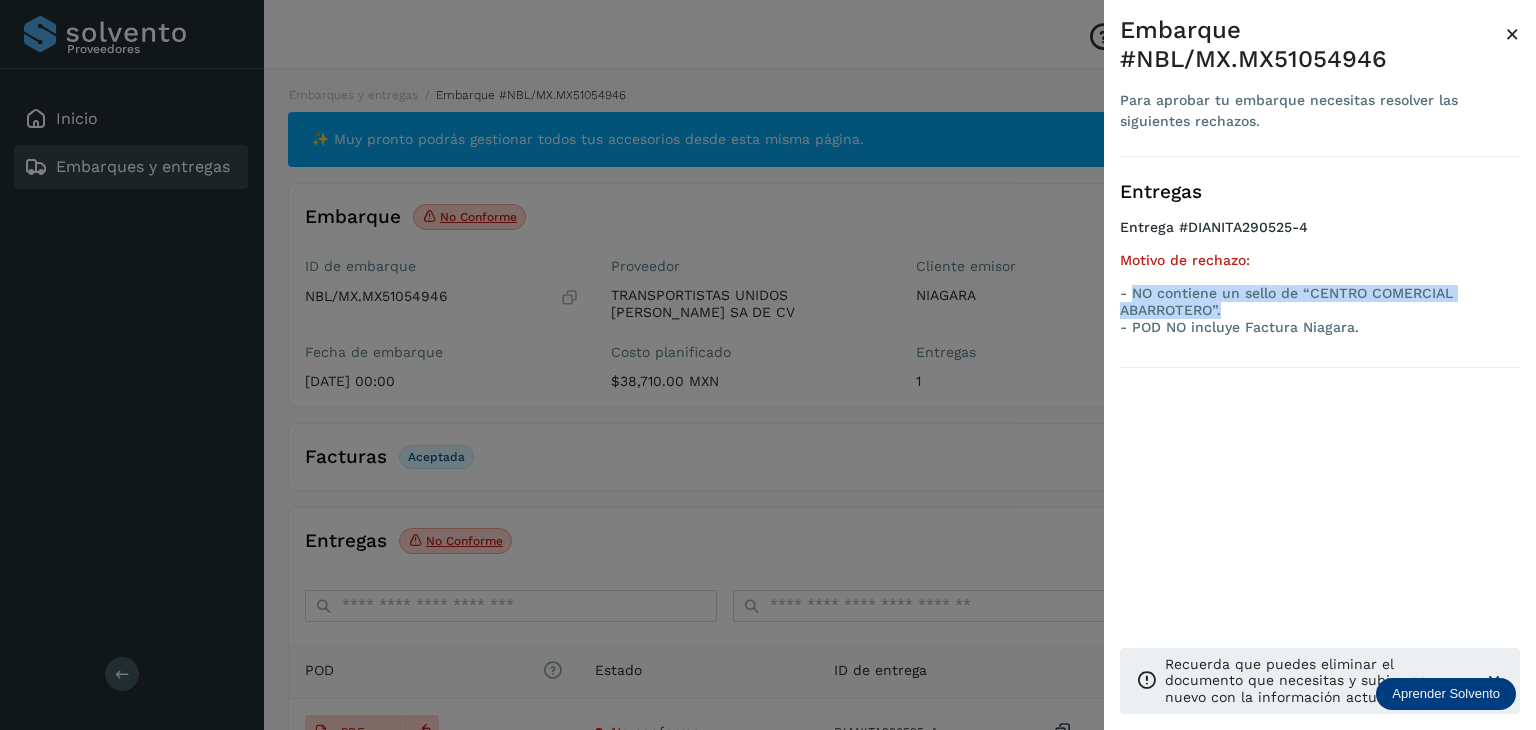 drag, startPoint x: 1244, startPoint y: 305, endPoint x: 1132, endPoint y: 290, distance: 113 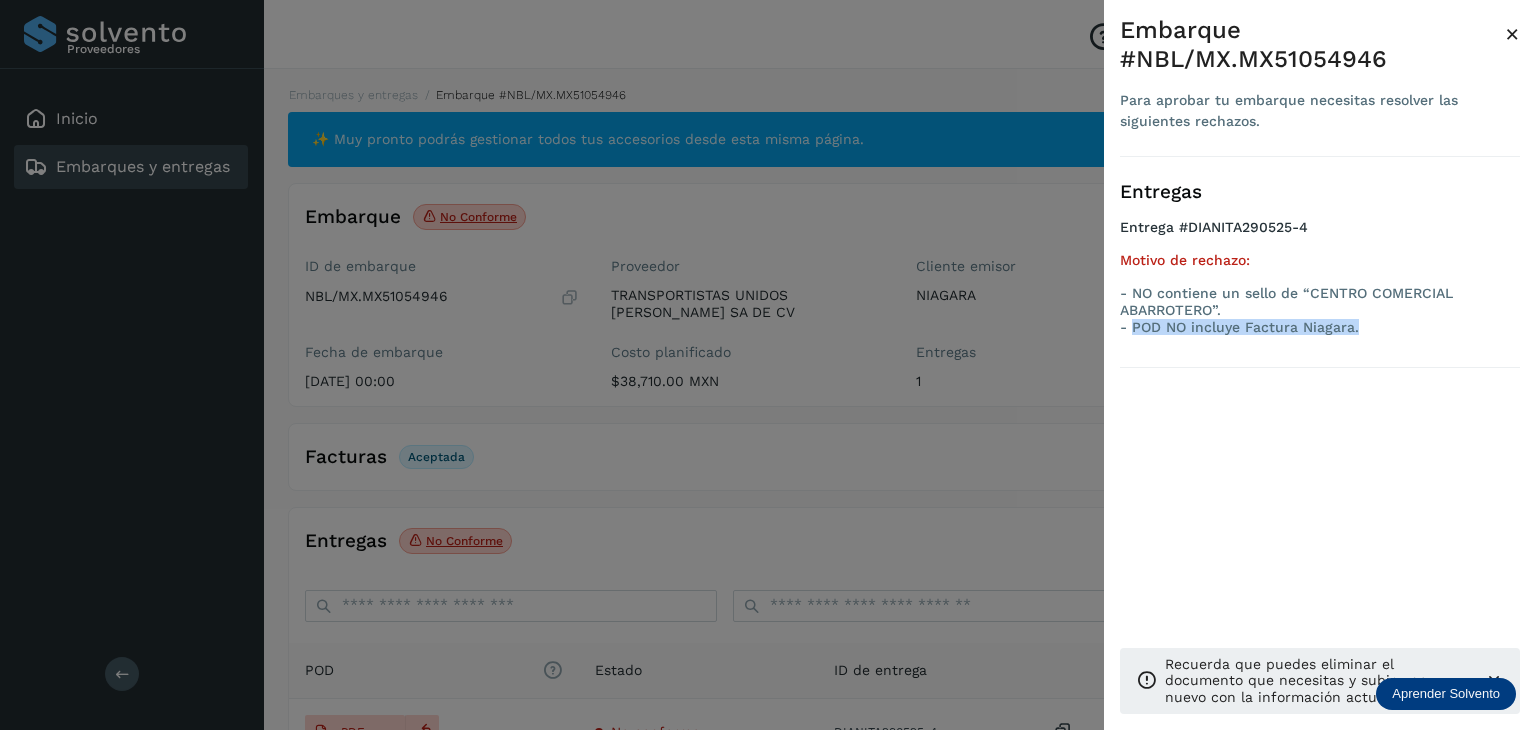 drag, startPoint x: 1371, startPoint y: 328, endPoint x: 1134, endPoint y: 337, distance: 237.17082 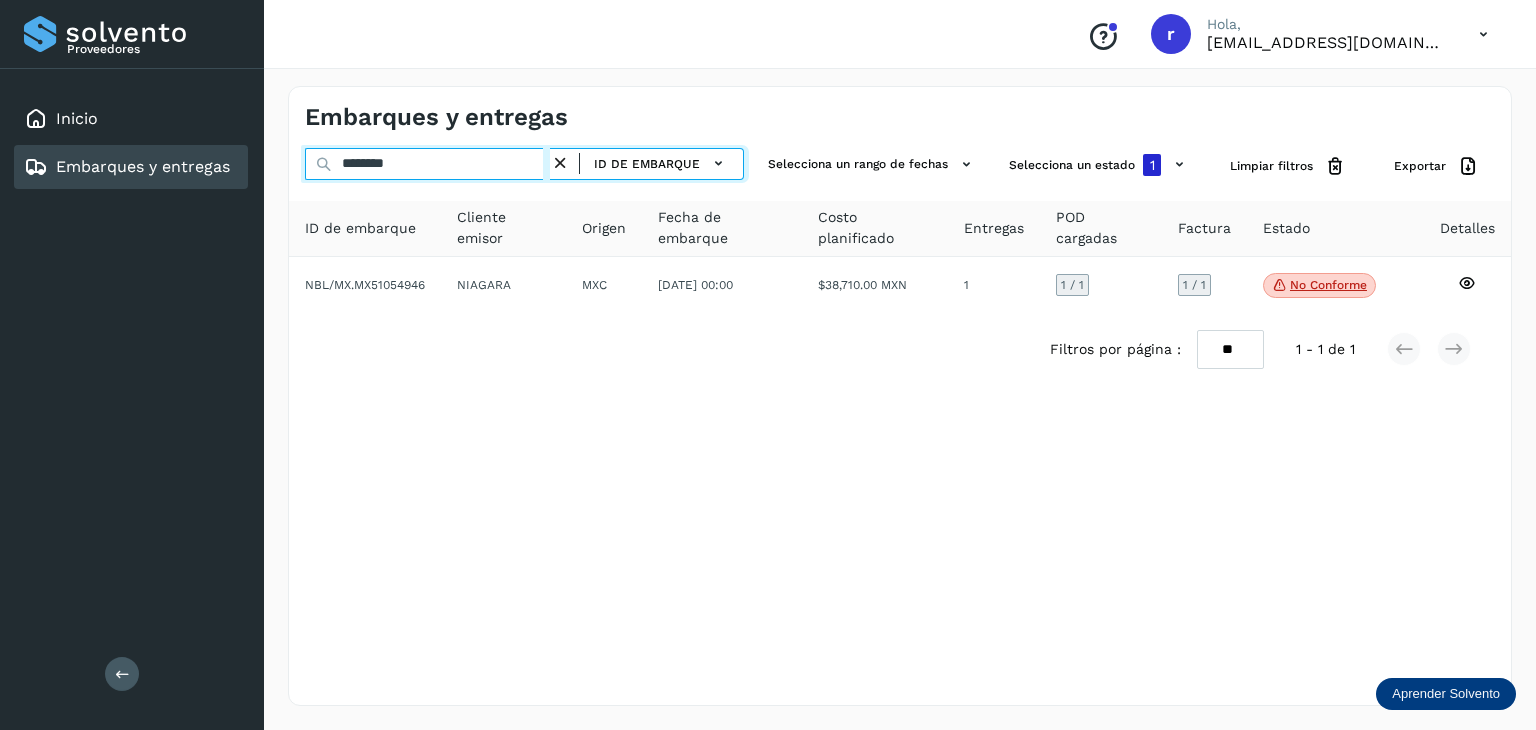 drag, startPoint x: 435, startPoint y: 157, endPoint x: 288, endPoint y: 177, distance: 148.35431 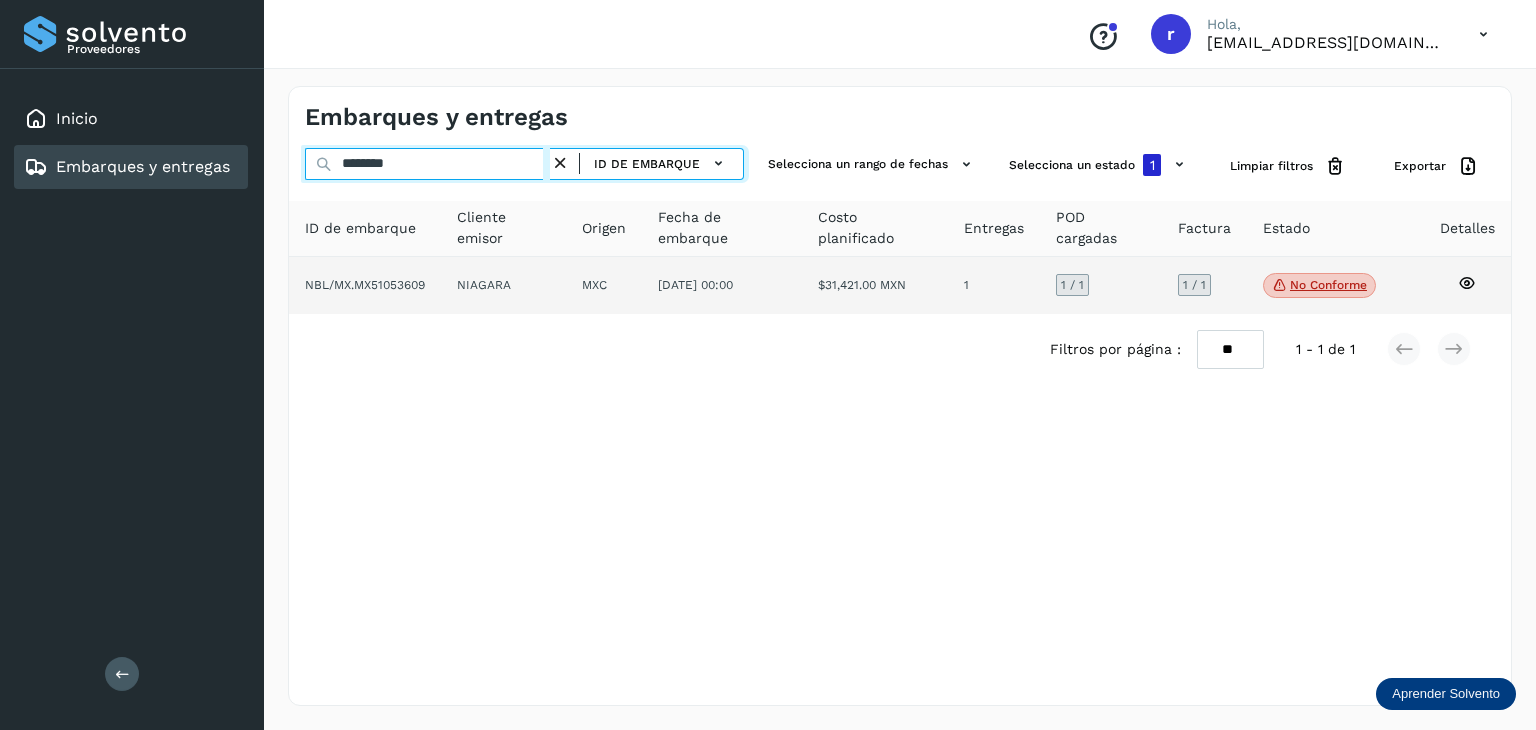 type on "********" 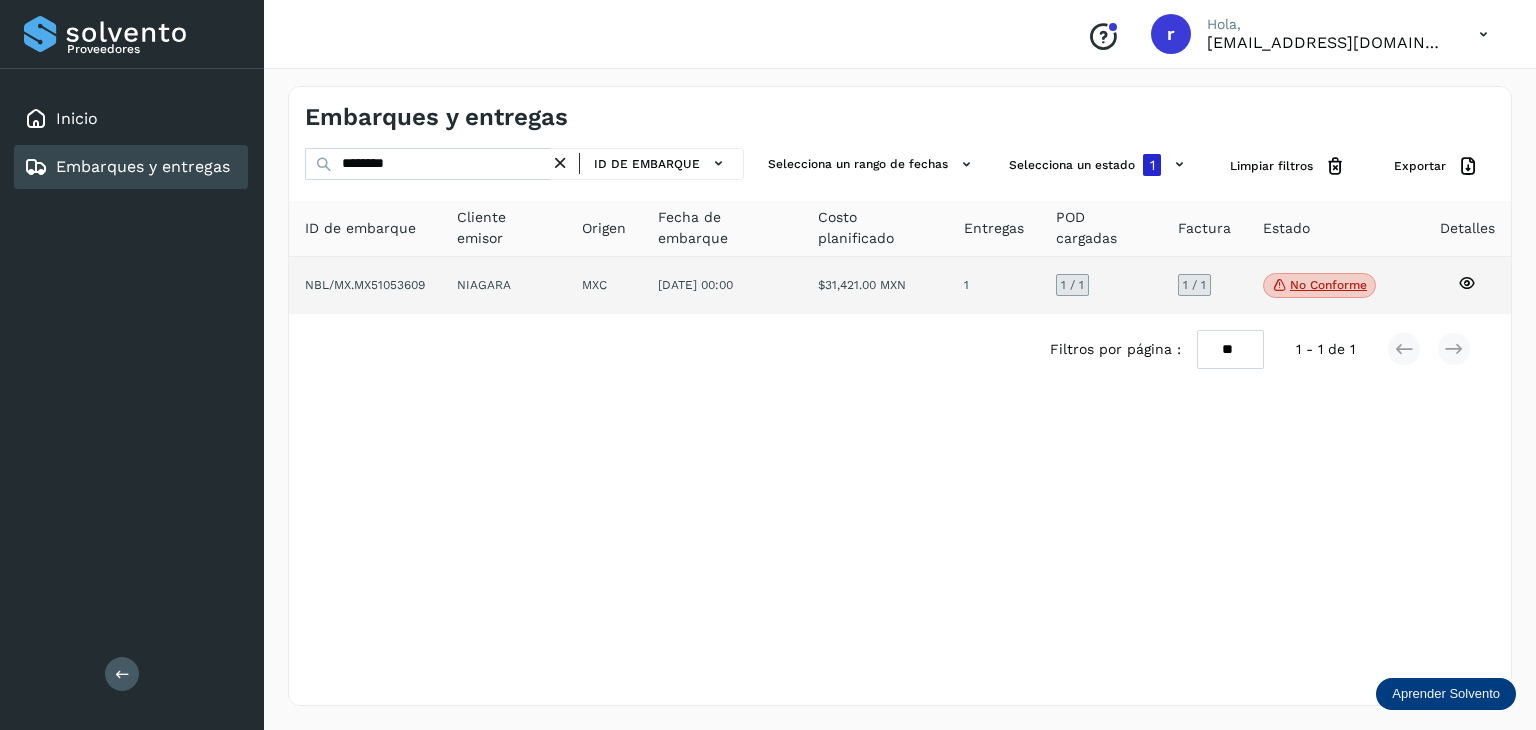 click on "NIAGARA" 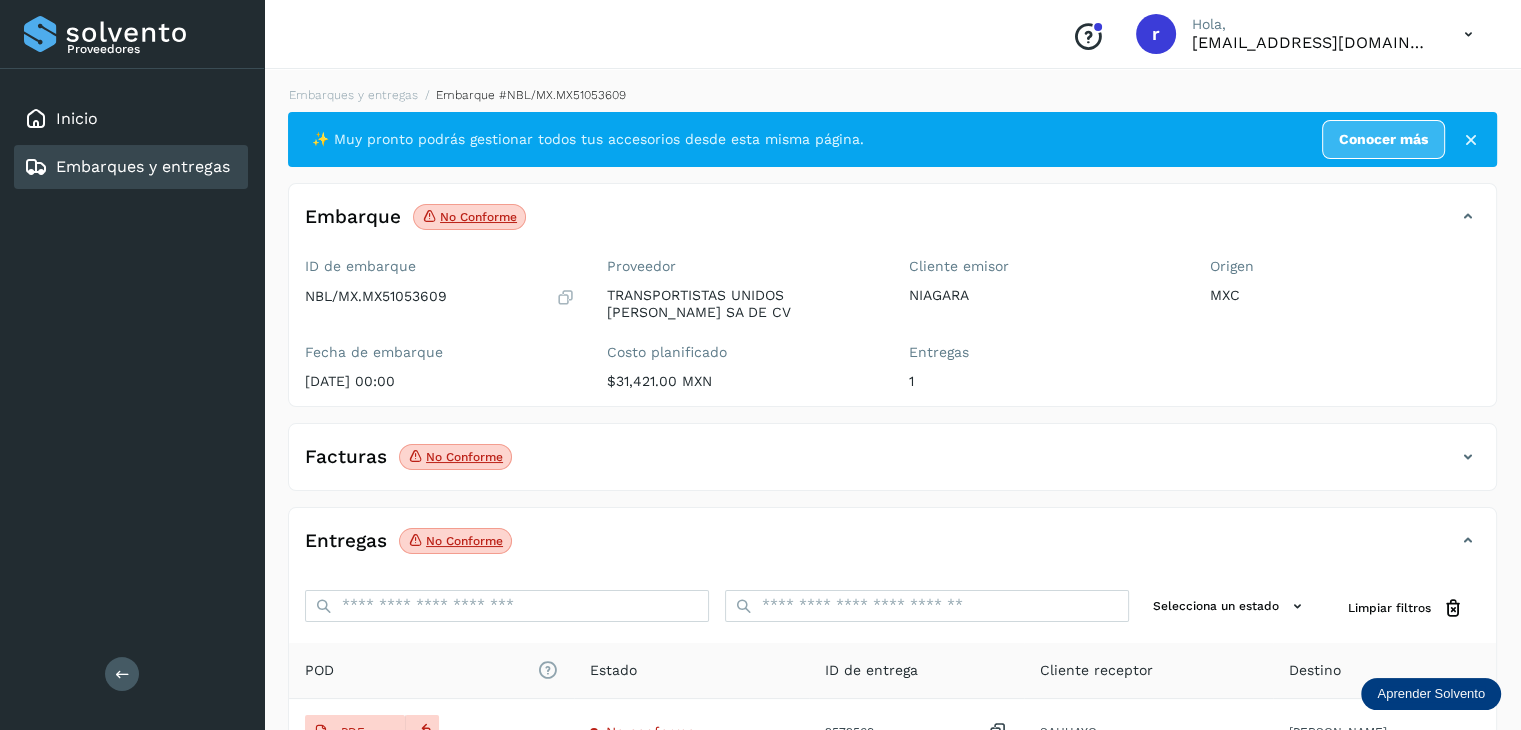 click on "No conforme" at bounding box center [455, 457] 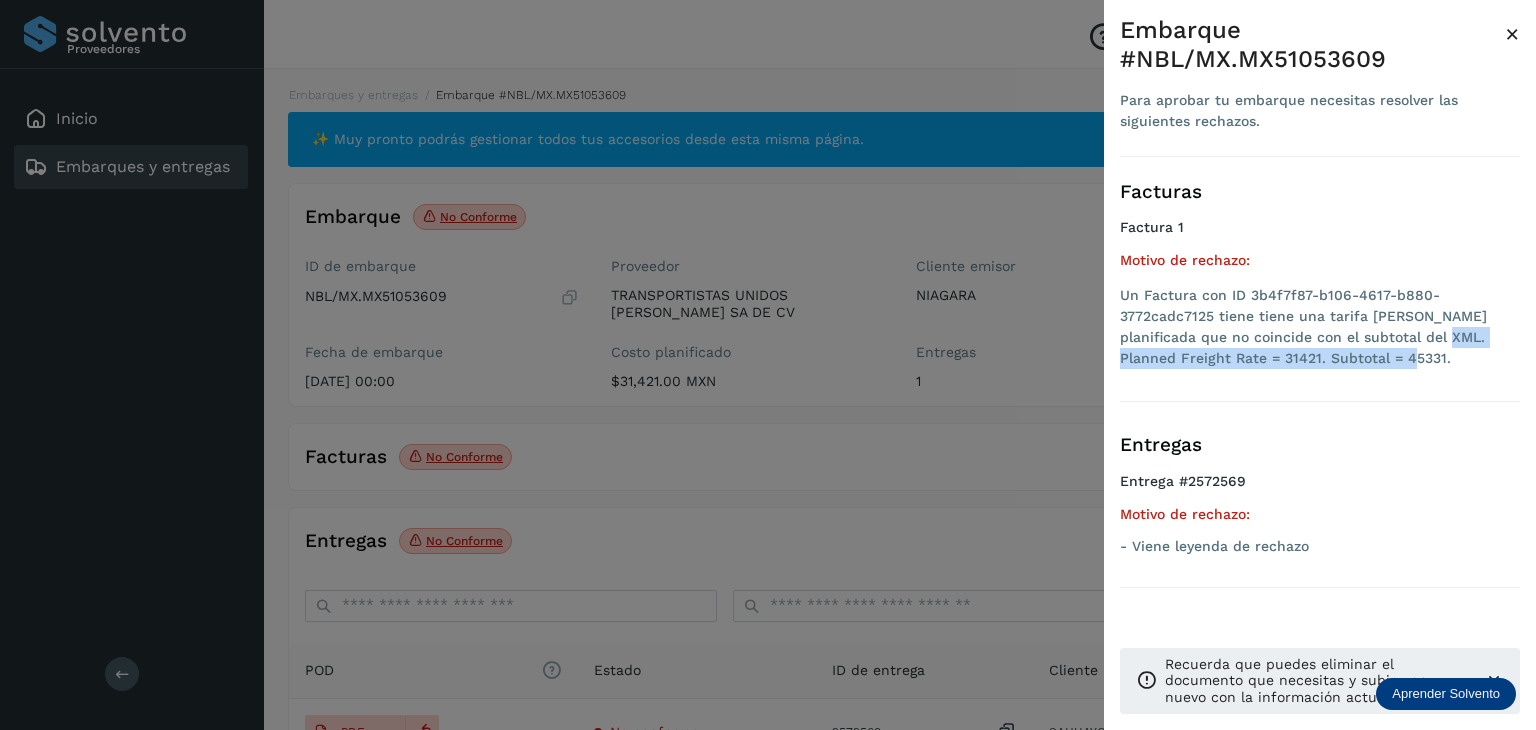 drag, startPoint x: 1347, startPoint y: 361, endPoint x: 1402, endPoint y: 344, distance: 57.567352 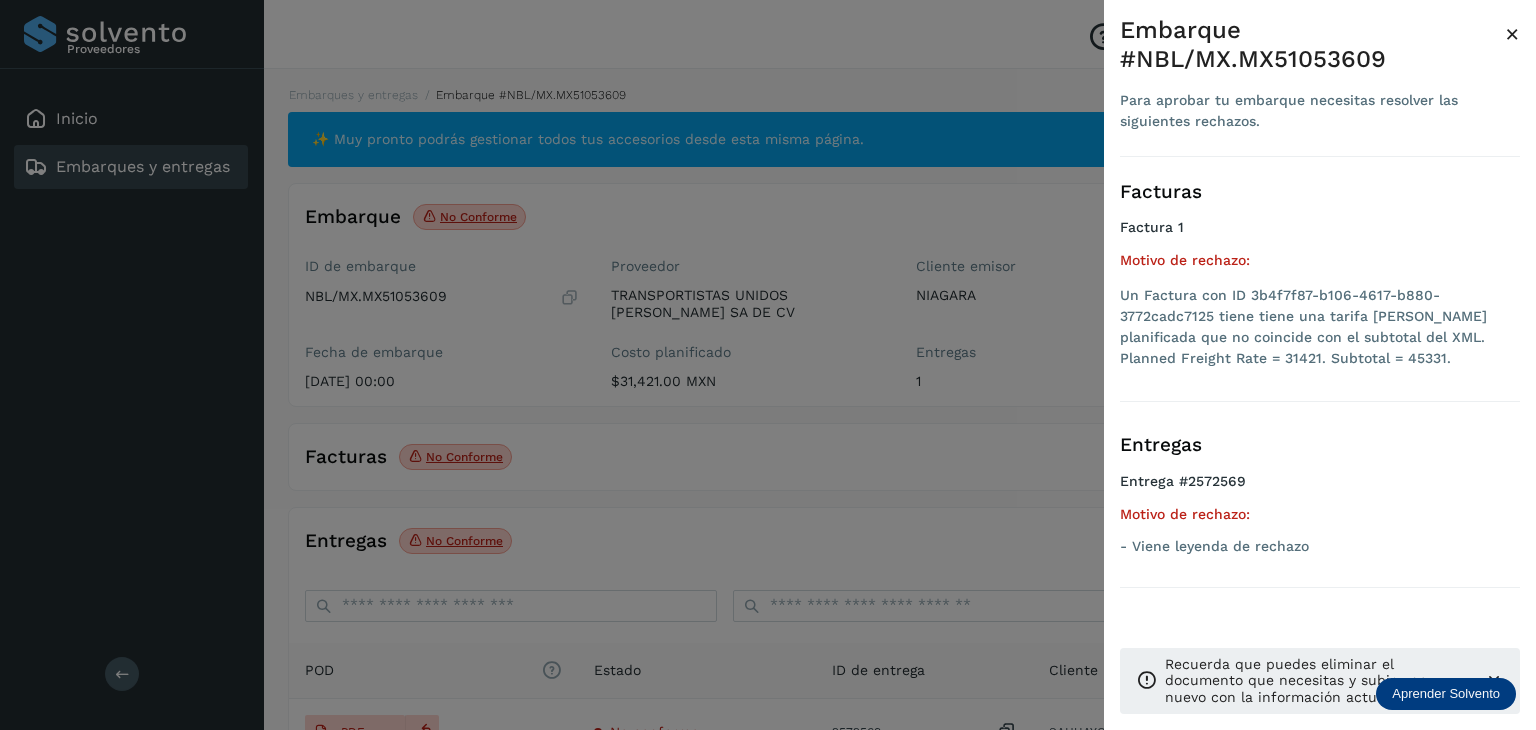 click at bounding box center (768, 365) 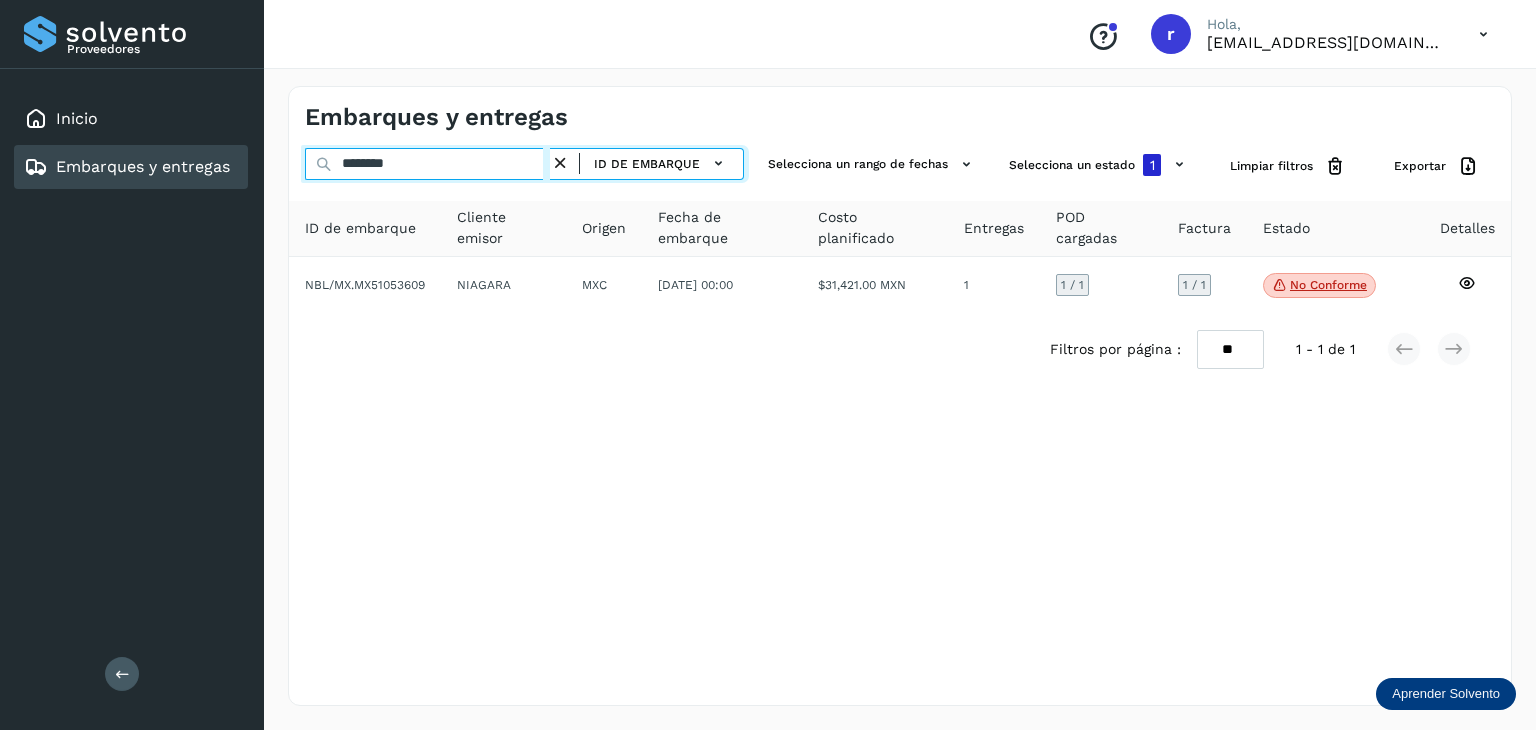 drag, startPoint x: 414, startPoint y: 166, endPoint x: 255, endPoint y: 172, distance: 159.11317 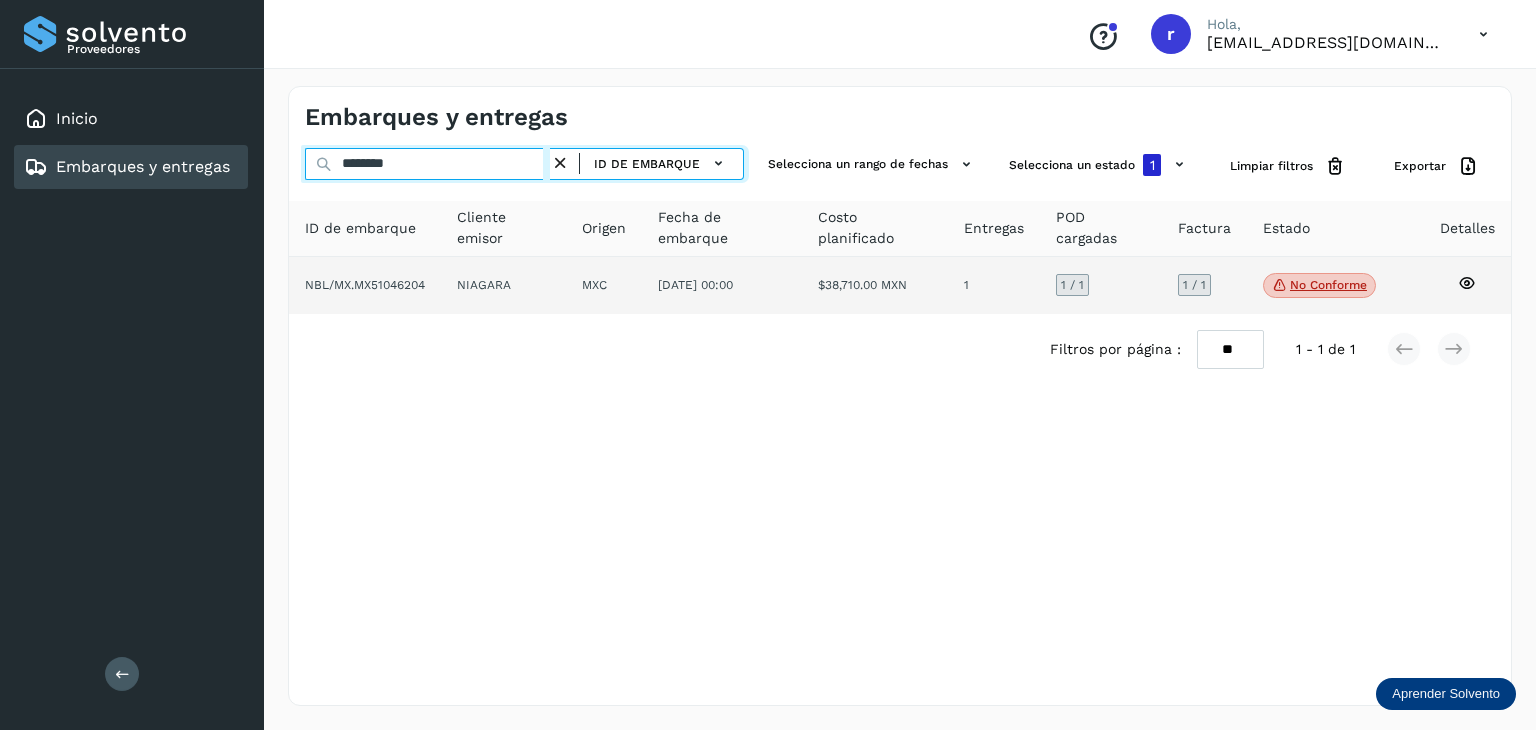 type on "********" 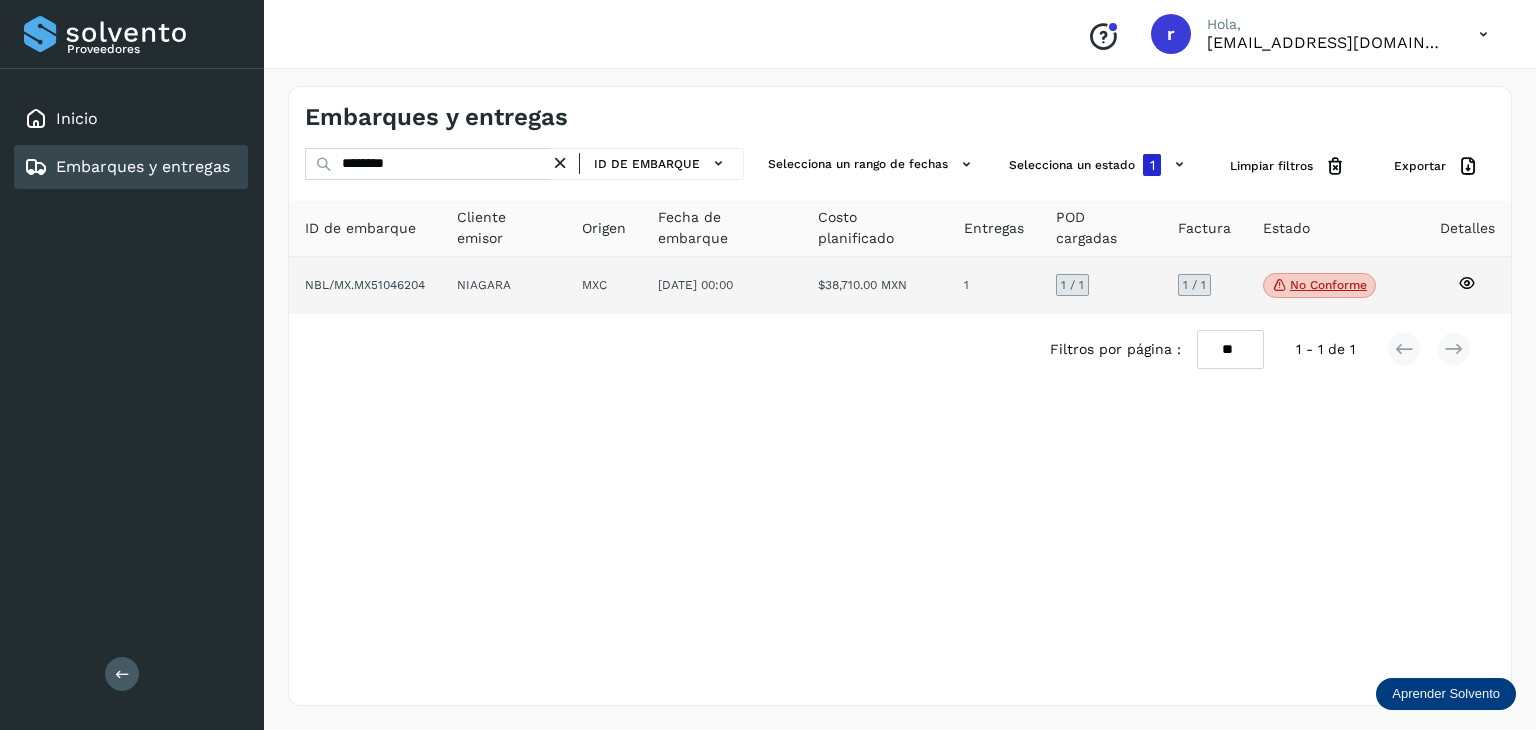 click on "NBL/MX.MX51046204" 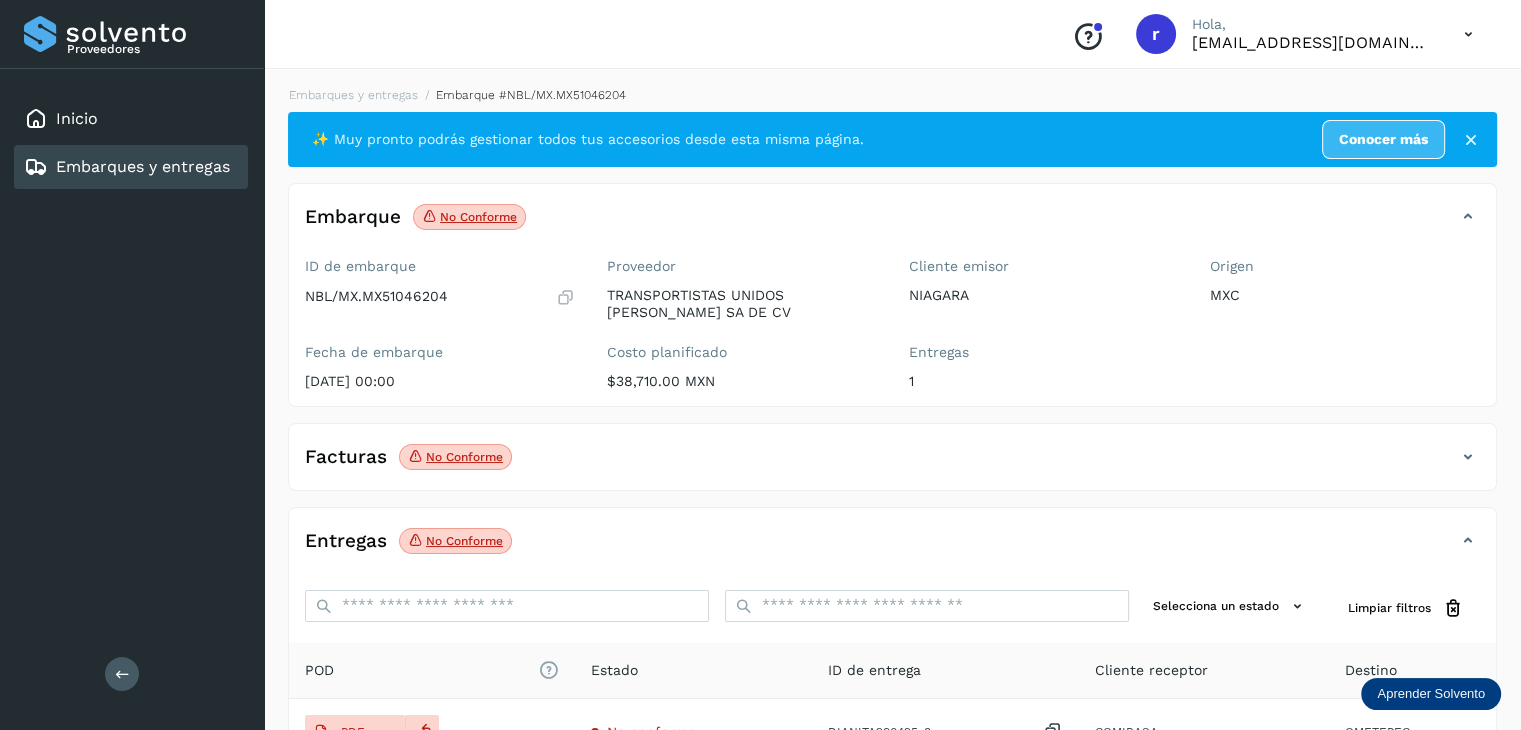click on "No conforme" 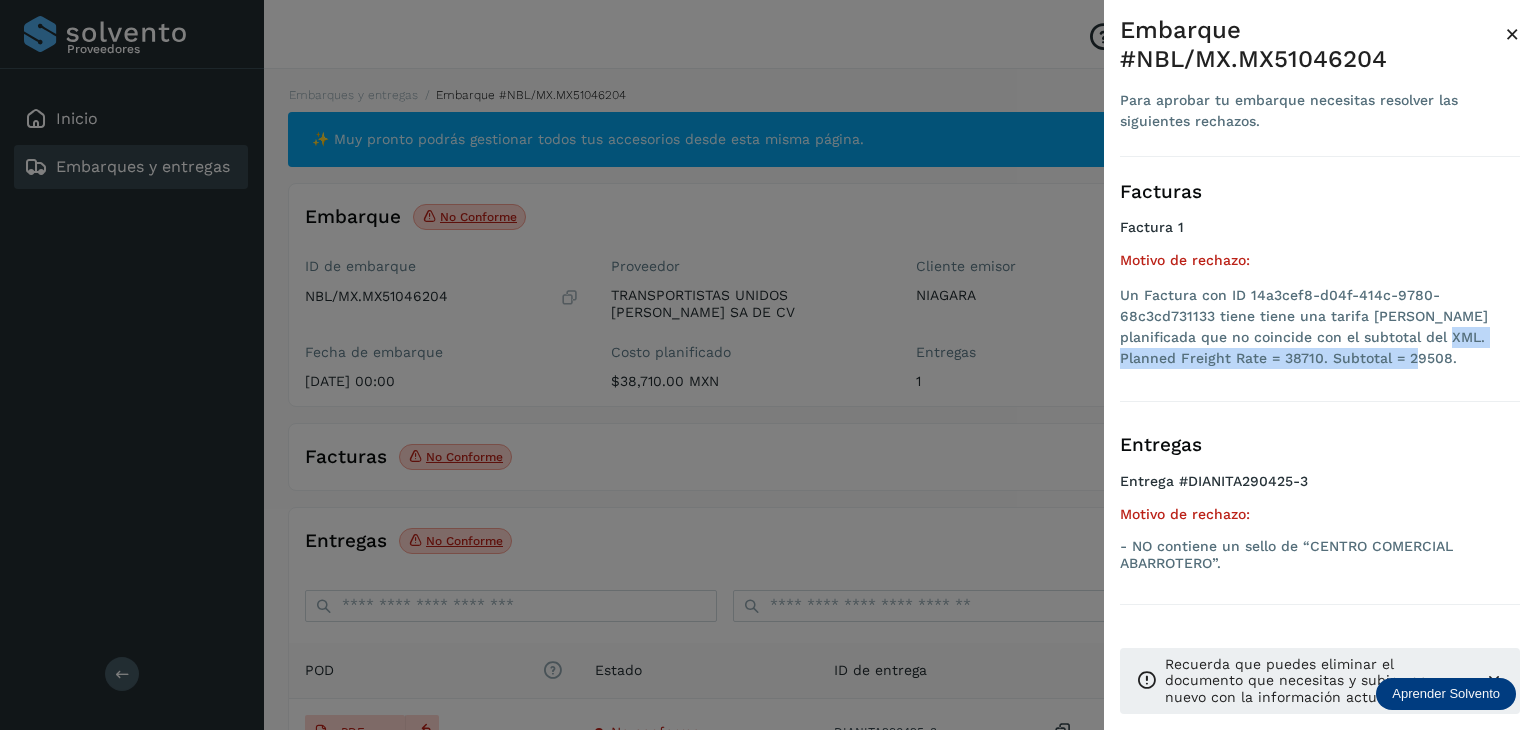 drag, startPoint x: 1348, startPoint y: 361, endPoint x: 1408, endPoint y: 338, distance: 64.25729 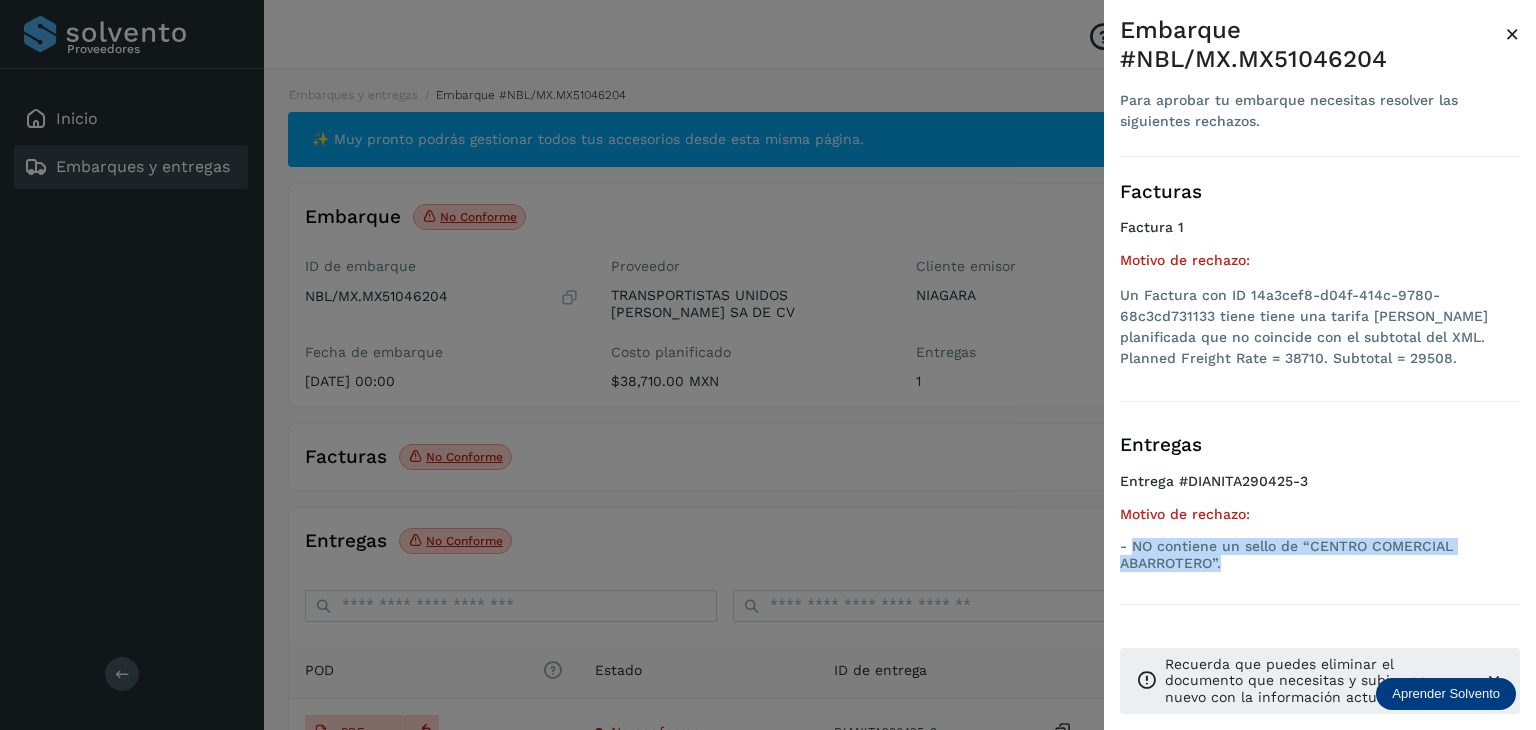 drag, startPoint x: 1232, startPoint y: 560, endPoint x: 1132, endPoint y: 553, distance: 100.2447 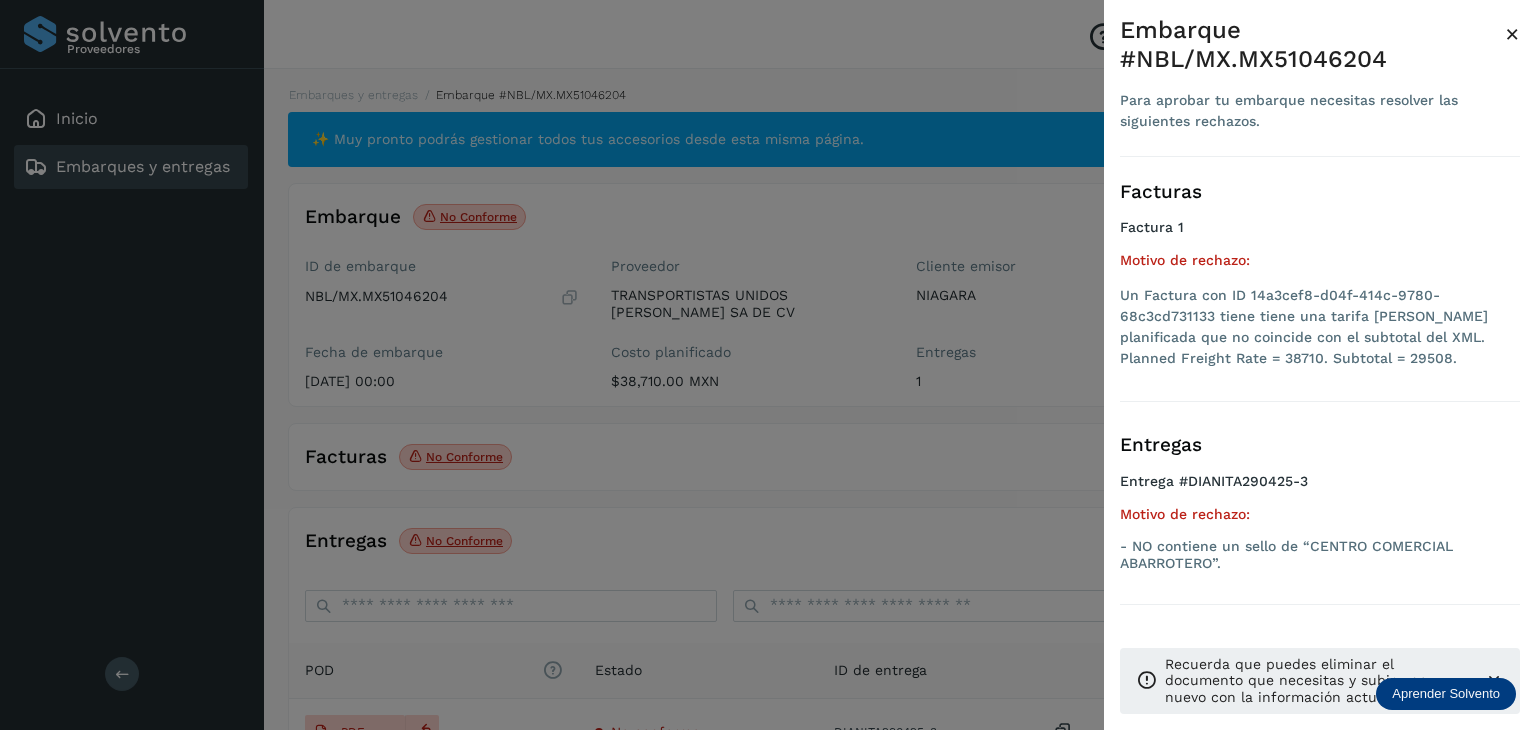 click at bounding box center (768, 365) 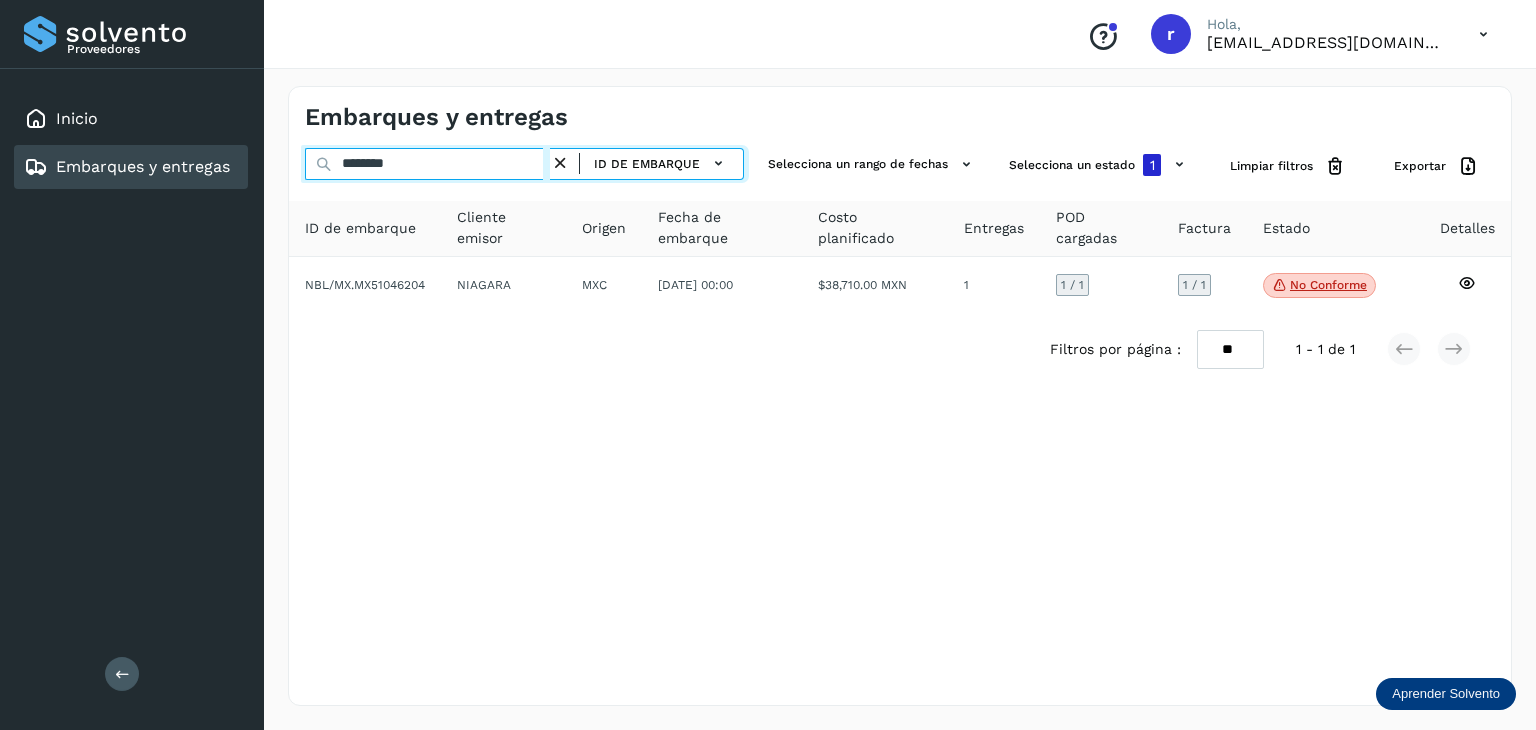 drag, startPoint x: 423, startPoint y: 173, endPoint x: 280, endPoint y: 156, distance: 144.00694 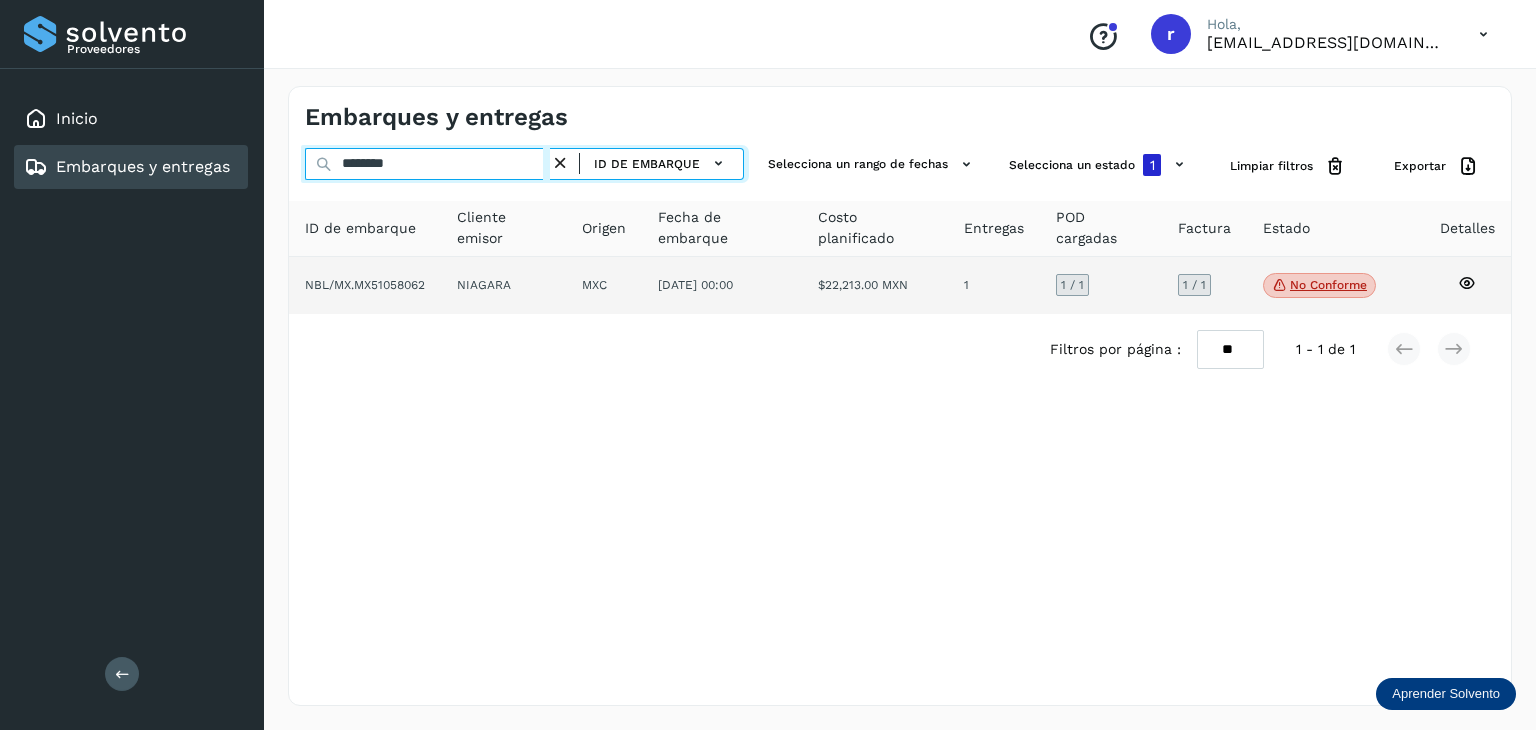 type on "********" 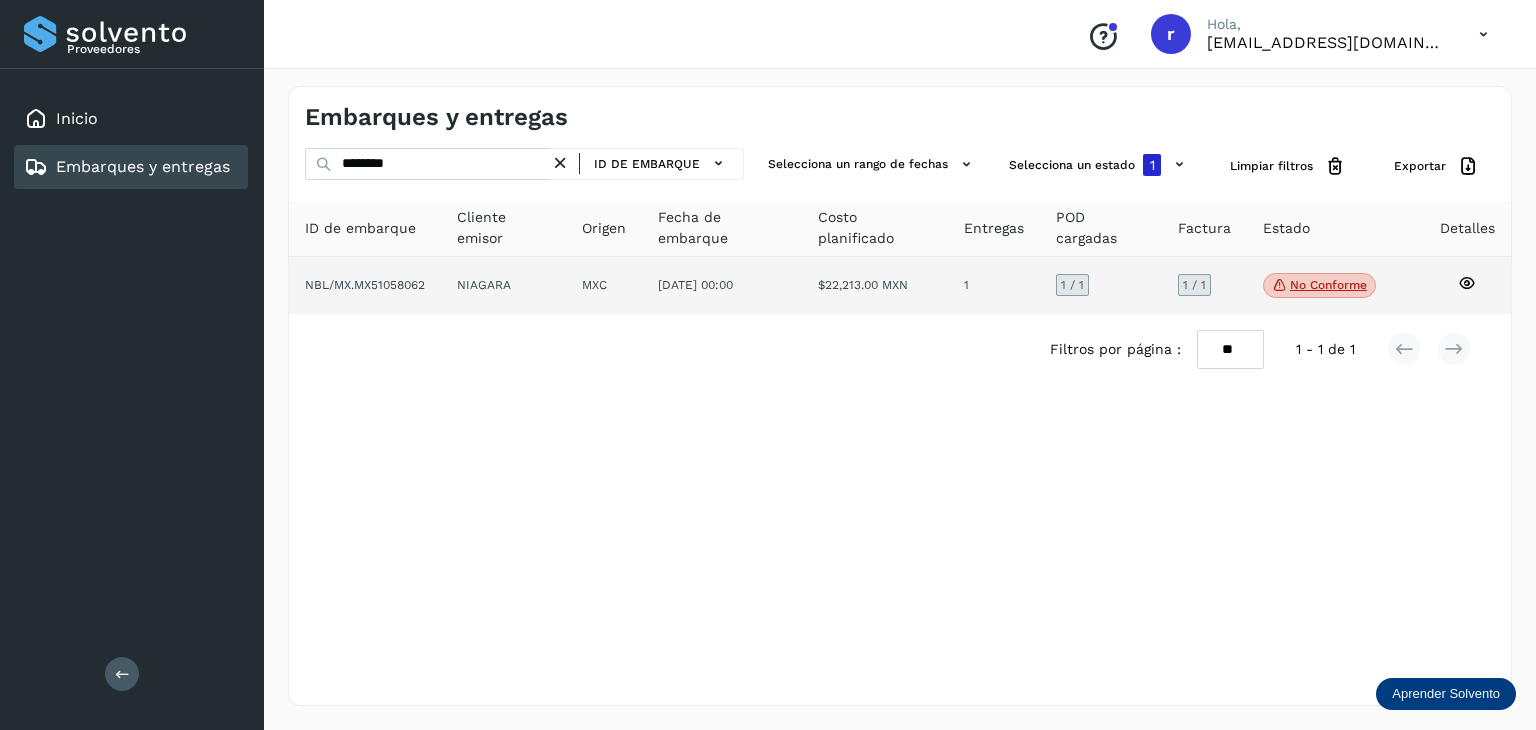click on "NBL/MX.MX51058062" 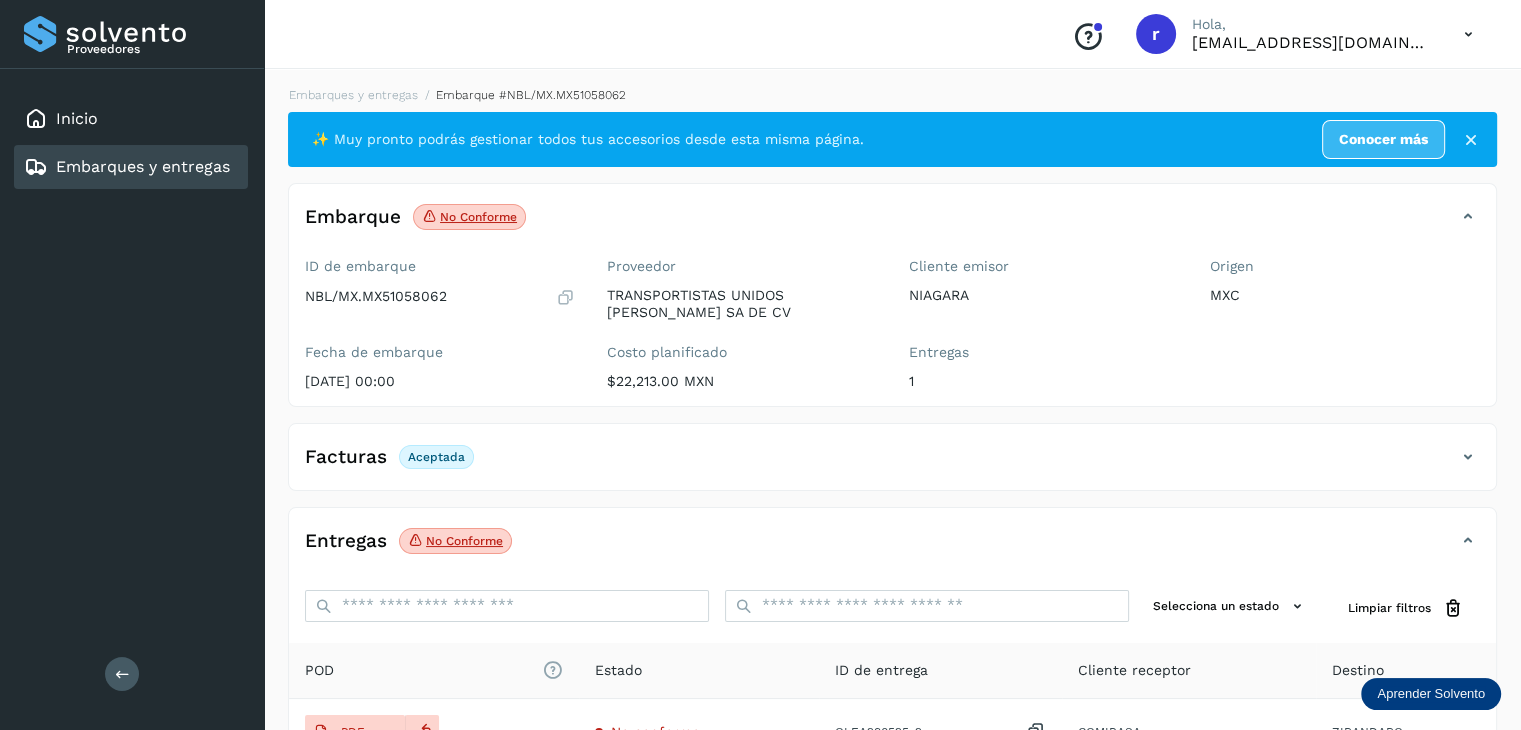 click on "No conforme" 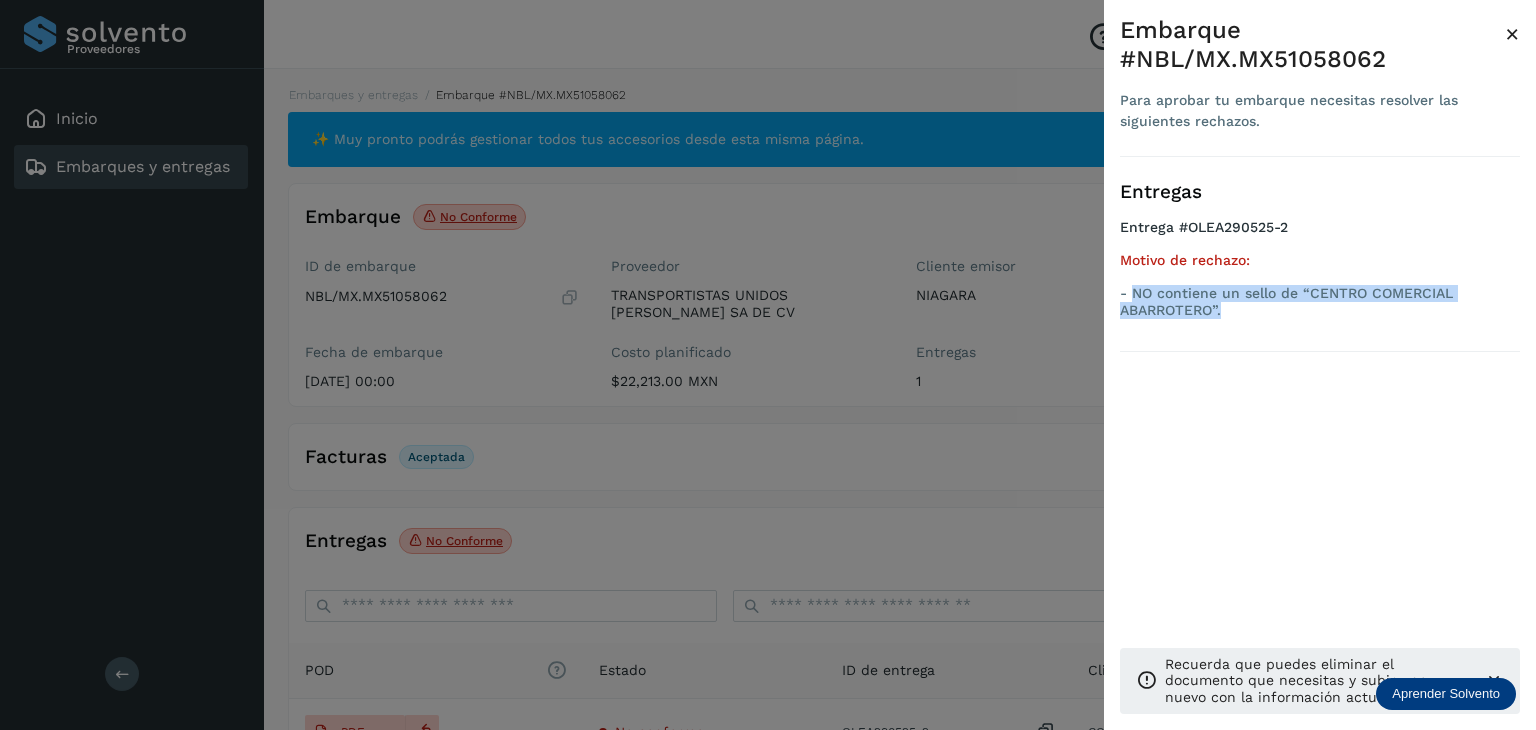 drag, startPoint x: 1248, startPoint y: 306, endPoint x: 1132, endPoint y: 287, distance: 117.54574 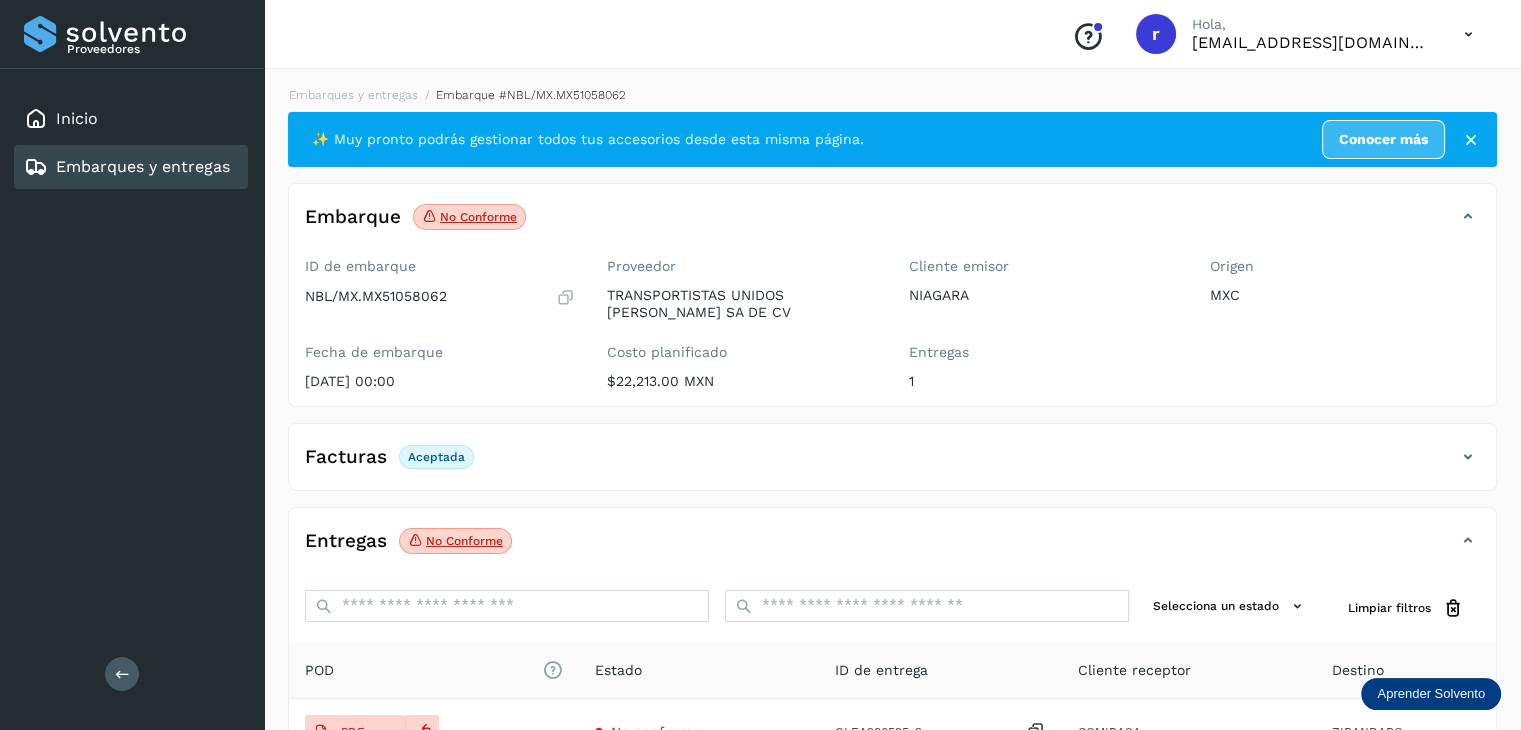 click on "Facturas Aceptada" 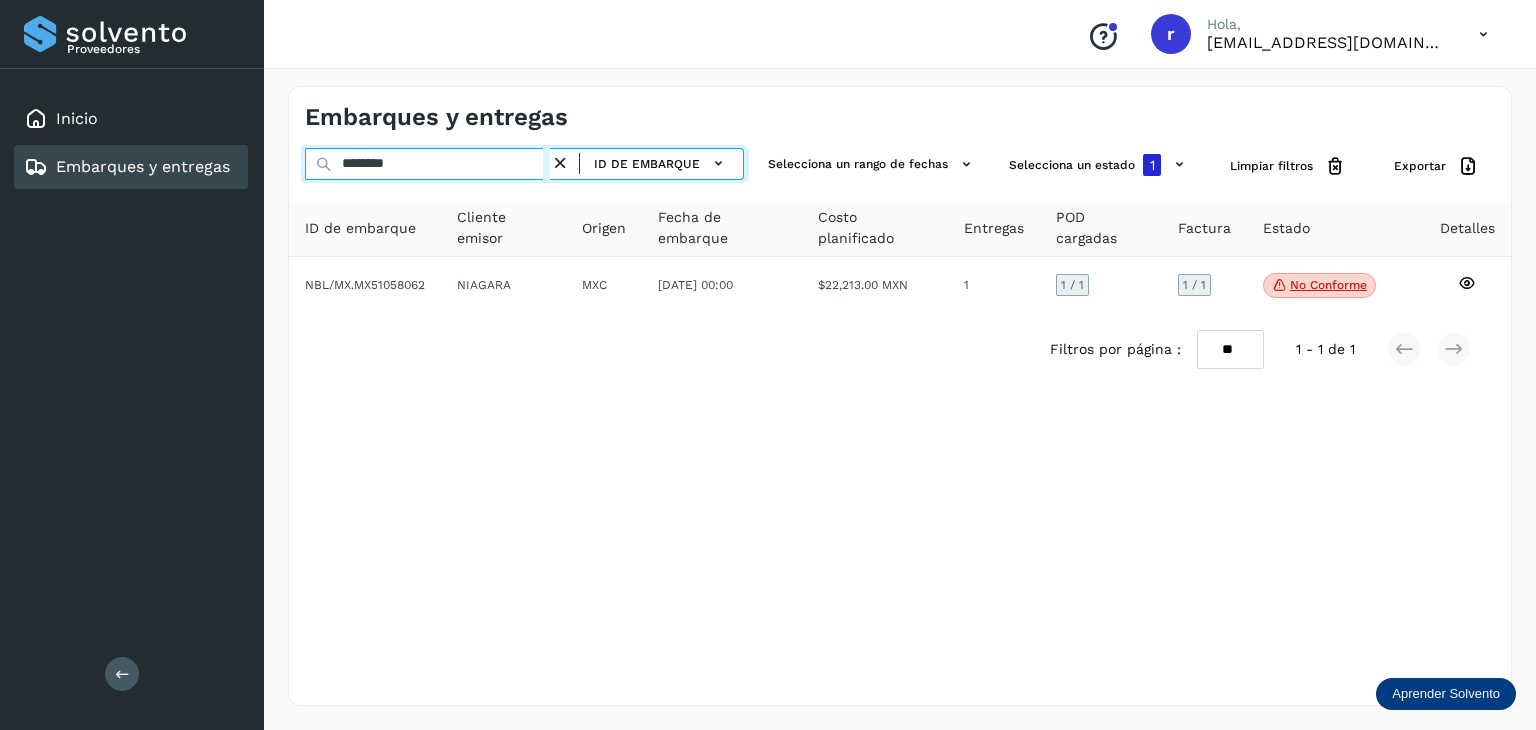 drag, startPoint x: 442, startPoint y: 169, endPoint x: 285, endPoint y: 167, distance: 157.01274 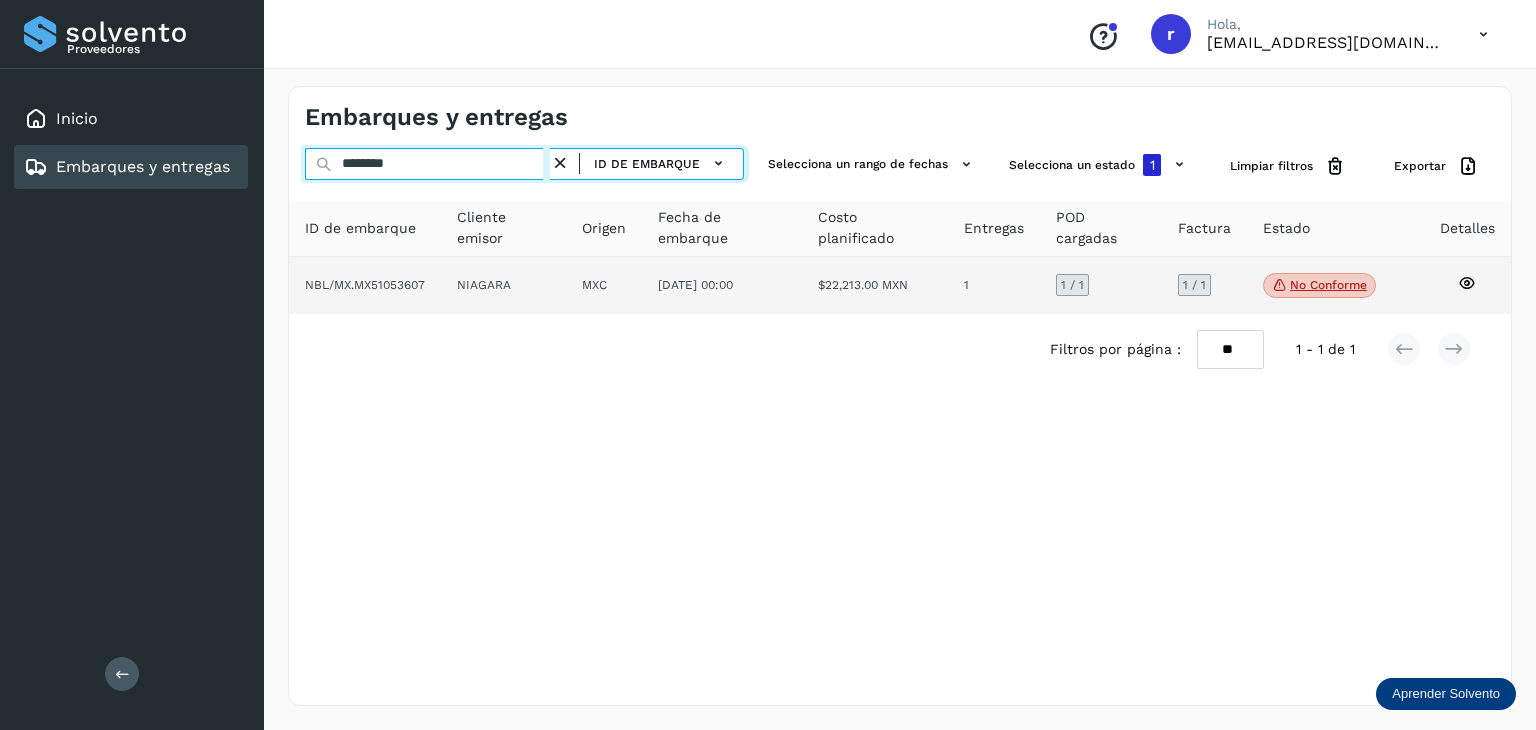 type on "********" 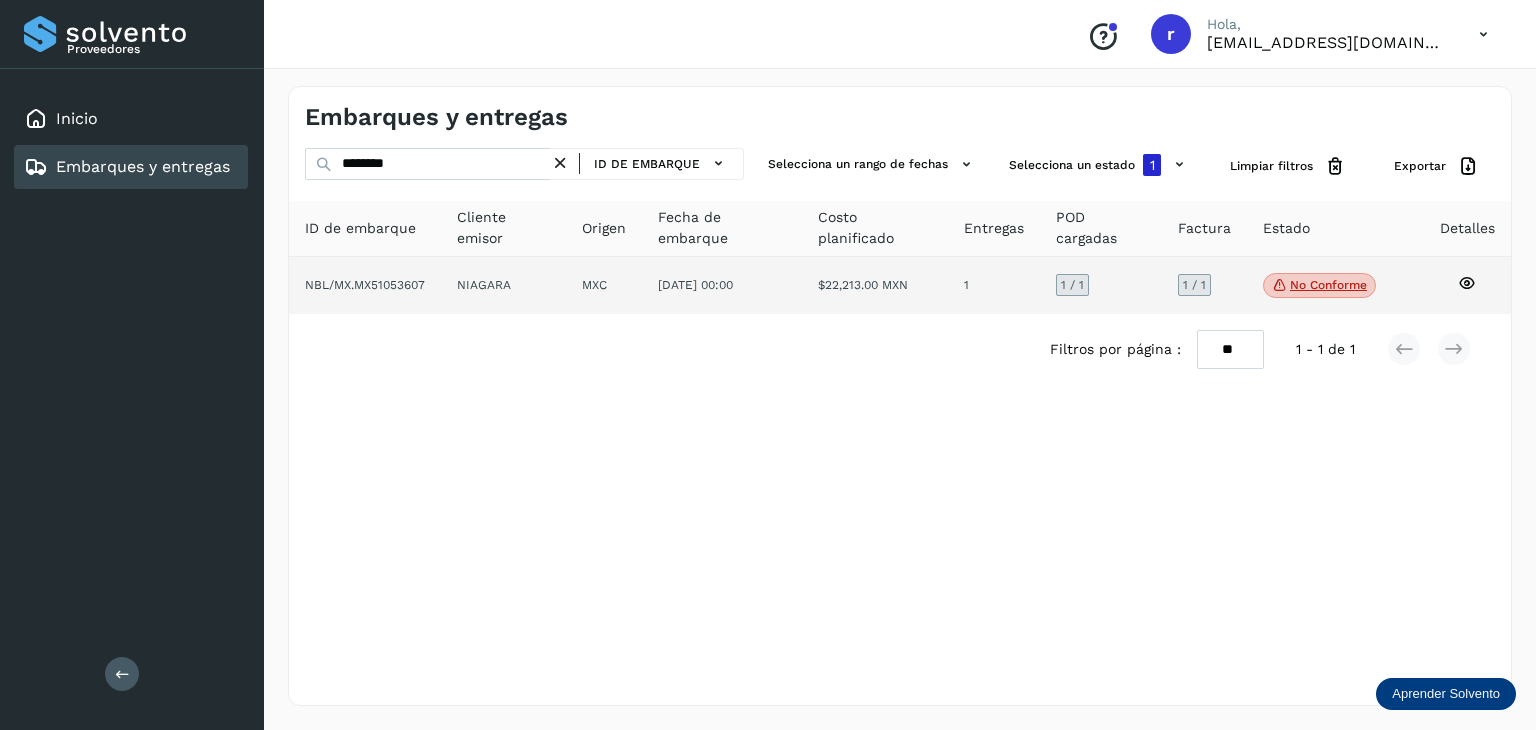 click on "NBL/MX.MX51053607" 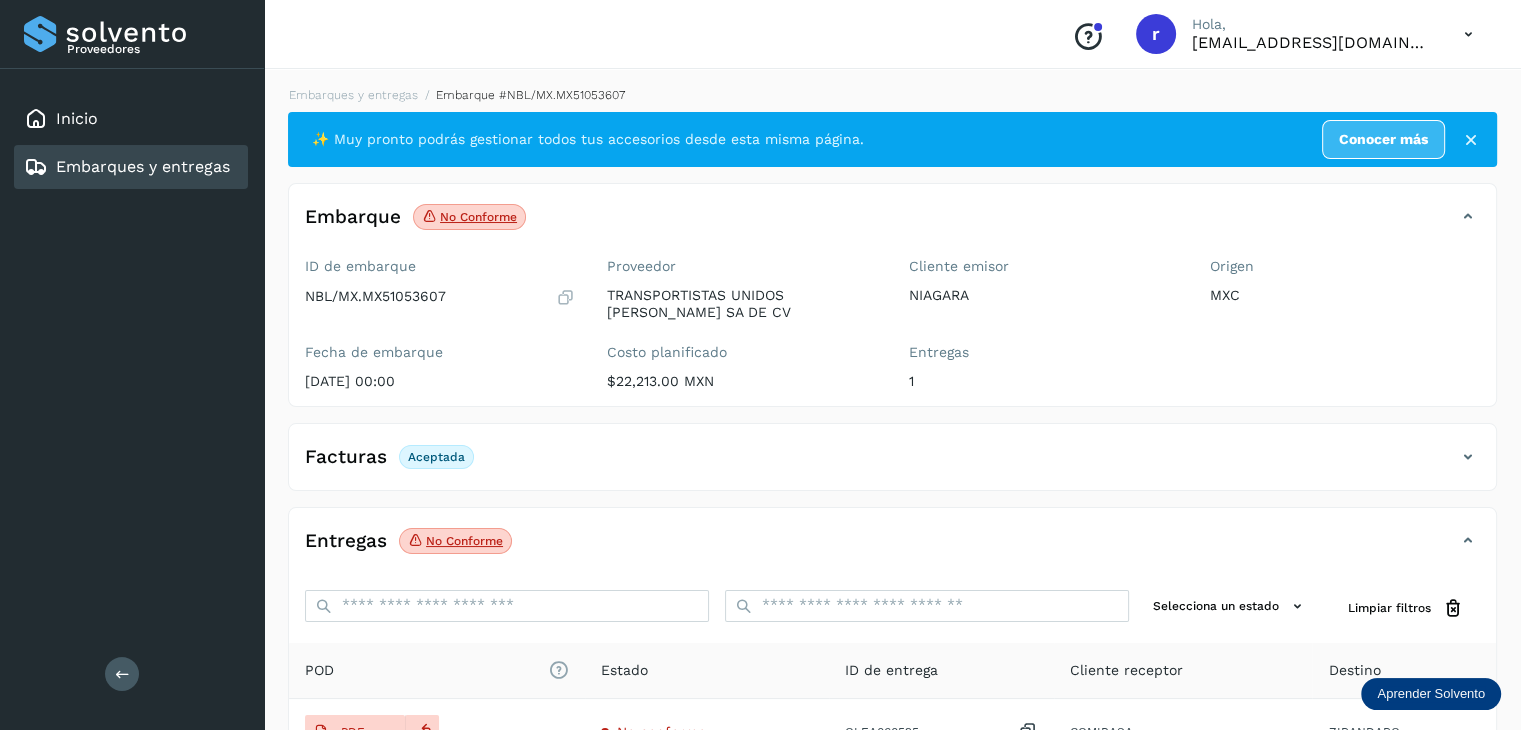 click on "No conforme" 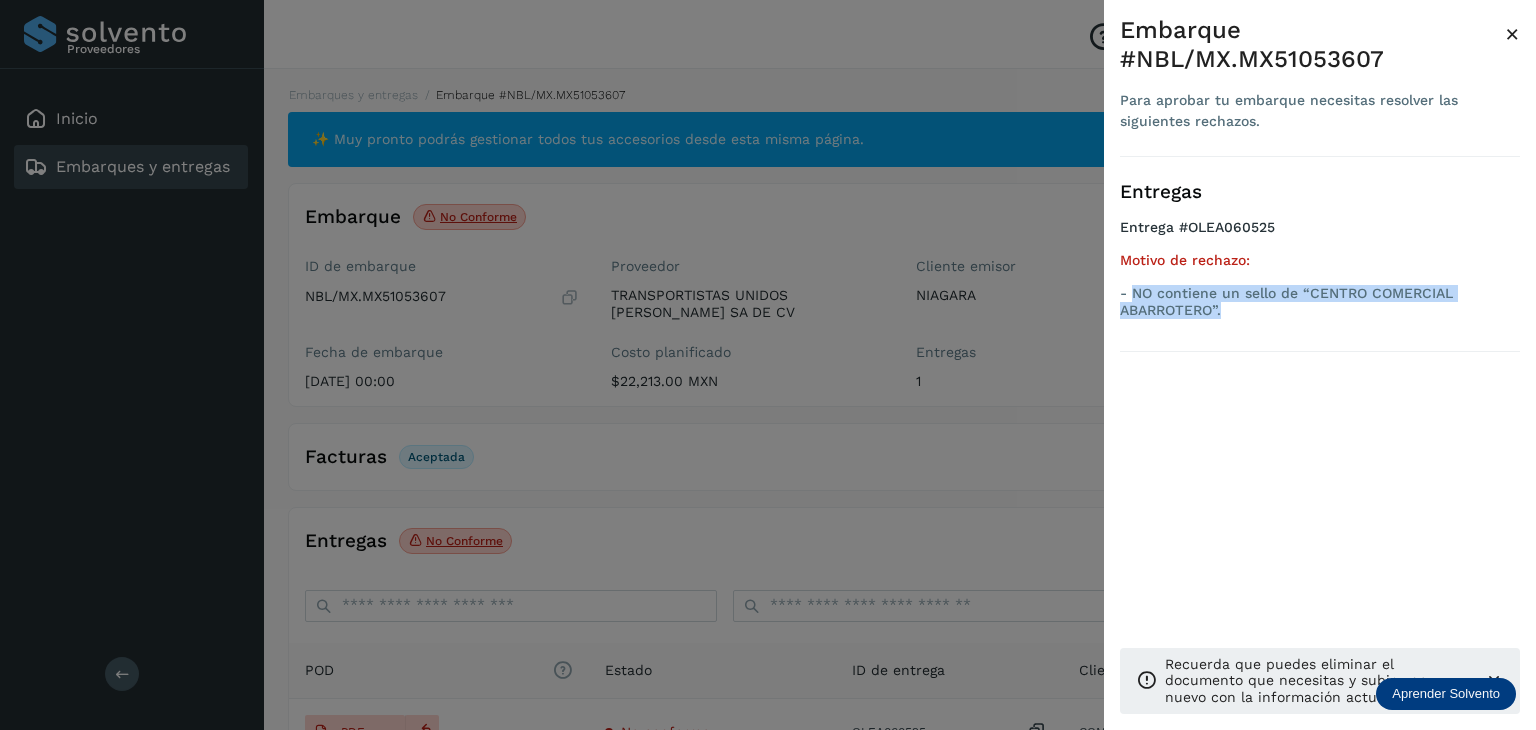 drag, startPoint x: 1276, startPoint y: 301, endPoint x: 1132, endPoint y: 291, distance: 144.3468 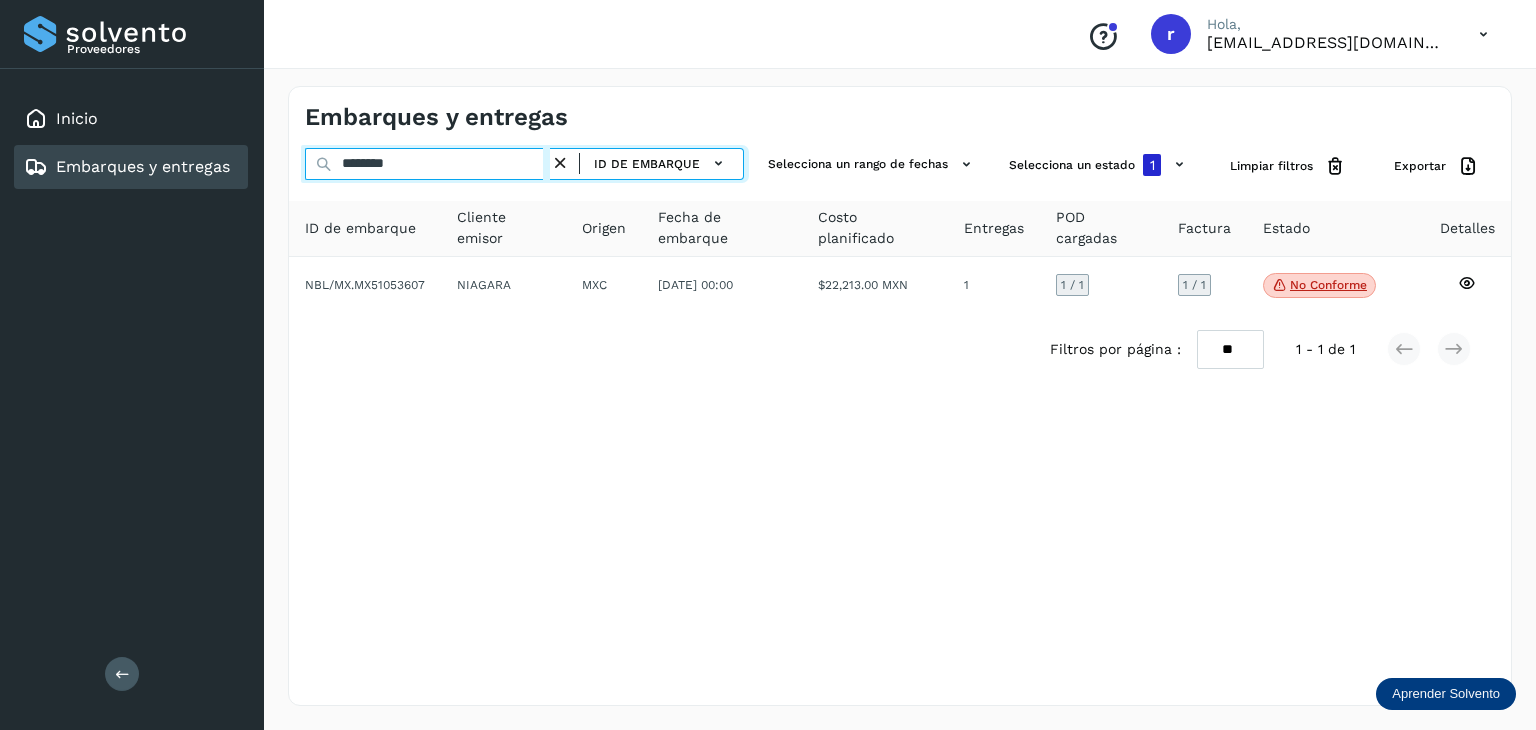 drag, startPoint x: 440, startPoint y: 167, endPoint x: 274, endPoint y: 166, distance: 166.003 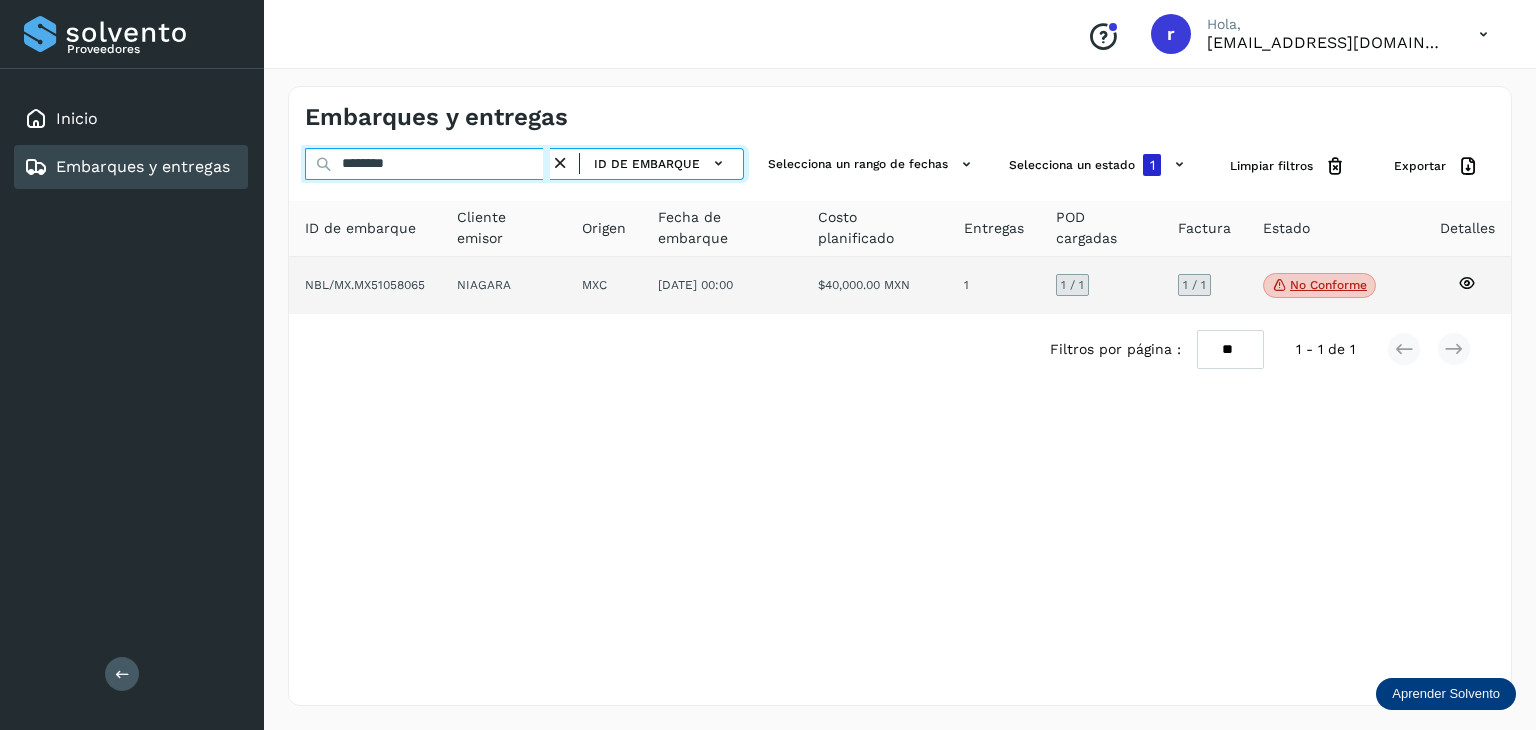type on "********" 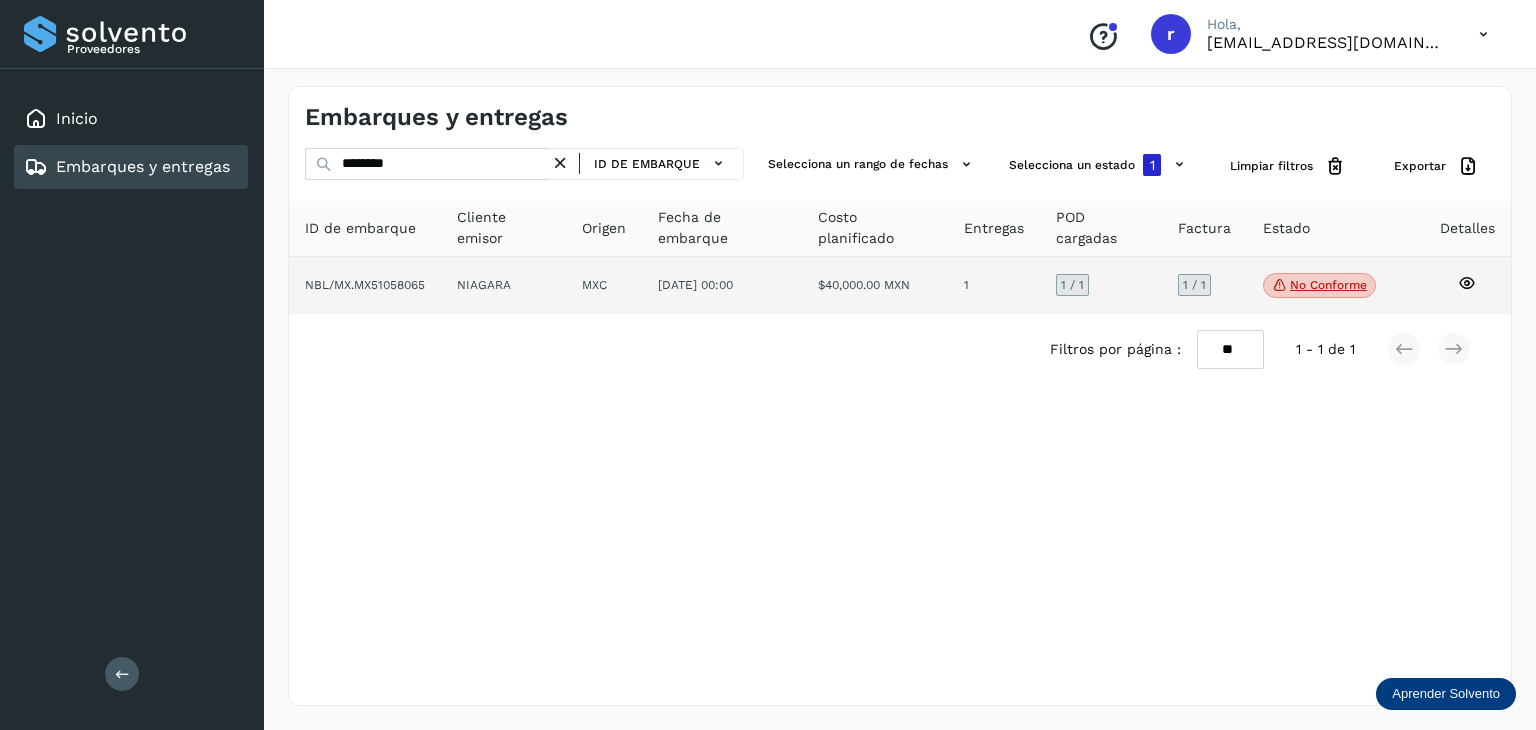 click on "NBL/MX.MX51058065" 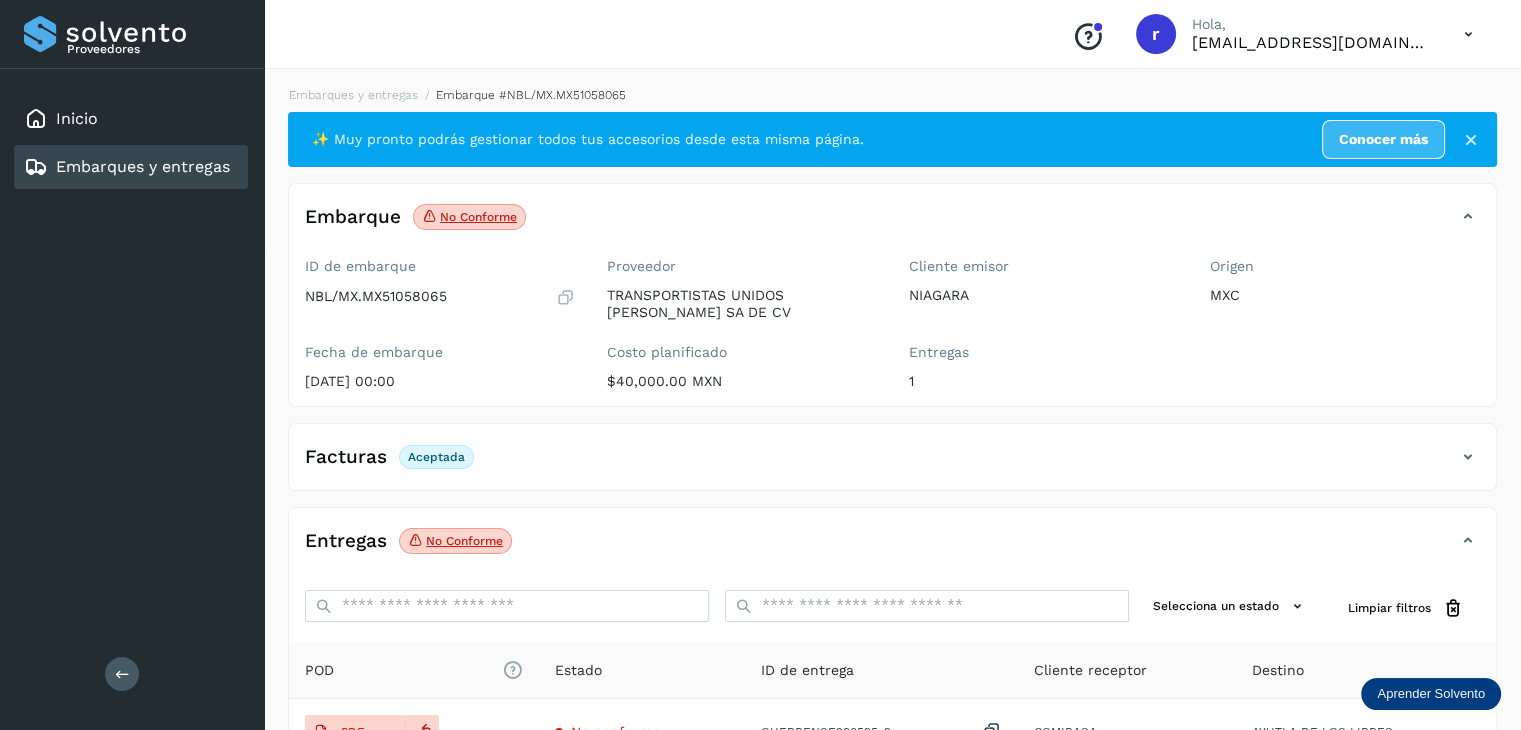 click on "No conforme" 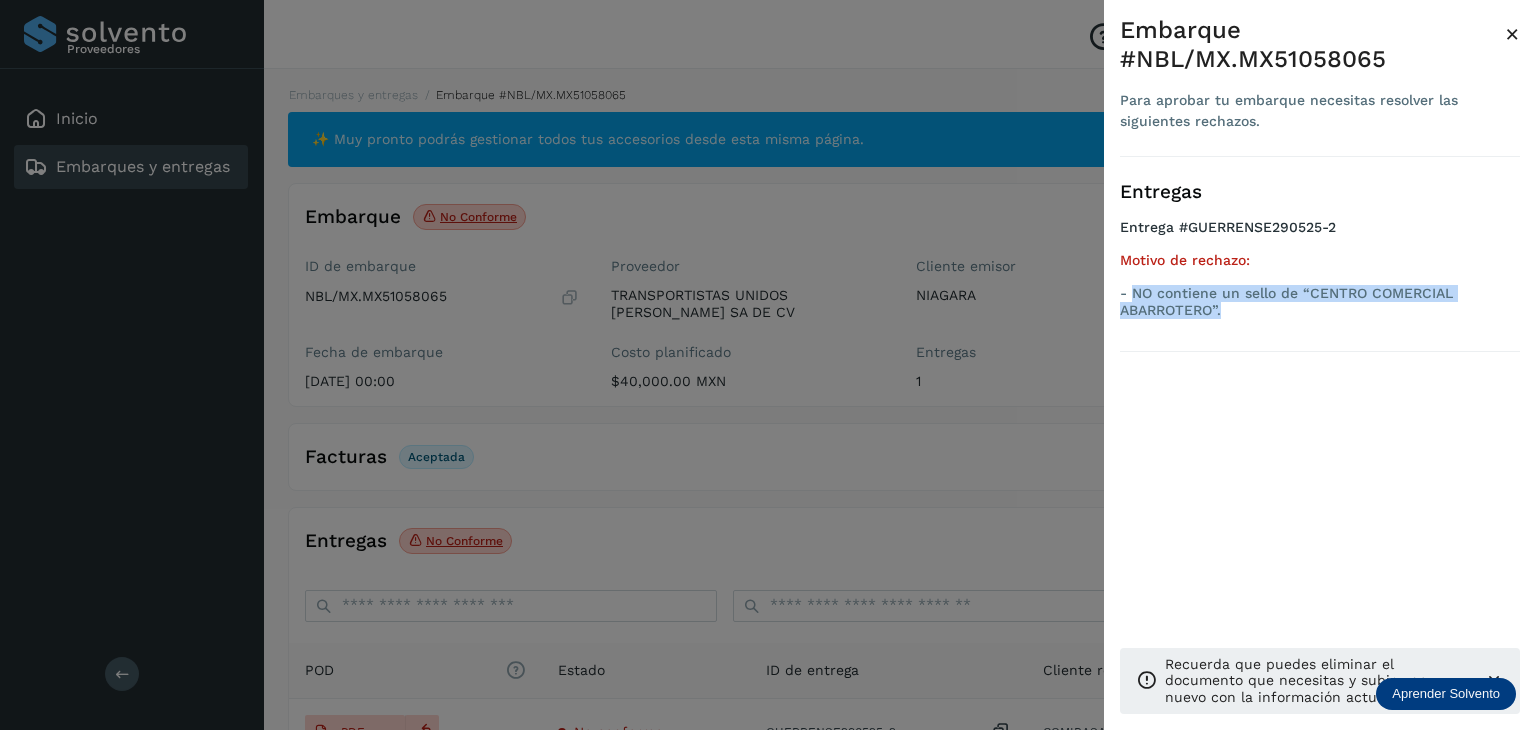 drag, startPoint x: 1197, startPoint y: 306, endPoint x: 1134, endPoint y: 301, distance: 63.1981 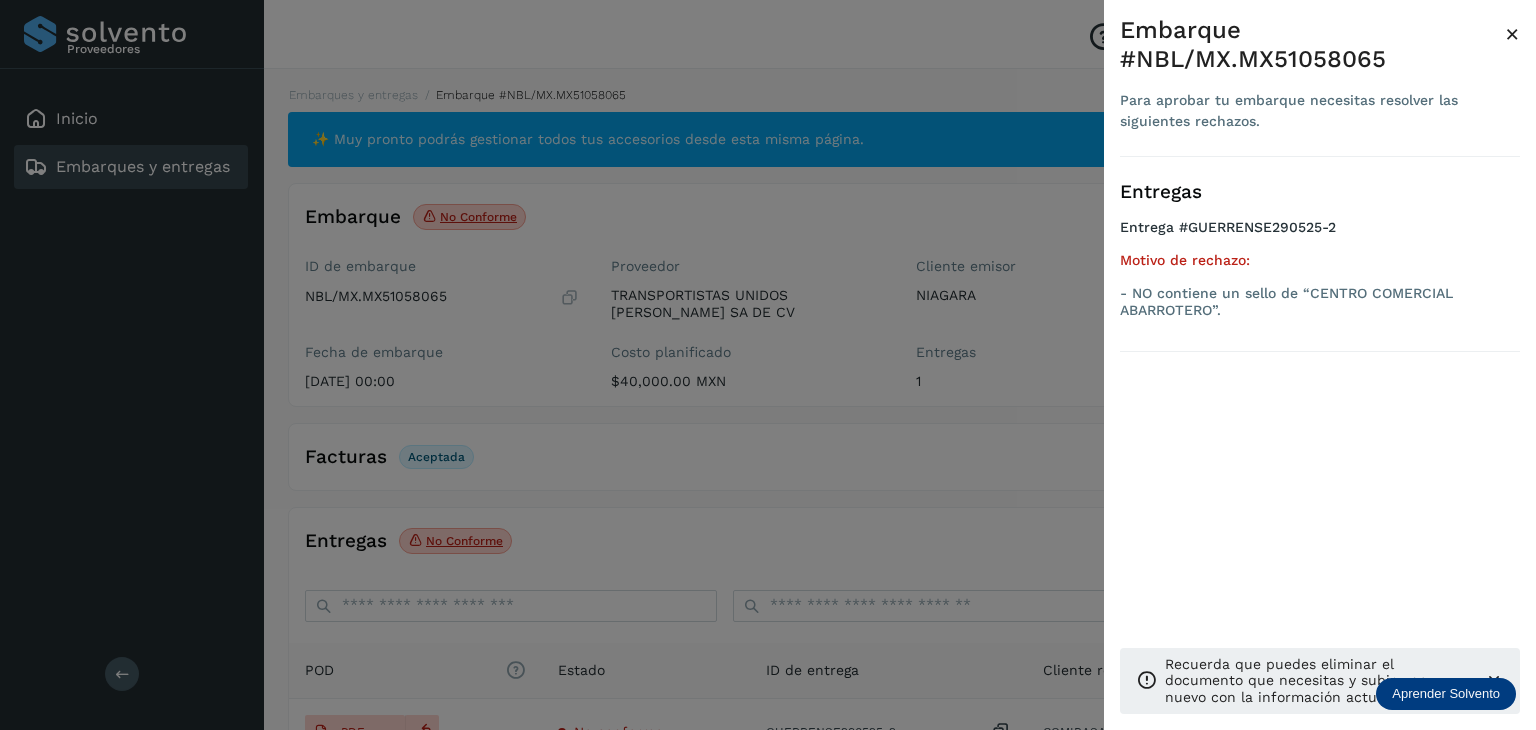 click at bounding box center (768, 365) 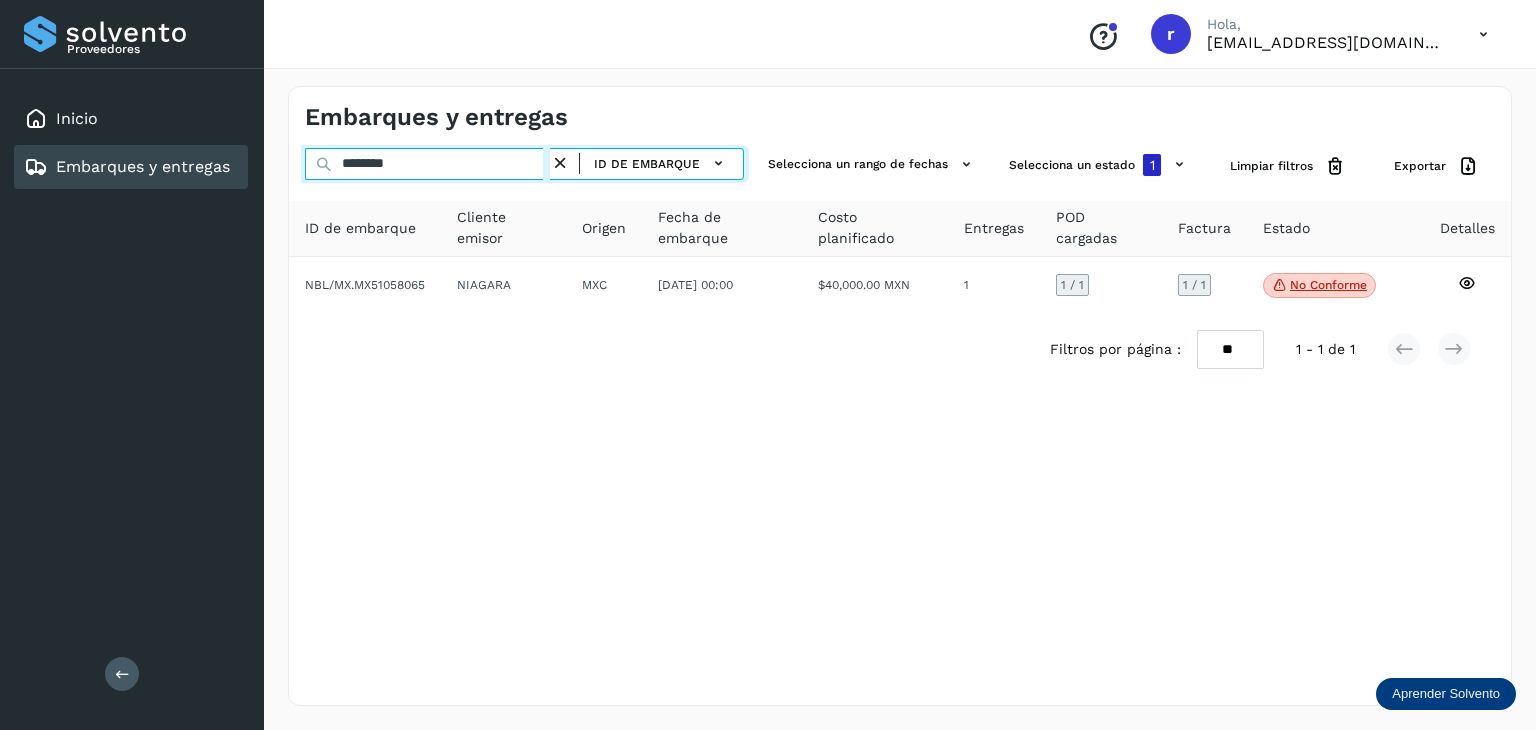 drag, startPoint x: 432, startPoint y: 161, endPoint x: 284, endPoint y: 165, distance: 148.05405 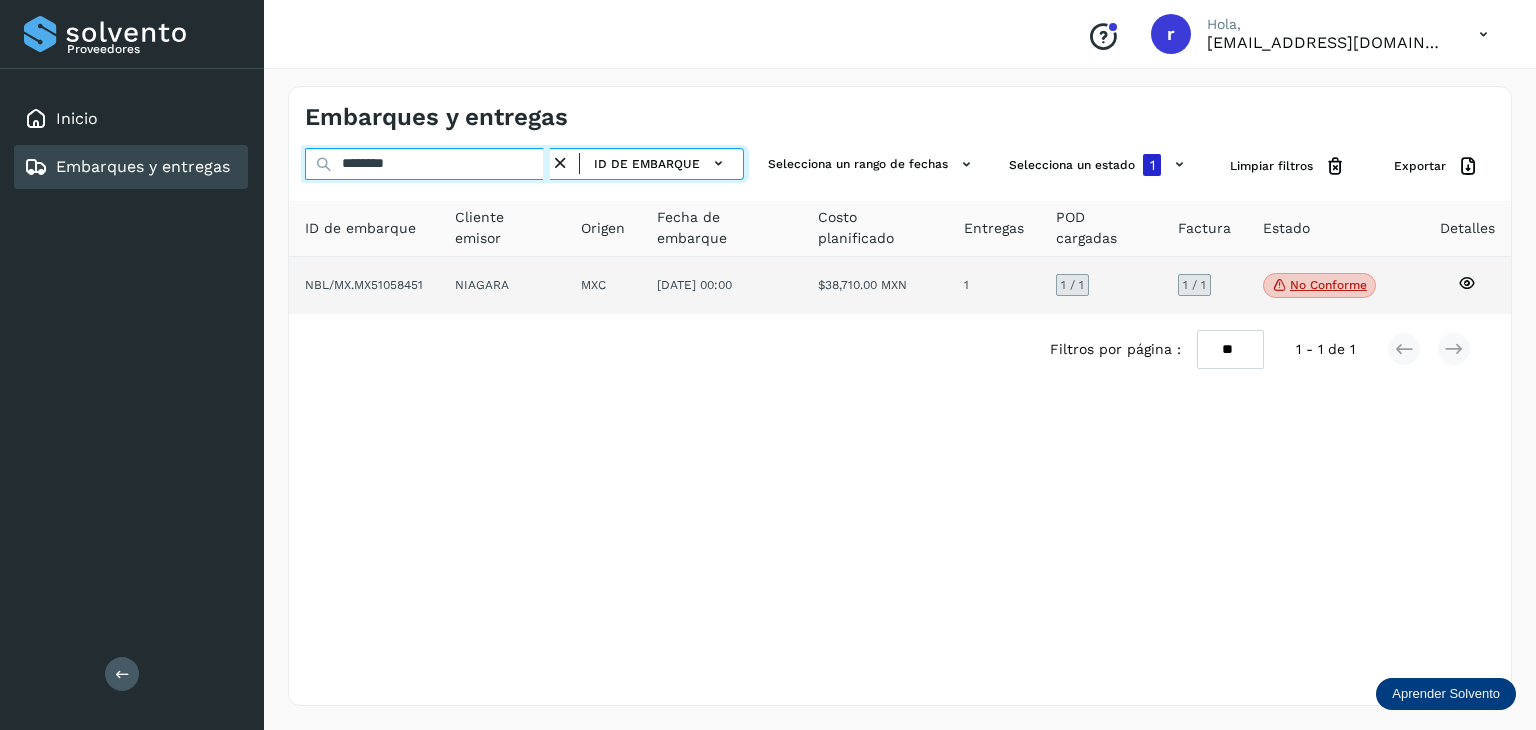 type on "********" 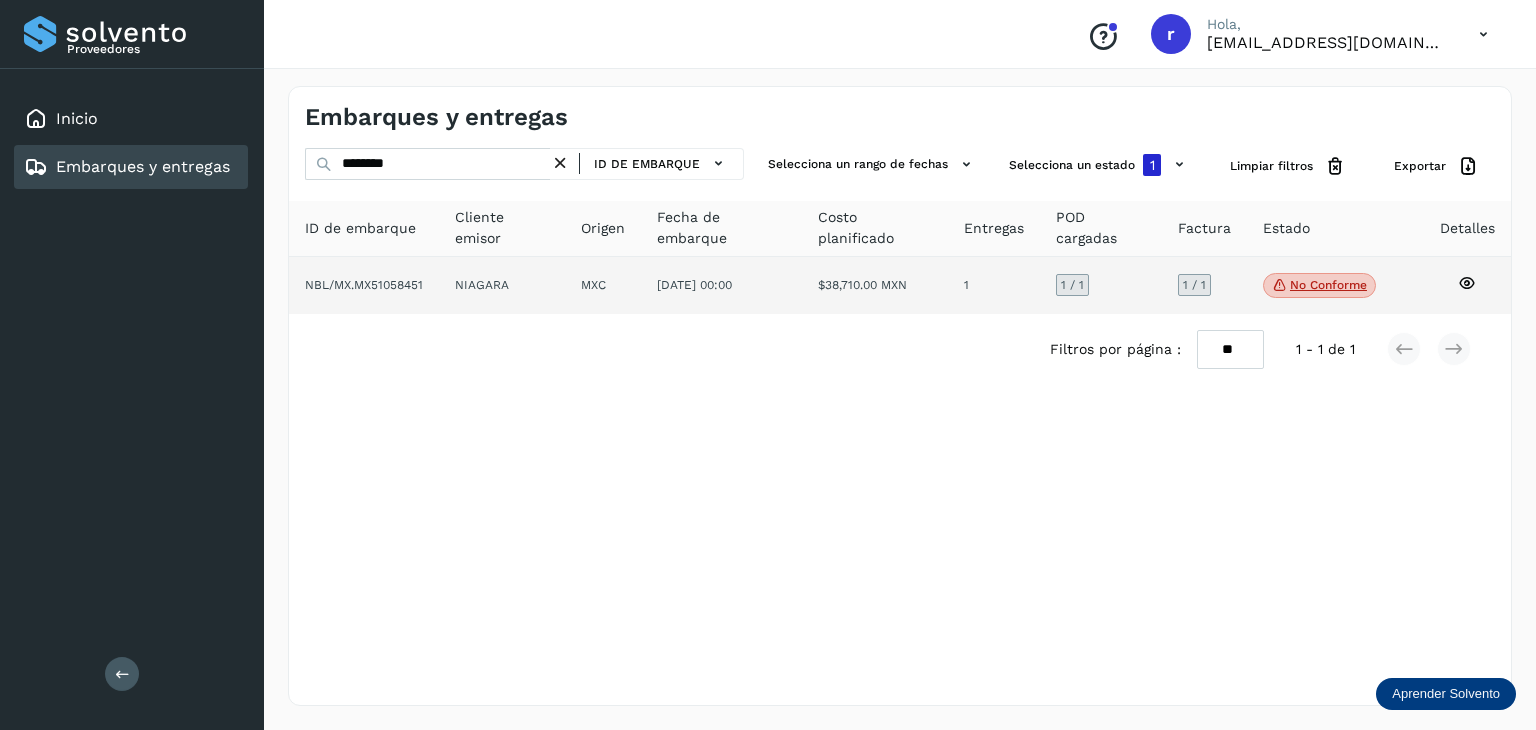 click on "NIAGARA" 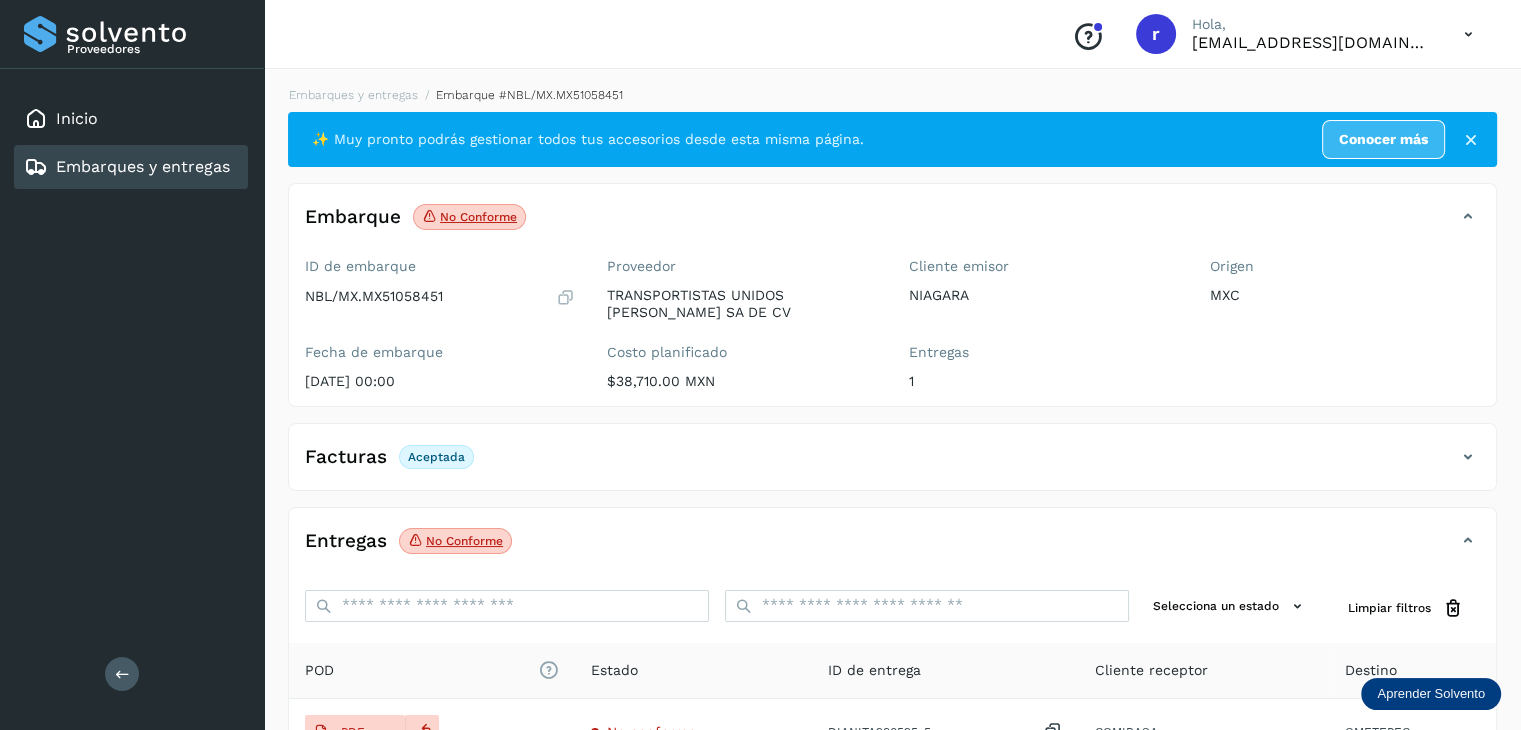 click on "No conforme" 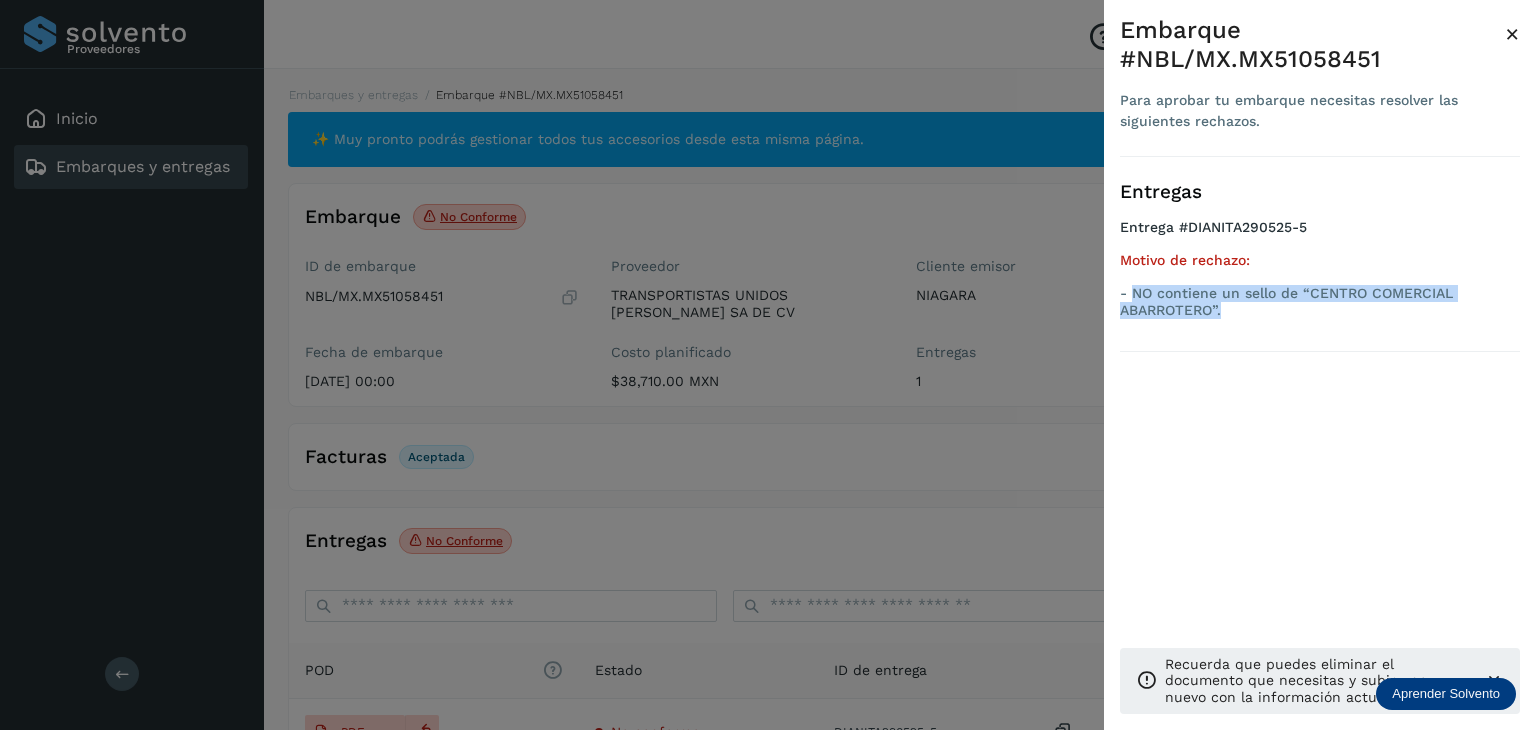 drag, startPoint x: 1249, startPoint y: 305, endPoint x: 1130, endPoint y: 293, distance: 119.60351 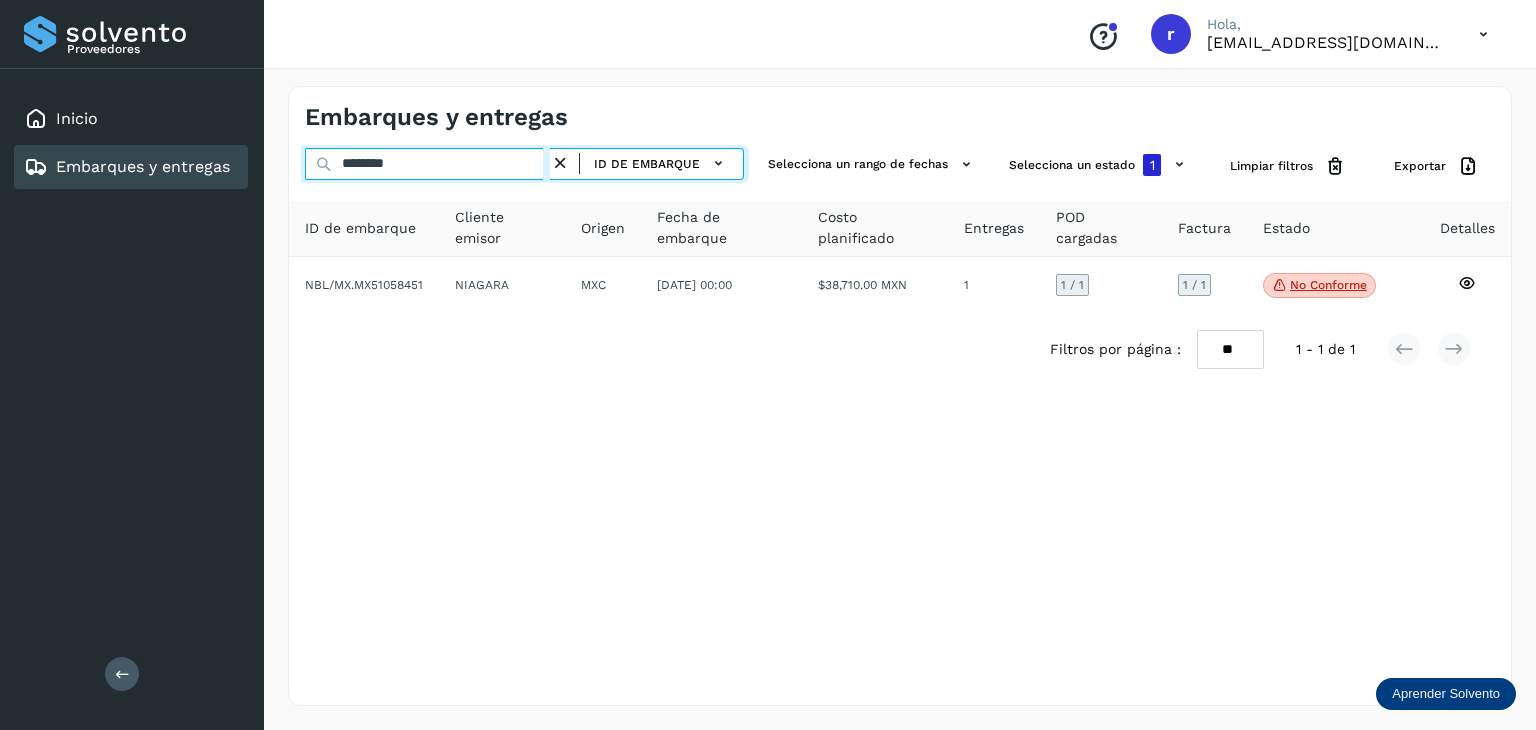 drag, startPoint x: 413, startPoint y: 159, endPoint x: 240, endPoint y: 165, distance: 173.10402 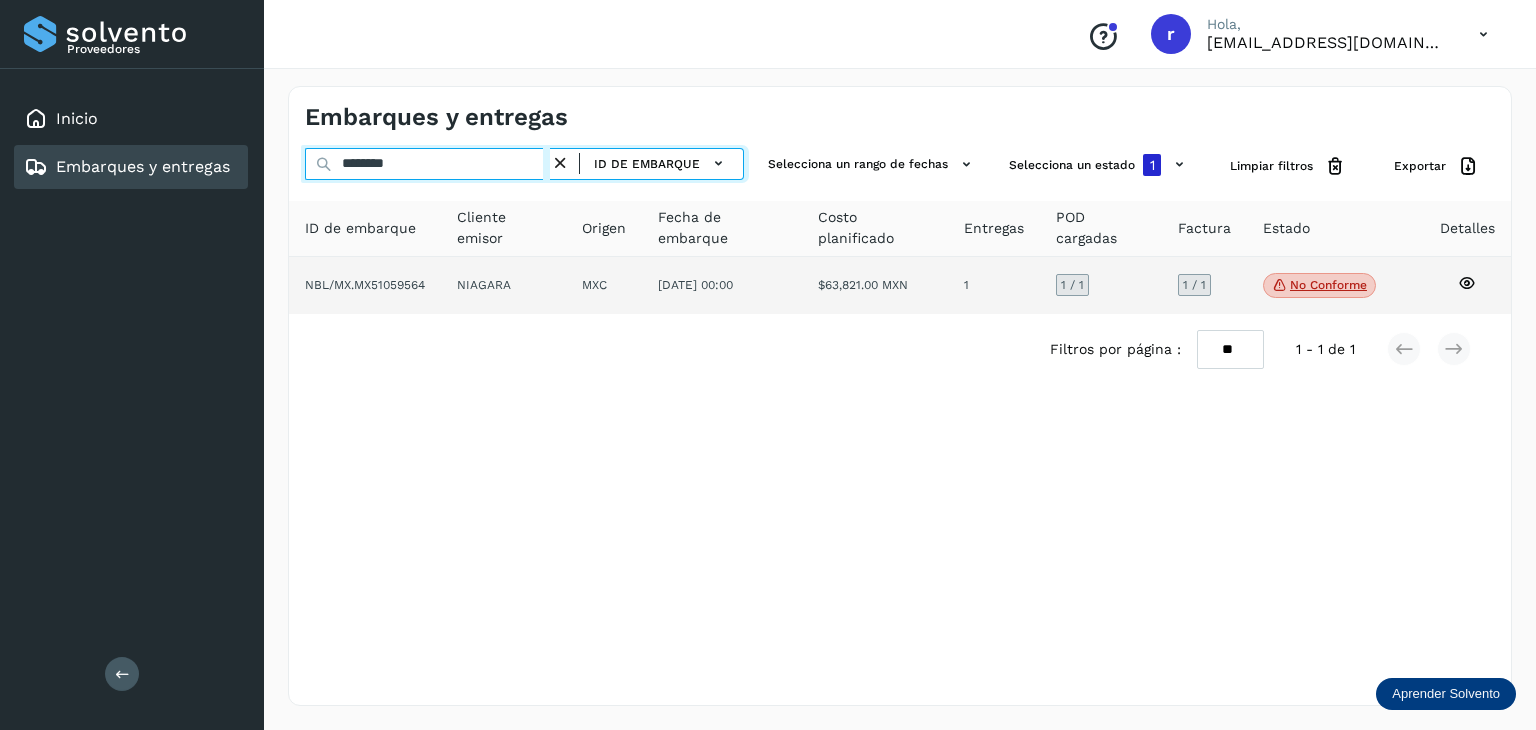 type on "********" 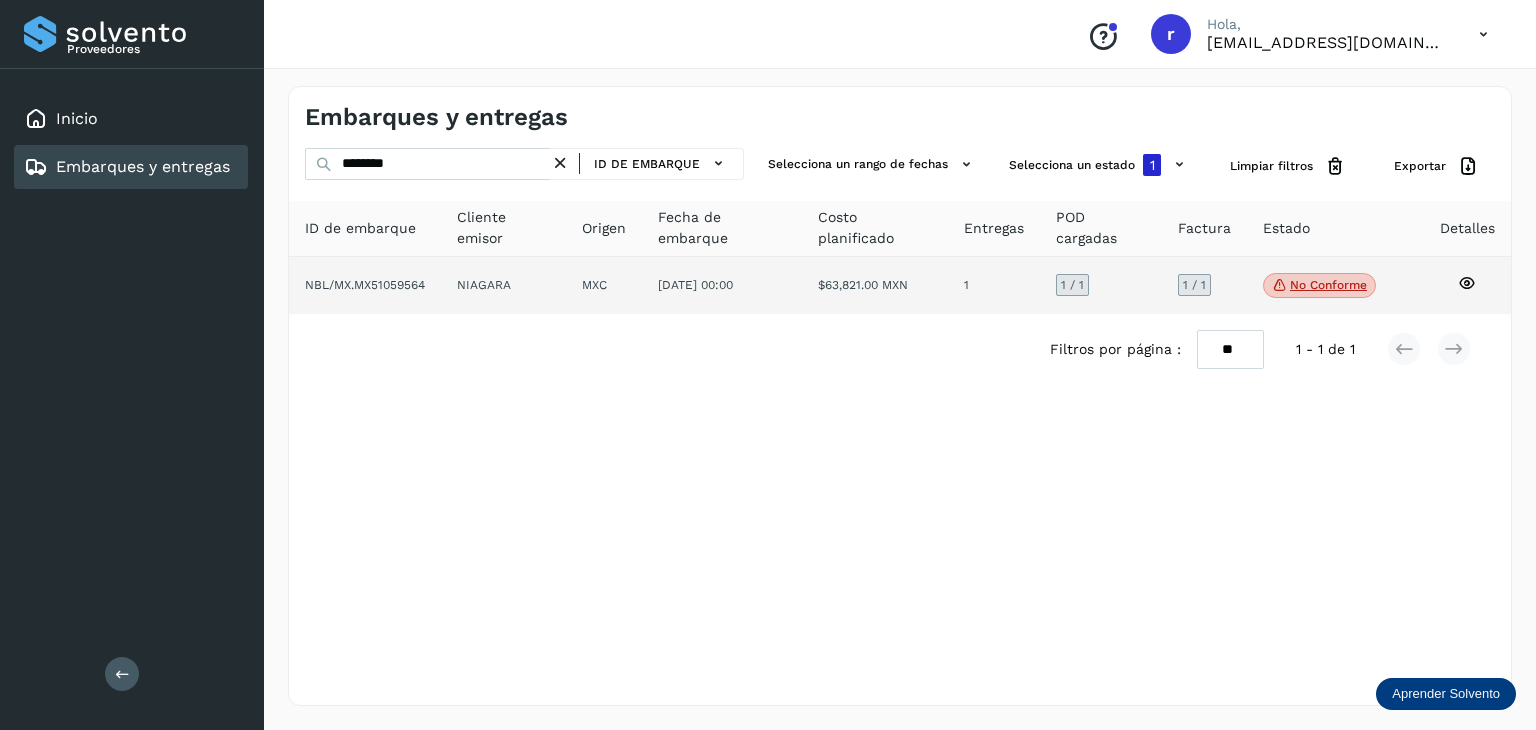 click on "NBL/MX.MX51059564" 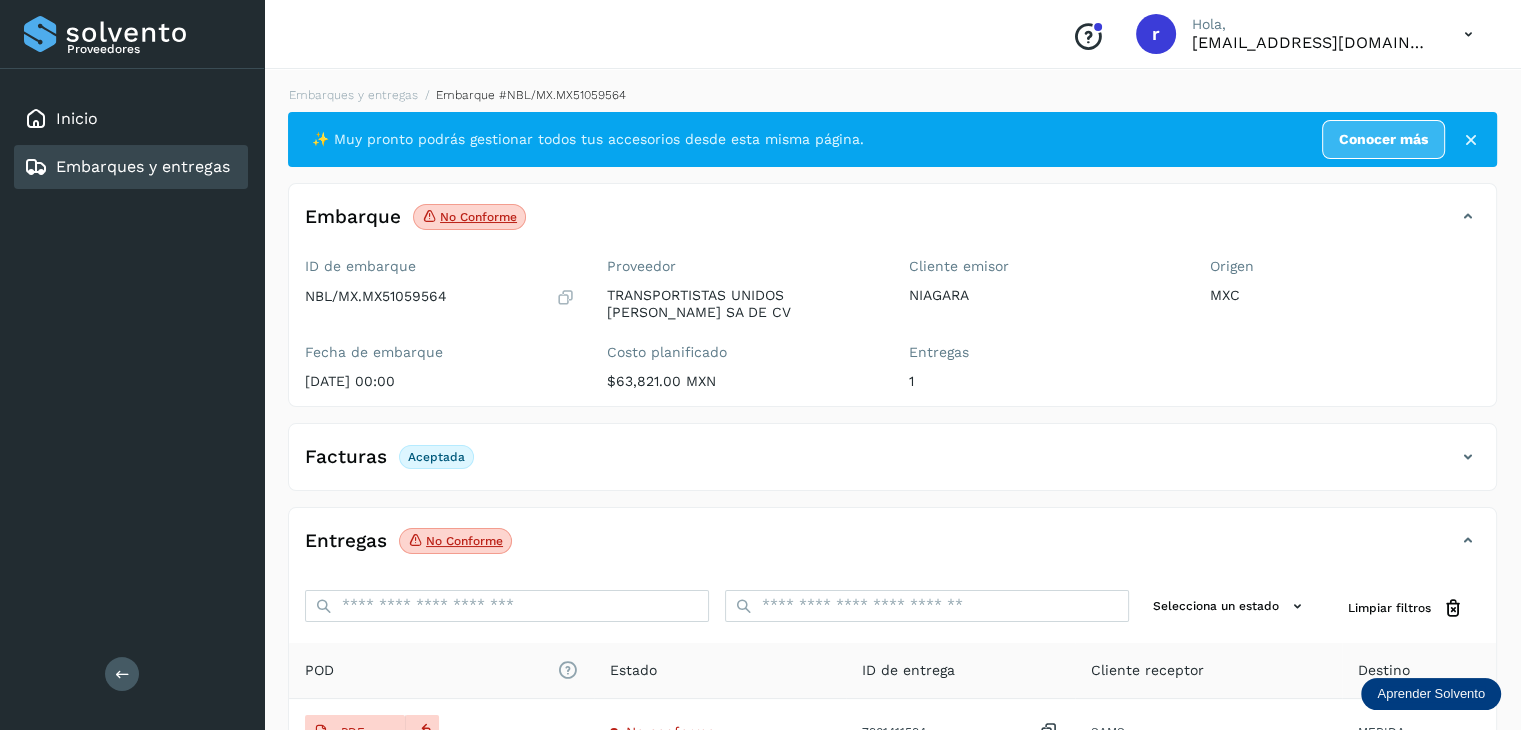 click on "No conforme
Verifica el estado de la factura o entregas asociadas a este embarque" at bounding box center [469, 217] 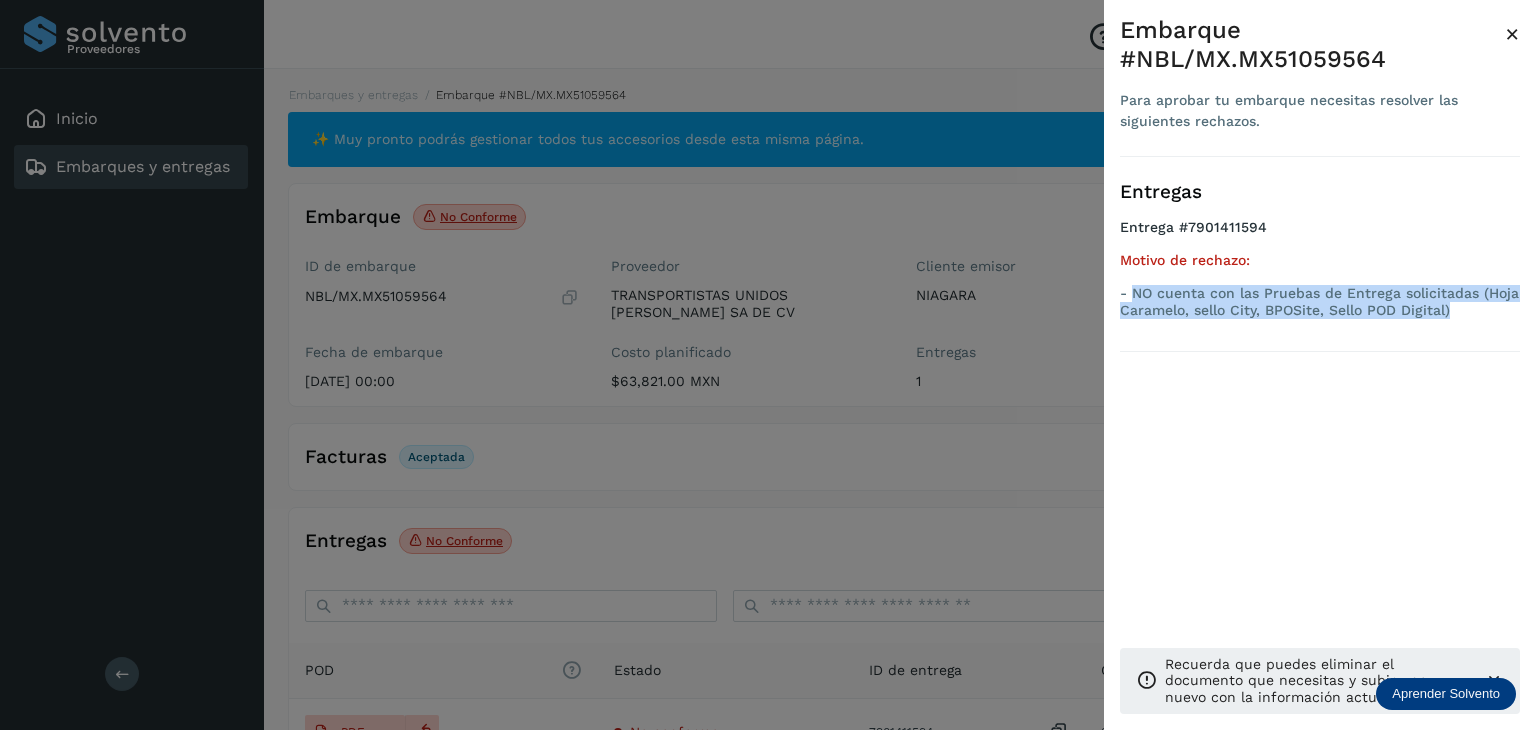 drag, startPoint x: 1470, startPoint y: 314, endPoint x: 1134, endPoint y: 291, distance: 336.7863 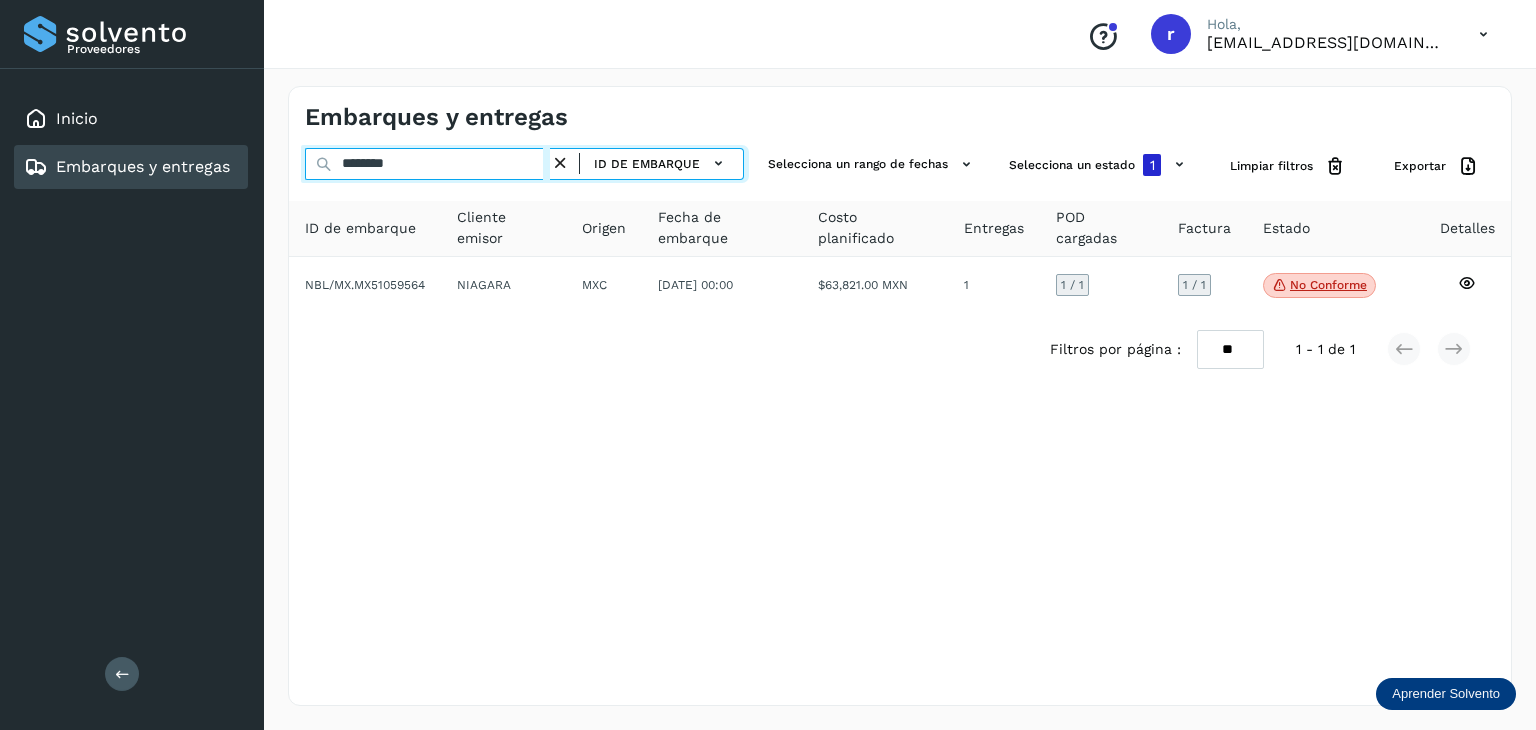 drag, startPoint x: 444, startPoint y: 172, endPoint x: 300, endPoint y: 157, distance: 144.77914 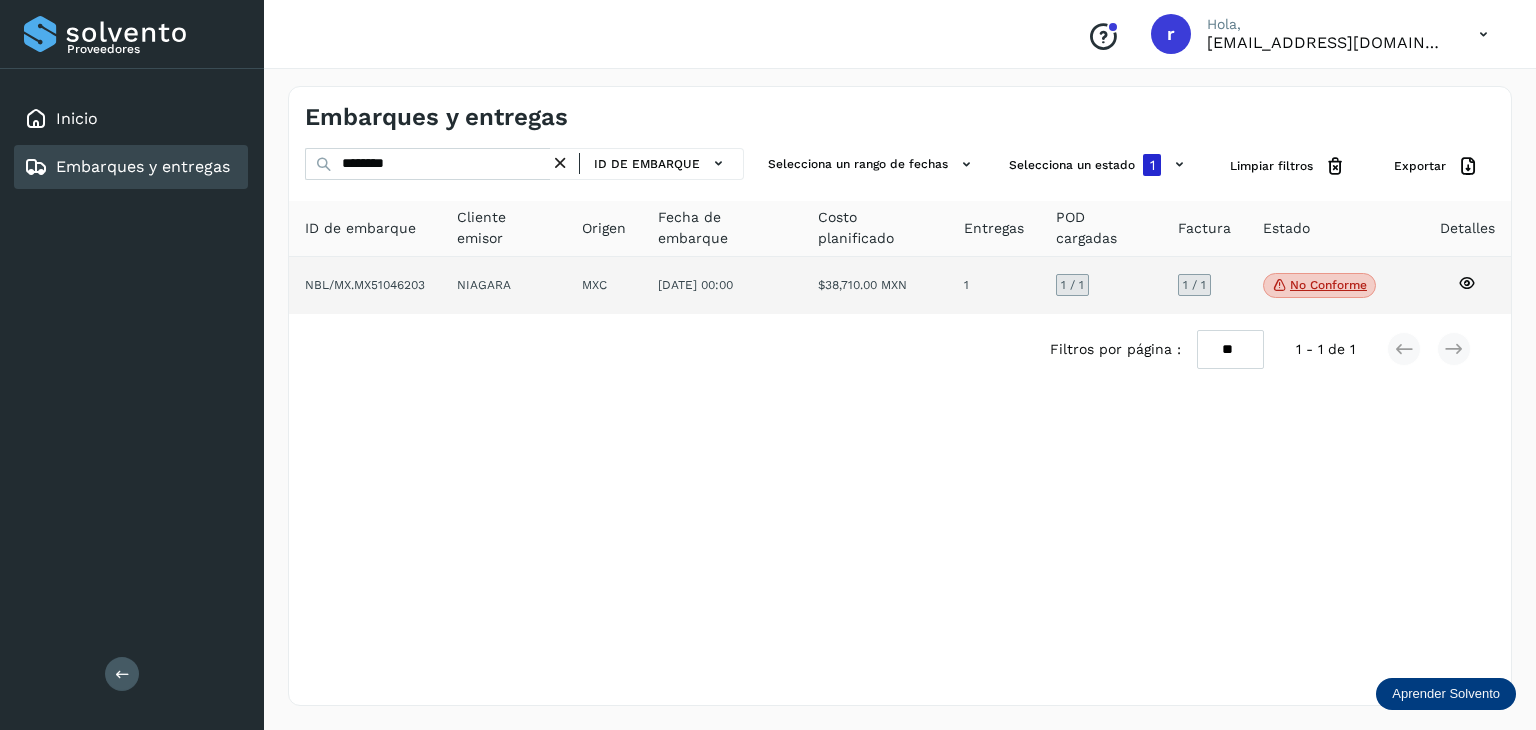 click on "NIAGARA" 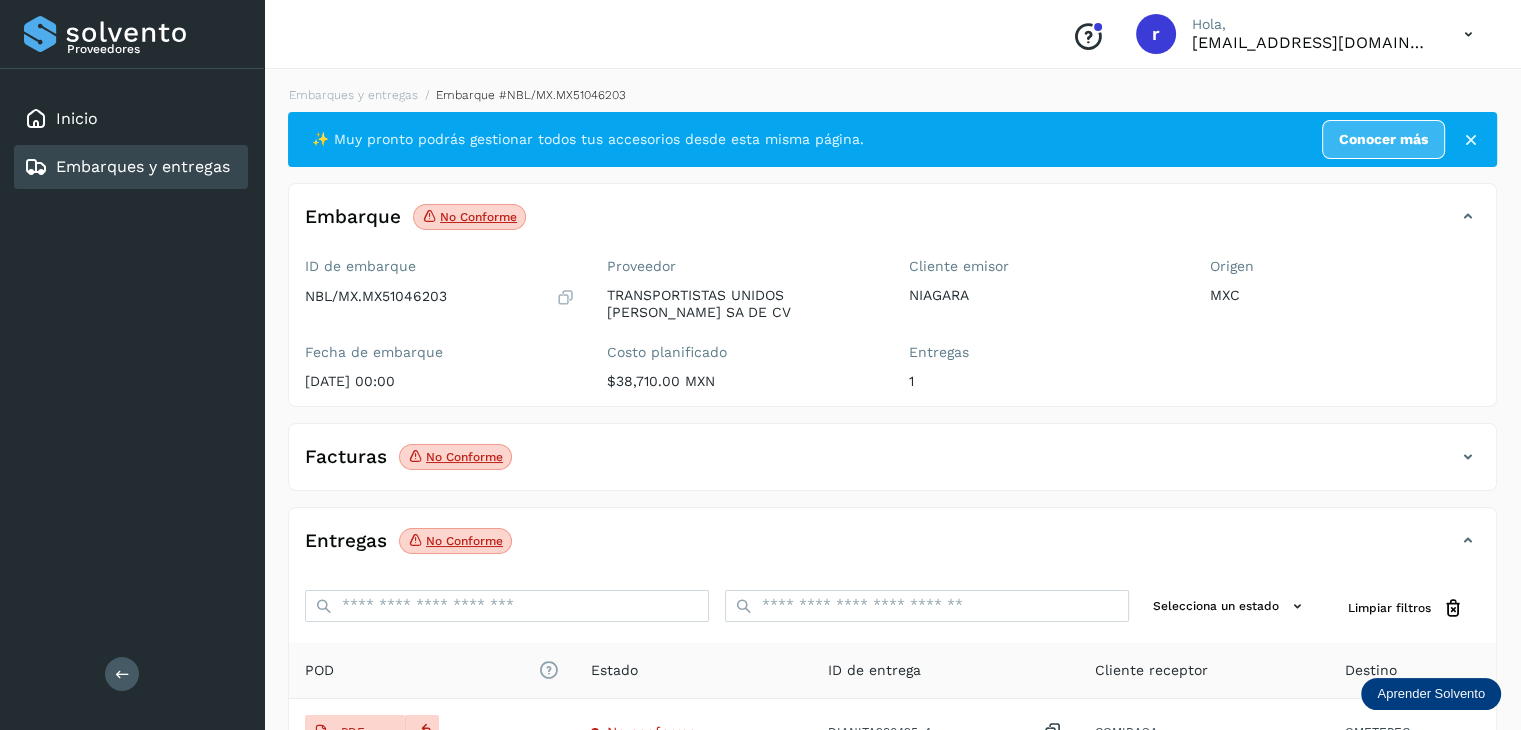 click on "No conforme" 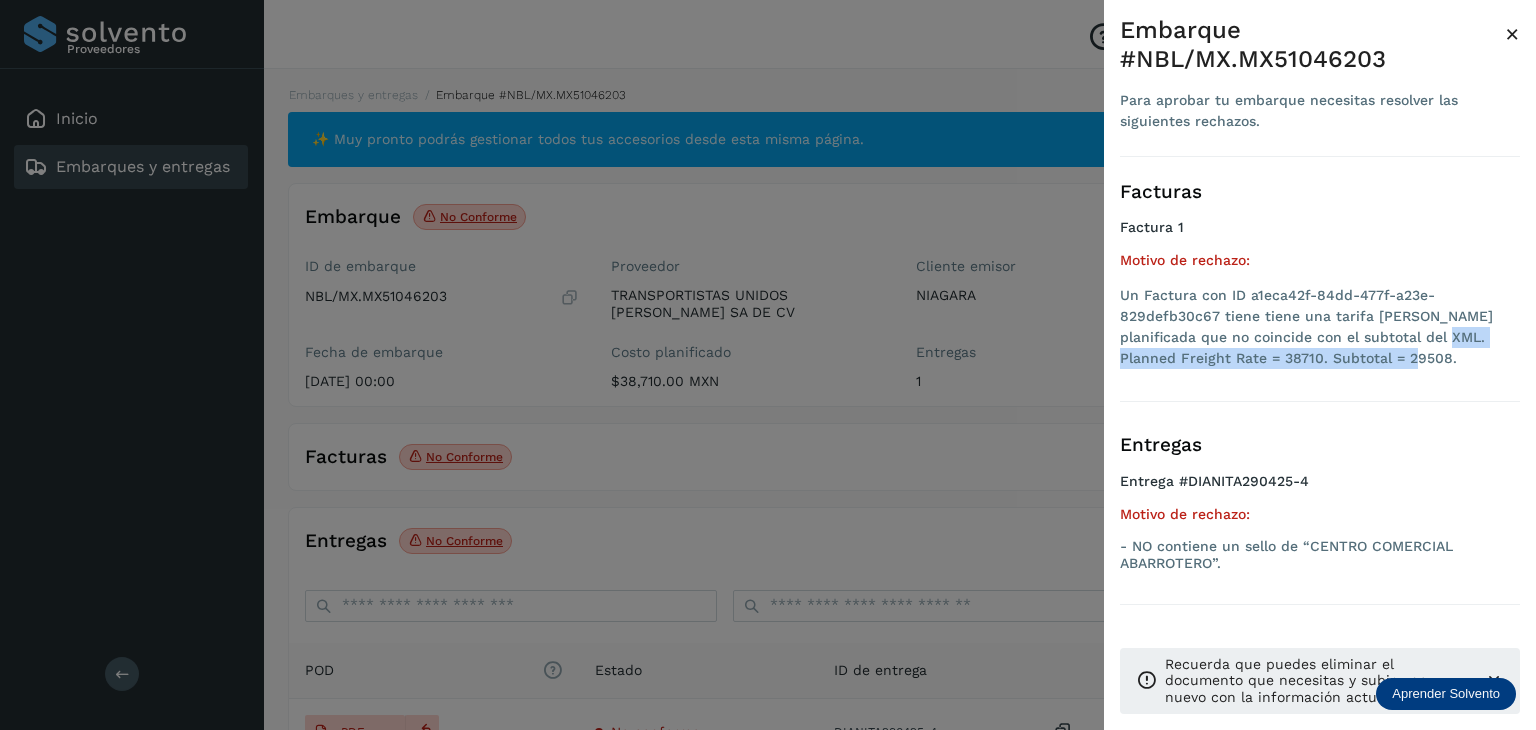 drag, startPoint x: 1377, startPoint y: 351, endPoint x: 1402, endPoint y: 339, distance: 27.730848 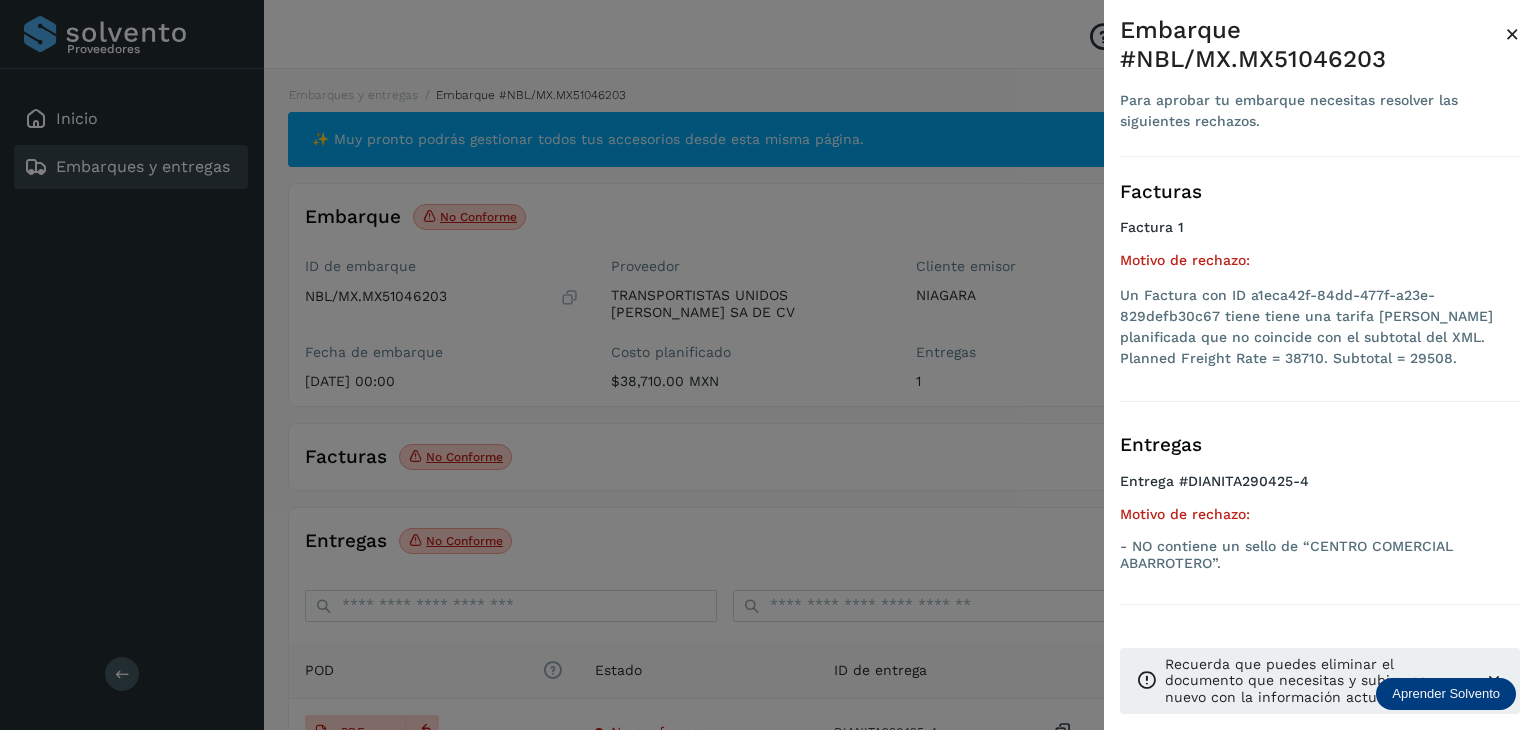 click on "- NO contiene un sello de “CENTRO COMERCIAL ABARROTERO”." at bounding box center [1320, 555] 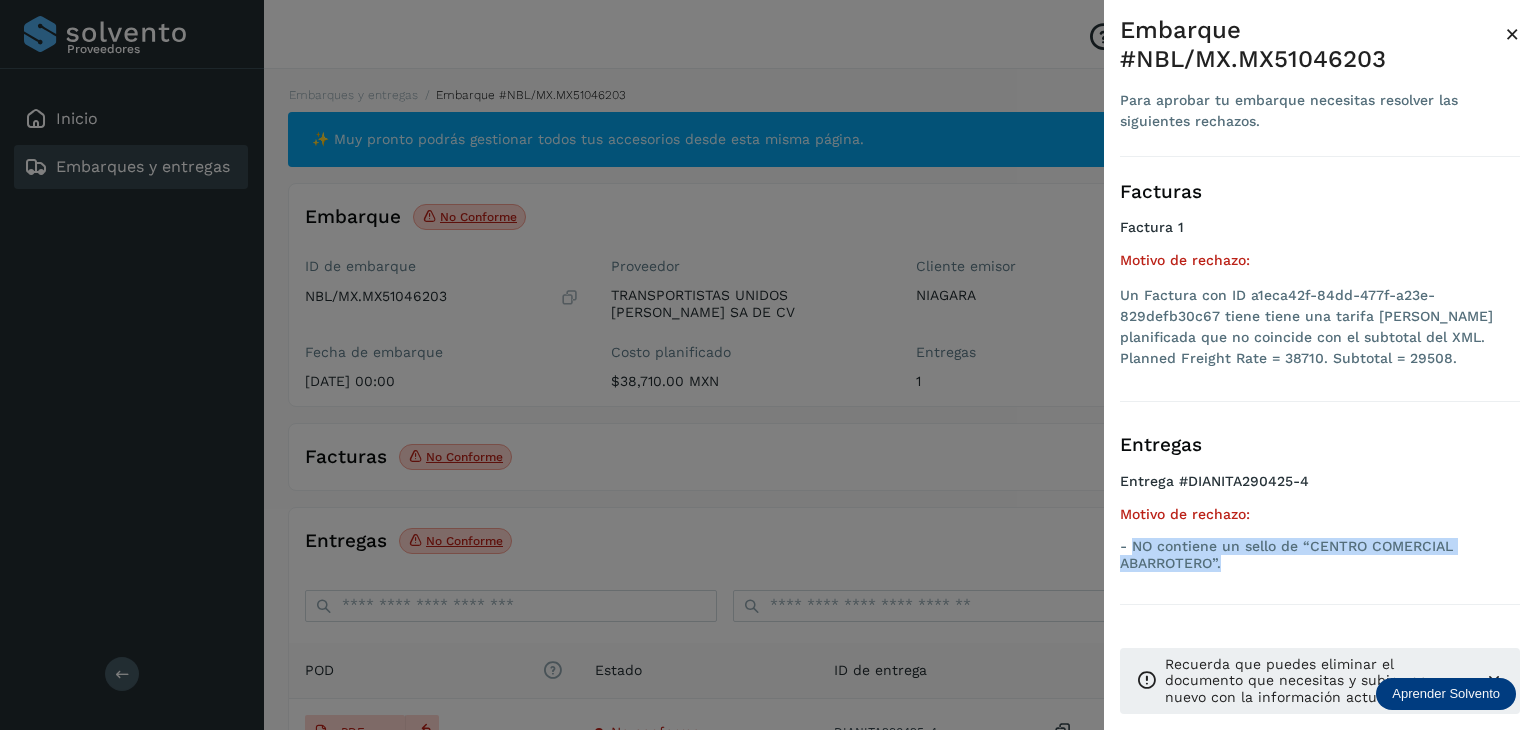 drag, startPoint x: 1228, startPoint y: 565, endPoint x: 1133, endPoint y: 543, distance: 97.5141 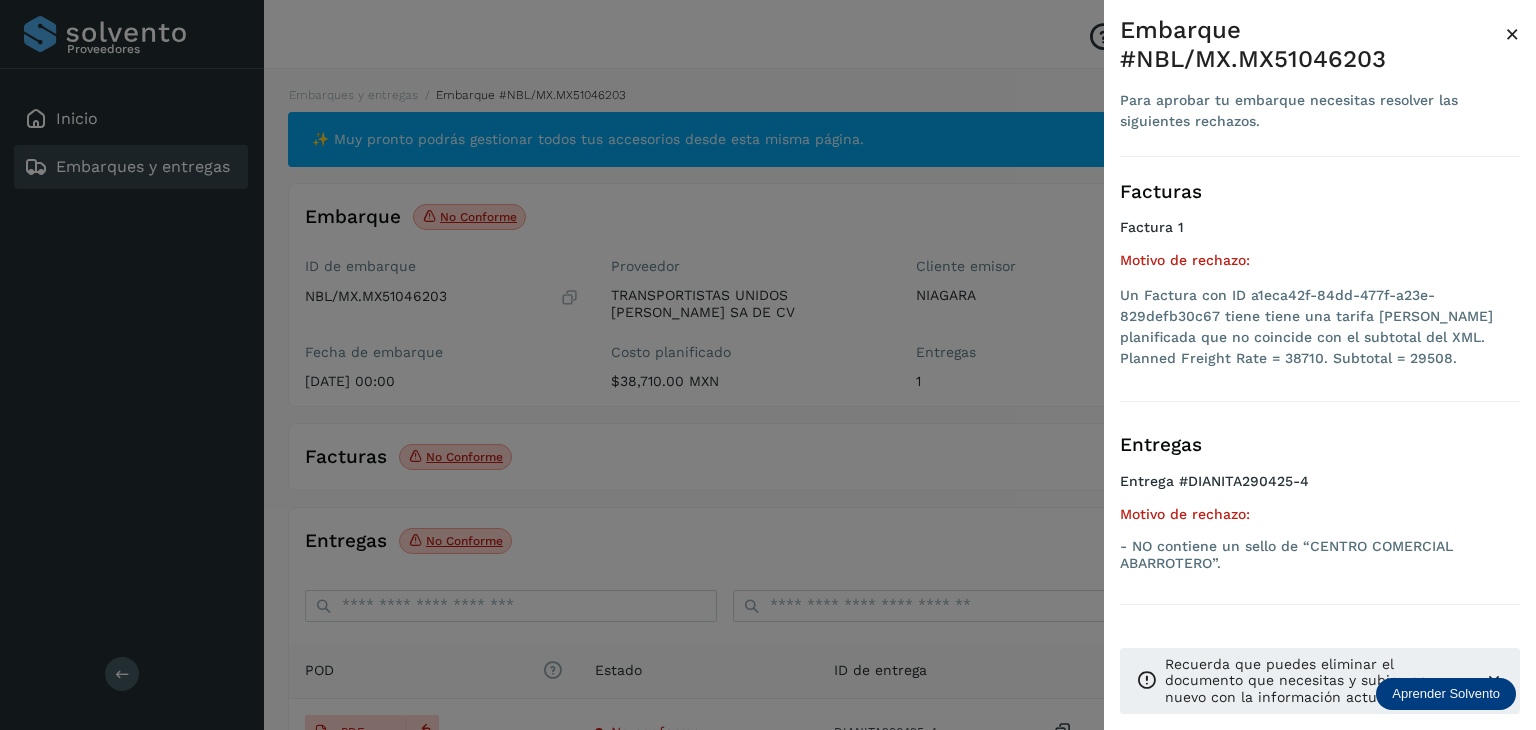 click at bounding box center [768, 365] 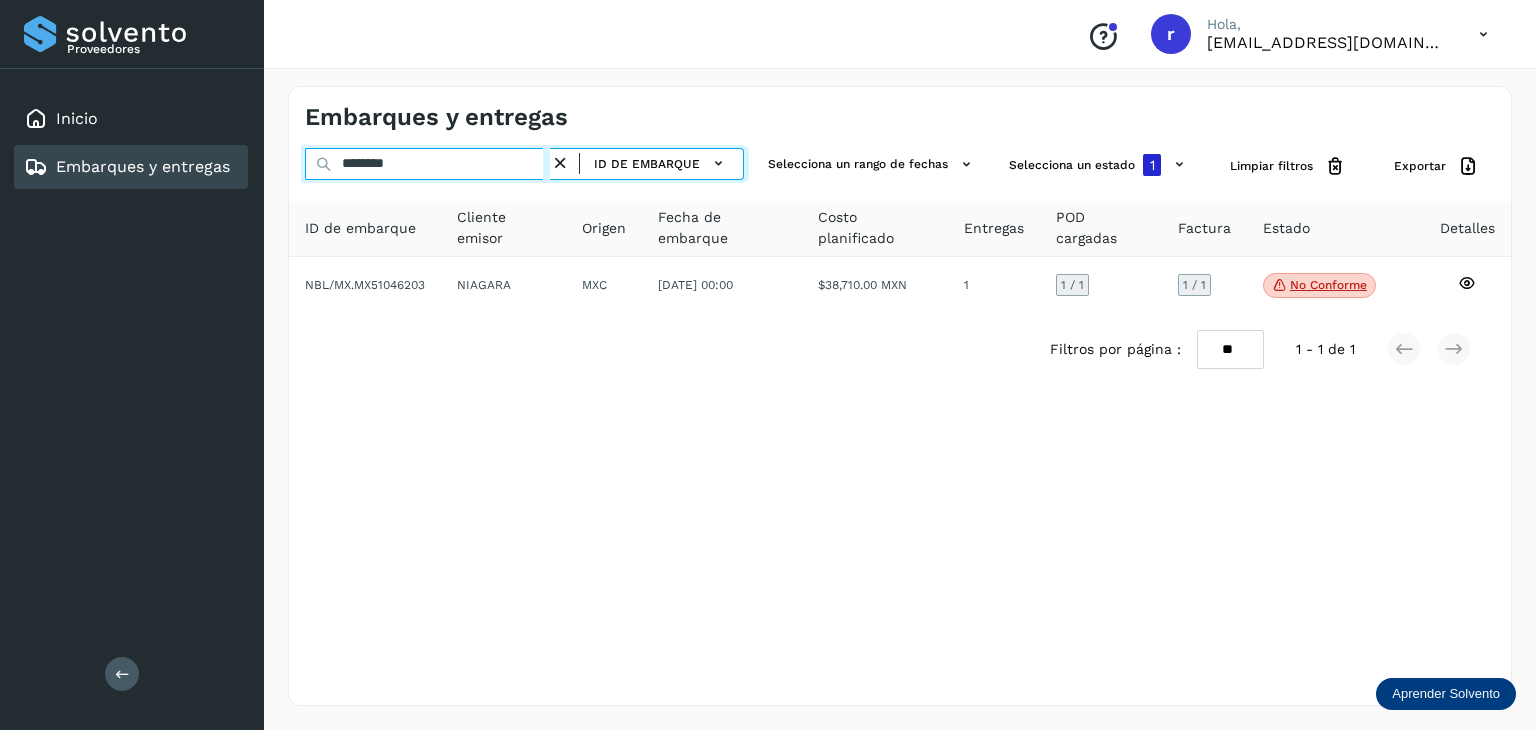 drag, startPoint x: 444, startPoint y: 161, endPoint x: 256, endPoint y: 161, distance: 188 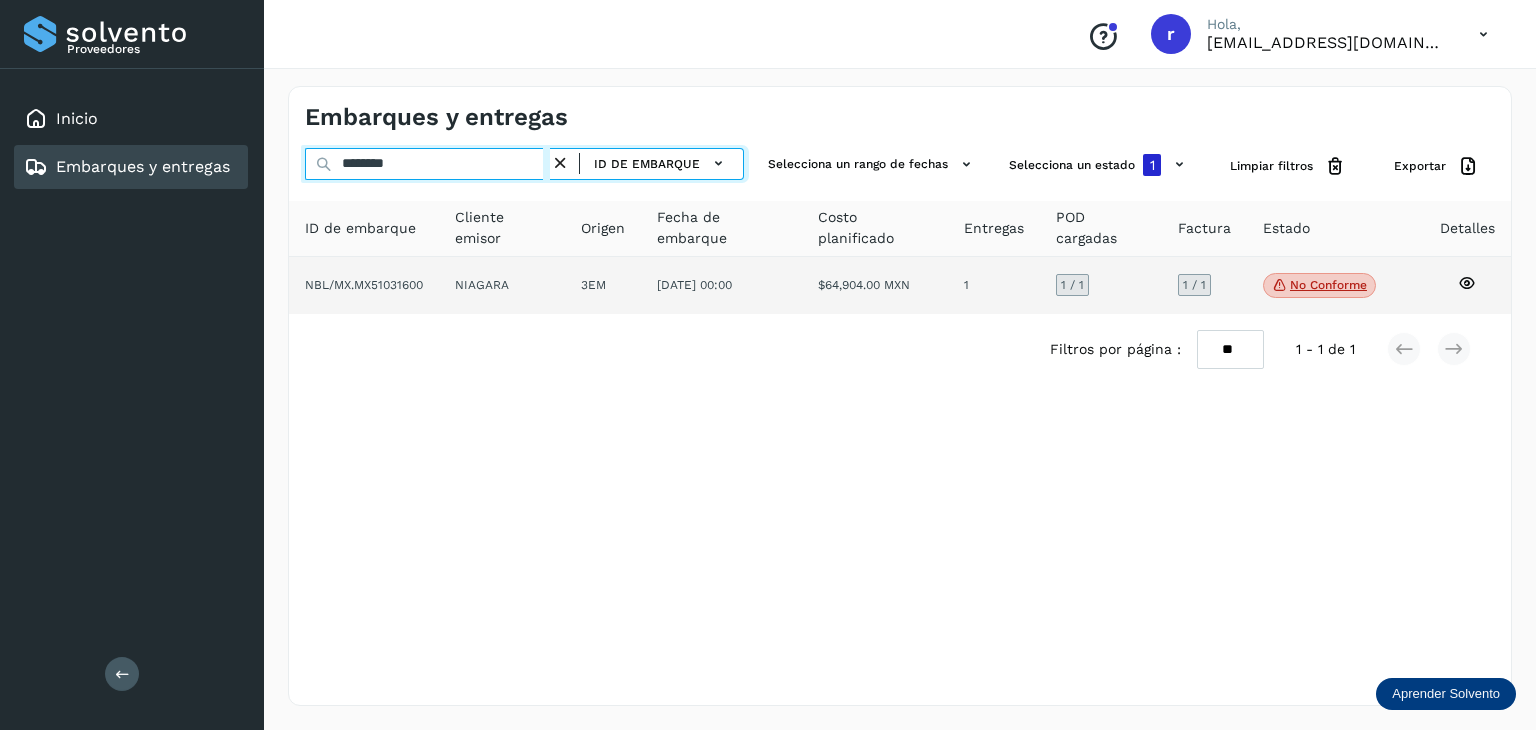 type on "********" 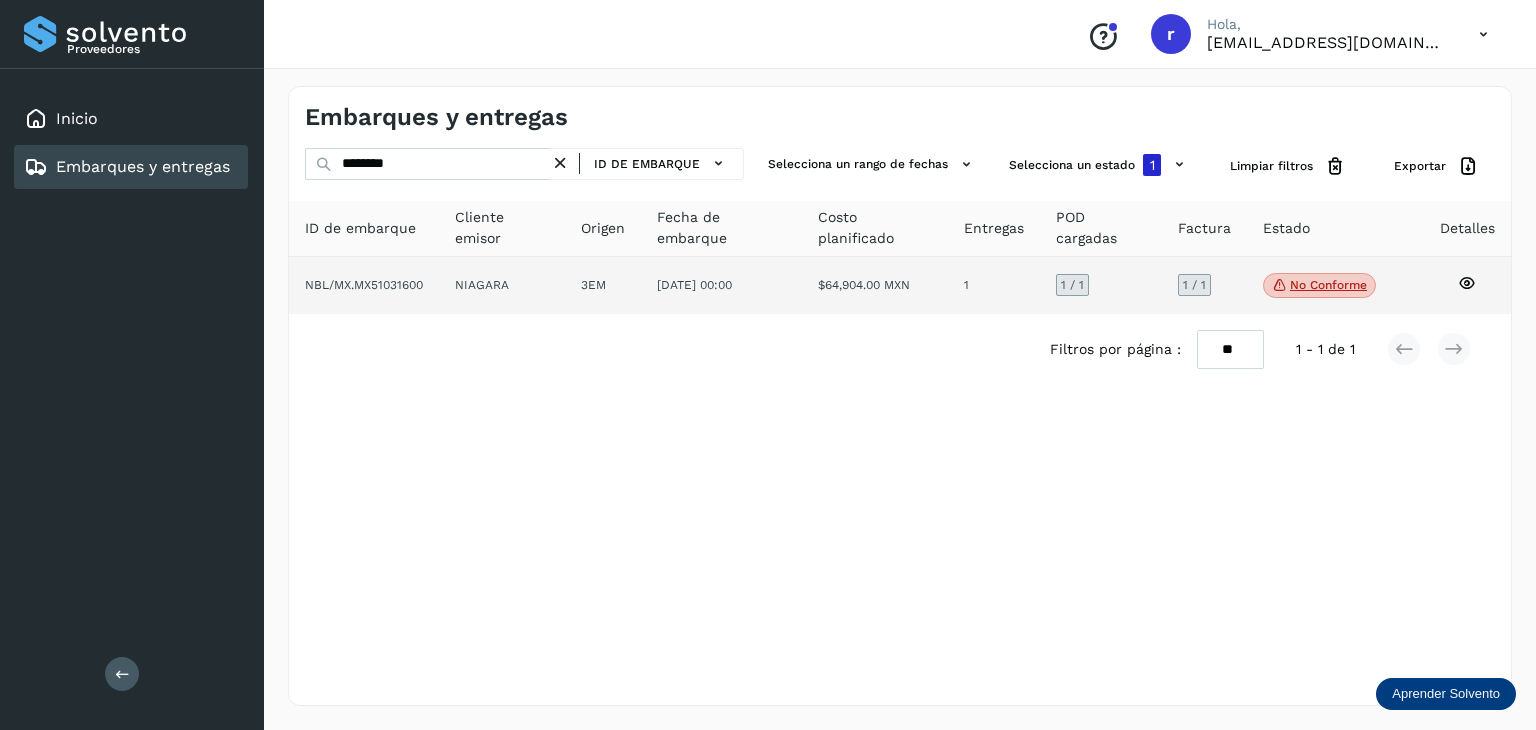click on "NIAGARA" 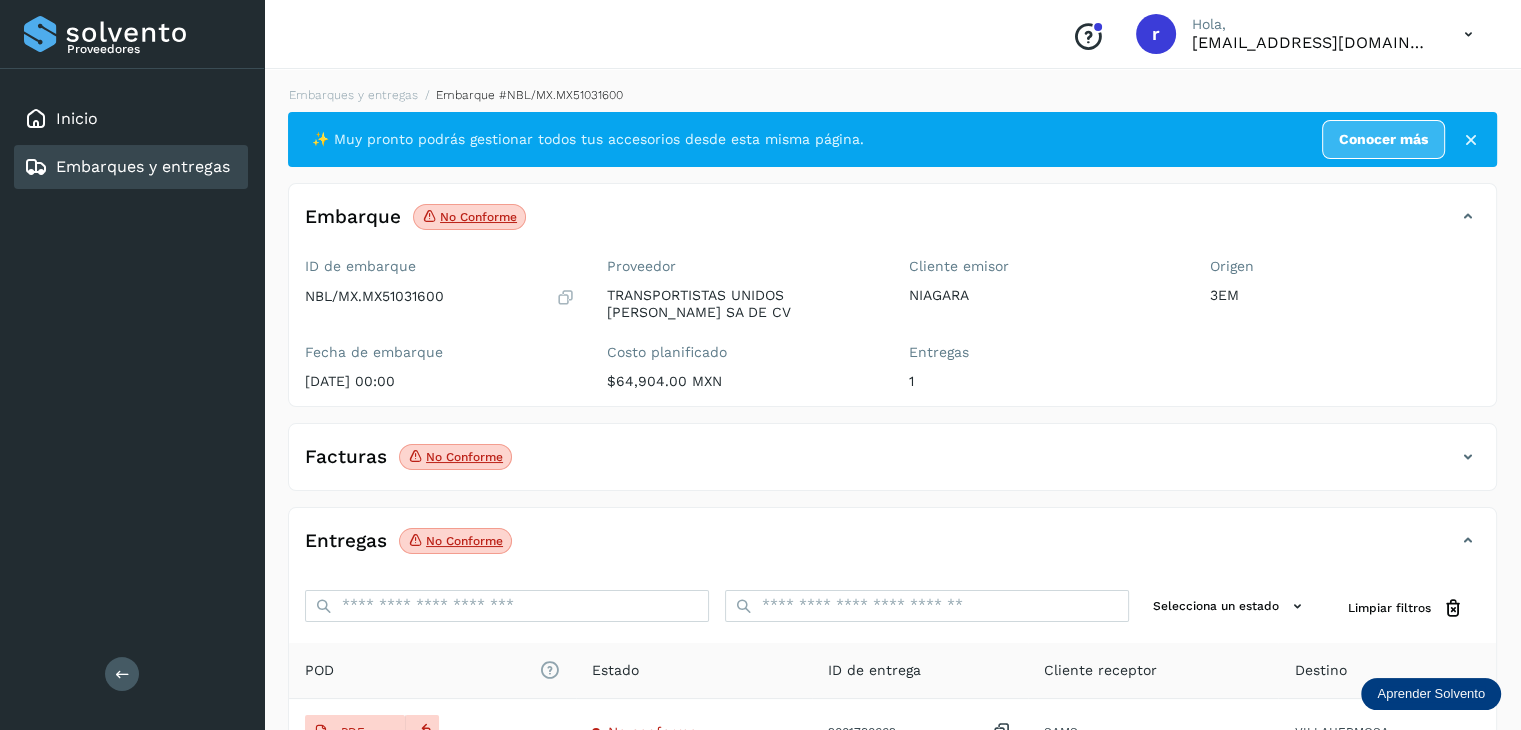 click on "No conforme" 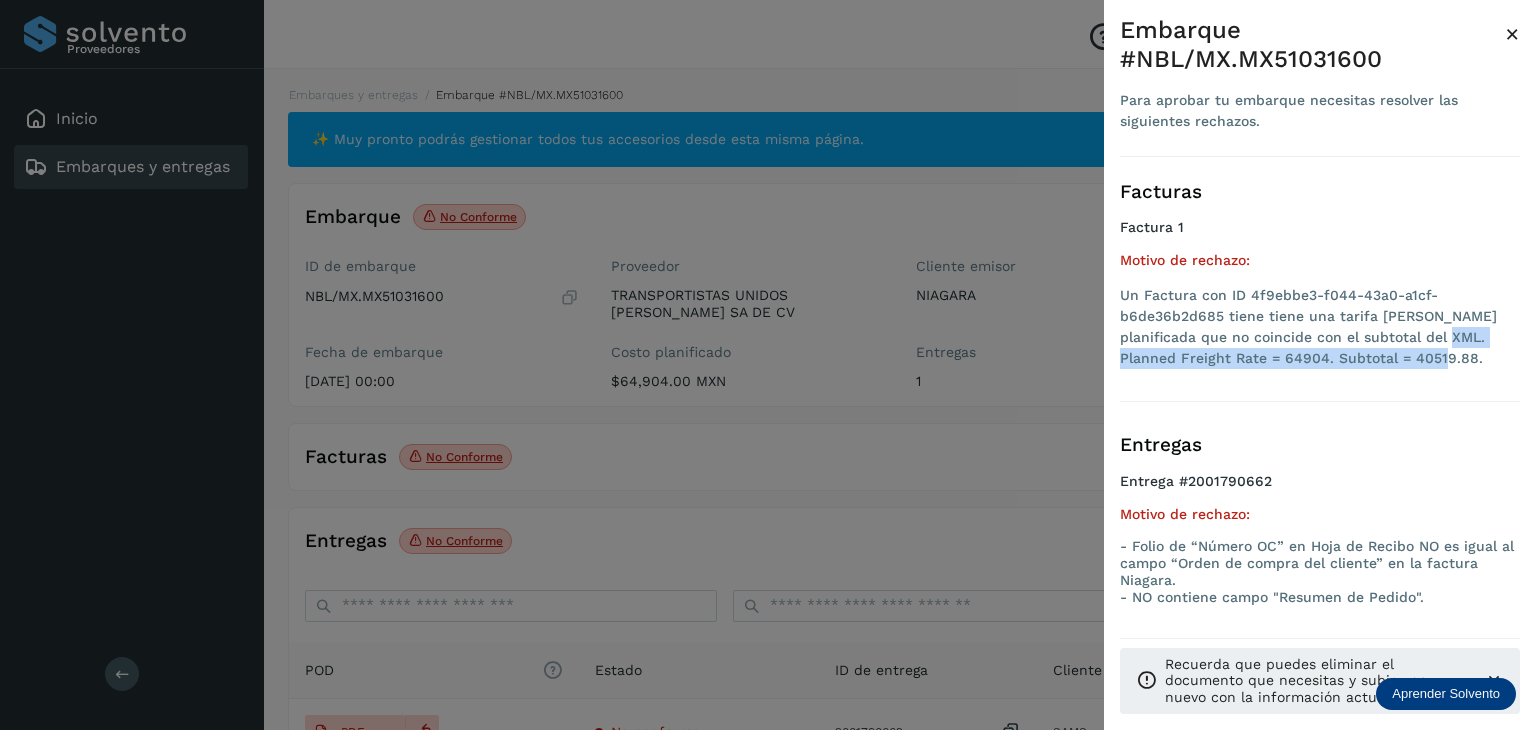 drag, startPoint x: 1395, startPoint y: 357, endPoint x: 1404, endPoint y: 340, distance: 19.235384 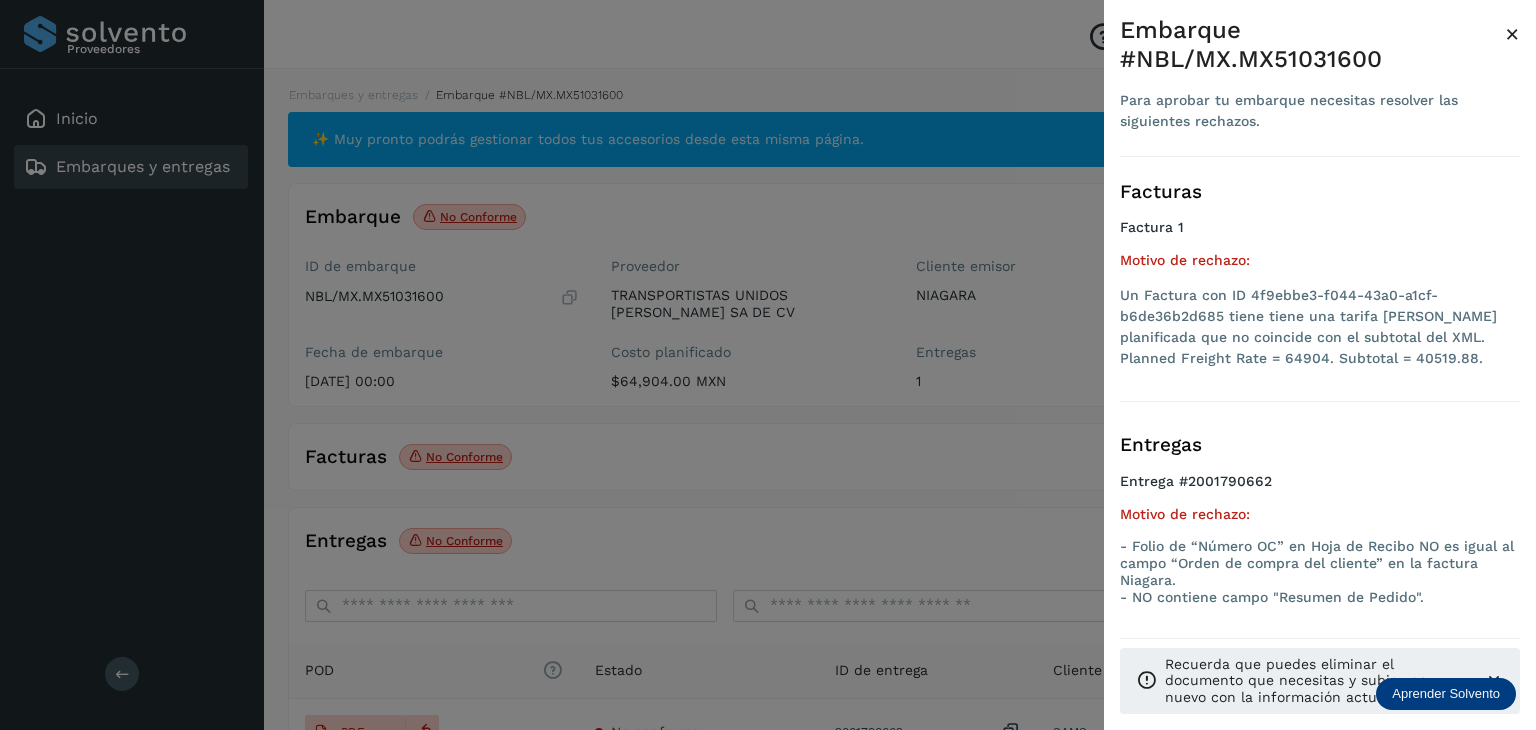 click on "- Folio de “Número OC” en Hoja de Recibo NO es igual al campo “Orden de compra del cliente” en la factura Niagara." at bounding box center [1320, 563] 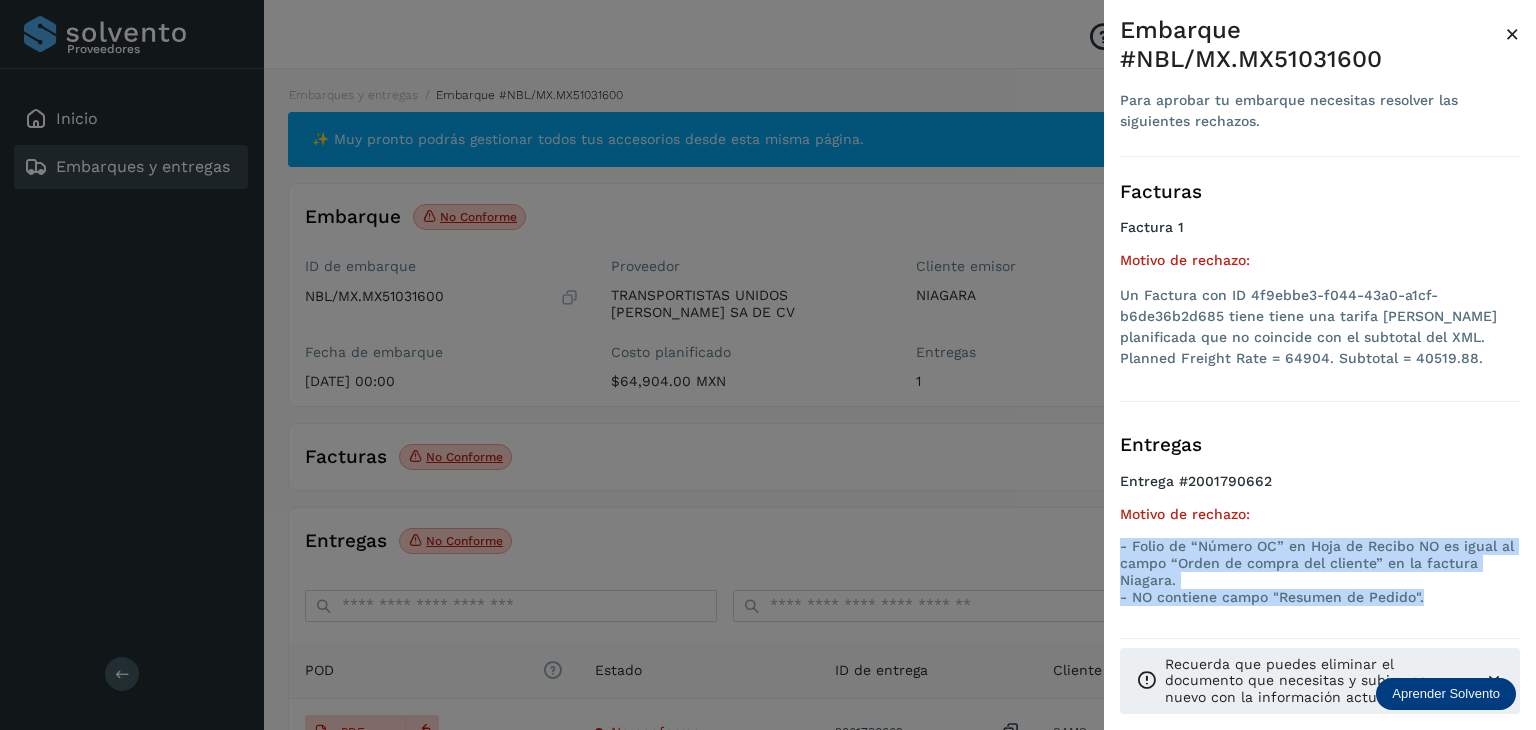 drag, startPoint x: 1424, startPoint y: 598, endPoint x: 1120, endPoint y: 540, distance: 309.48343 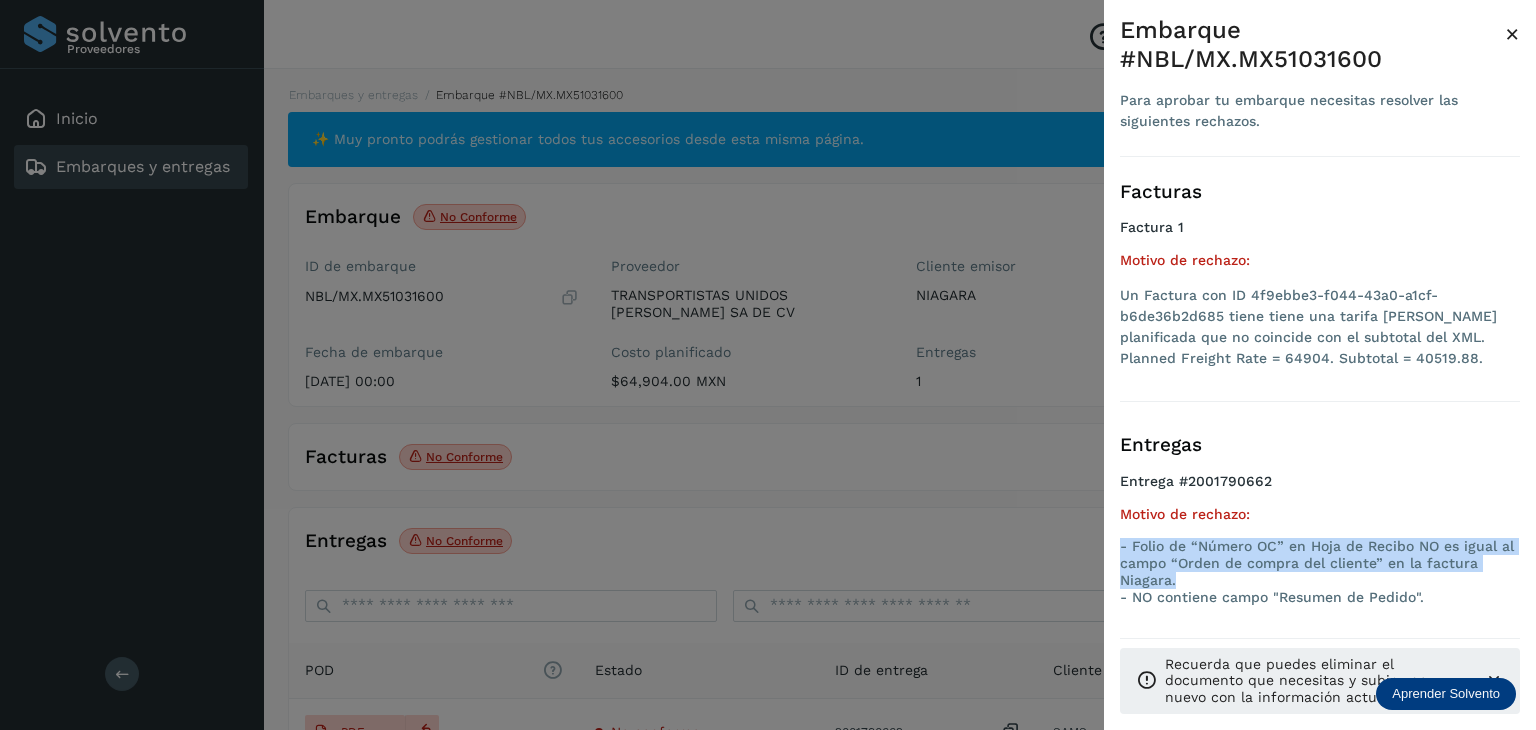 drag, startPoint x: 1197, startPoint y: 579, endPoint x: 1121, endPoint y: 549, distance: 81.706795 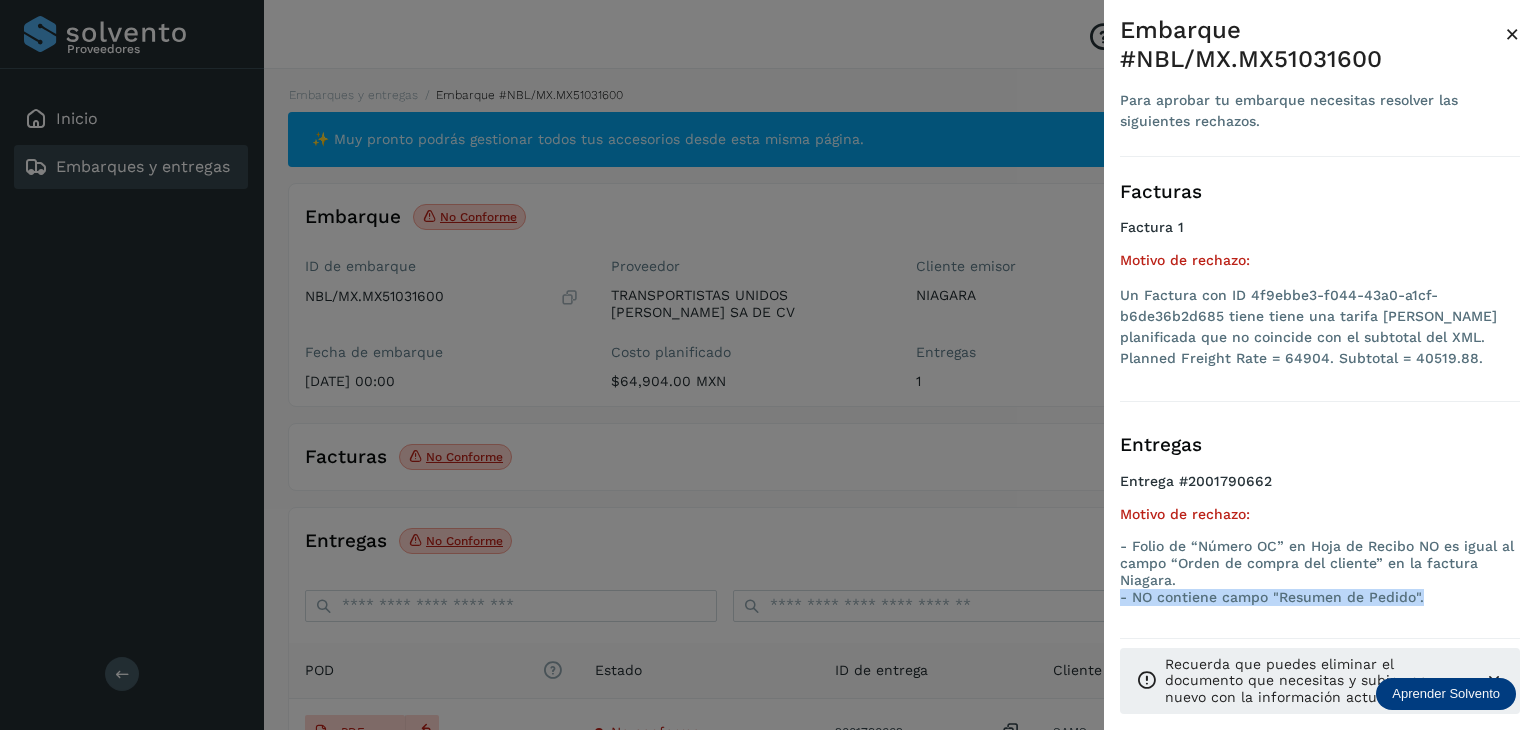 drag, startPoint x: 1447, startPoint y: 600, endPoint x: 1106, endPoint y: 597, distance: 341.01318 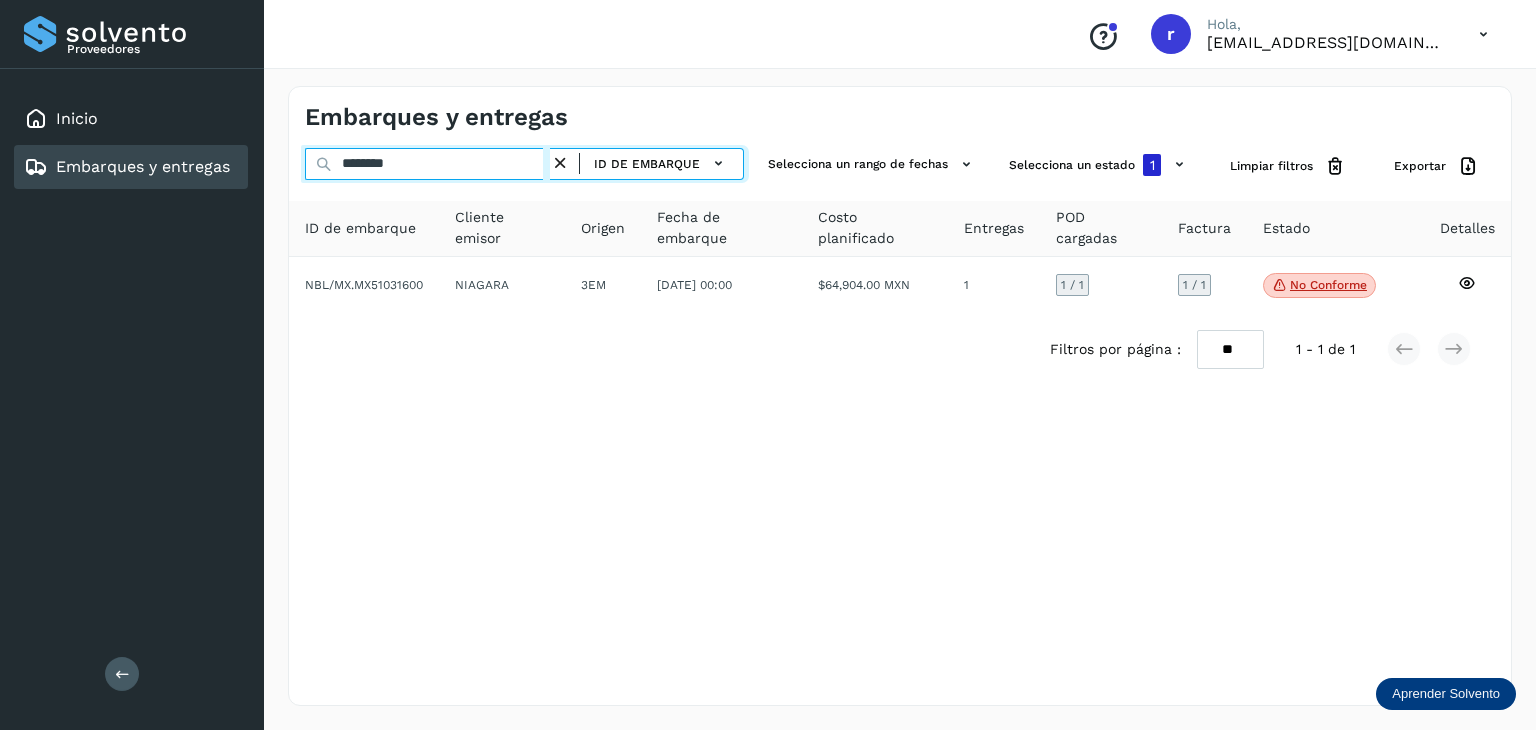 drag, startPoint x: 402, startPoint y: 162, endPoint x: 298, endPoint y: 162, distance: 104 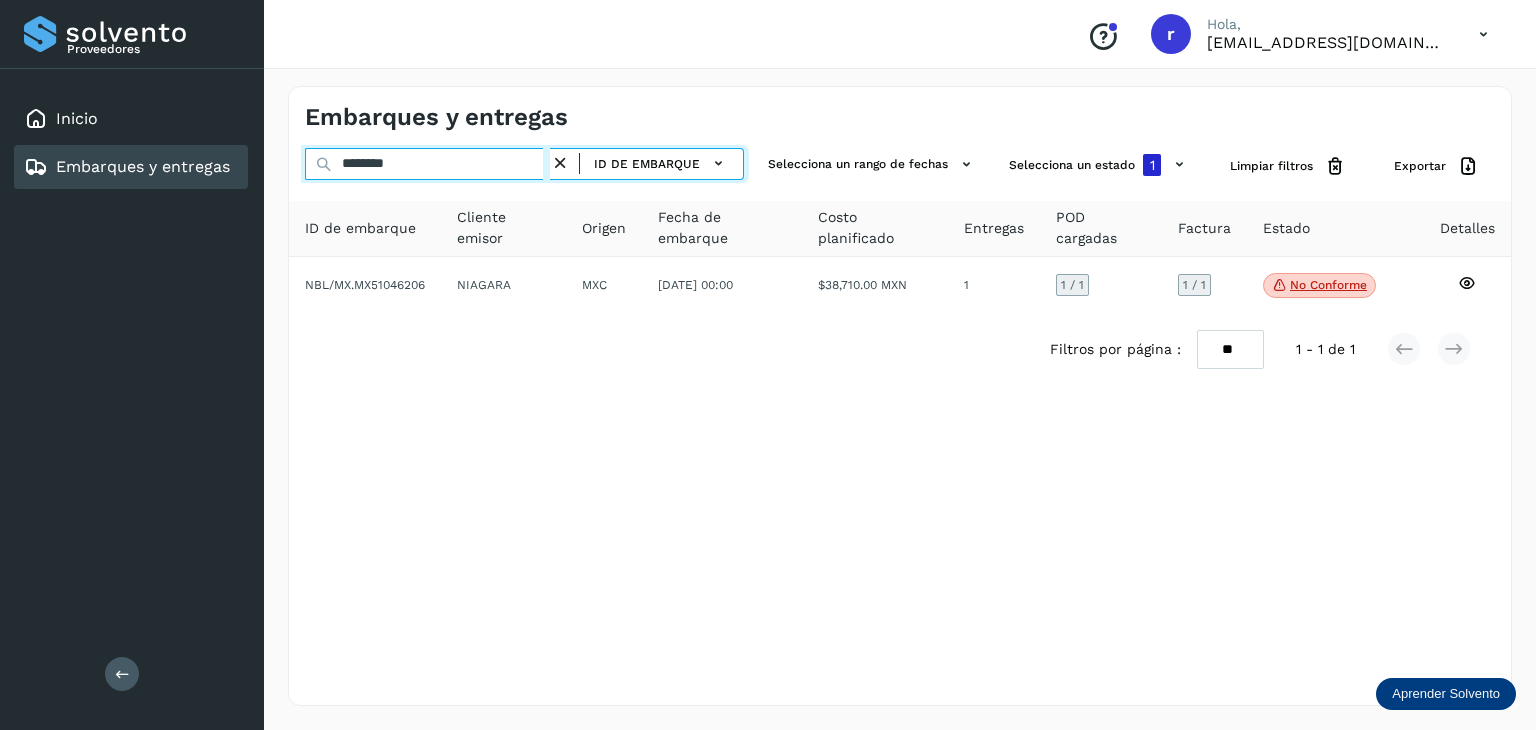 type on "********" 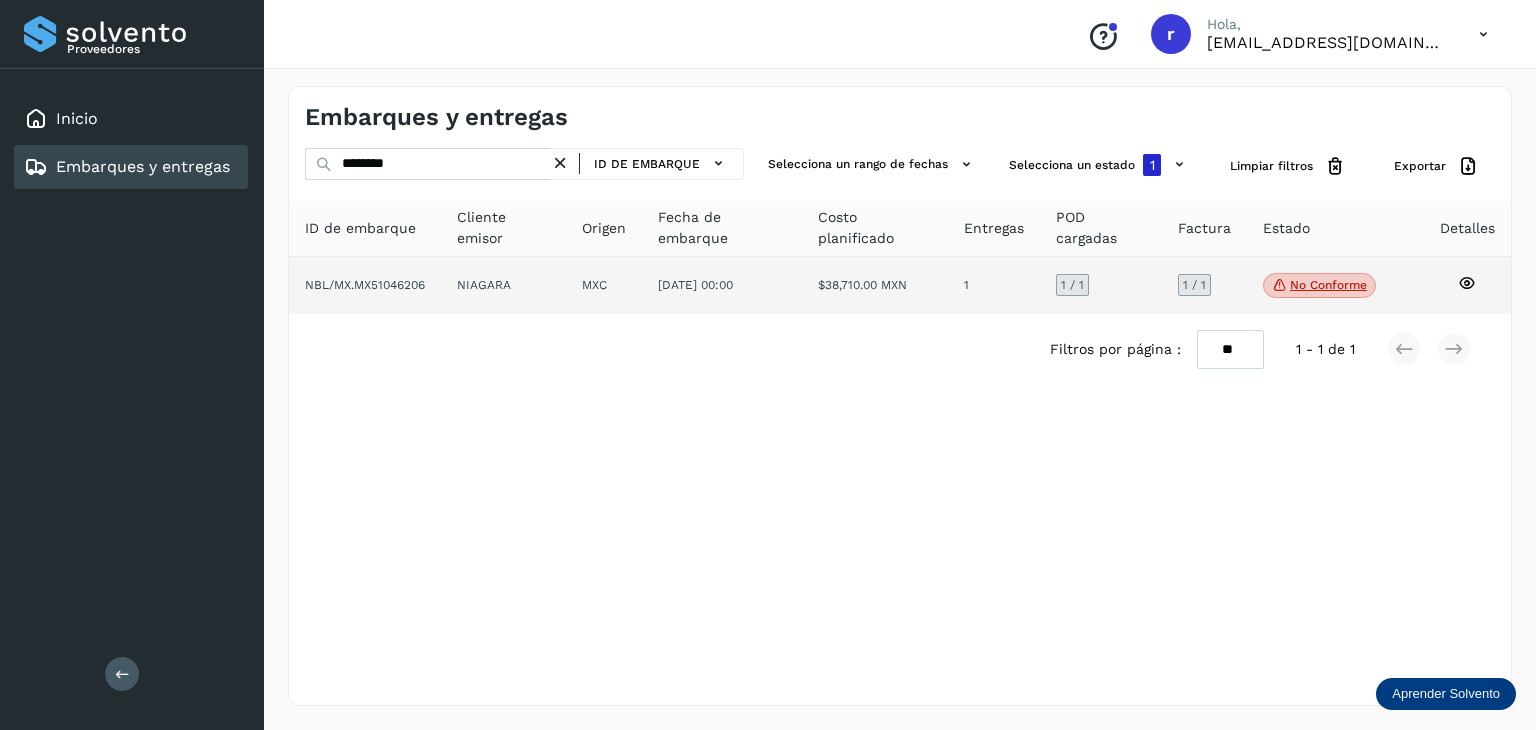click on "NIAGARA" 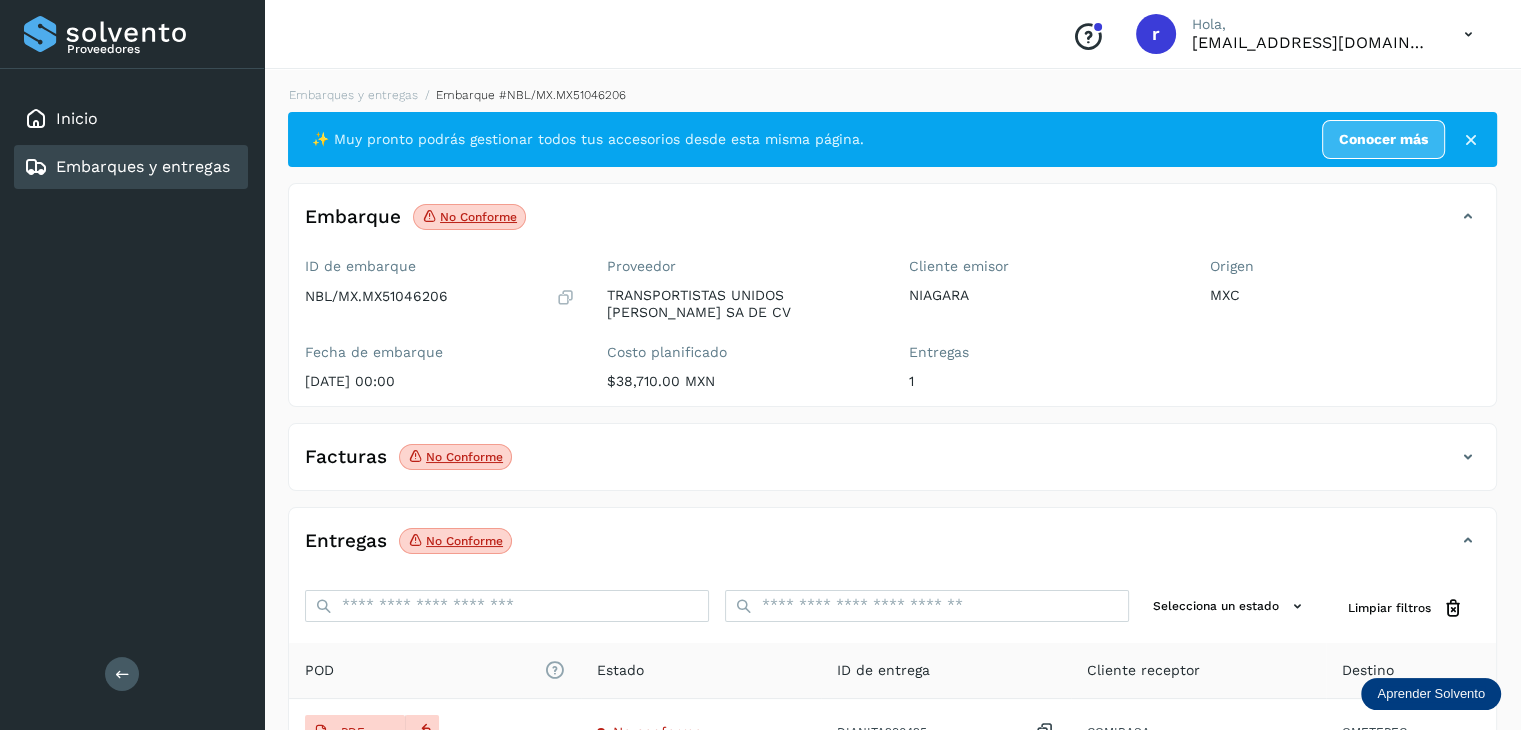 click on "No conforme" 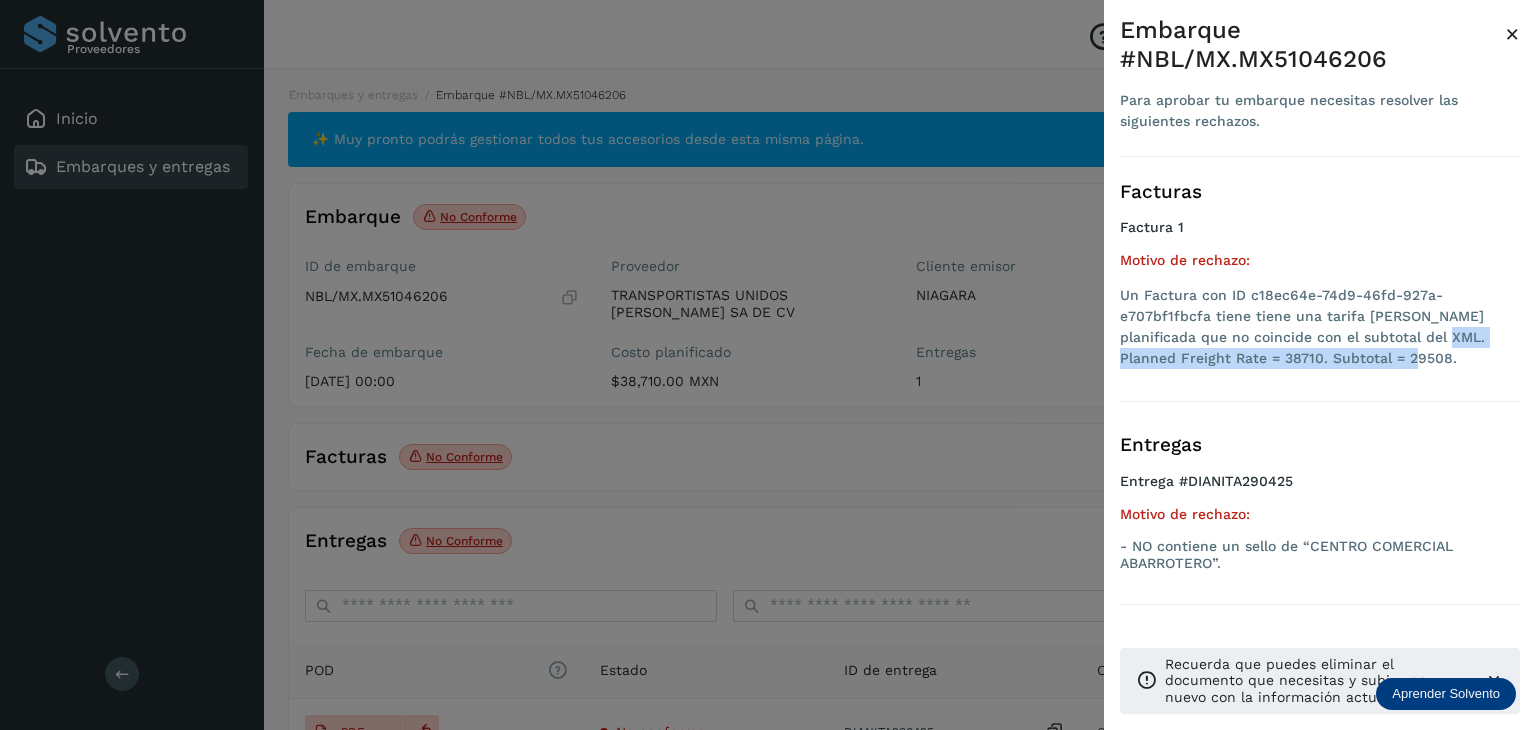 drag, startPoint x: 1397, startPoint y: 357, endPoint x: 1406, endPoint y: 331, distance: 27.513634 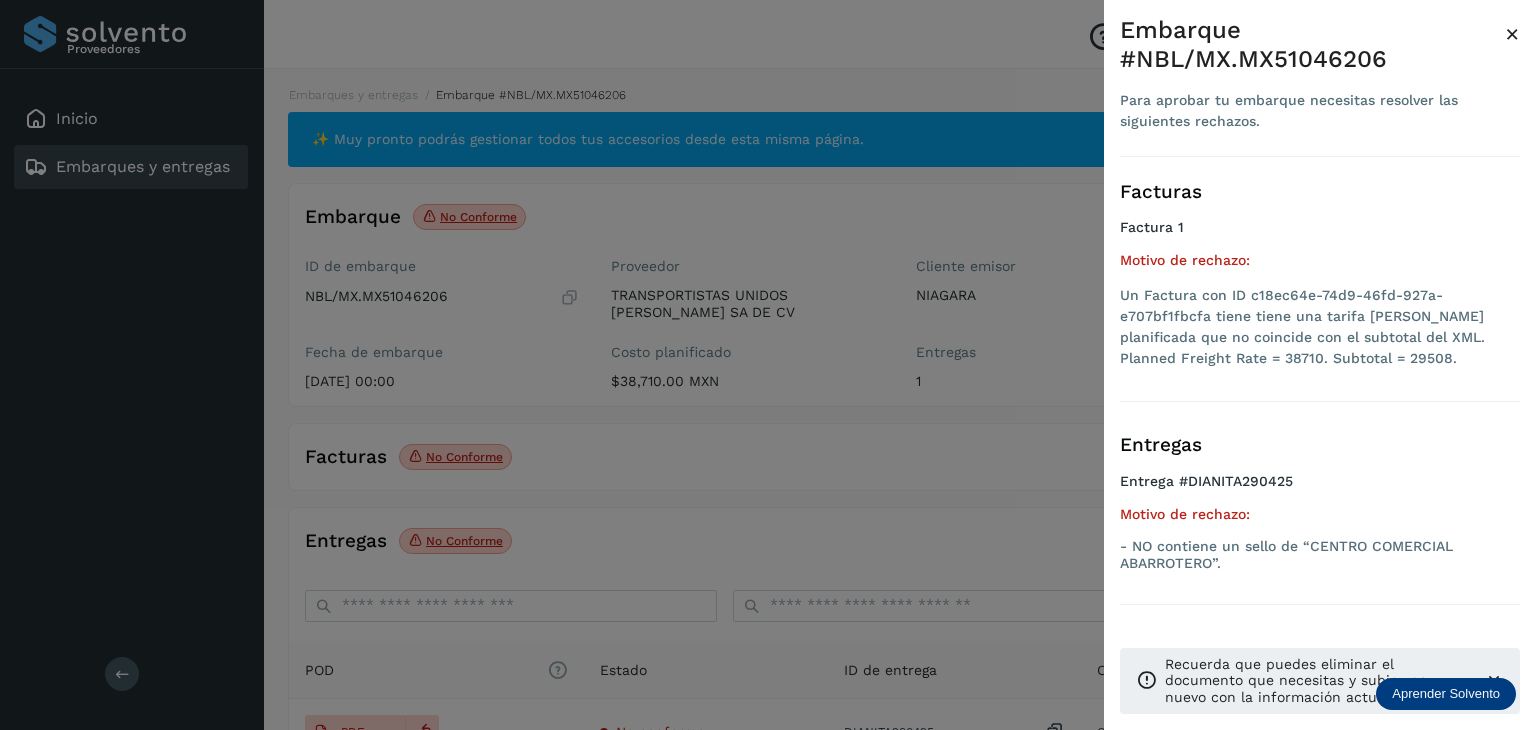 drag, startPoint x: 1257, startPoint y: 598, endPoint x: 1231, endPoint y: 578, distance: 32.80244 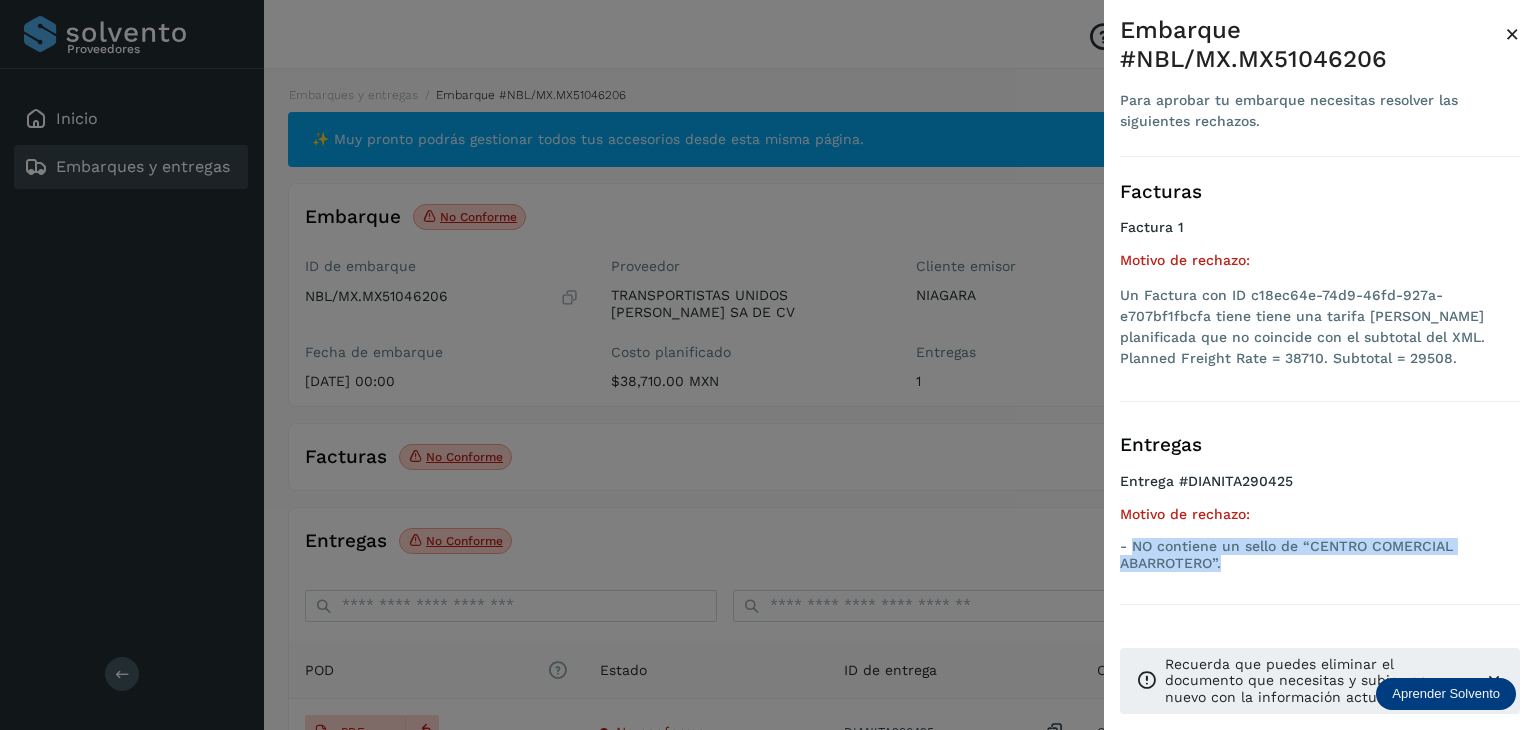 drag, startPoint x: 1239, startPoint y: 565, endPoint x: 1136, endPoint y: 553, distance: 103.69667 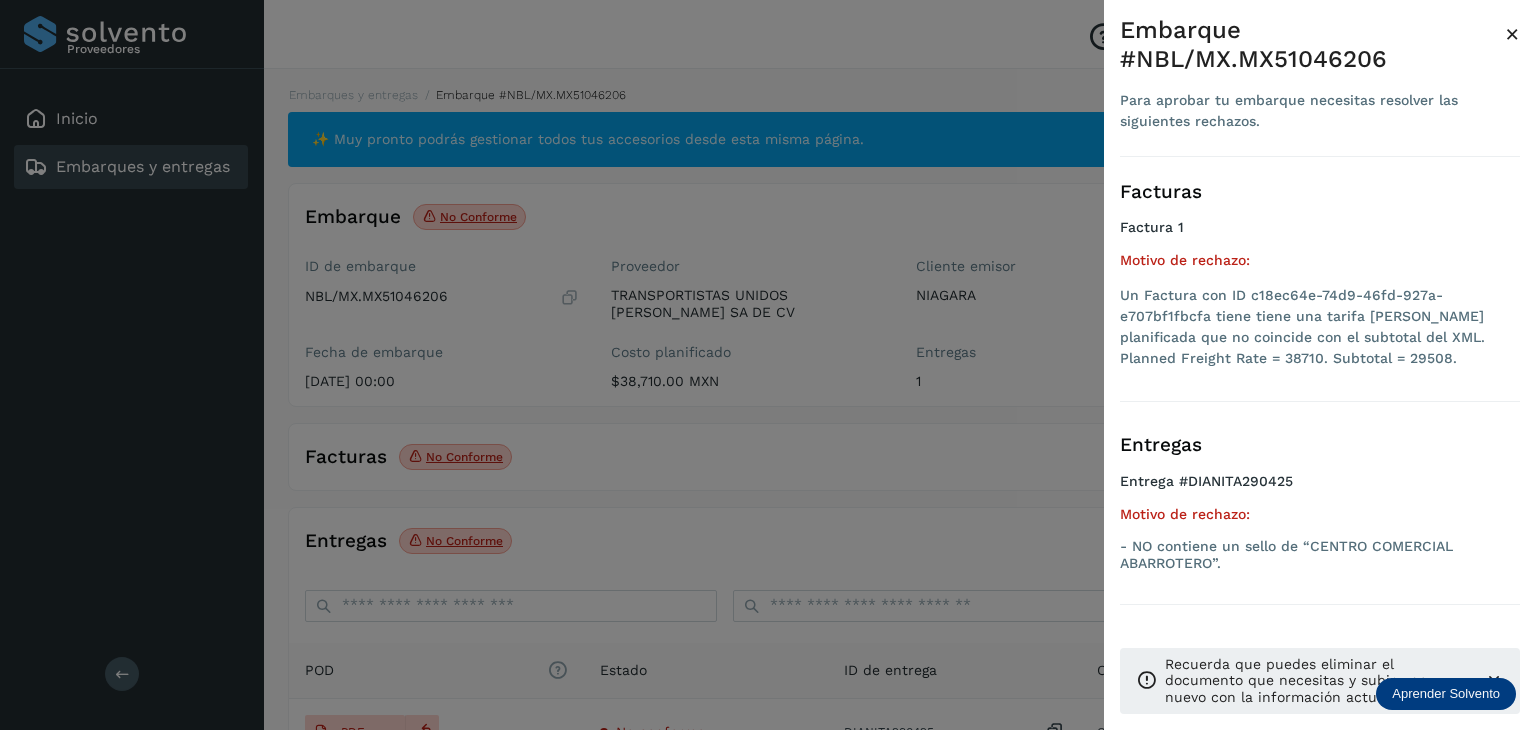 click at bounding box center (768, 365) 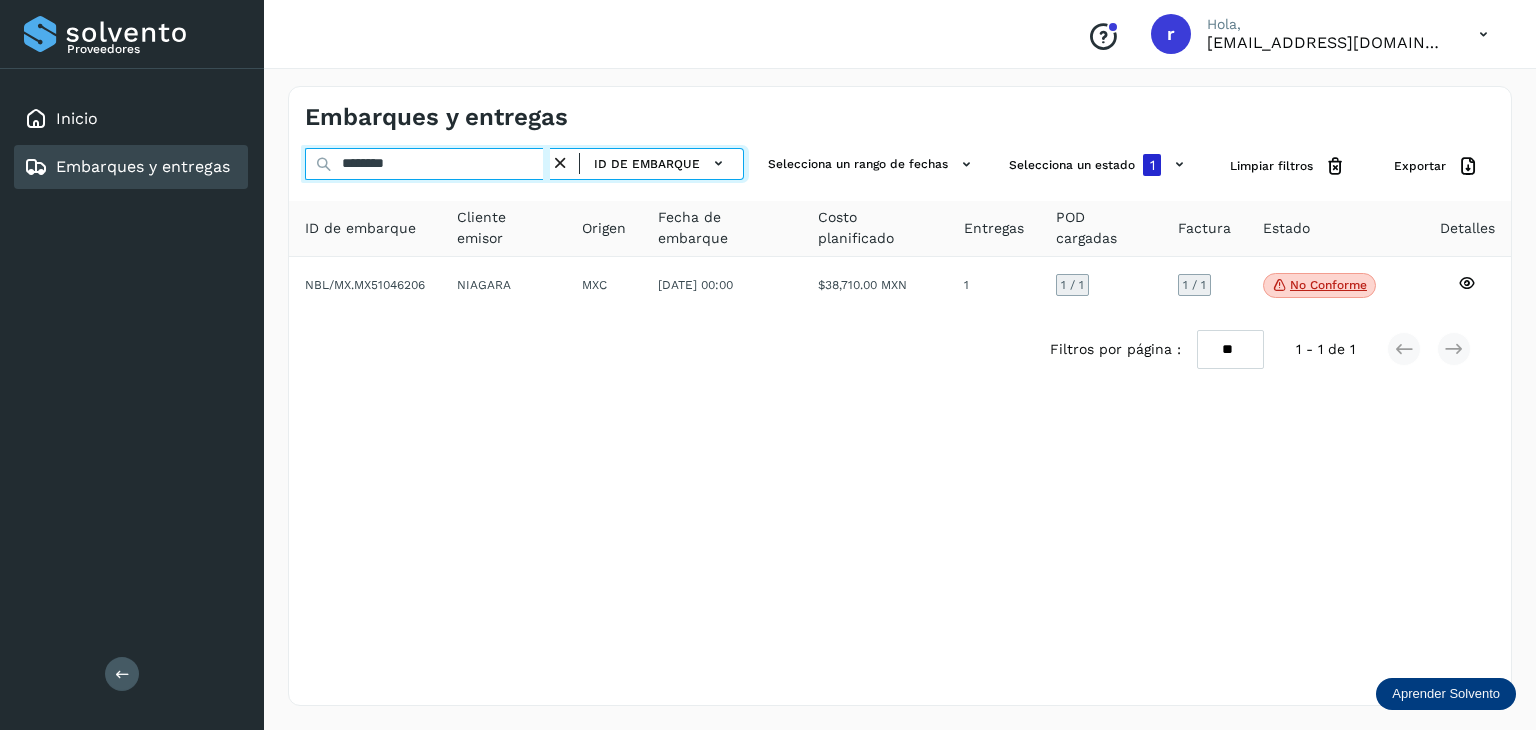 drag, startPoint x: 351, startPoint y: 161, endPoint x: 260, endPoint y: 161, distance: 91 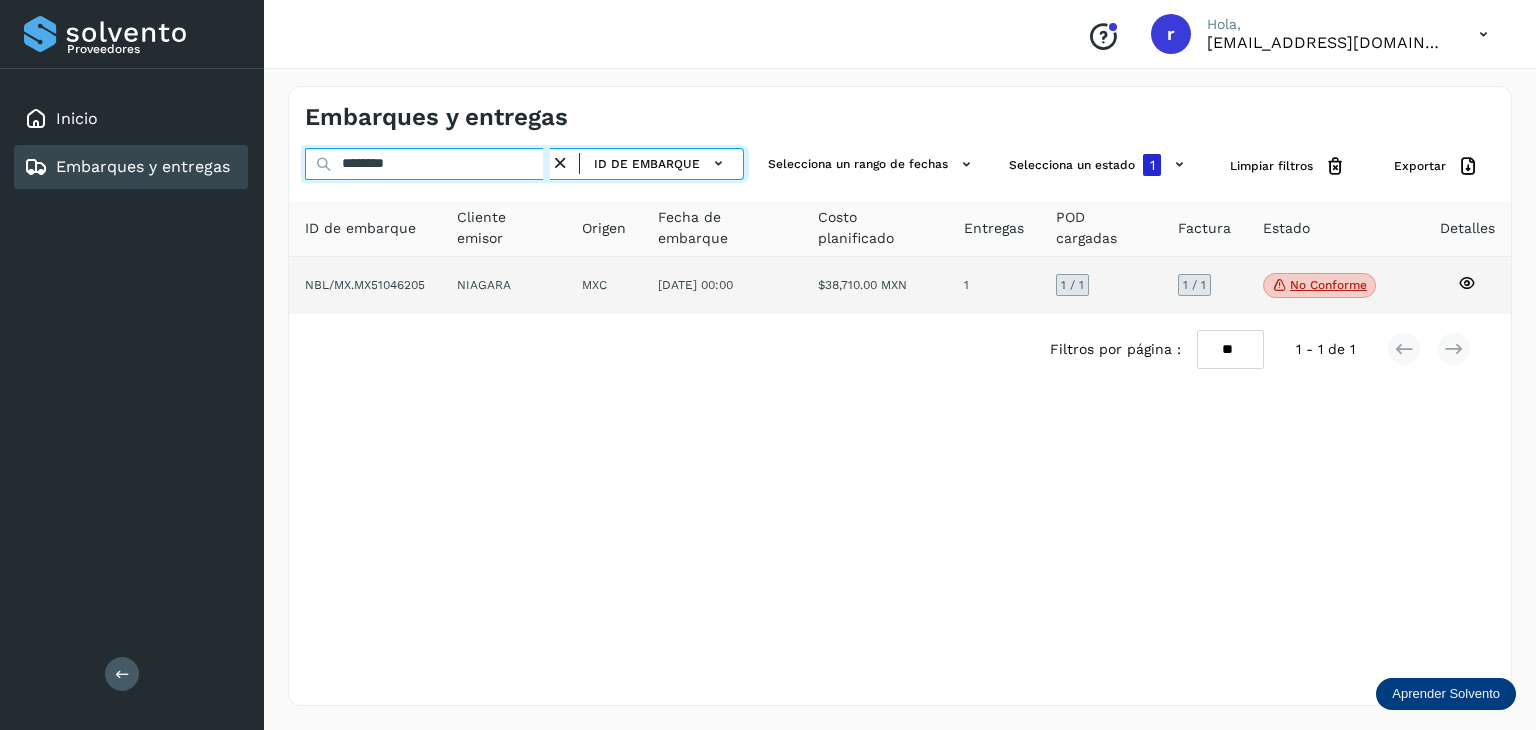 type on "********" 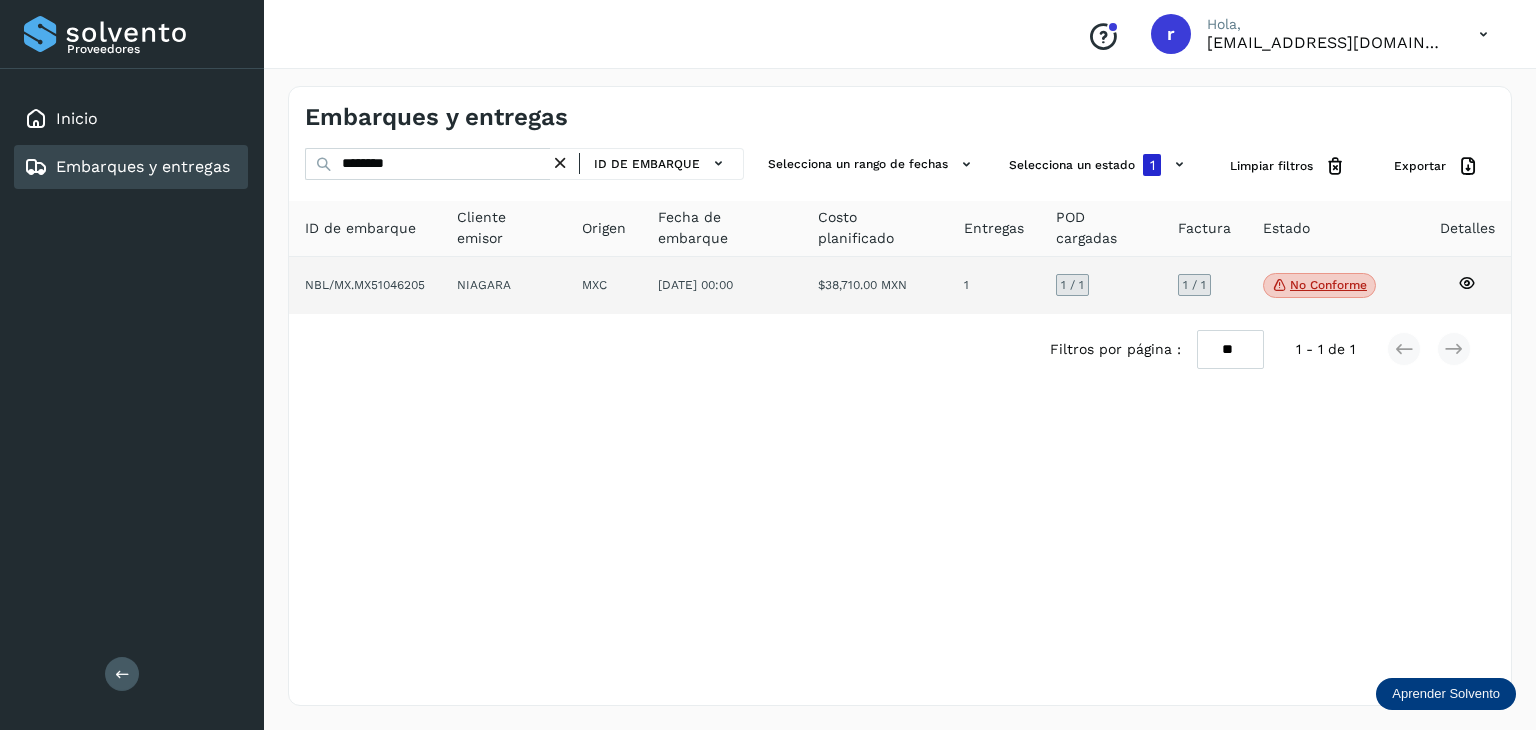 click on "NIAGARA" 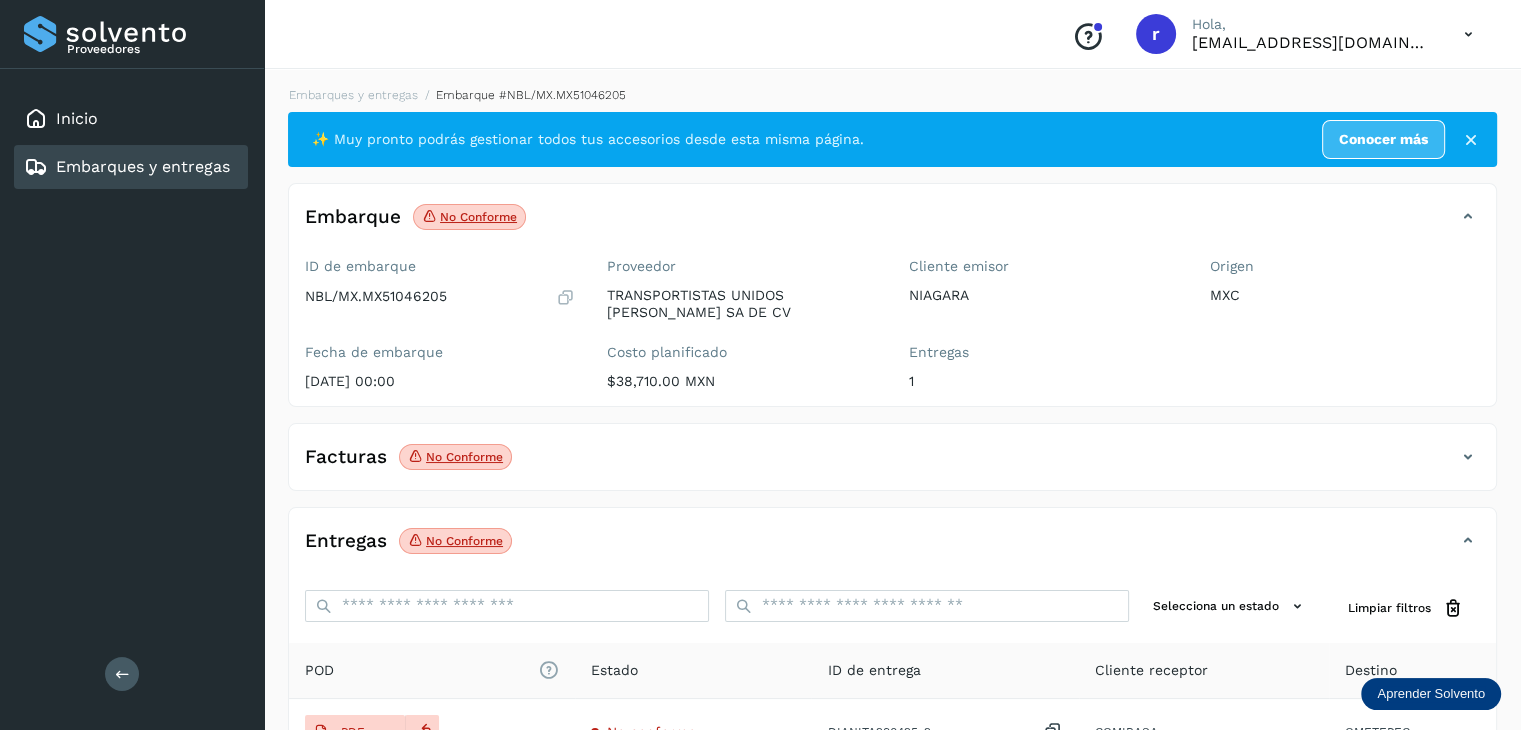 click on "No conforme" 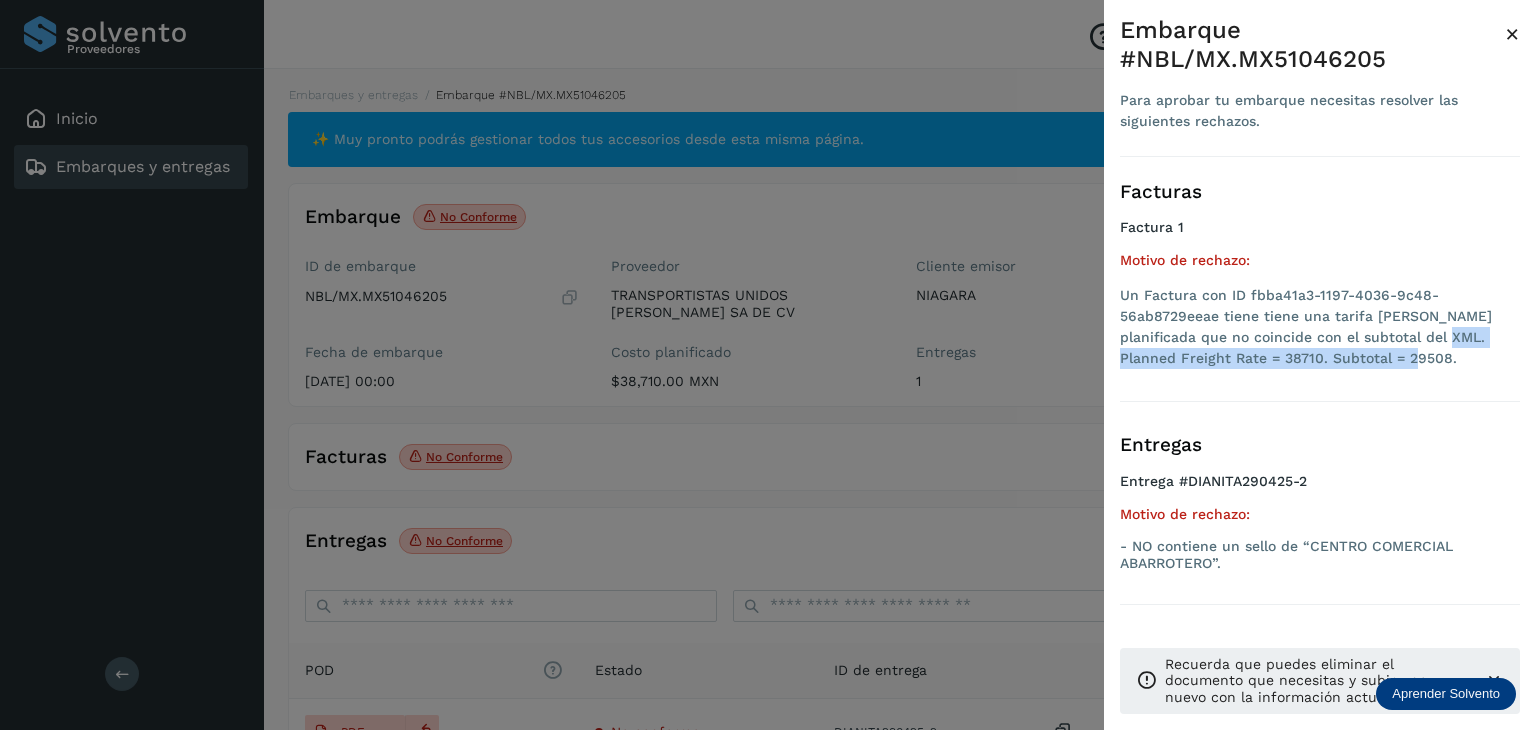 drag, startPoint x: 1376, startPoint y: 358, endPoint x: 1402, endPoint y: 337, distance: 33.42155 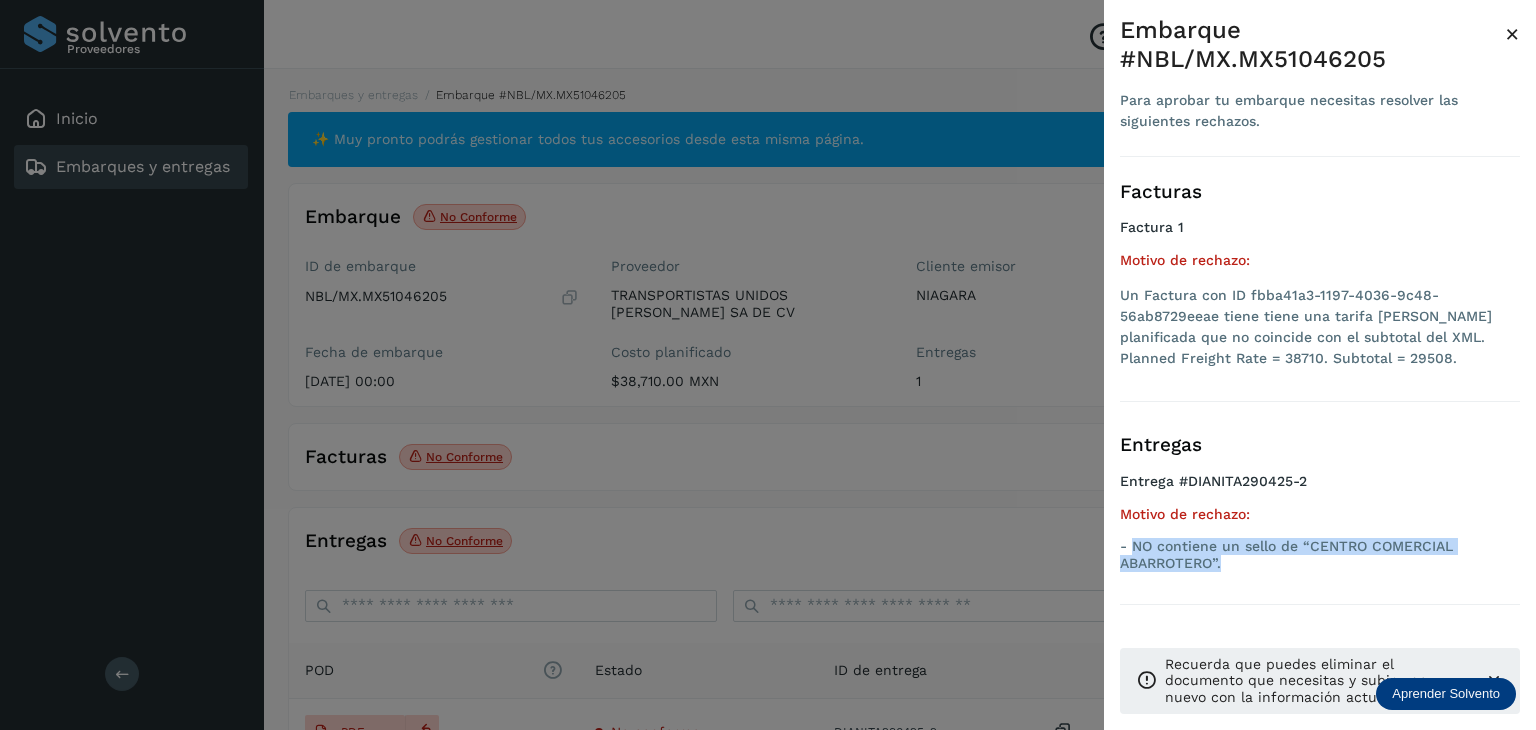 drag, startPoint x: 1209, startPoint y: 562, endPoint x: 1131, endPoint y: 548, distance: 79.24645 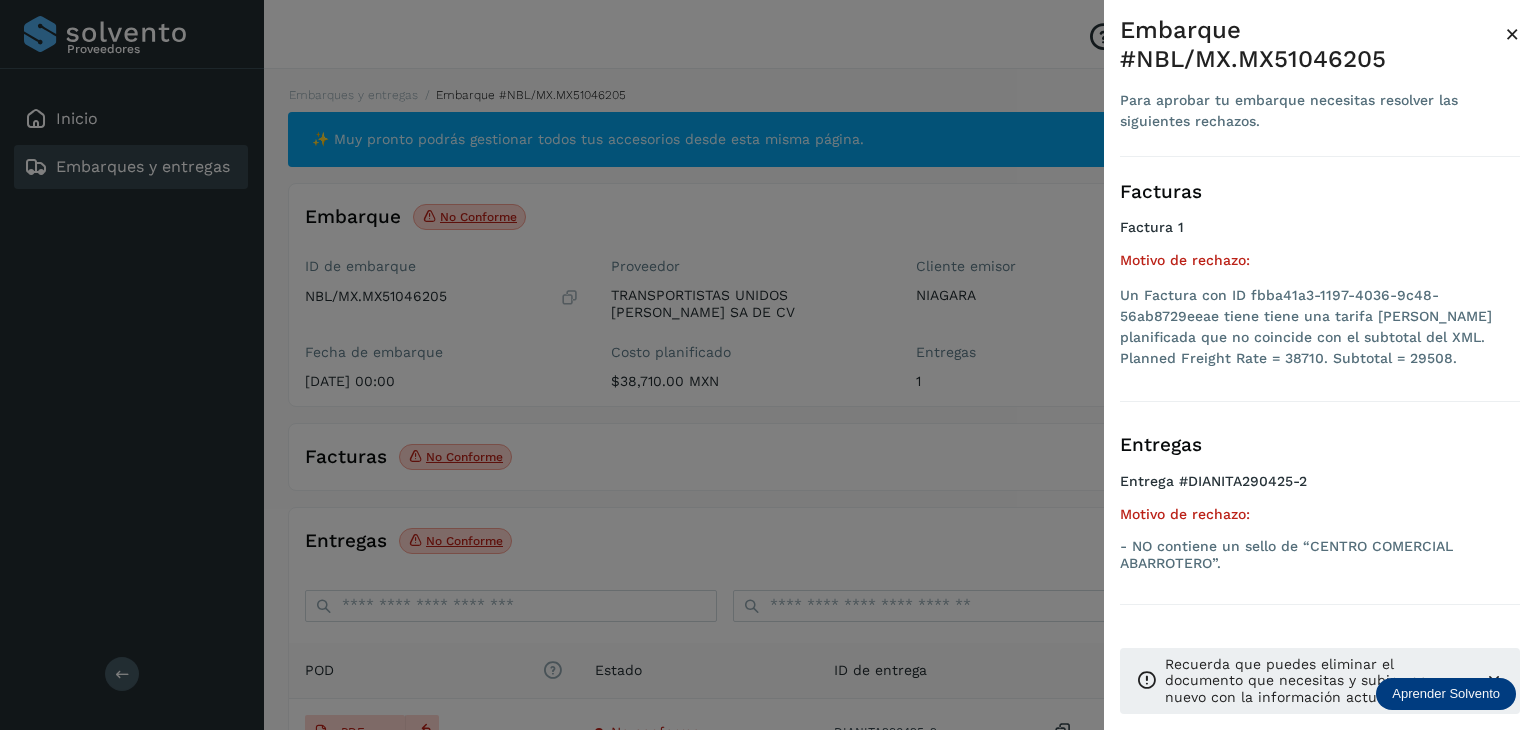 click at bounding box center [768, 365] 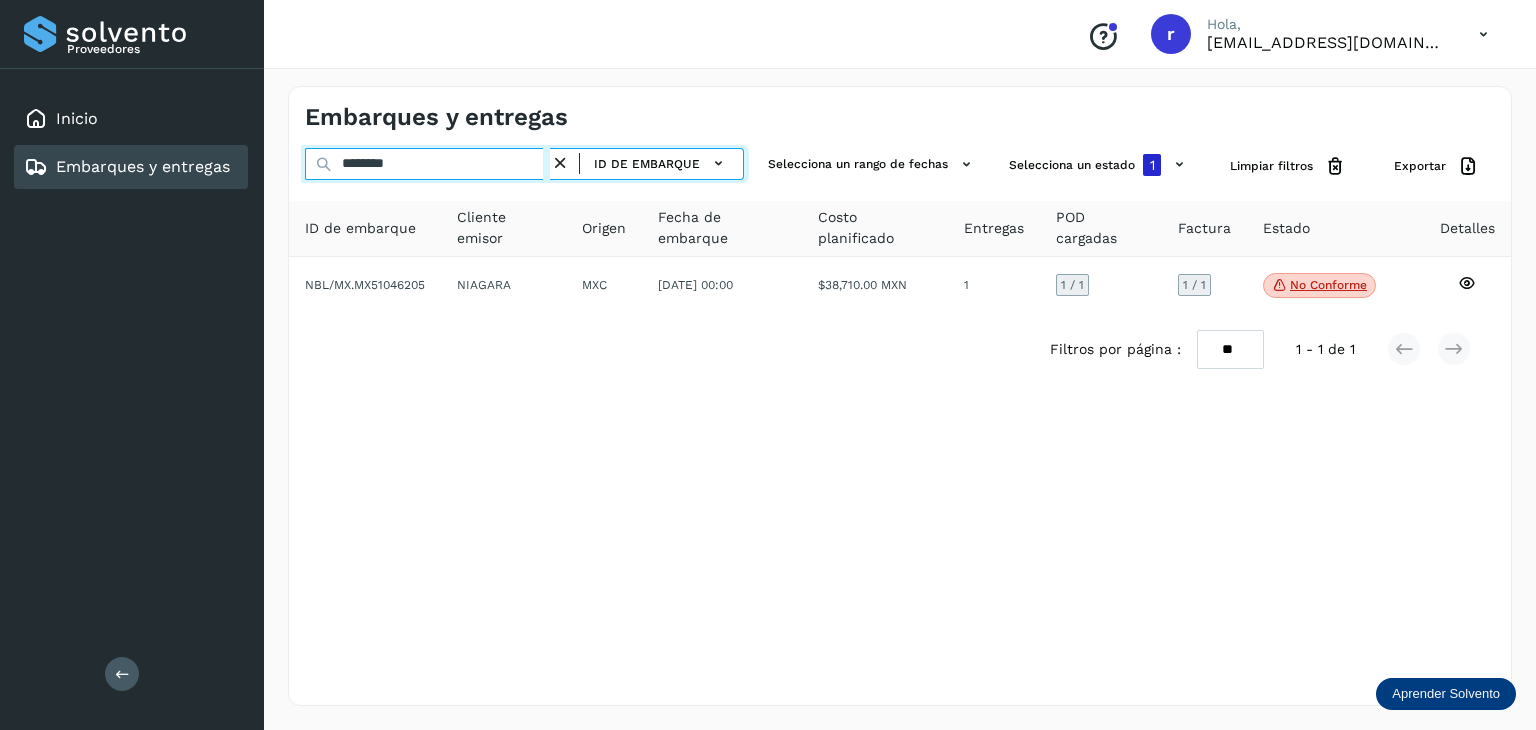 drag, startPoint x: 468, startPoint y: 172, endPoint x: 306, endPoint y: 164, distance: 162.19742 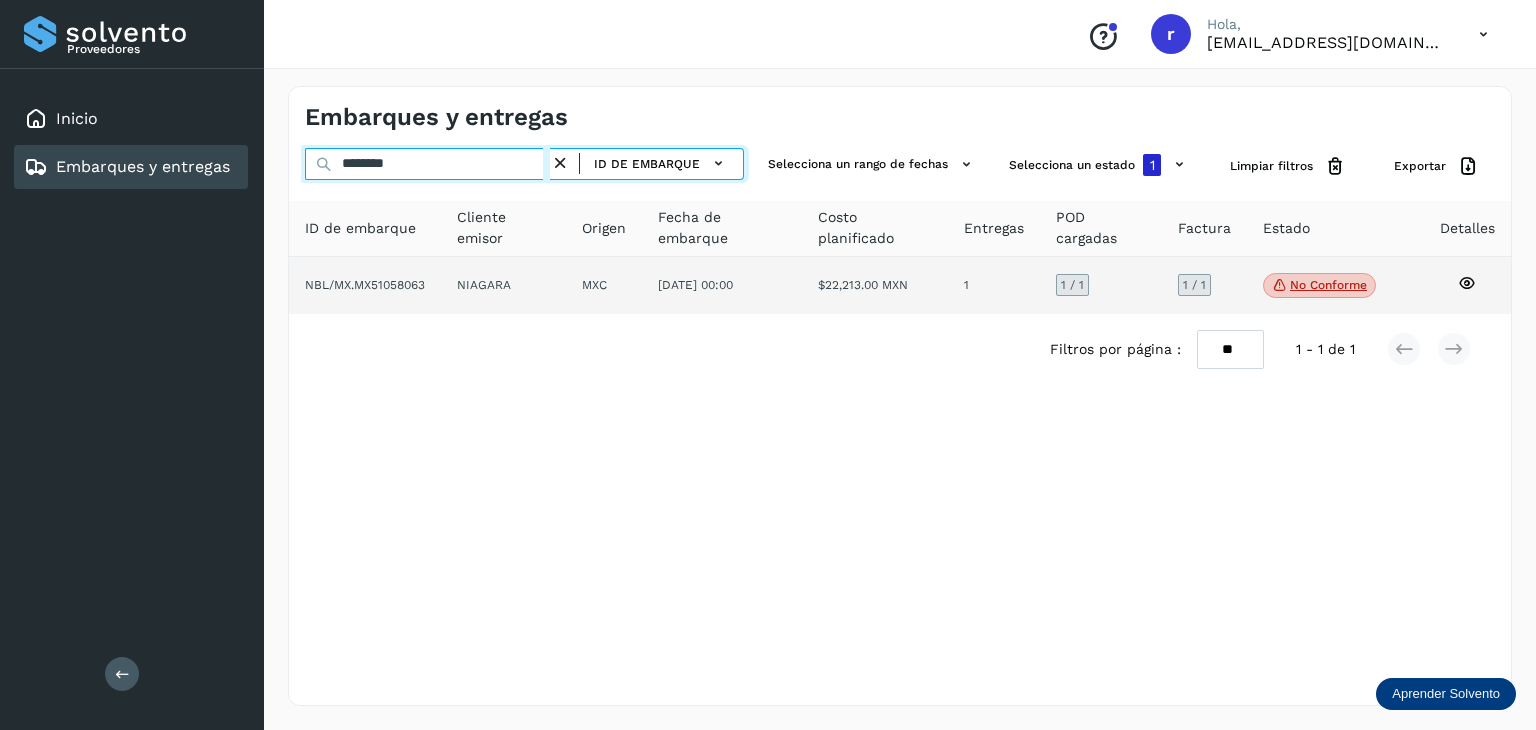 type on "********" 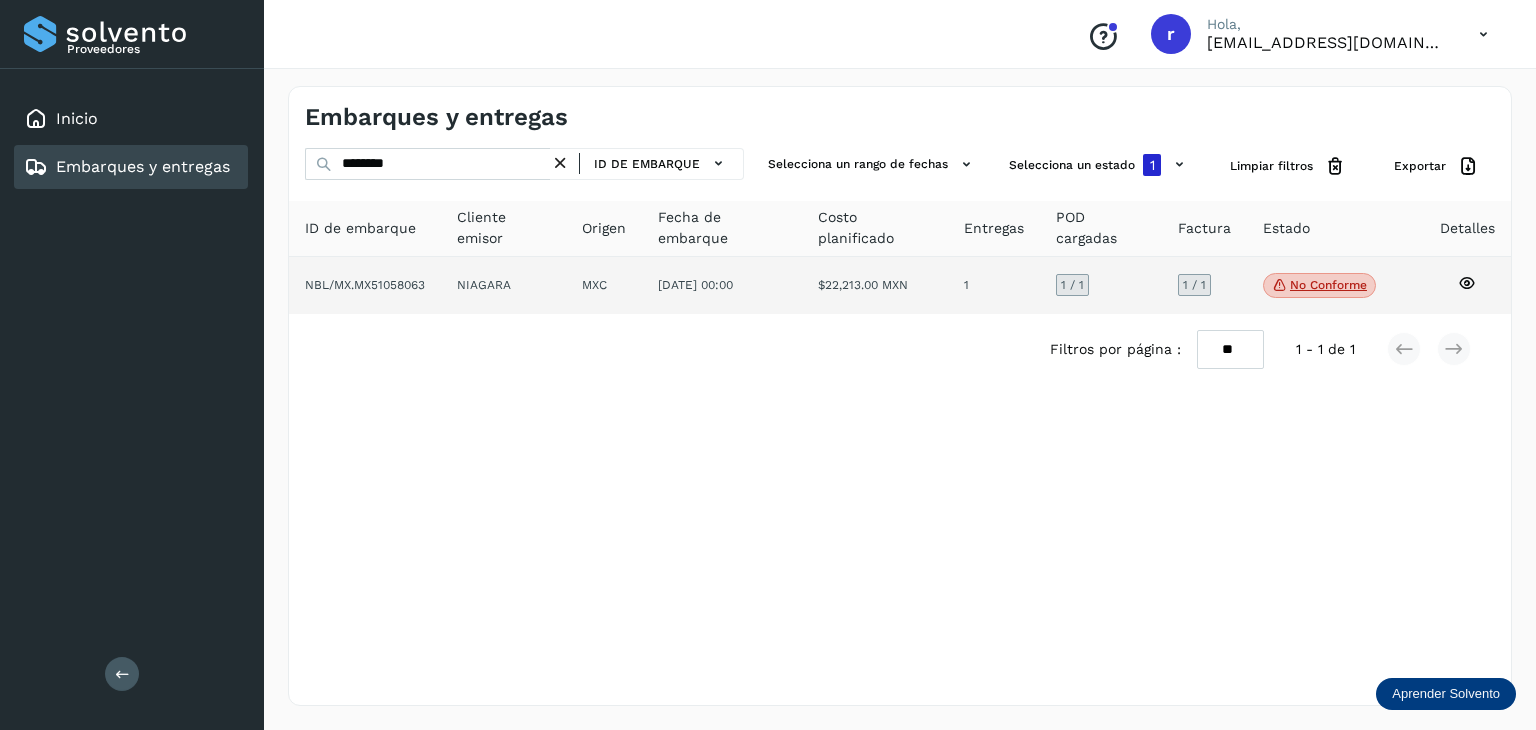 click on "NBL/MX.MX51058063" 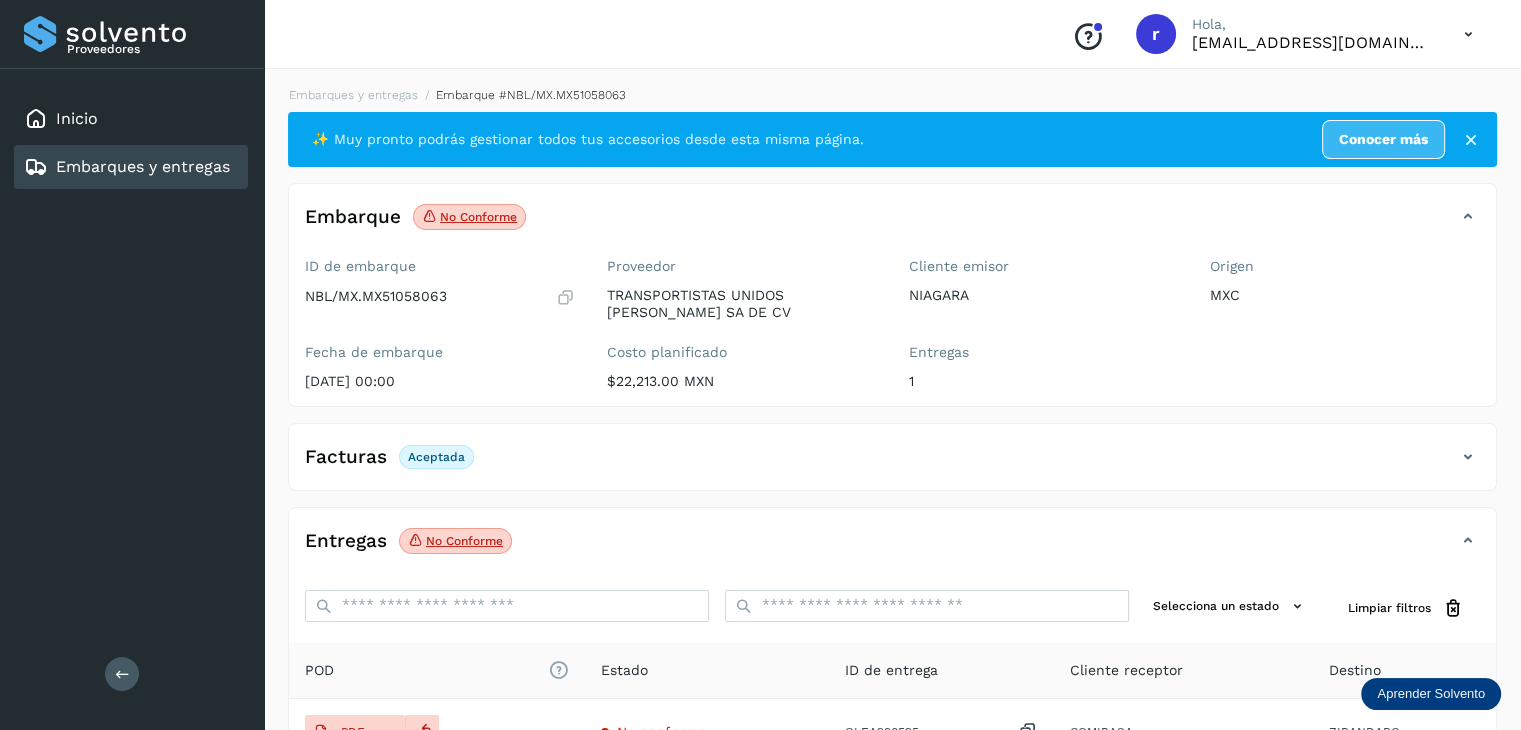 click on "No conforme" 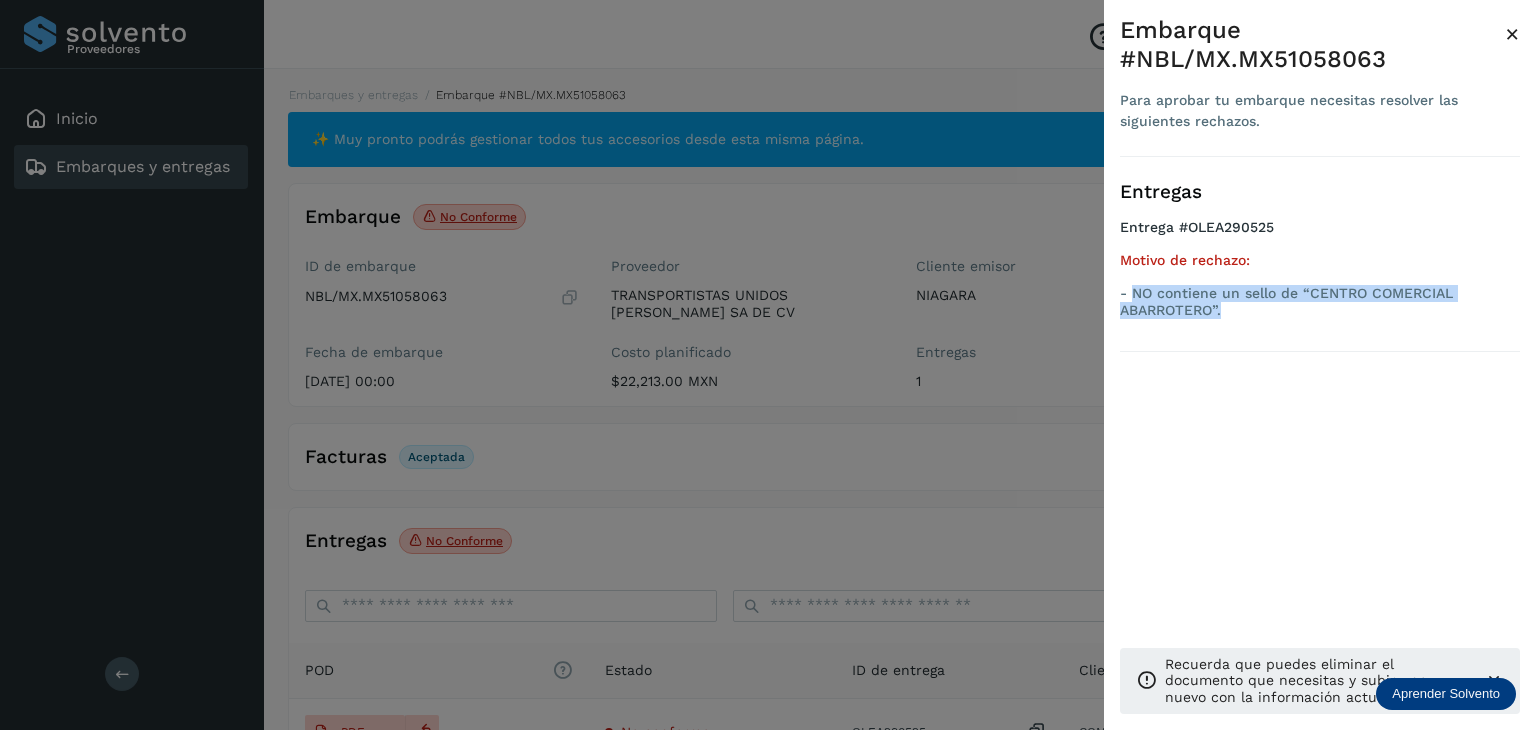 drag, startPoint x: 1201, startPoint y: 313, endPoint x: 1132, endPoint y: 289, distance: 73.05477 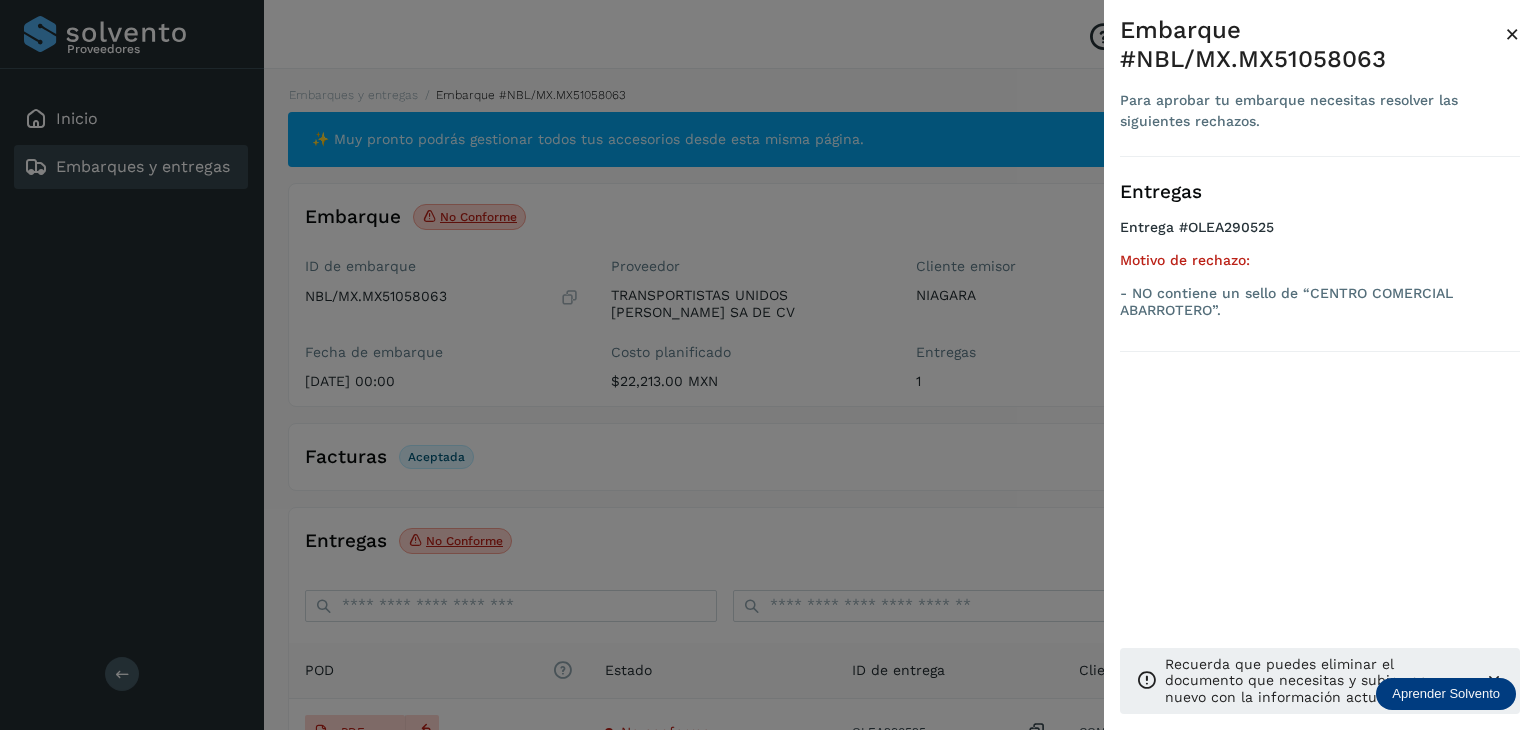 click at bounding box center (768, 365) 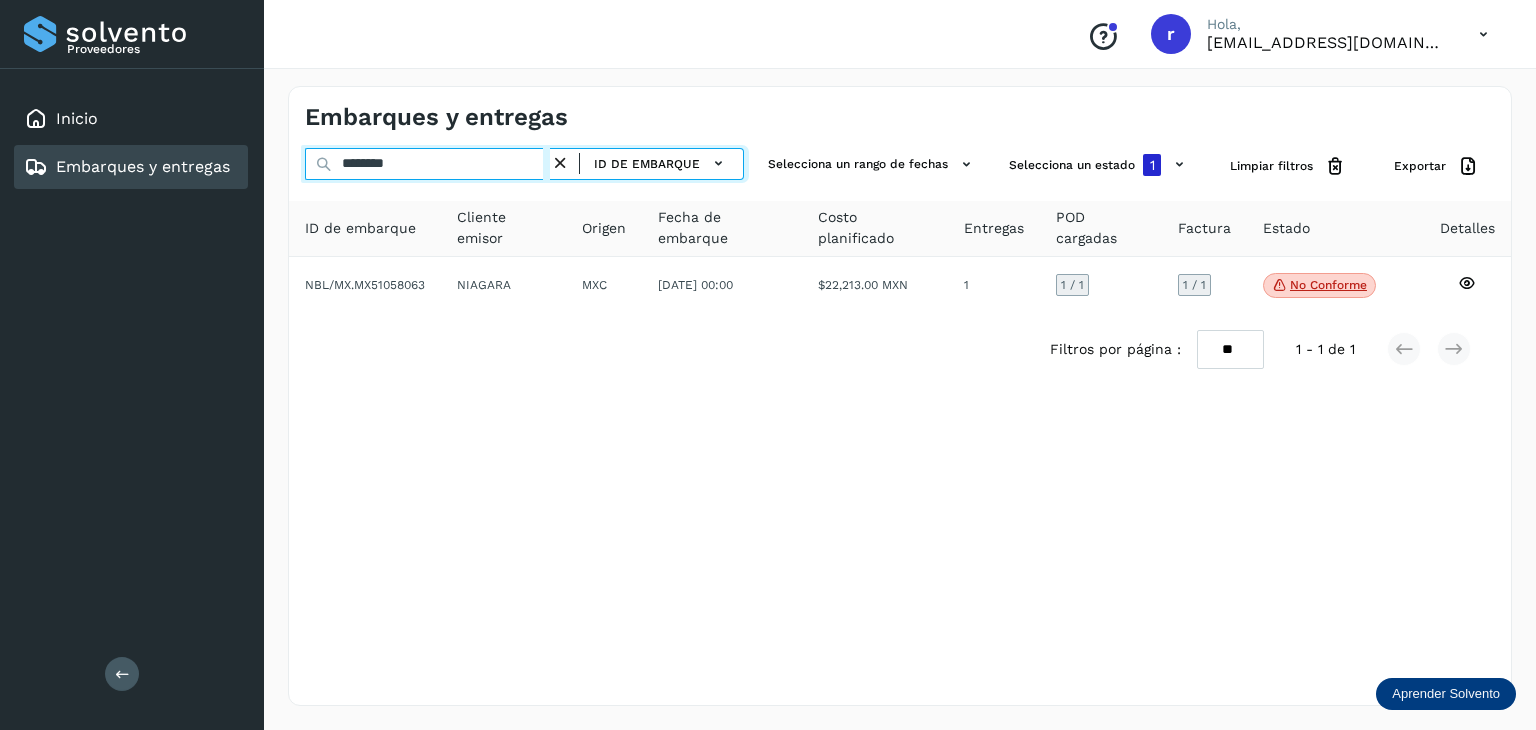 drag, startPoint x: 429, startPoint y: 157, endPoint x: 242, endPoint y: 162, distance: 187.06683 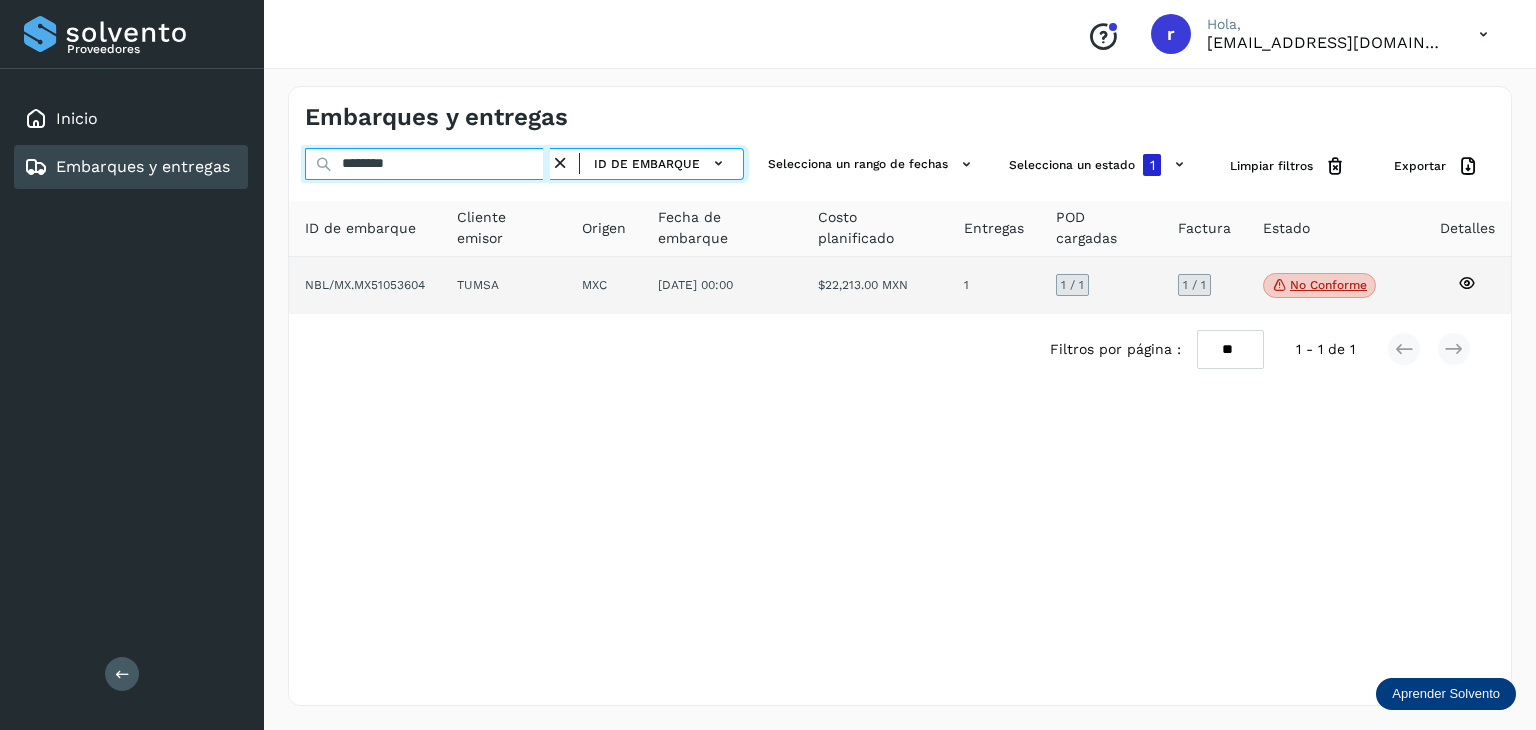type on "********" 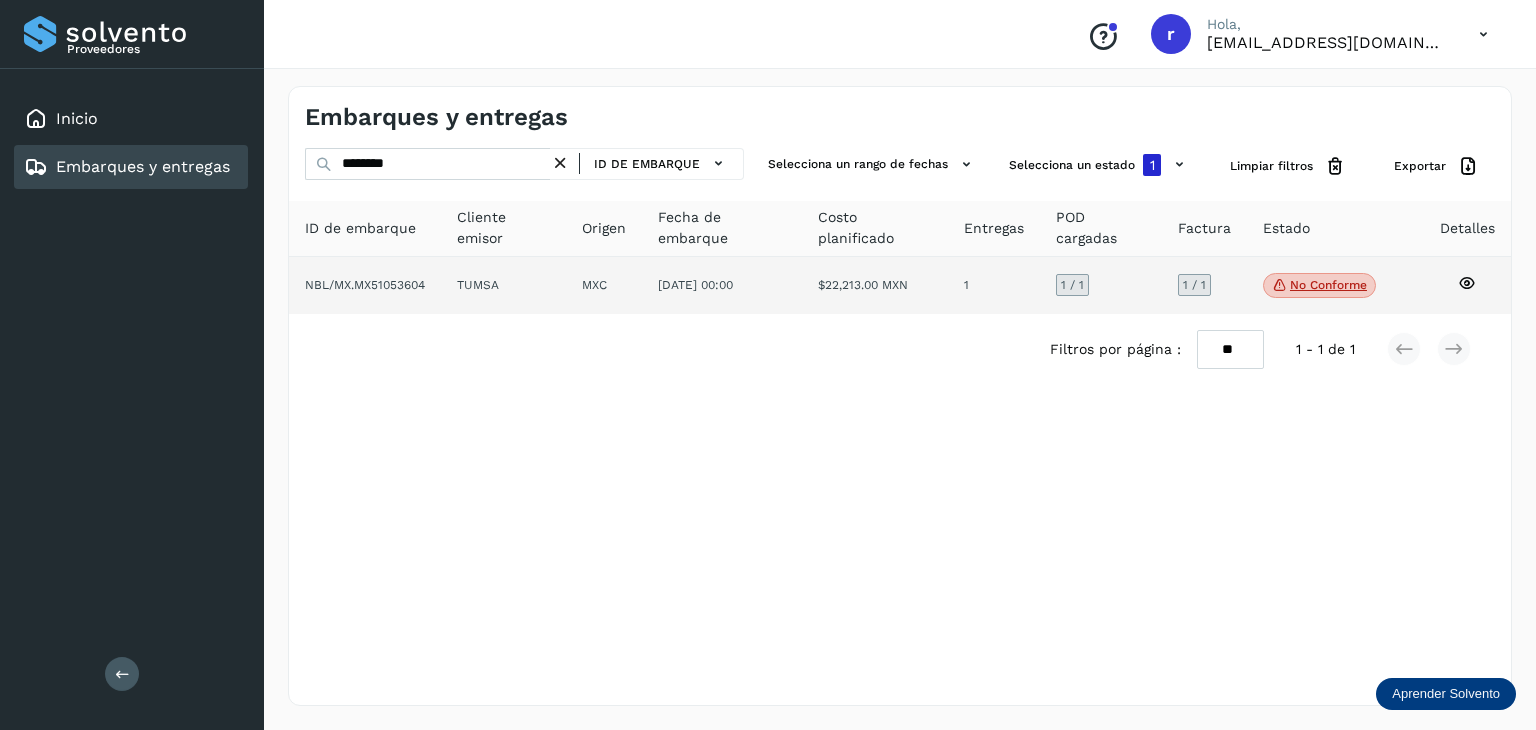 click on "TUMSA" 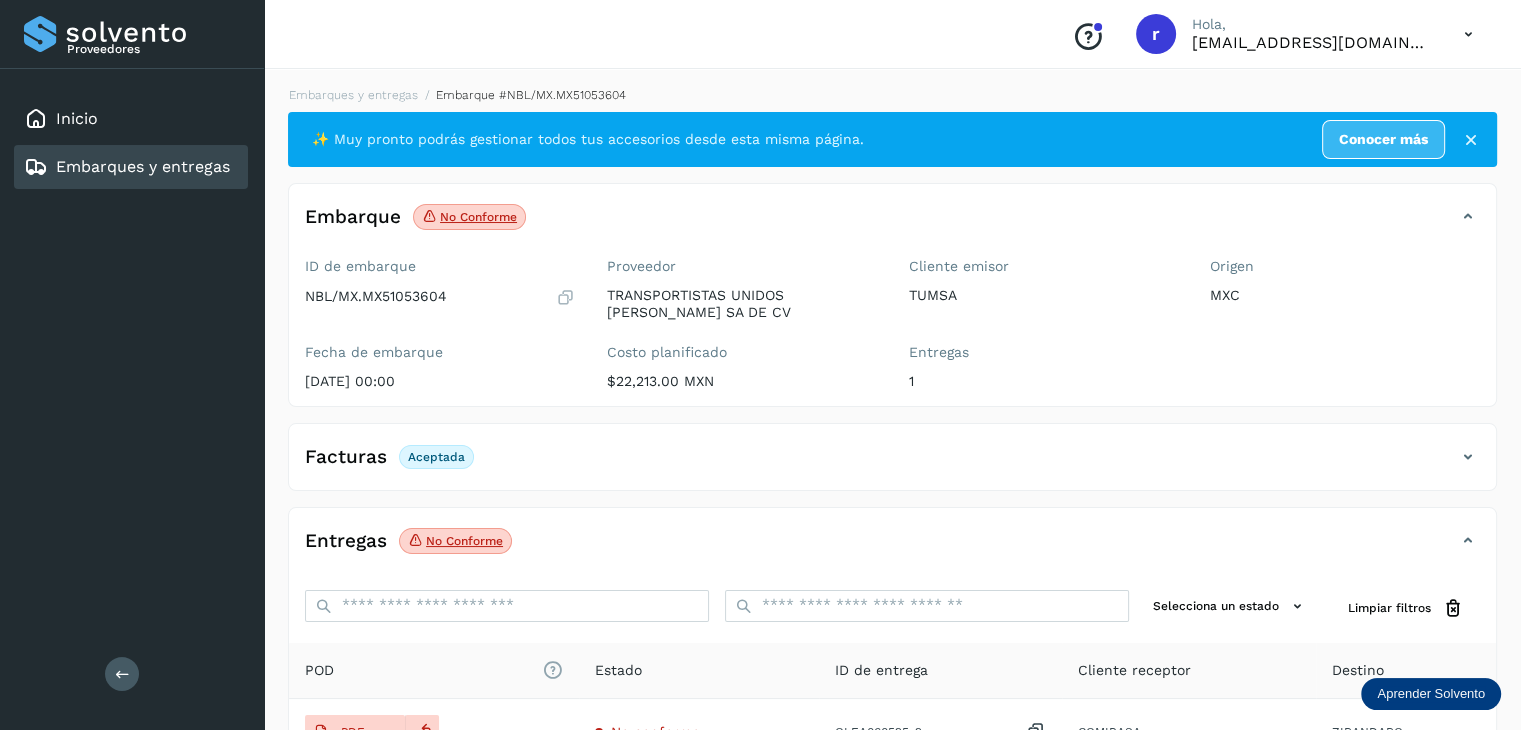 click on "No conforme" 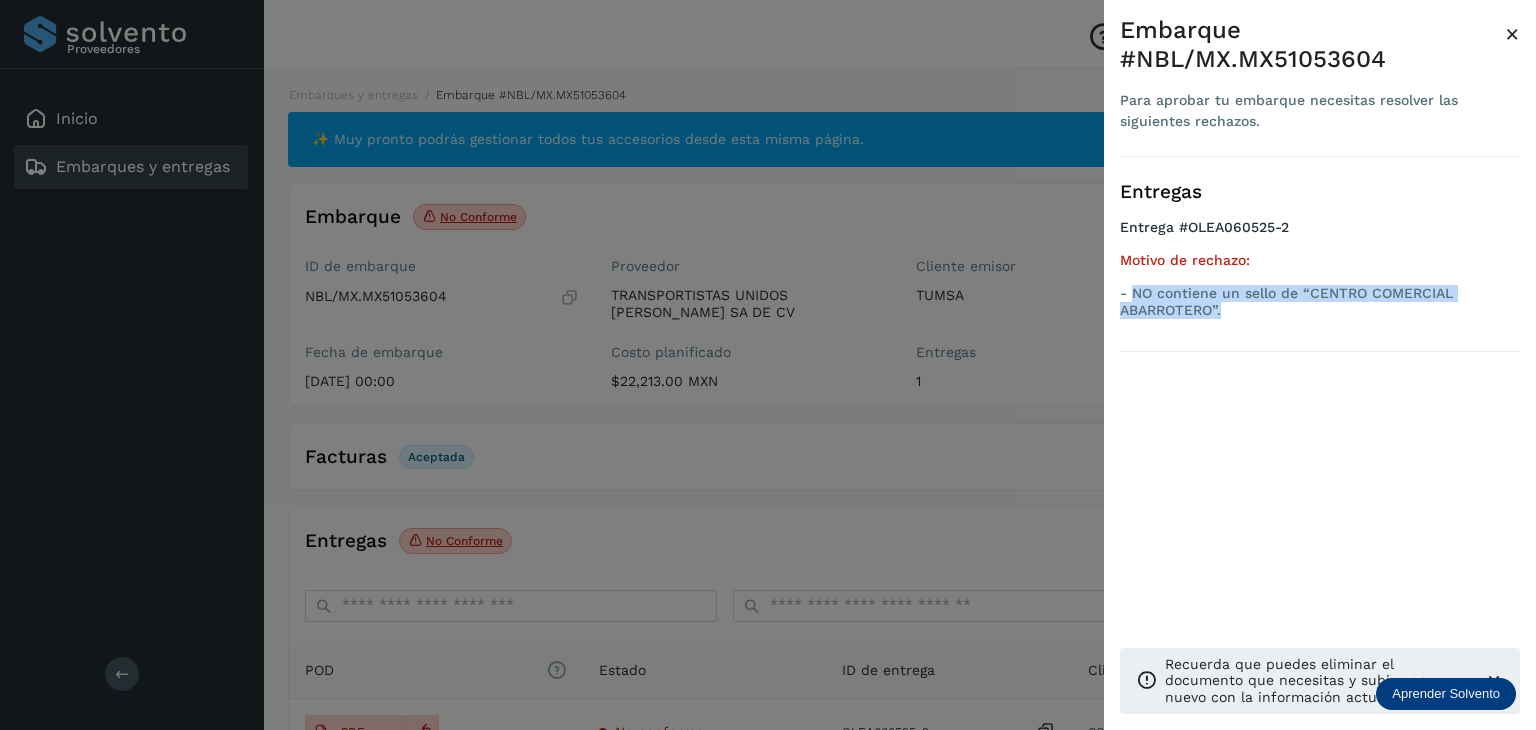 drag, startPoint x: 1242, startPoint y: 312, endPoint x: 1134, endPoint y: 294, distance: 109.48972 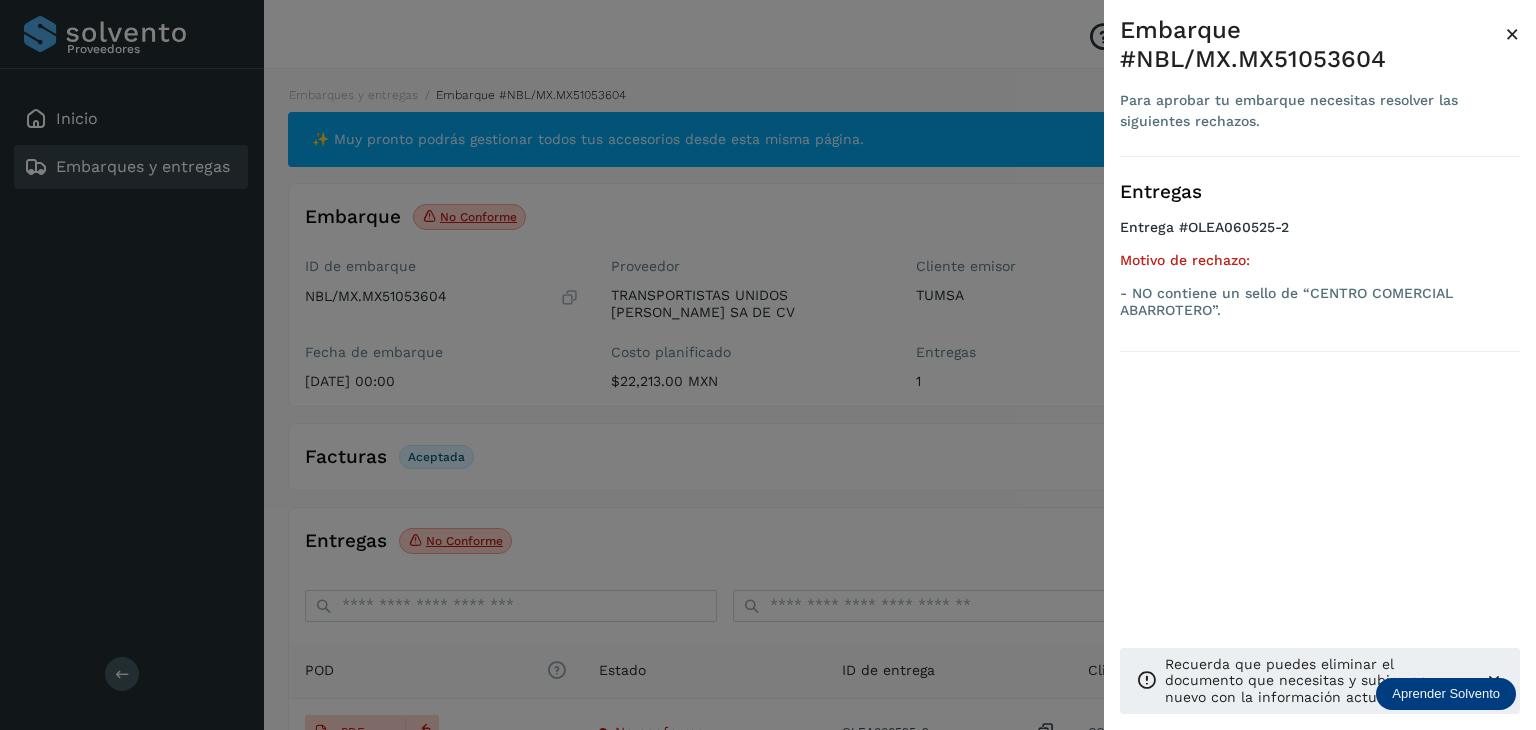 click at bounding box center [768, 365] 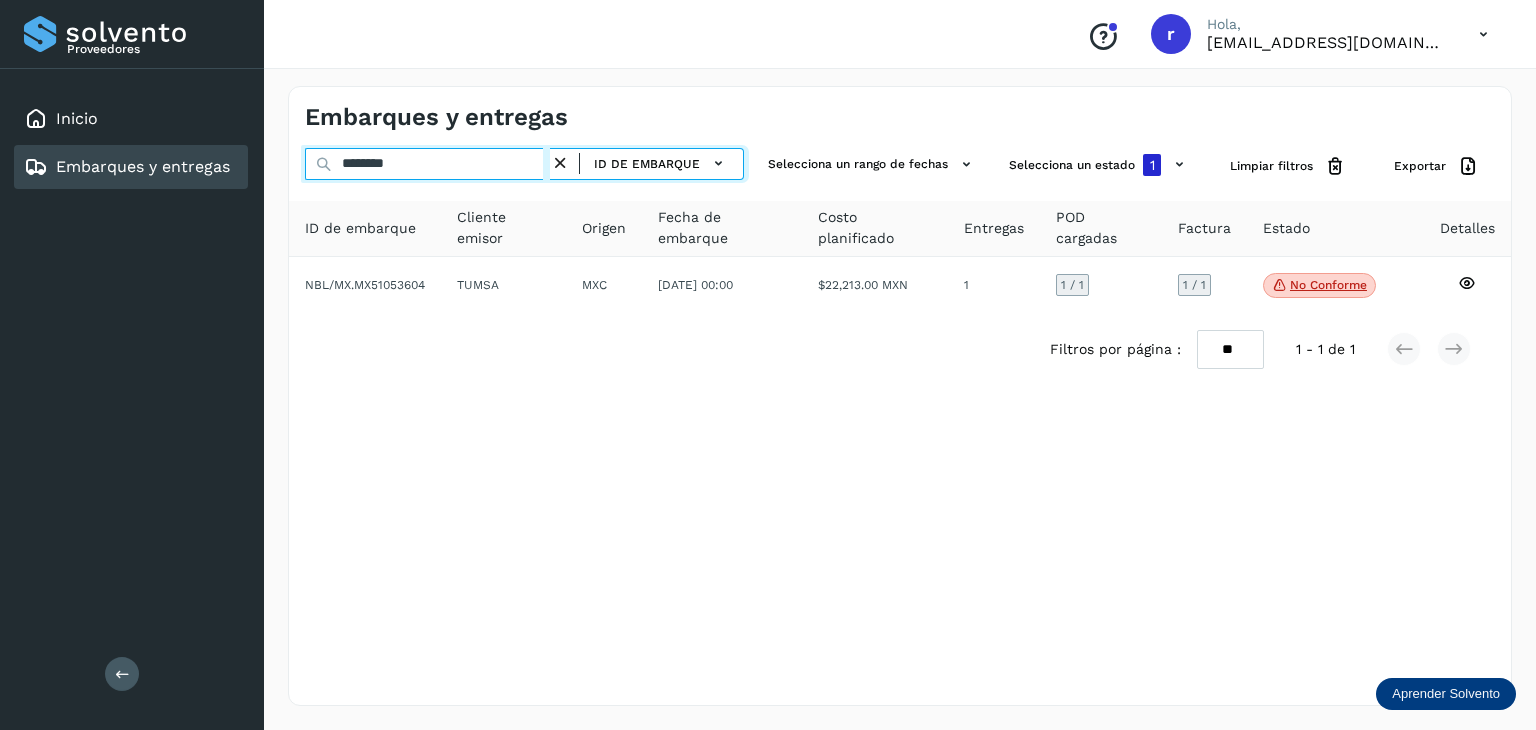 drag, startPoint x: 438, startPoint y: 169, endPoint x: 269, endPoint y: 161, distance: 169.18924 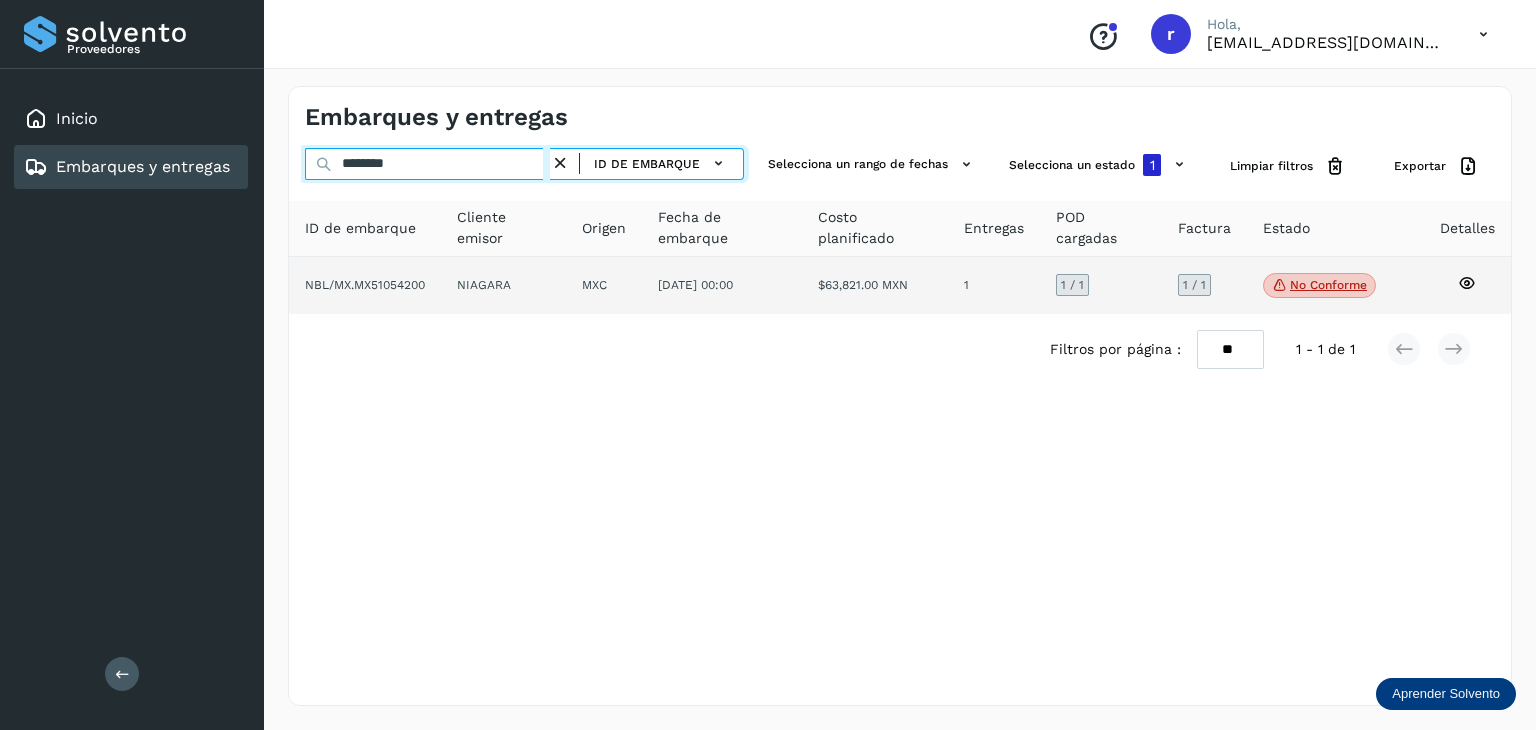 type on "********" 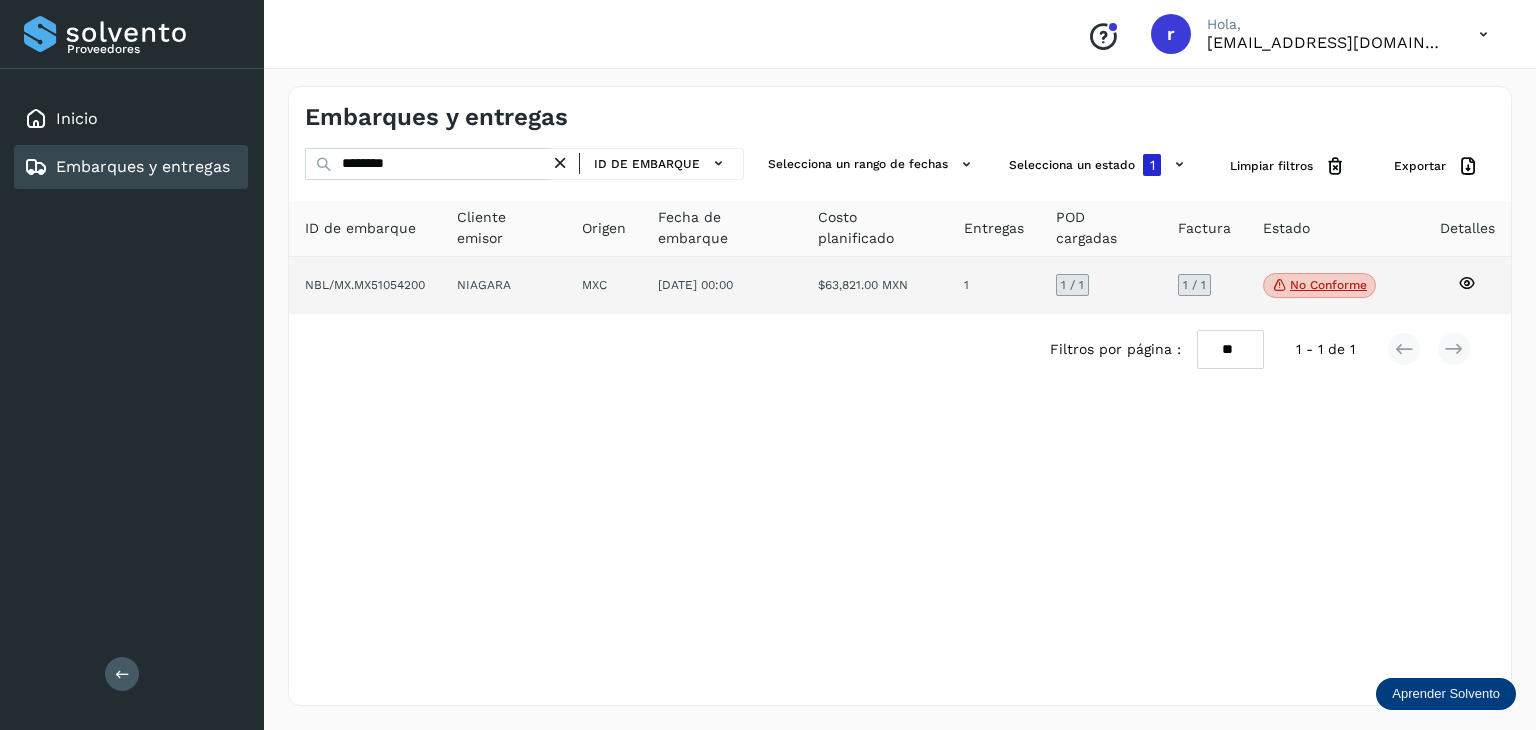 click on "NIAGARA" 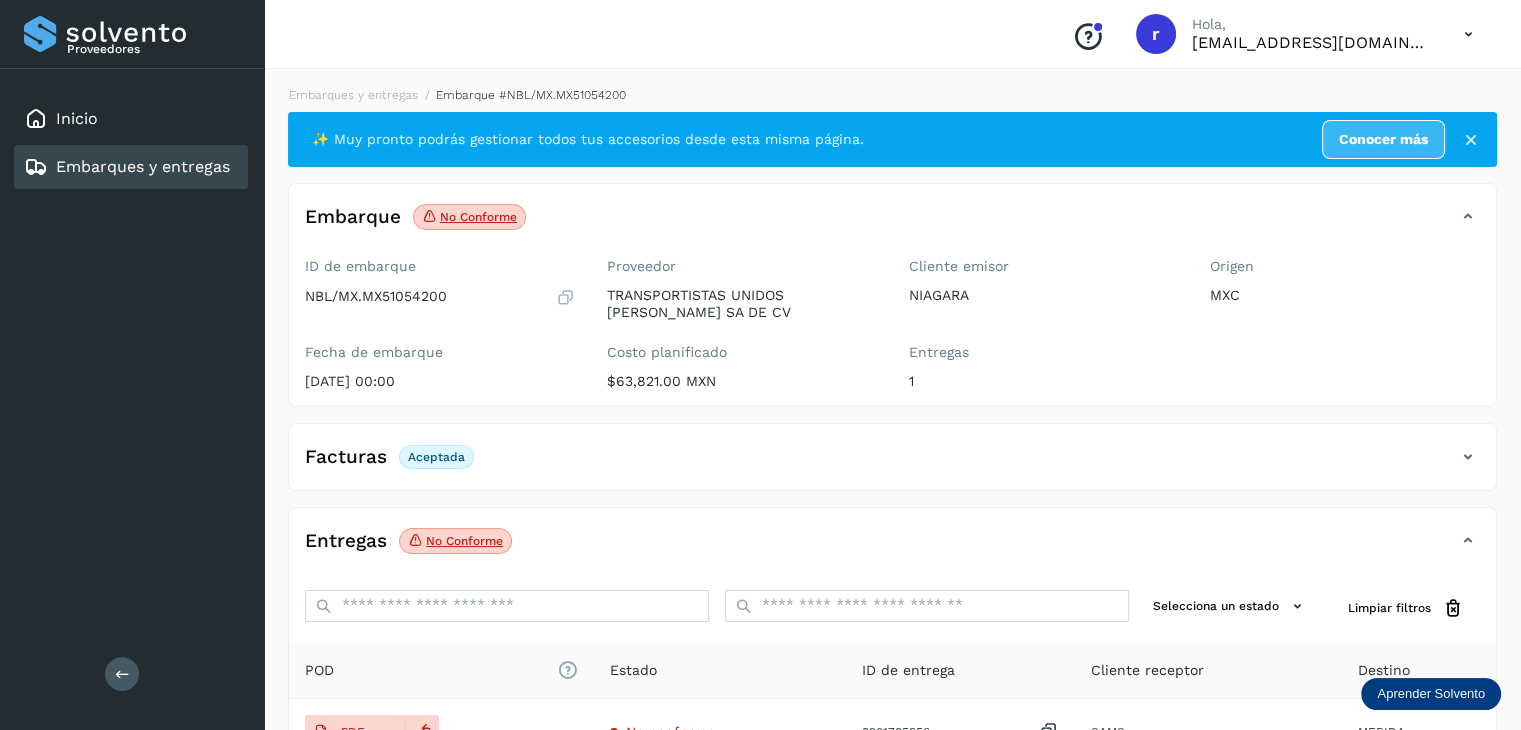 click on "No conforme" 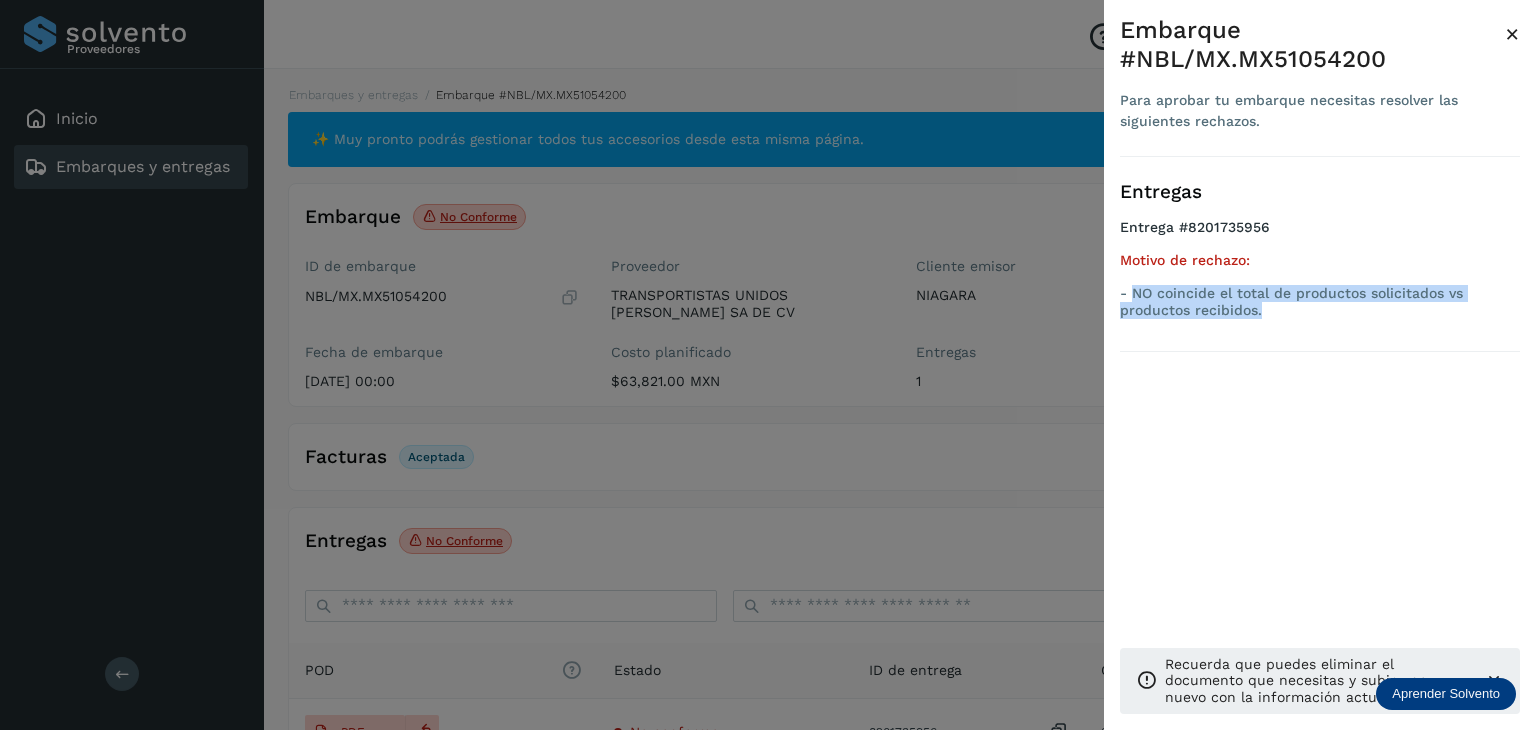 drag, startPoint x: 1278, startPoint y: 309, endPoint x: 1136, endPoint y: 299, distance: 142.35168 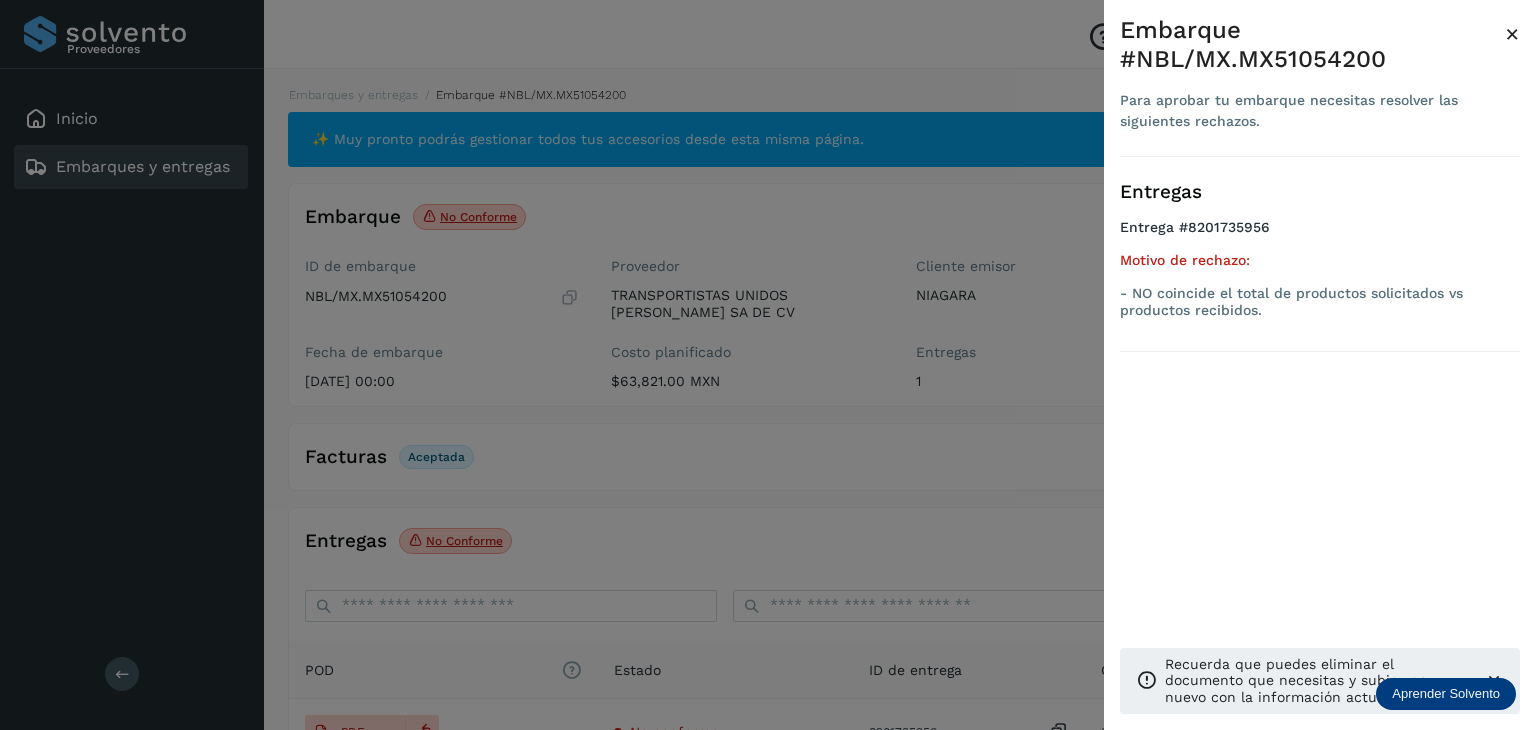 click at bounding box center [768, 365] 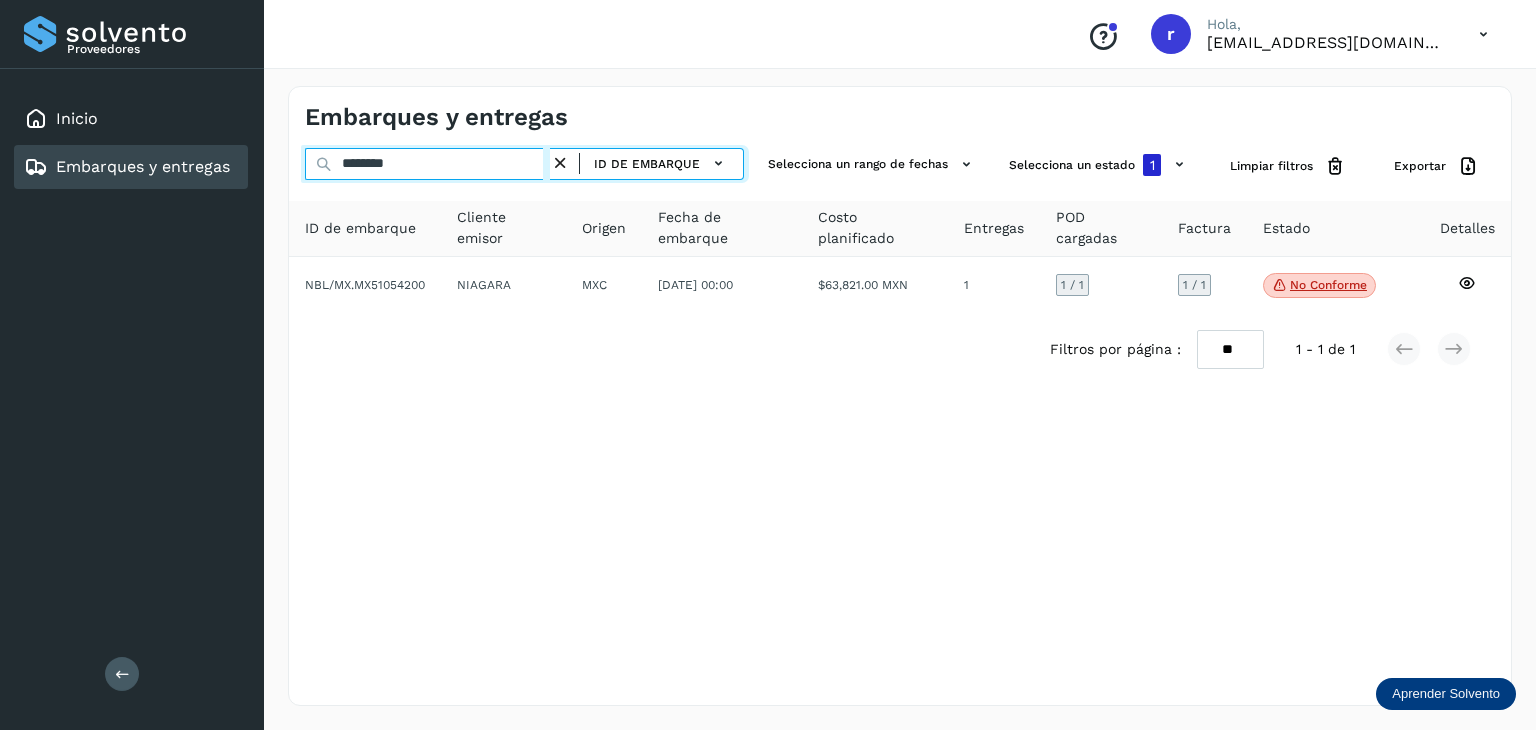 drag, startPoint x: 285, startPoint y: 160, endPoint x: 256, endPoint y: 158, distance: 29.068884 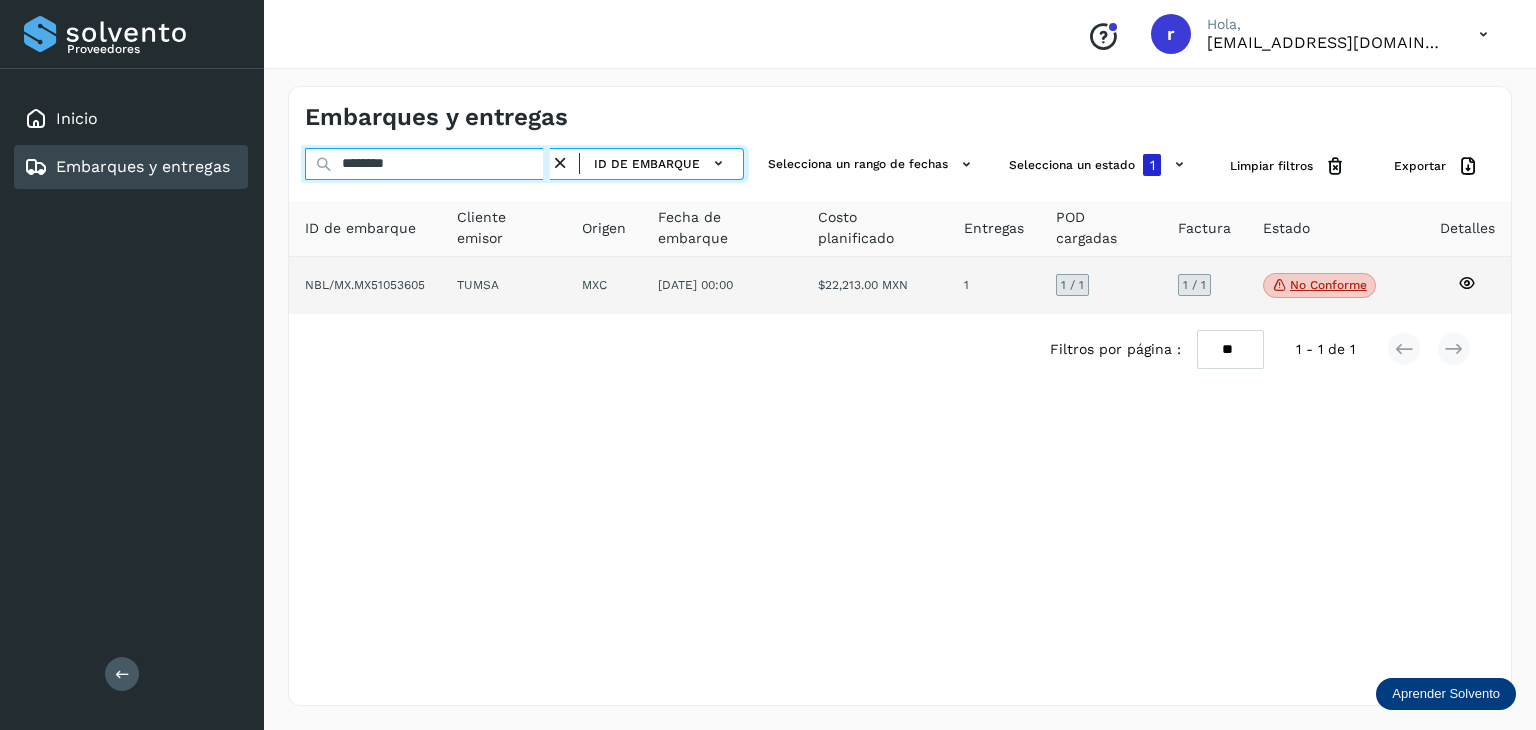 type on "********" 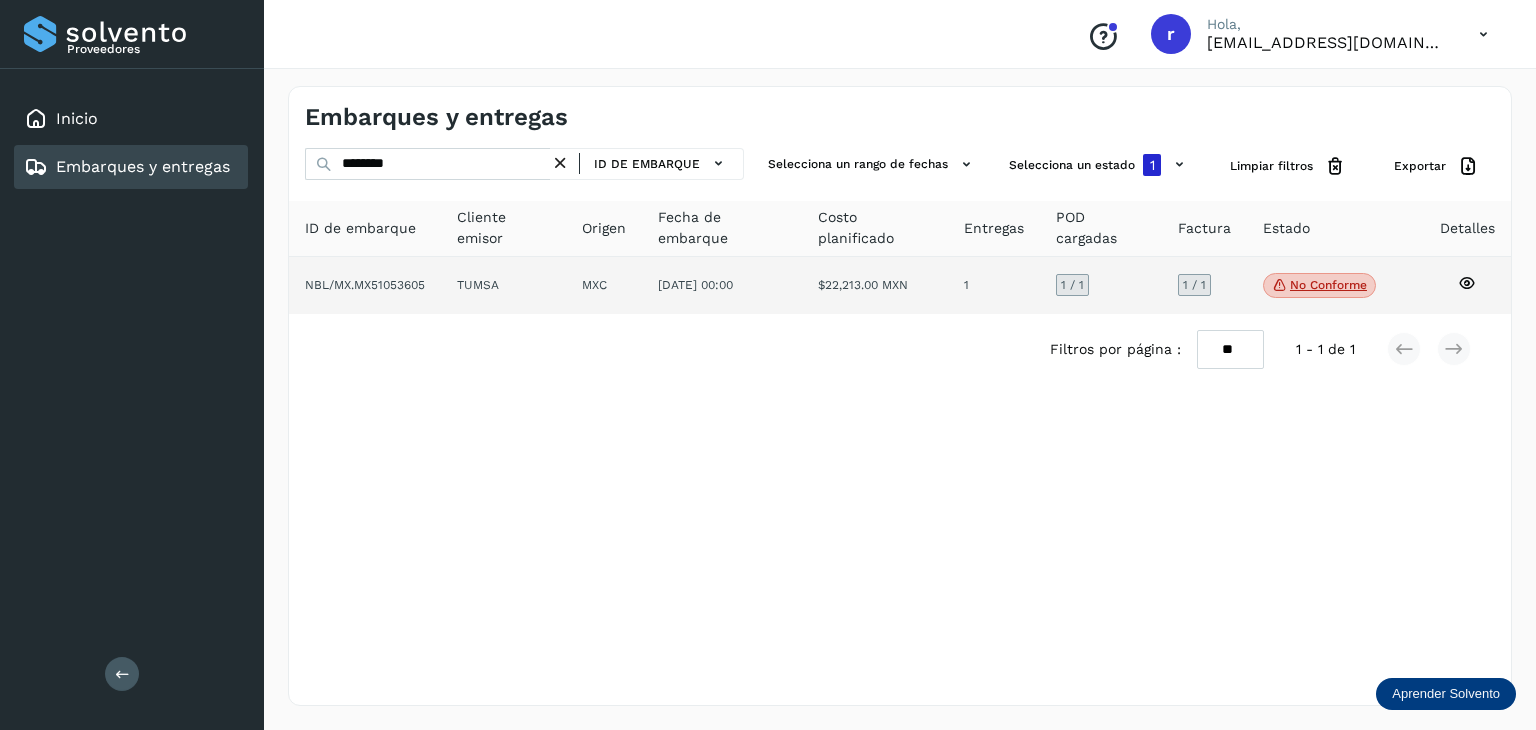 click on "[DATE] 00:00" 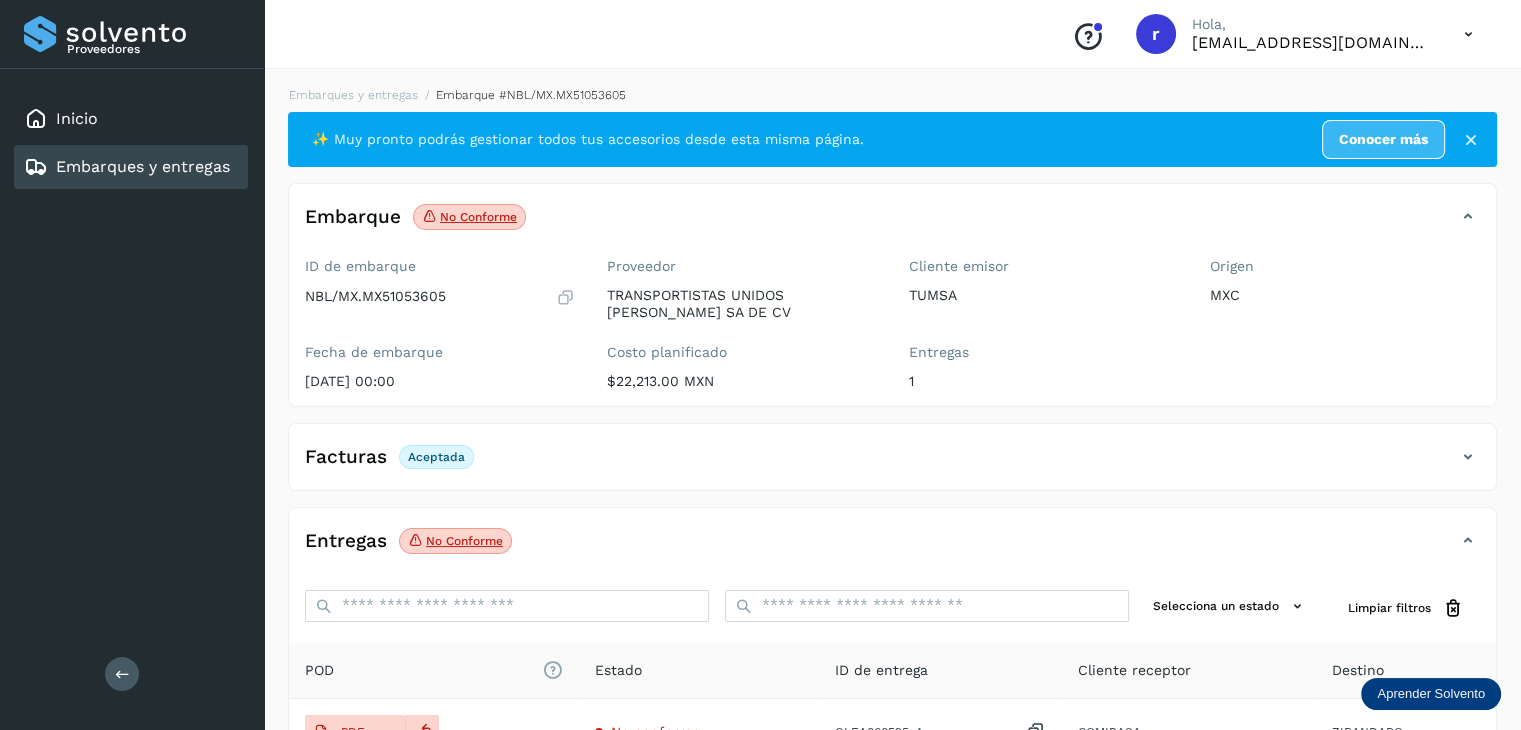 click on "No conforme" 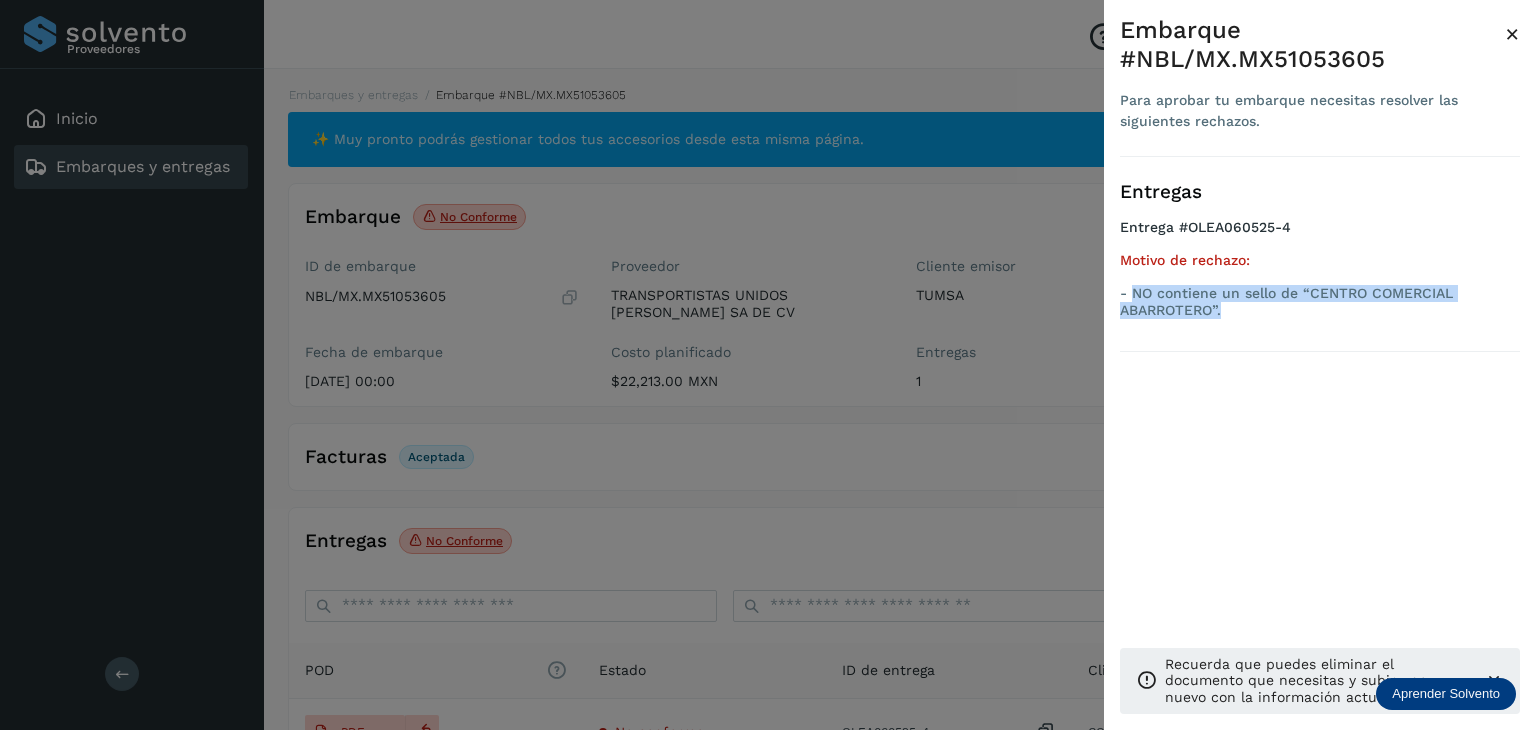 drag, startPoint x: 1262, startPoint y: 309, endPoint x: 1132, endPoint y: 295, distance: 130.75168 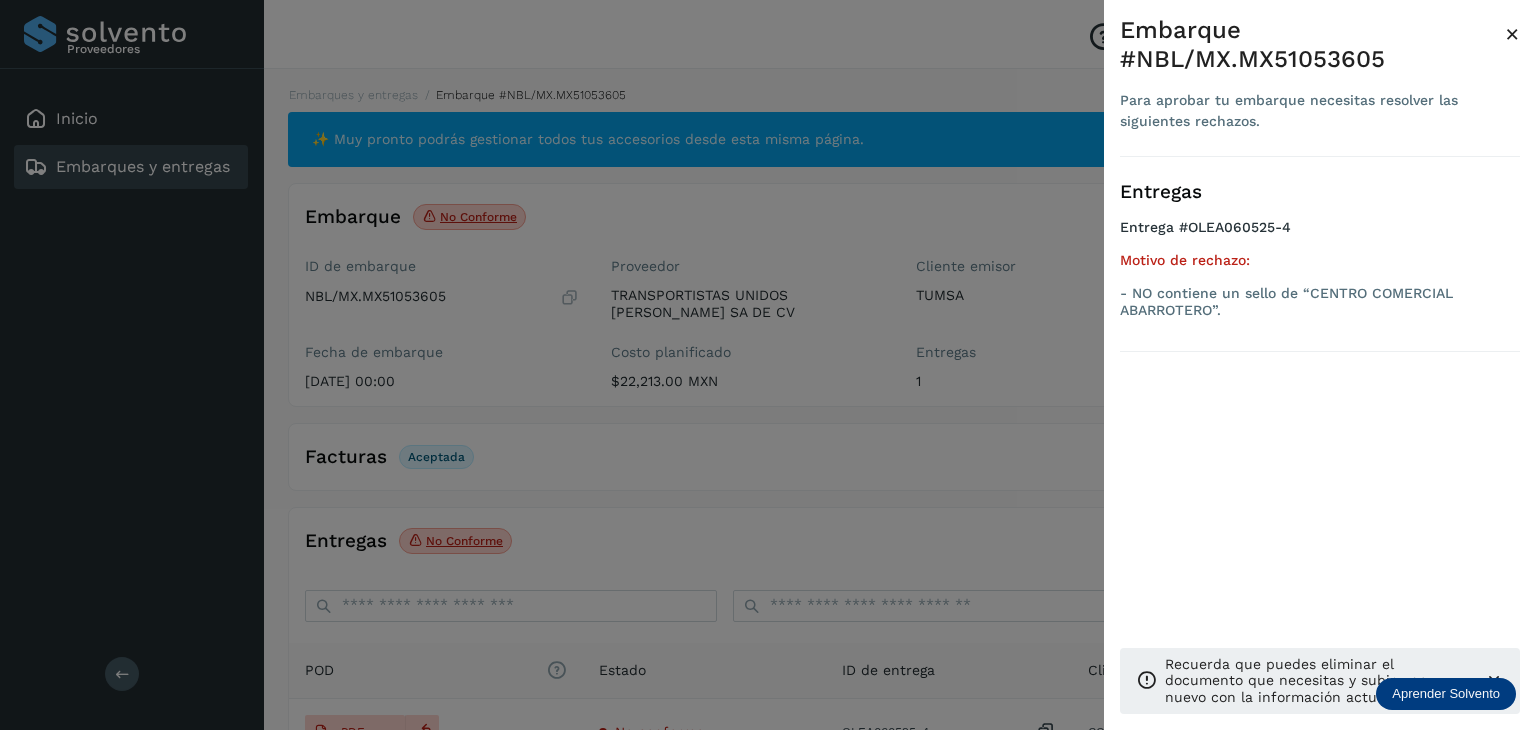 click at bounding box center [768, 365] 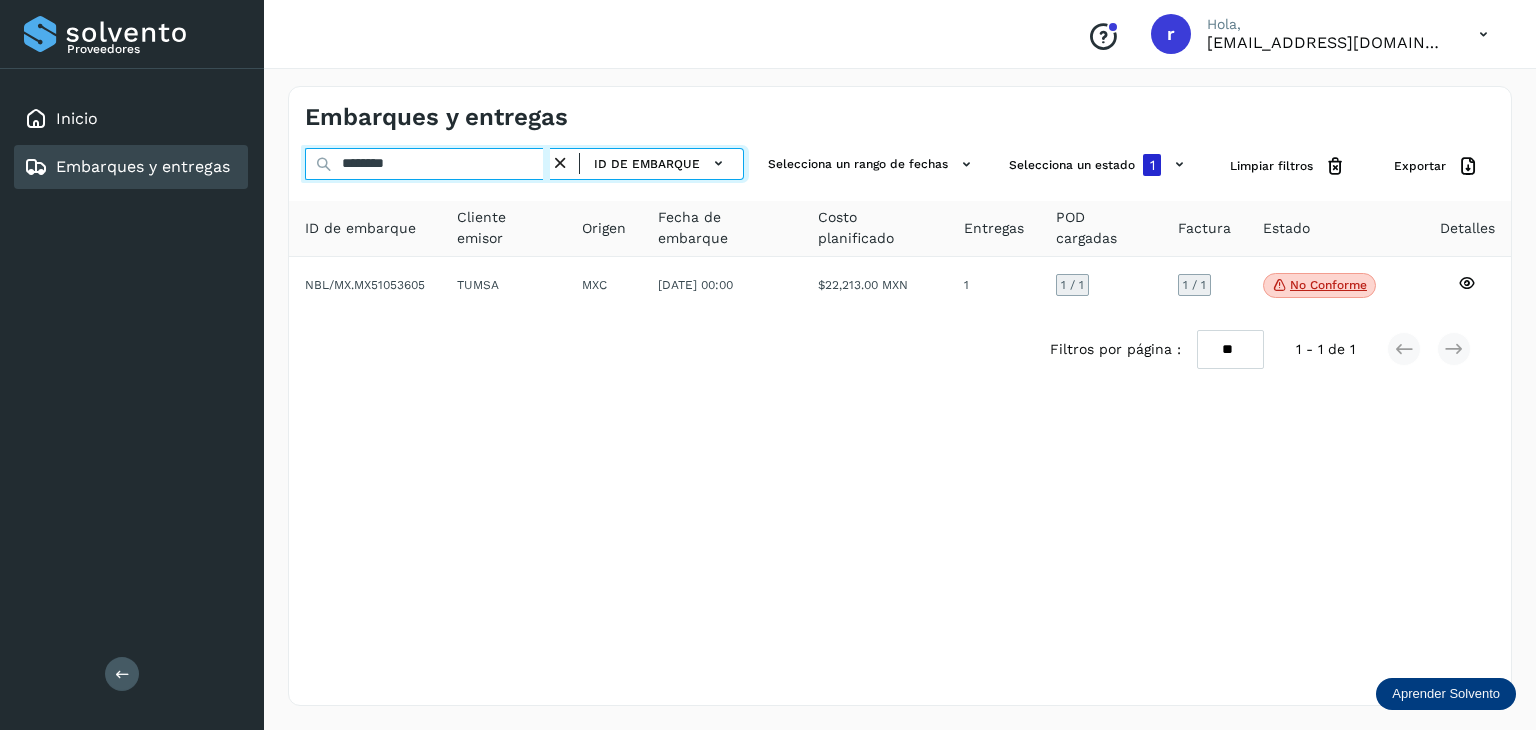 drag, startPoint x: 388, startPoint y: 165, endPoint x: 332, endPoint y: 158, distance: 56.435802 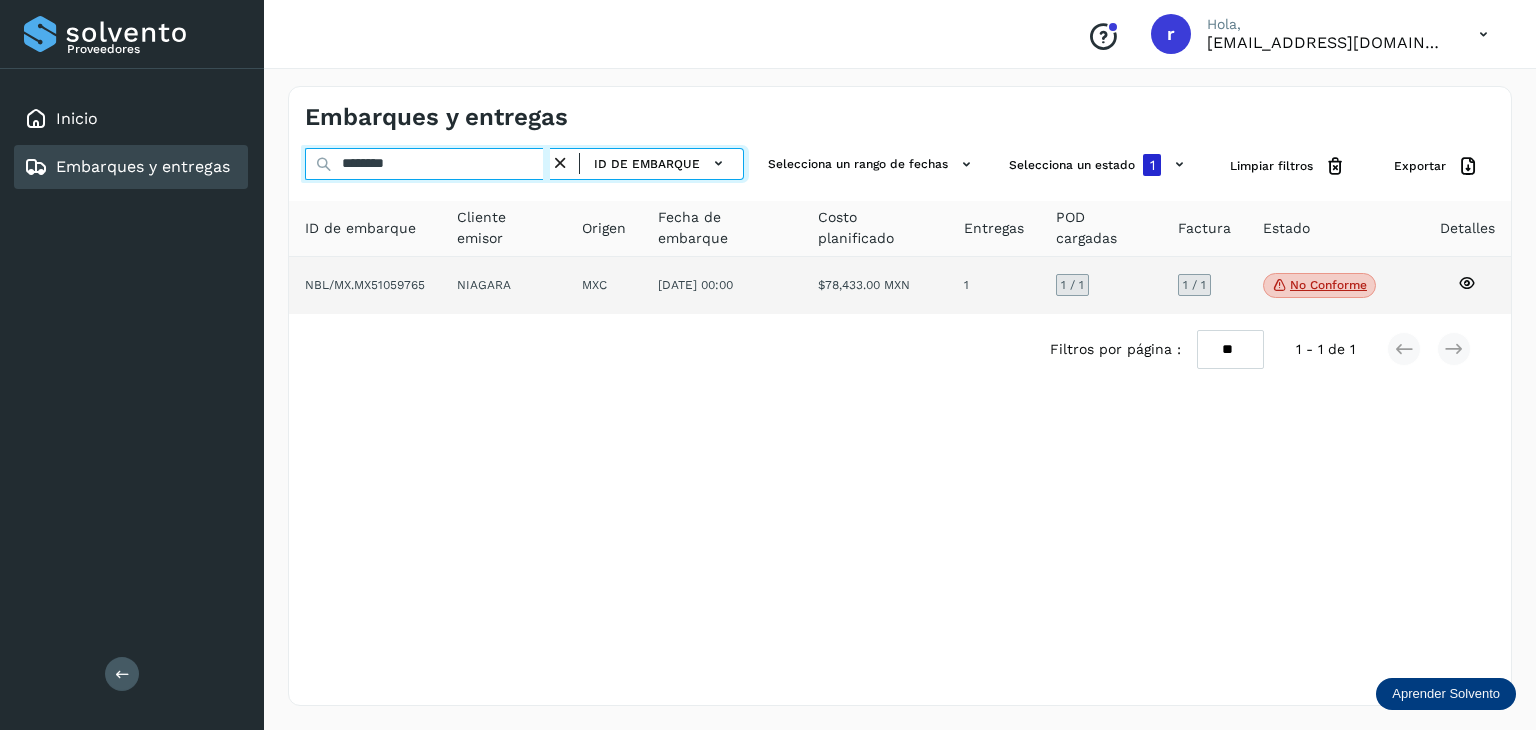 type on "********" 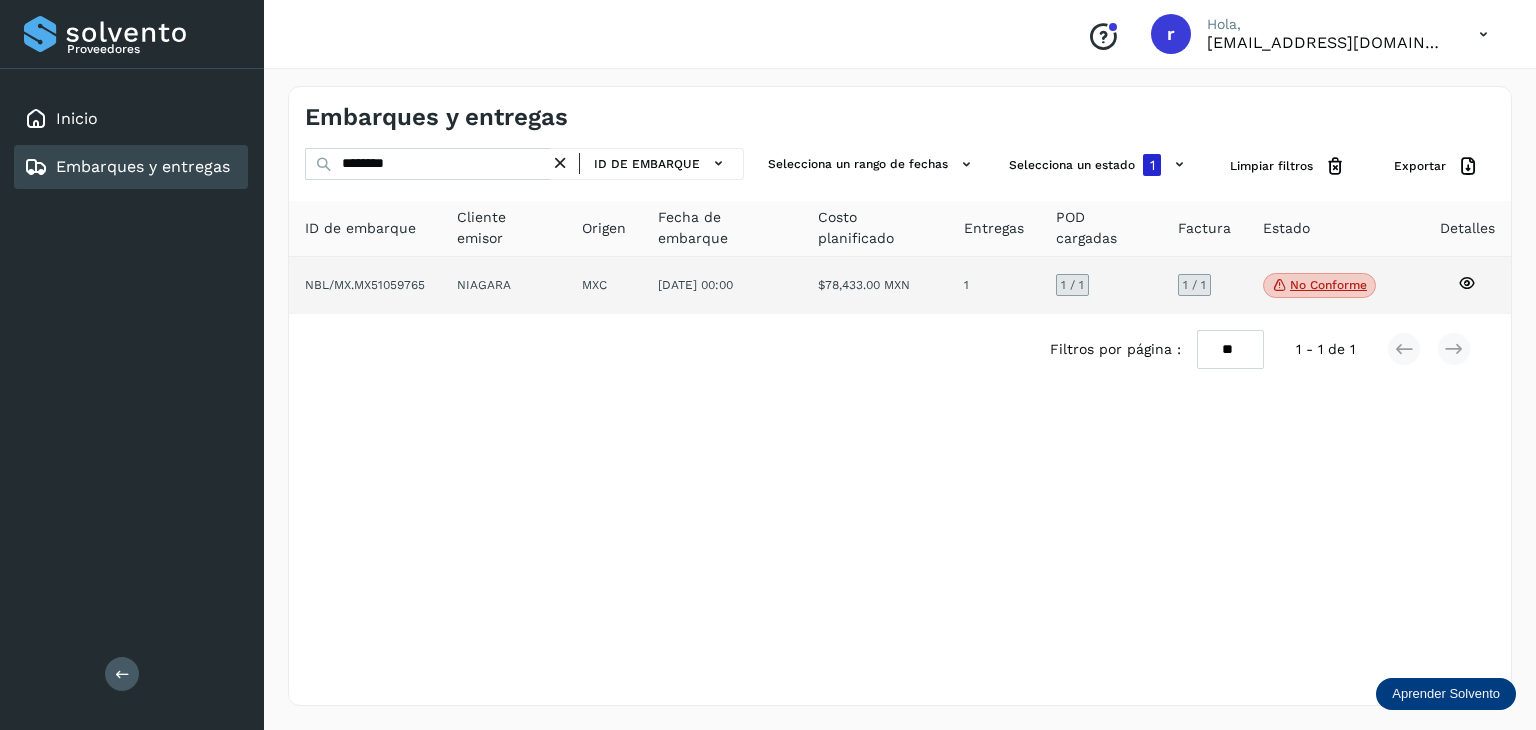 click on "NIAGARA" 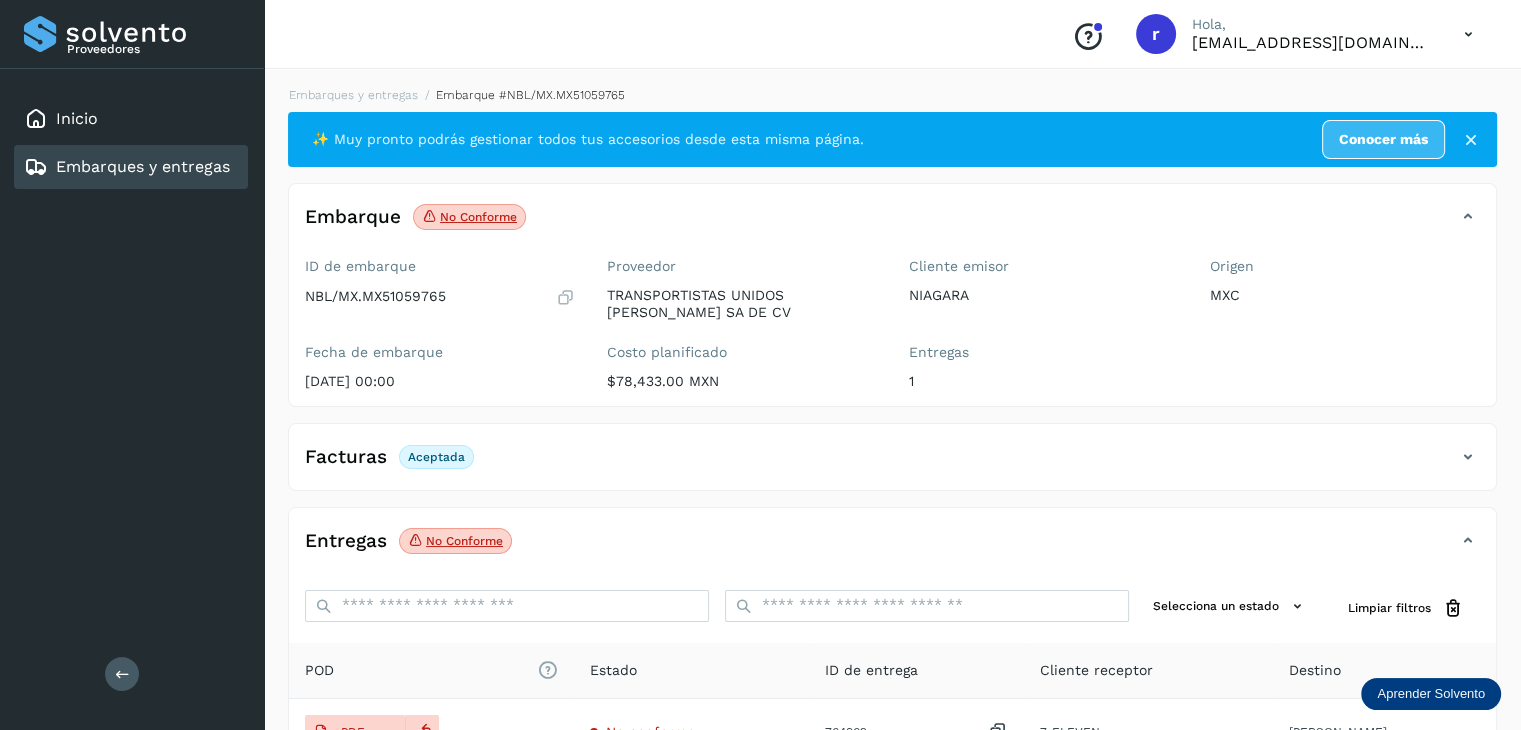 click on "No conforme" 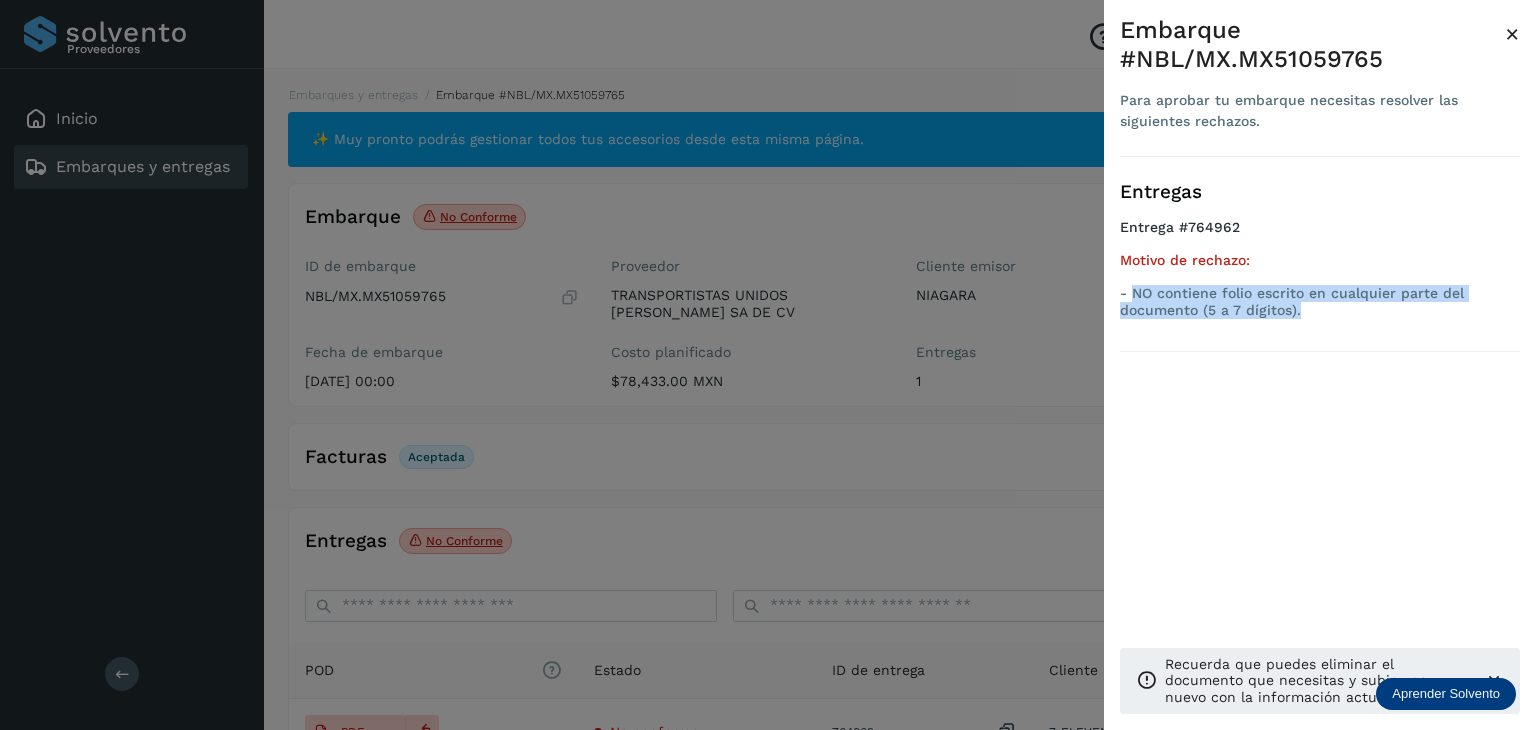 drag, startPoint x: 1352, startPoint y: 315, endPoint x: 1136, endPoint y: 297, distance: 216.7487 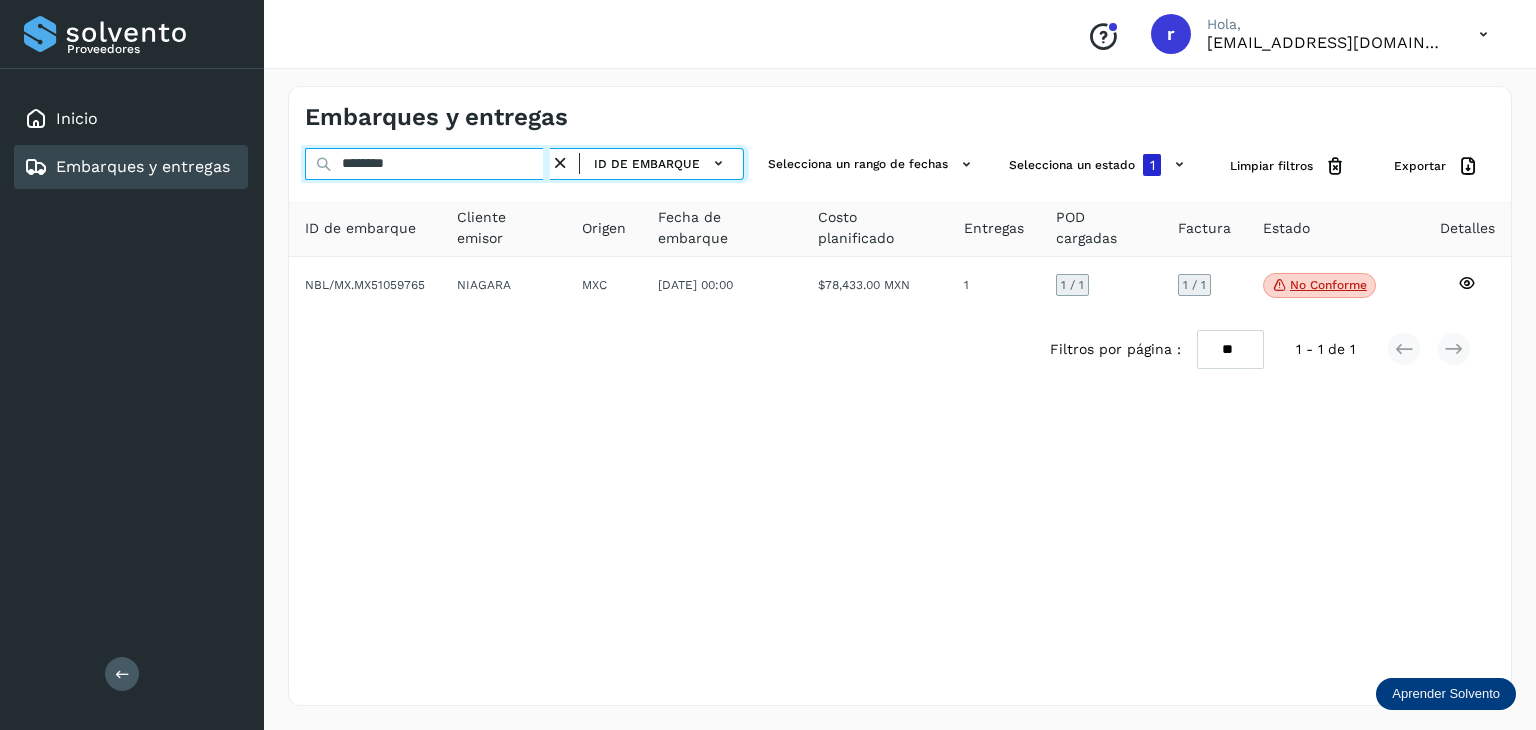 drag, startPoint x: 335, startPoint y: 161, endPoint x: 272, endPoint y: 155, distance: 63.28507 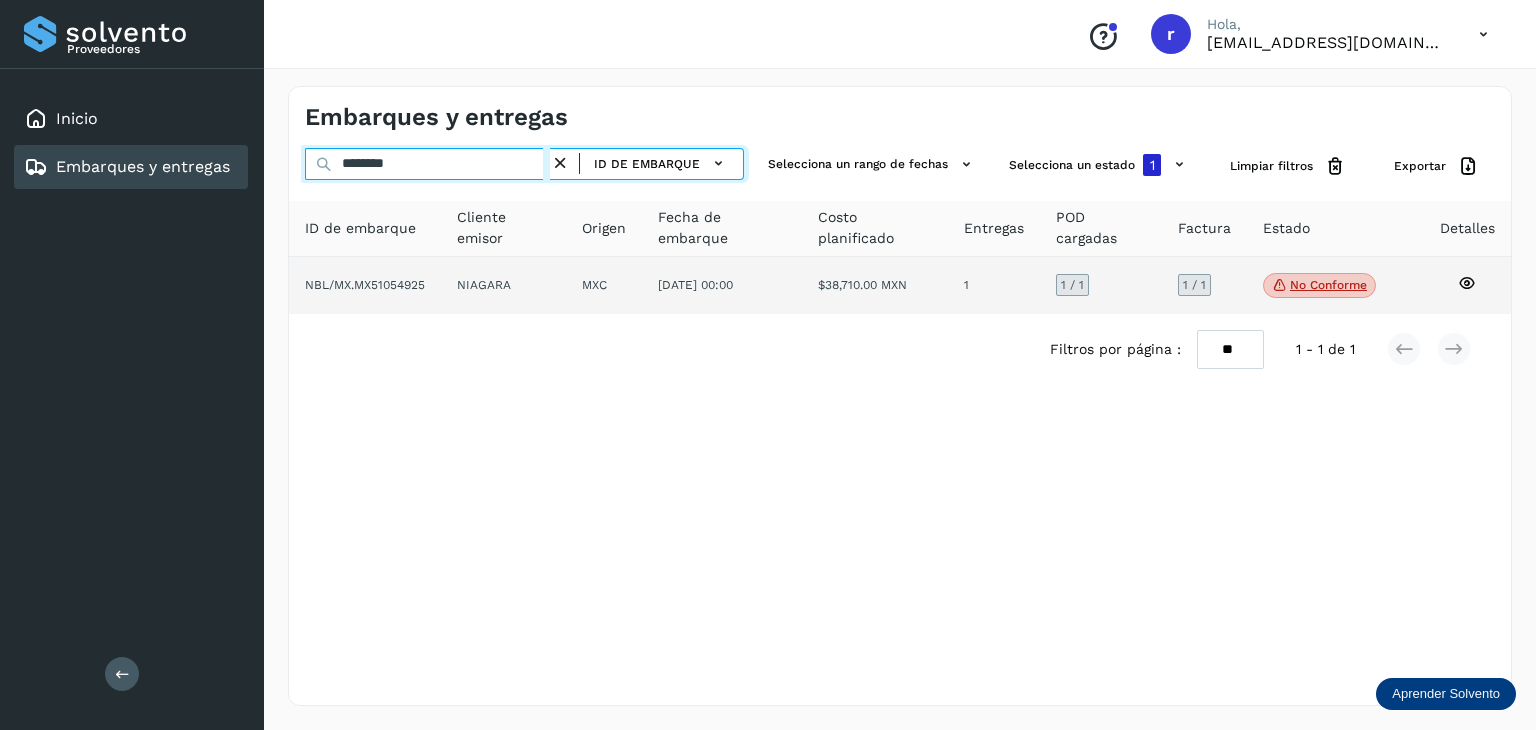type on "********" 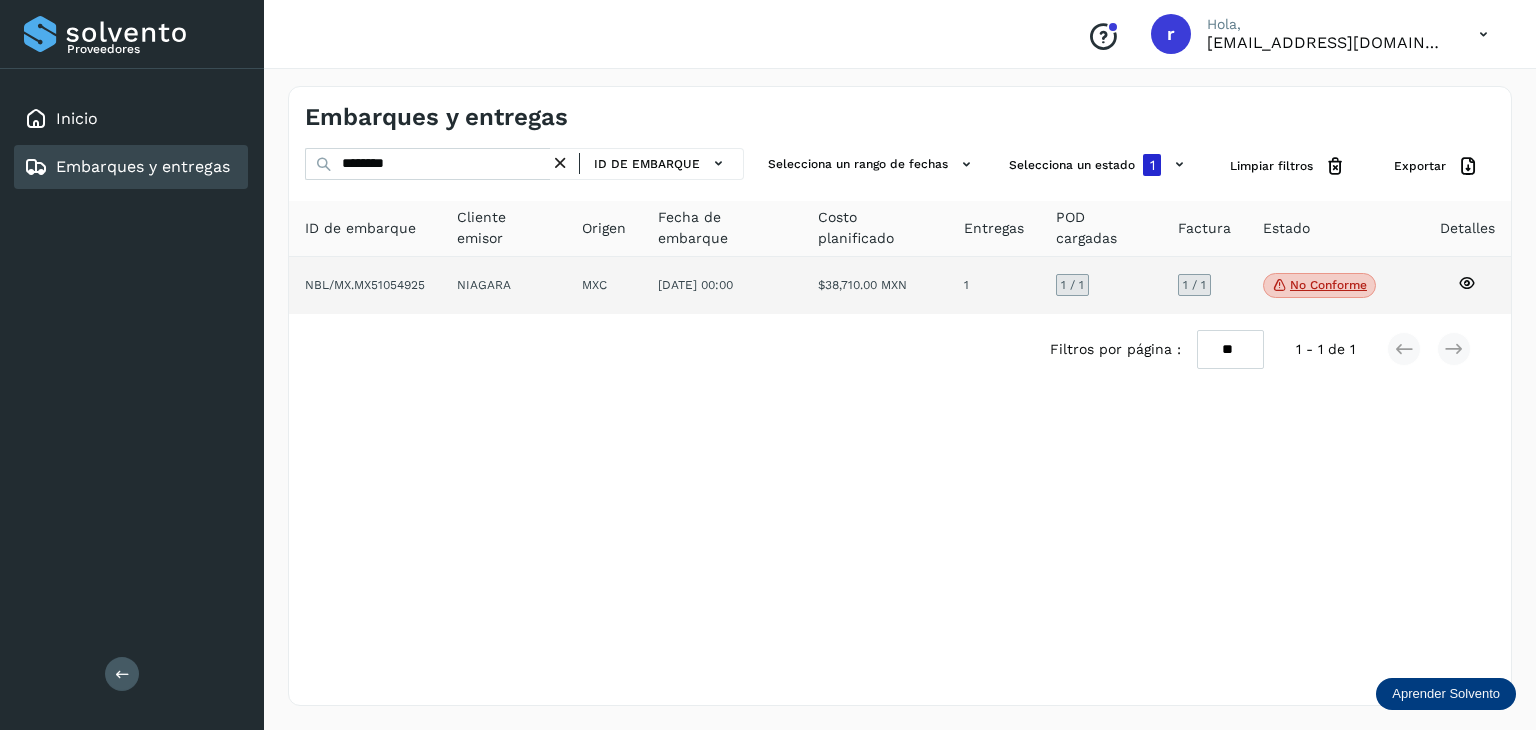 click on "NIAGARA" 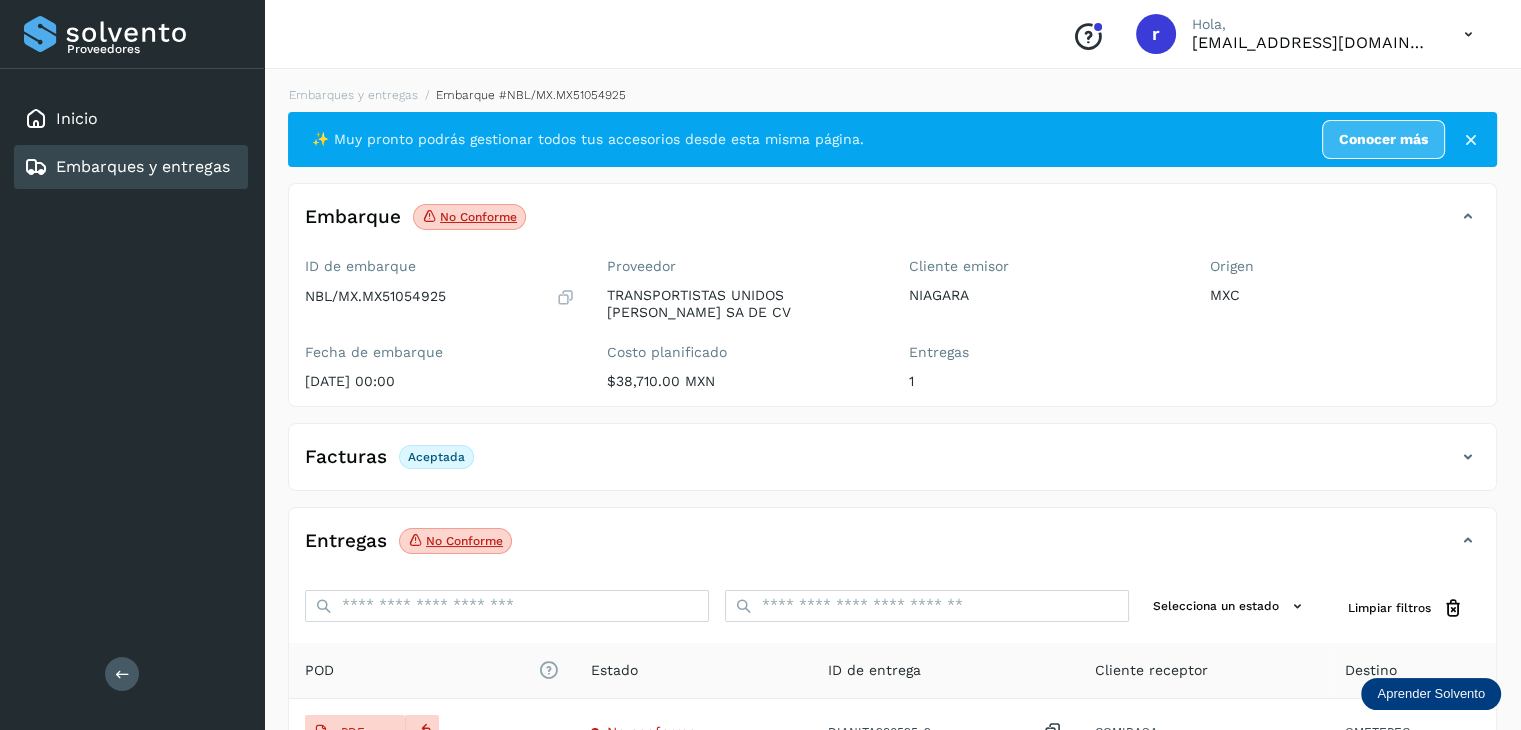 click on "No conforme" 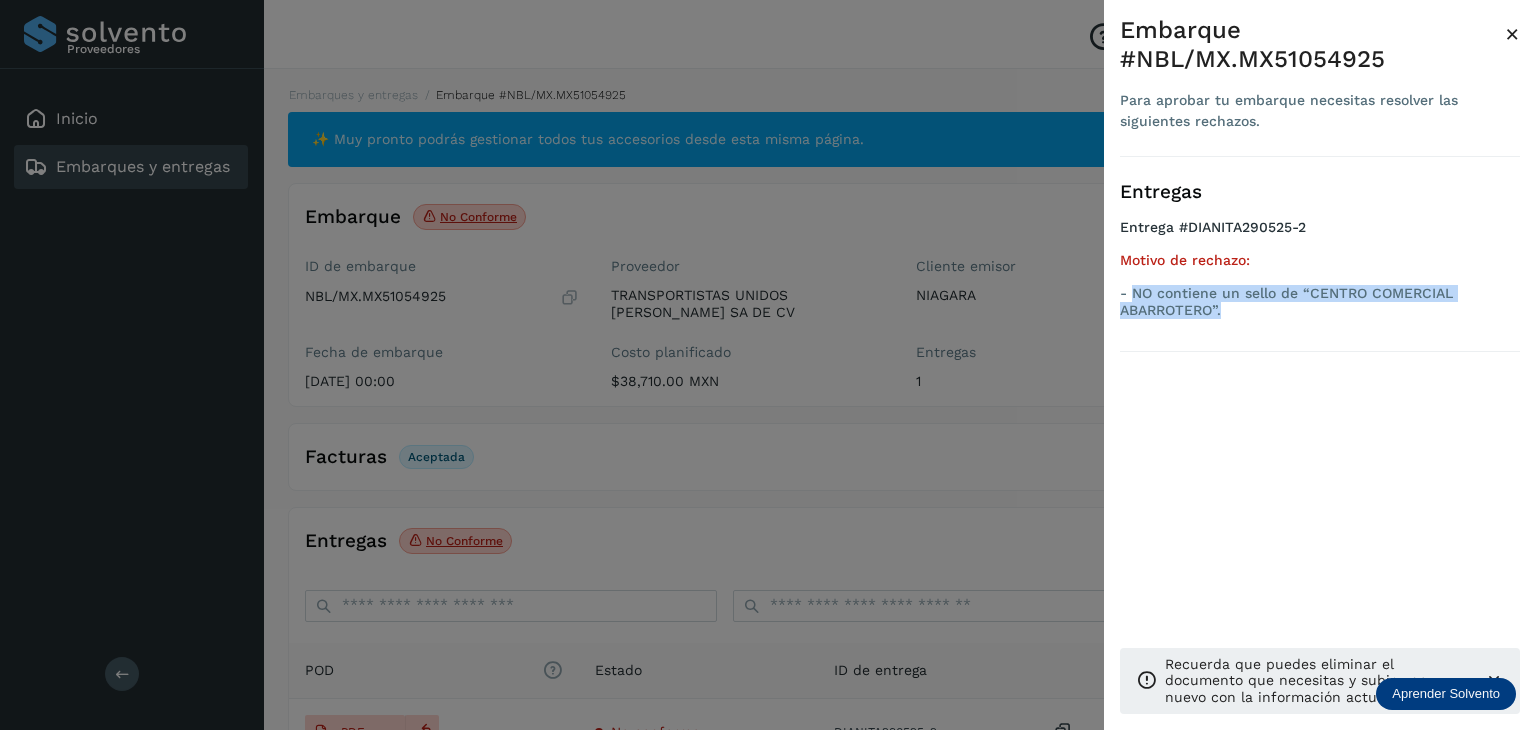 drag, startPoint x: 1232, startPoint y: 309, endPoint x: 1134, endPoint y: 288, distance: 100.22475 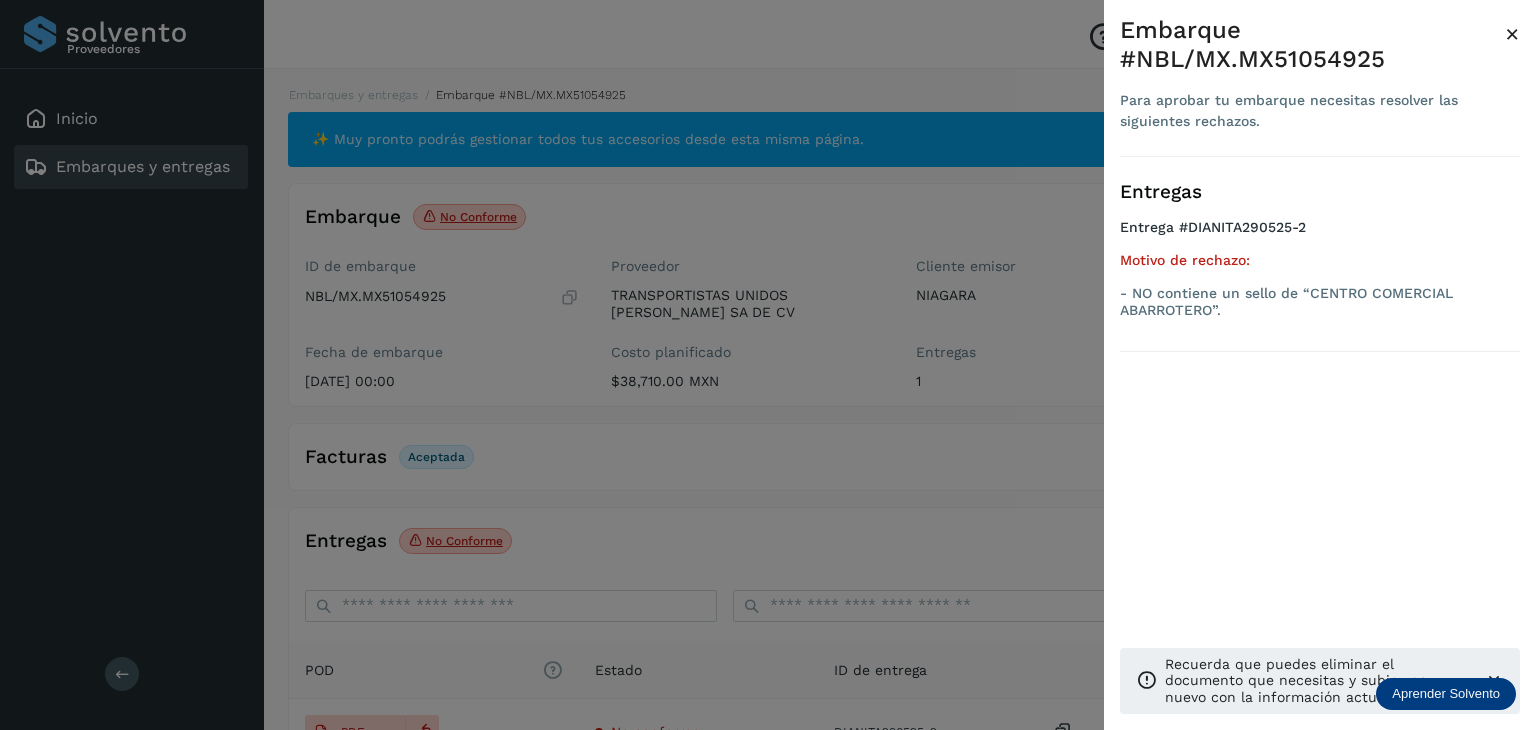 drag, startPoint x: 805, startPoint y: 473, endPoint x: 726, endPoint y: 436, distance: 87.23531 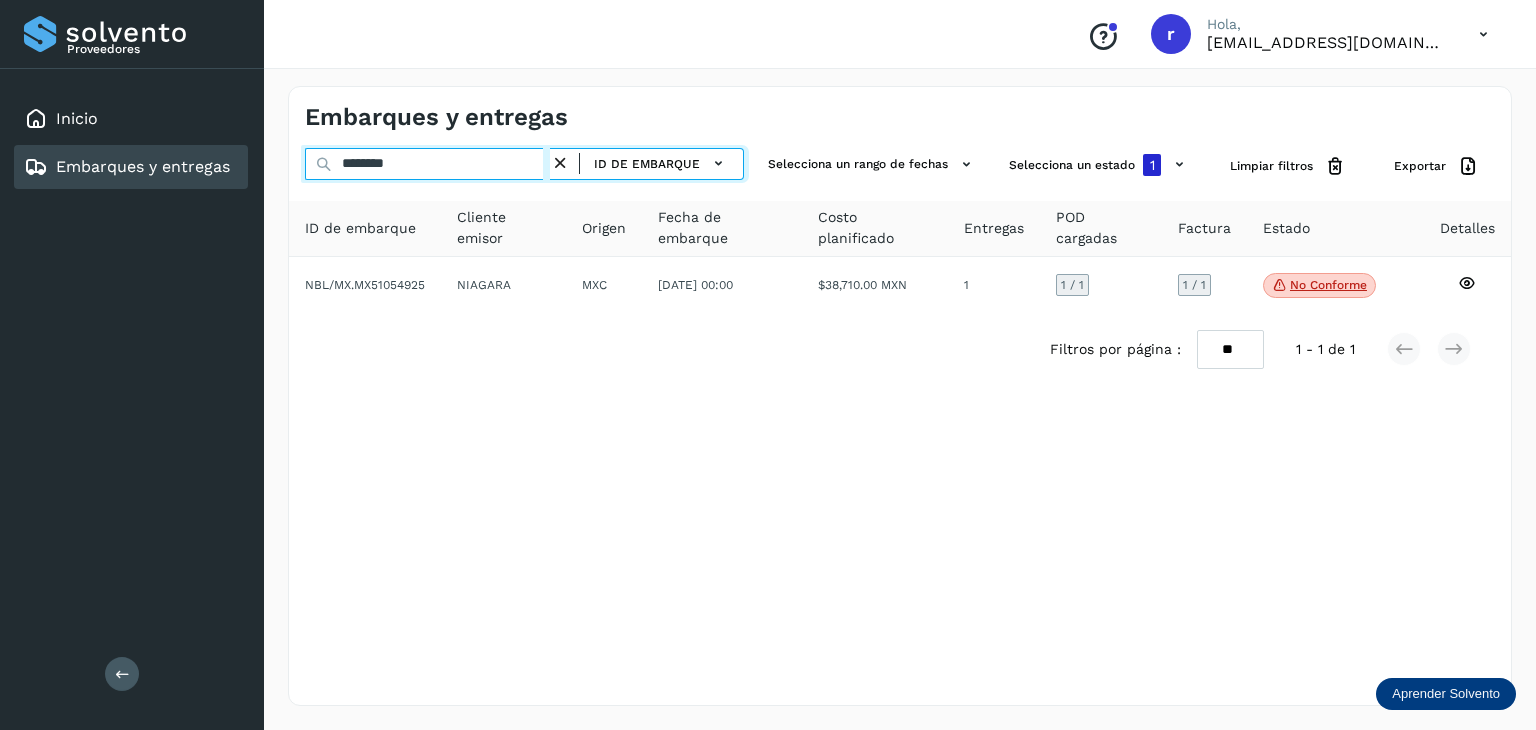 drag, startPoint x: 366, startPoint y: 161, endPoint x: 300, endPoint y: 161, distance: 66 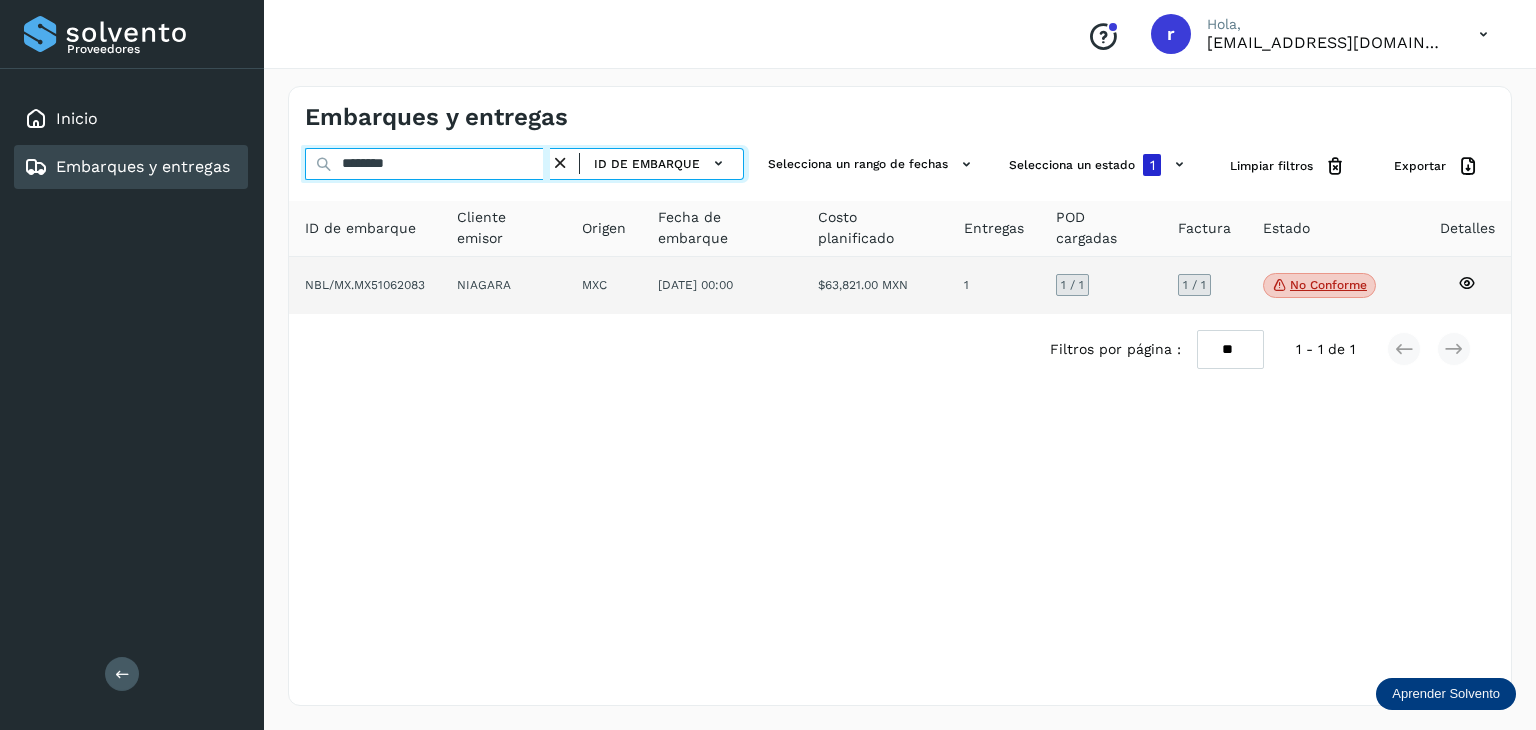 type on "********" 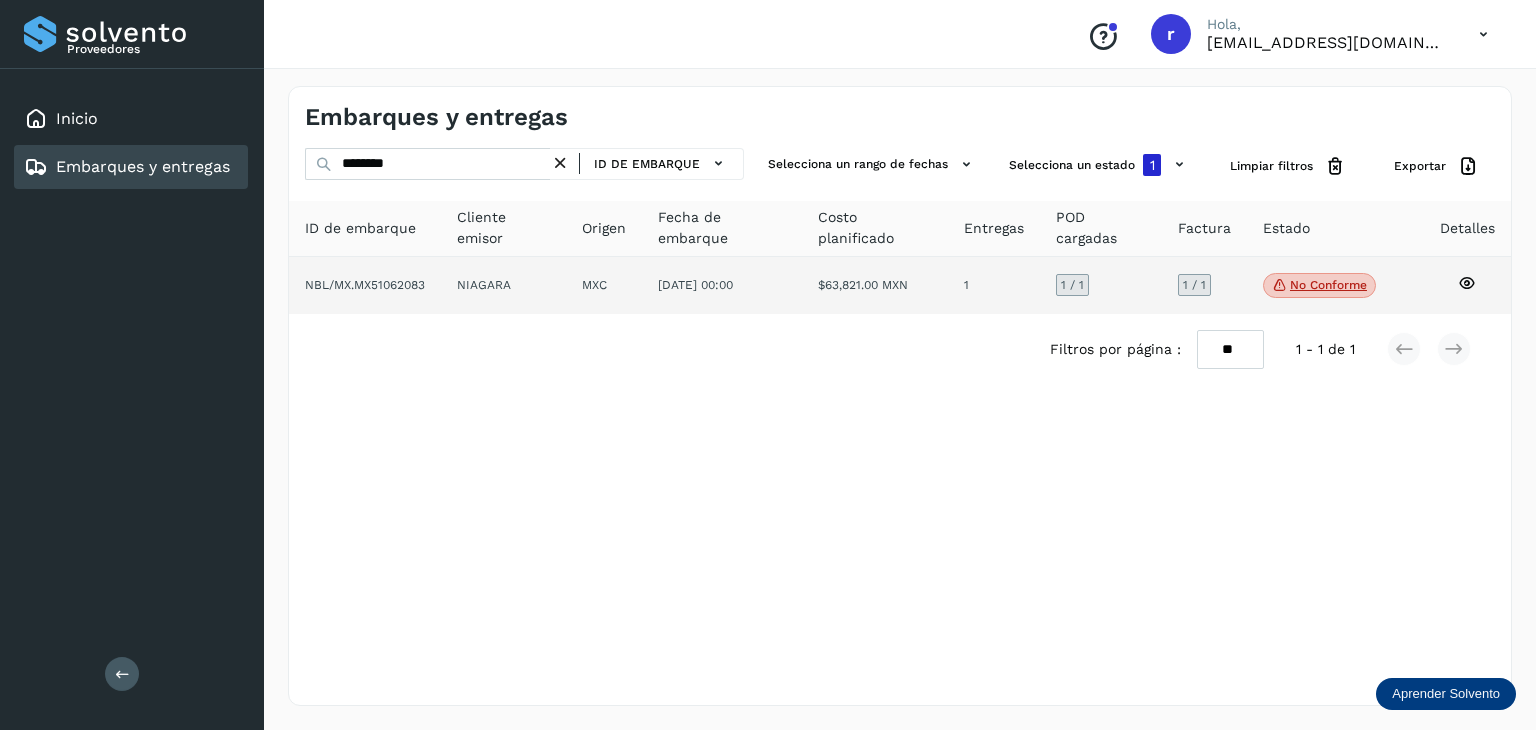 click on "NIAGARA" 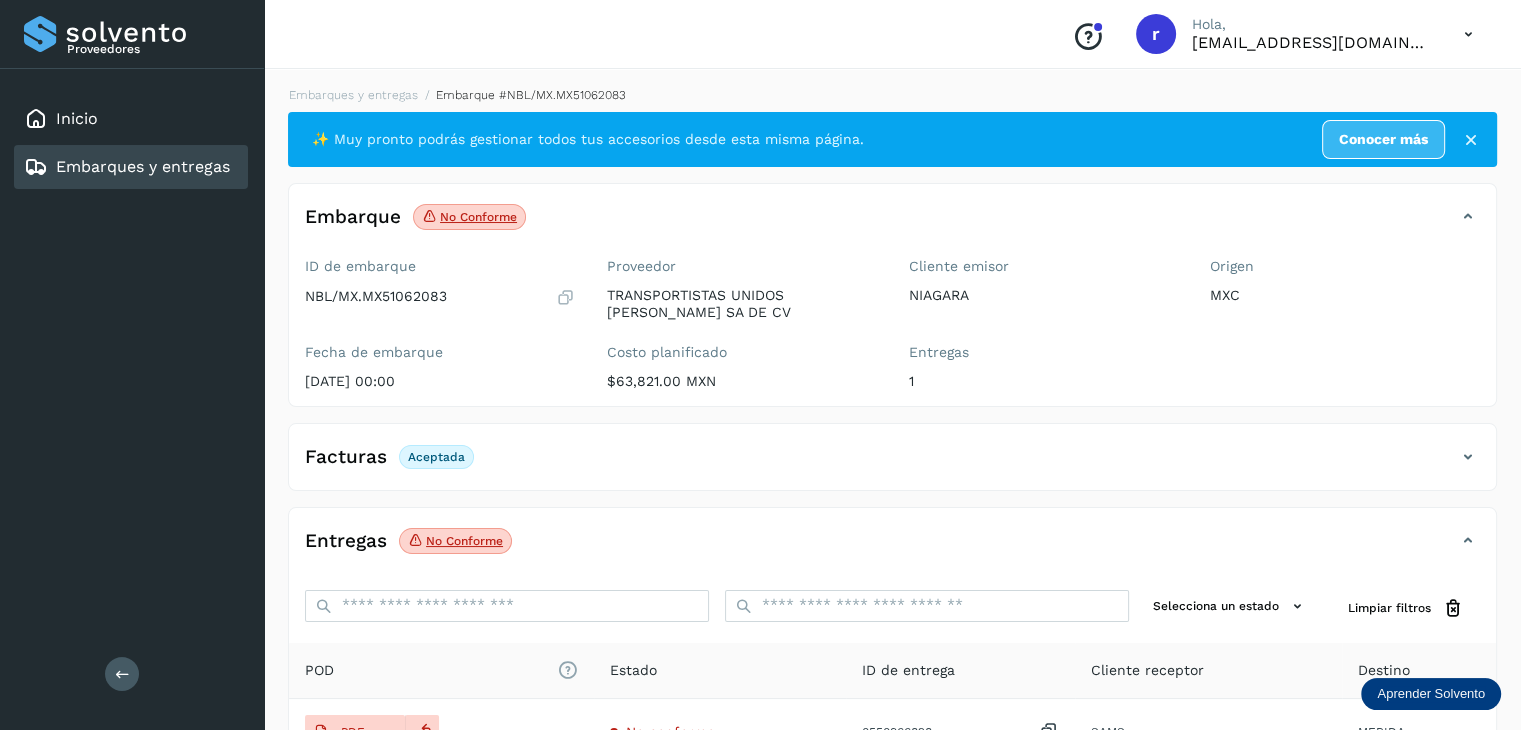 click on "No conforme" 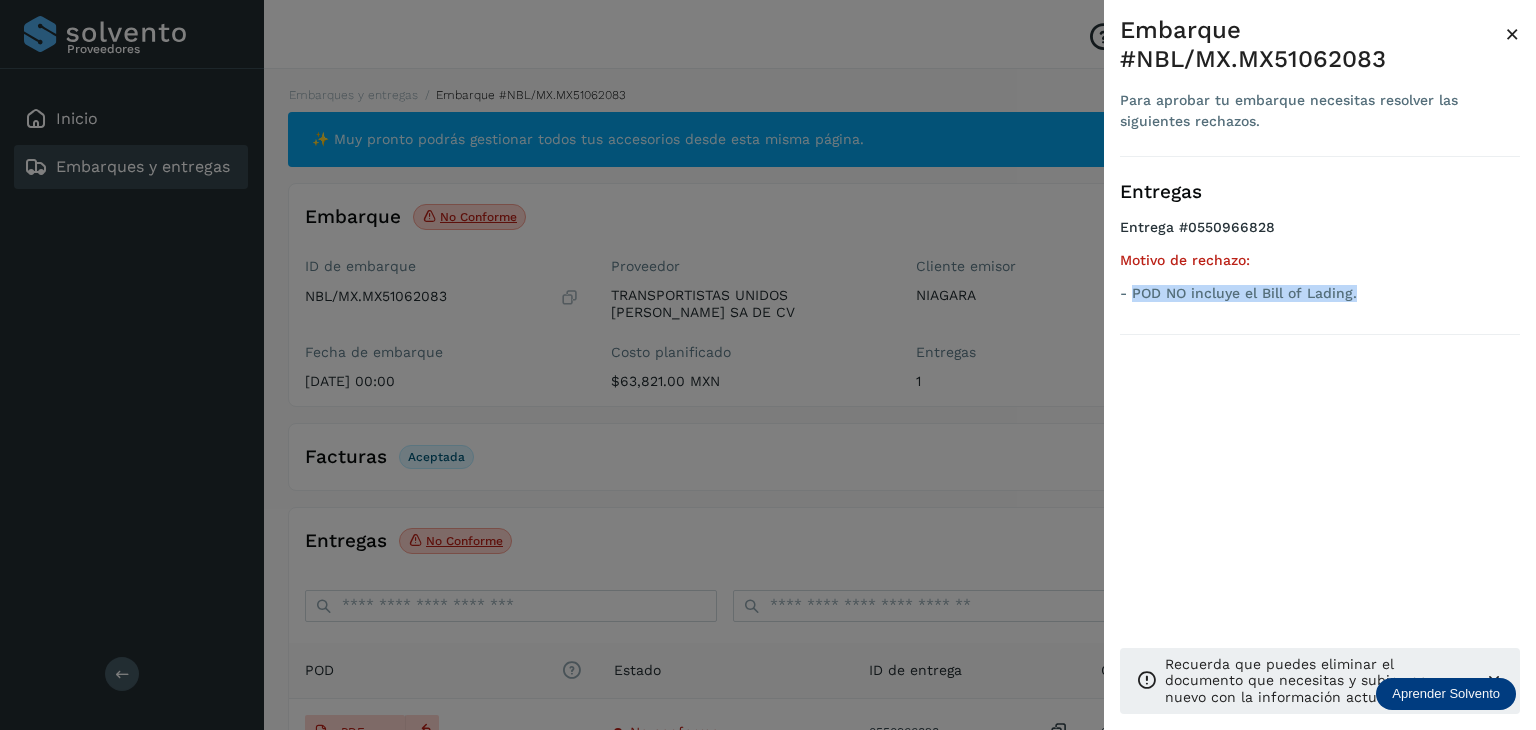 drag, startPoint x: 1376, startPoint y: 293, endPoint x: 1136, endPoint y: 303, distance: 240.20824 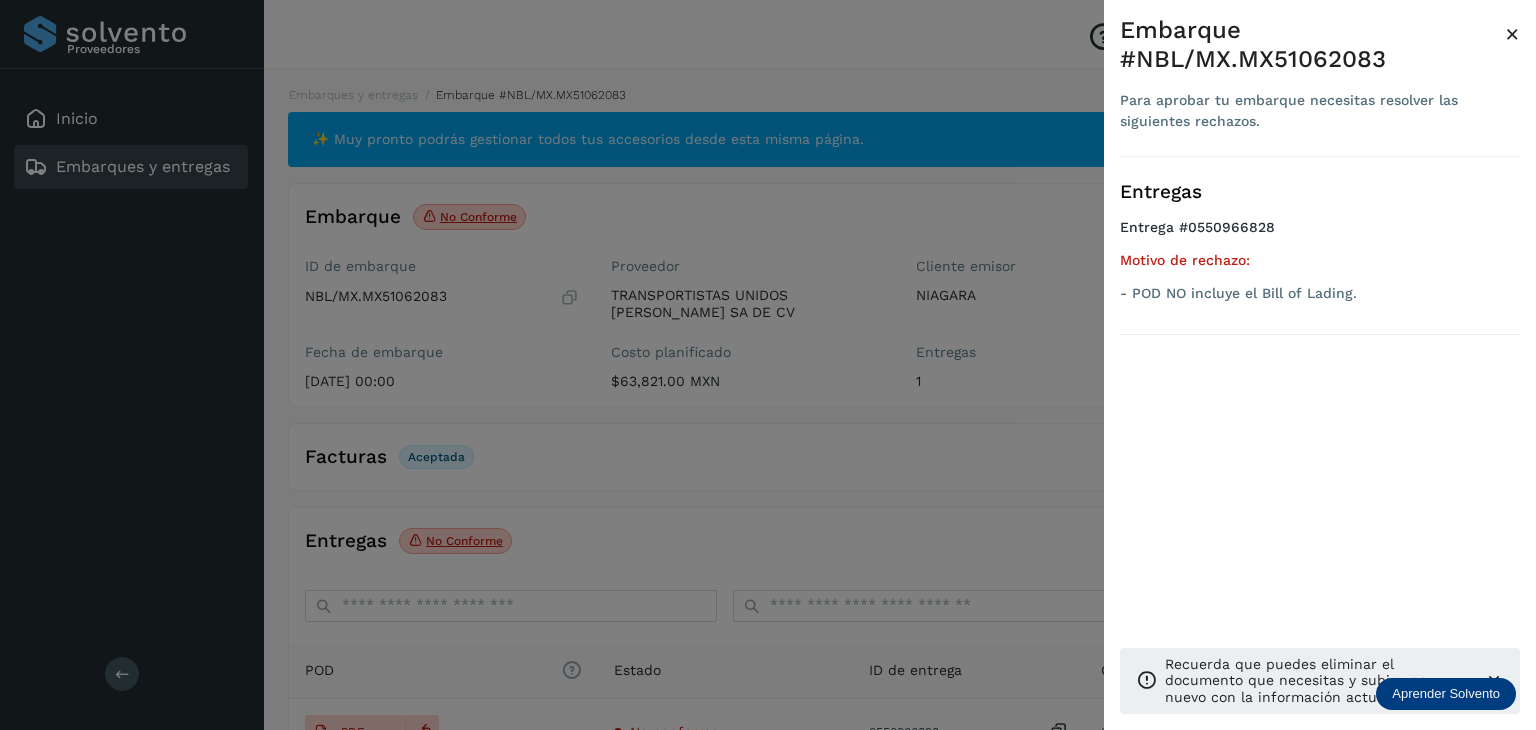 click at bounding box center [768, 365] 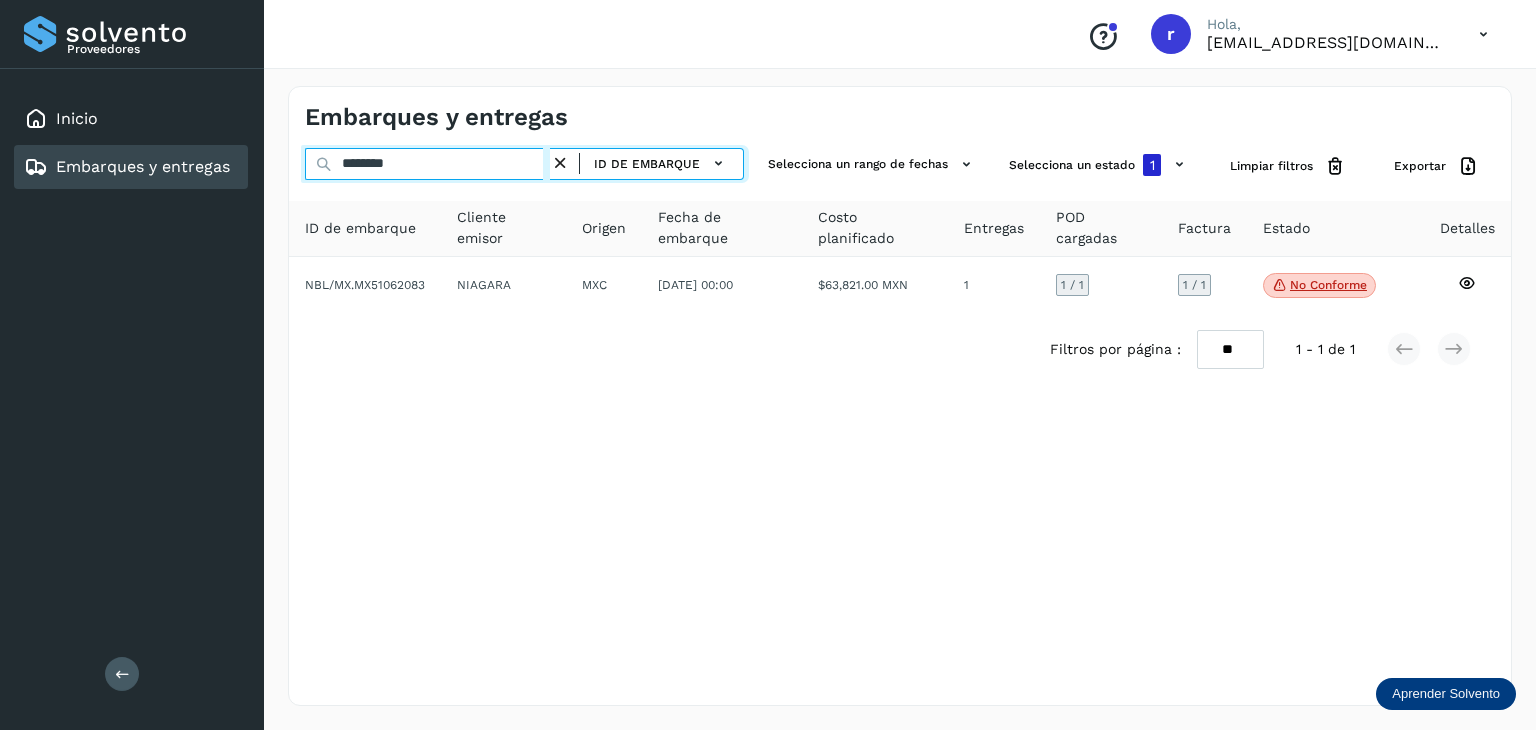 drag, startPoint x: 410, startPoint y: 165, endPoint x: 268, endPoint y: 157, distance: 142.22517 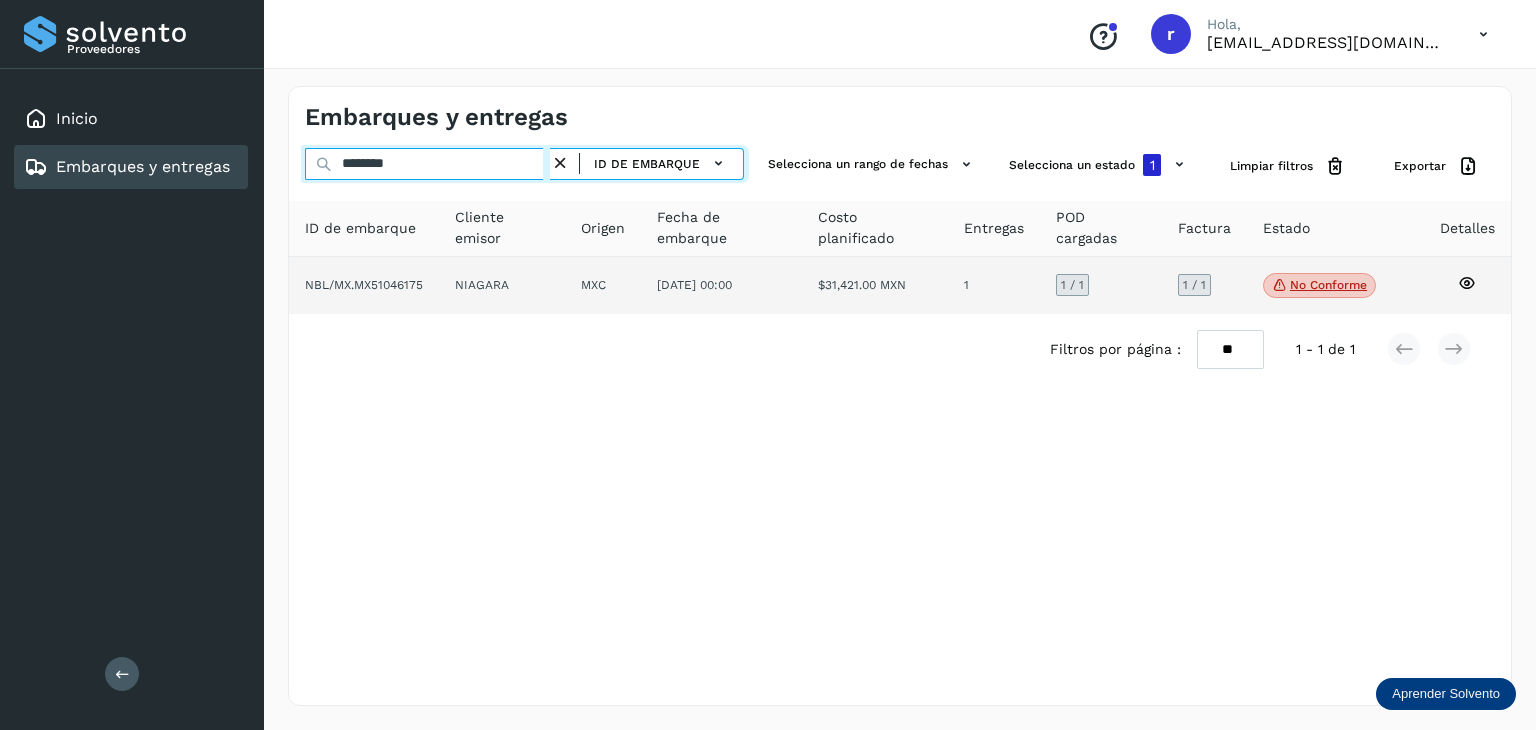 type on "********" 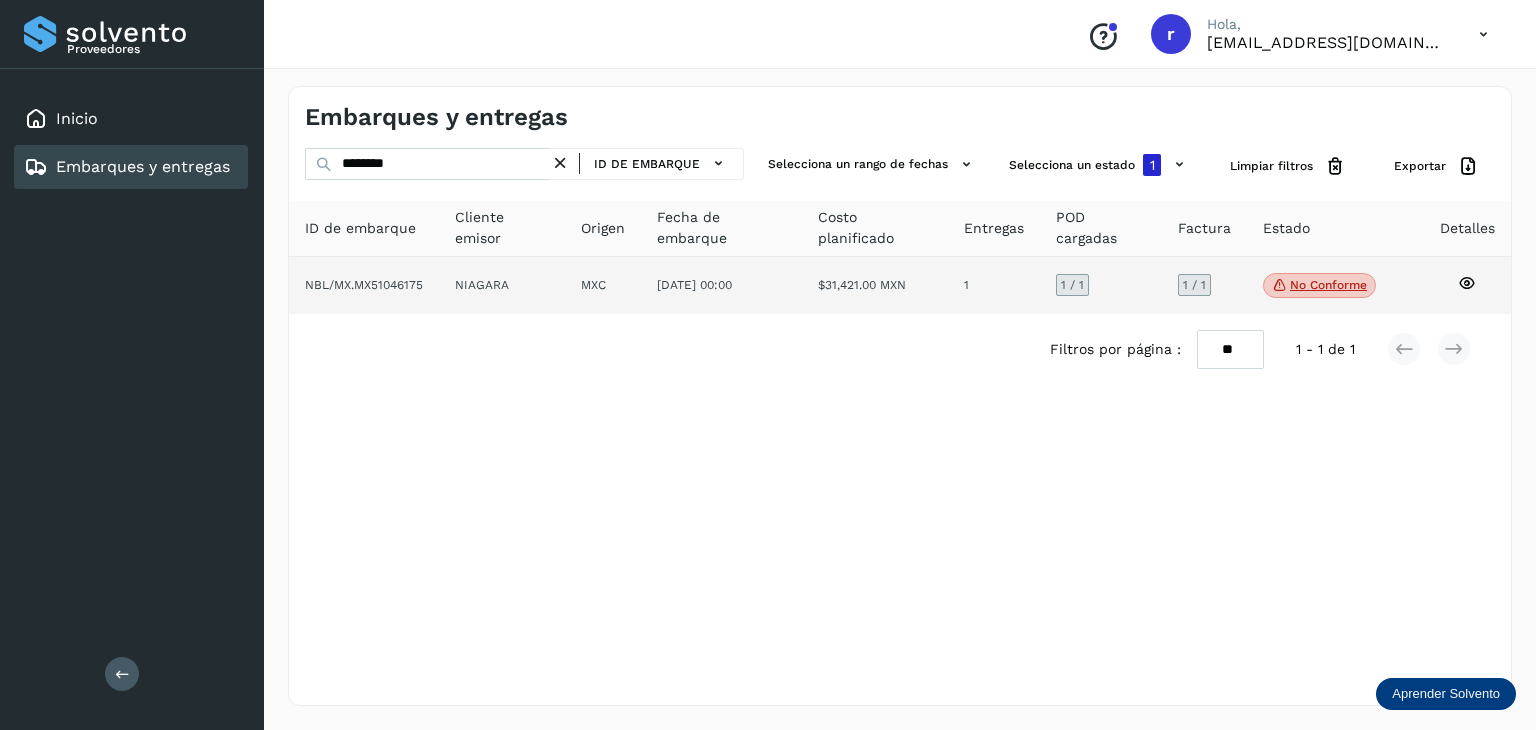 click on "NIAGARA" 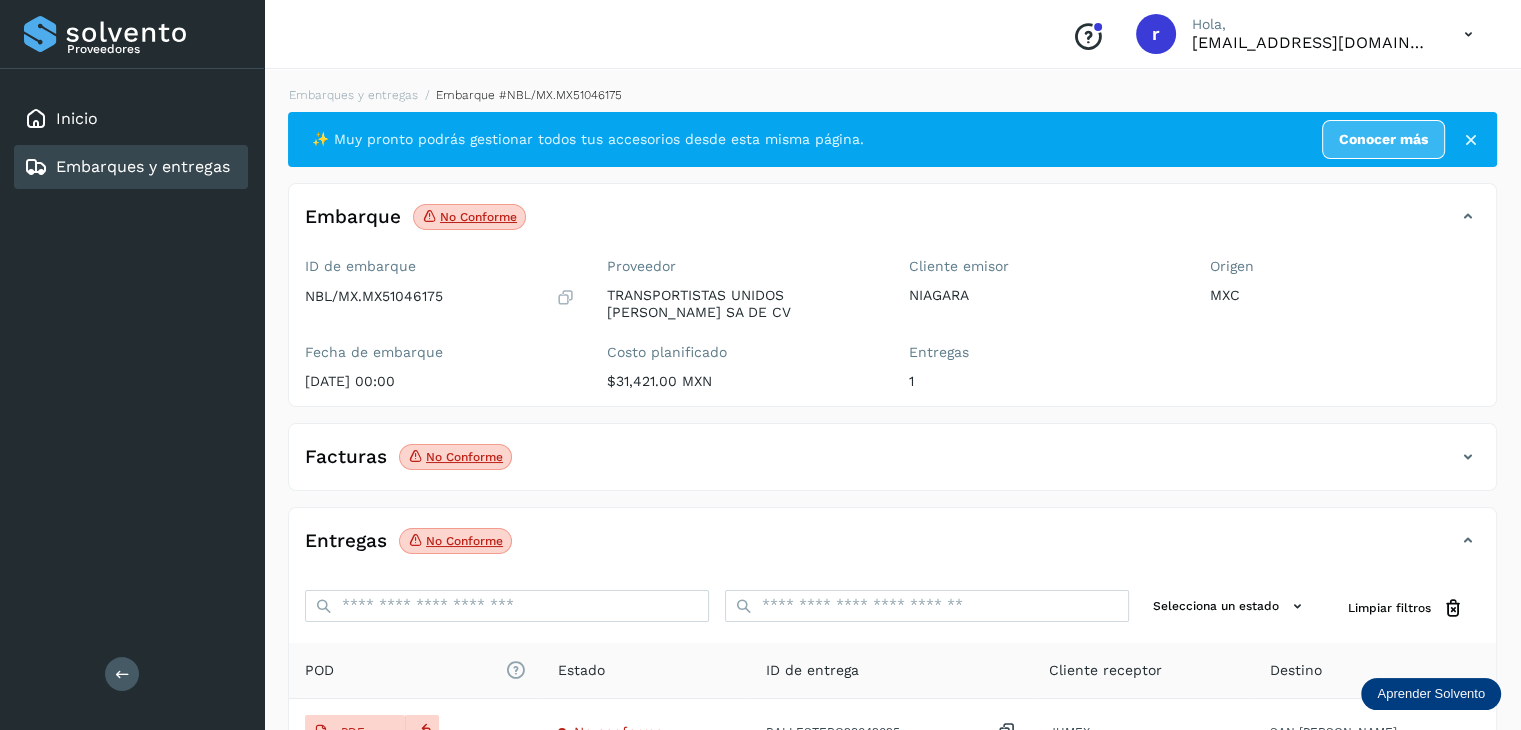 click on "No conforme" 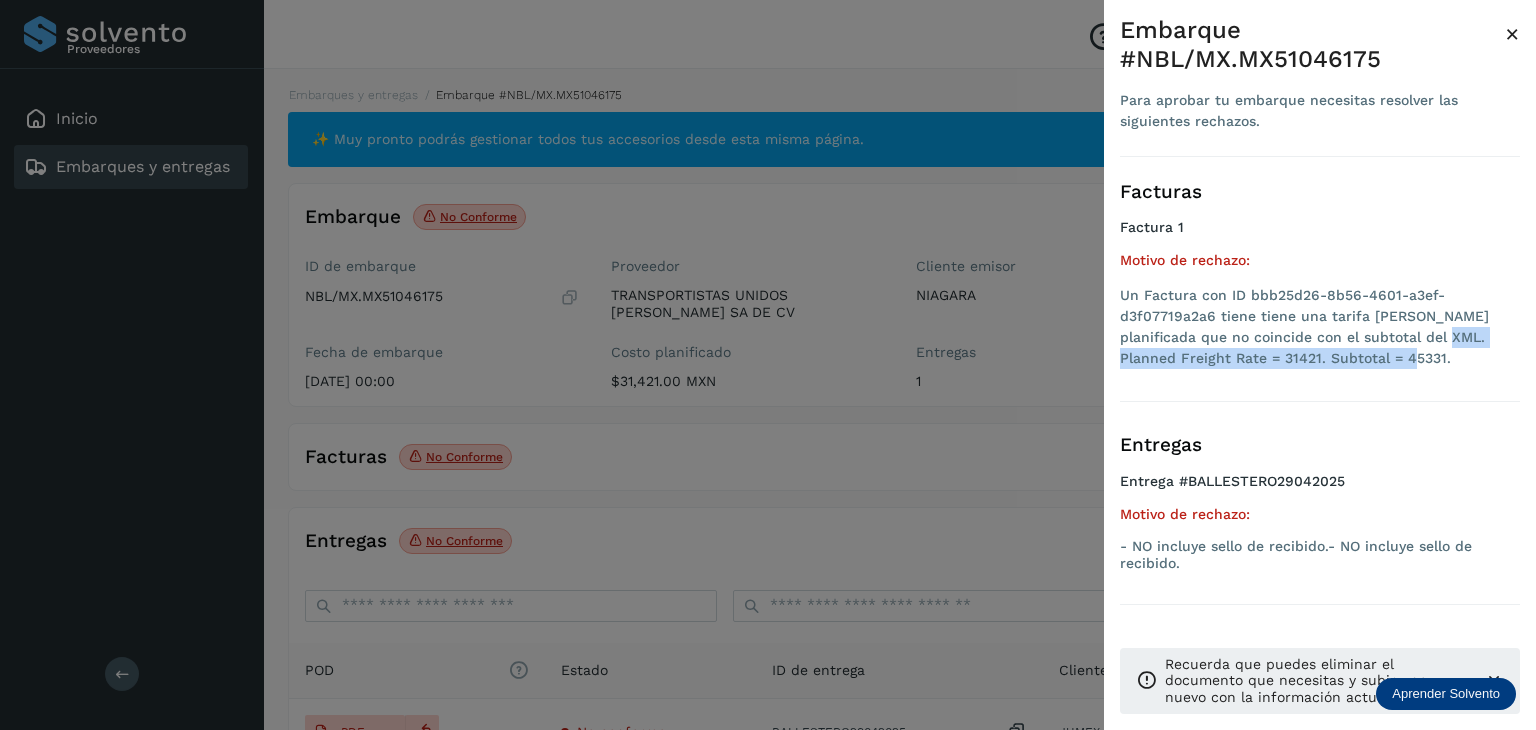 drag, startPoint x: 1341, startPoint y: 357, endPoint x: 1403, endPoint y: 339, distance: 64.56005 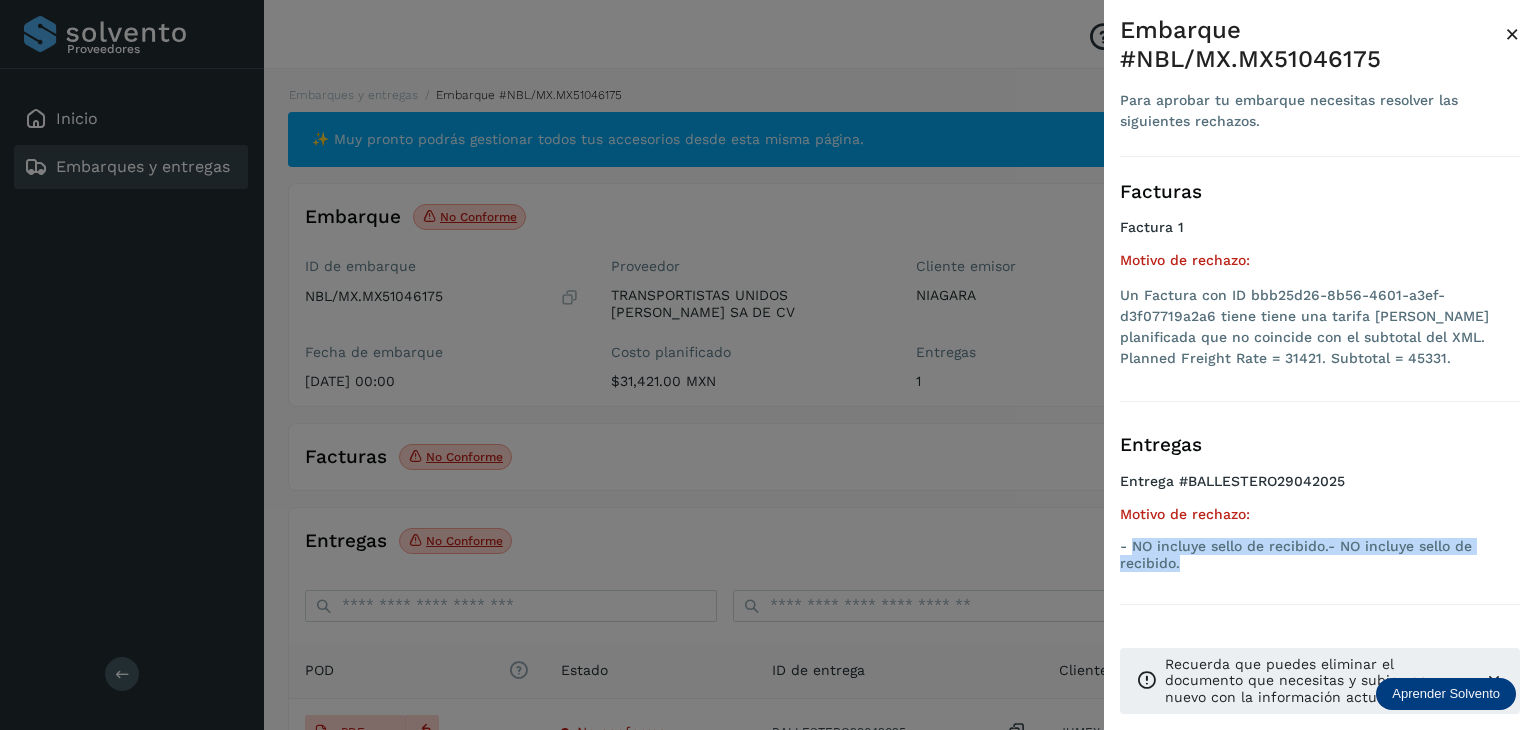 drag, startPoint x: 1198, startPoint y: 564, endPoint x: 1130, endPoint y: 541, distance: 71.7844 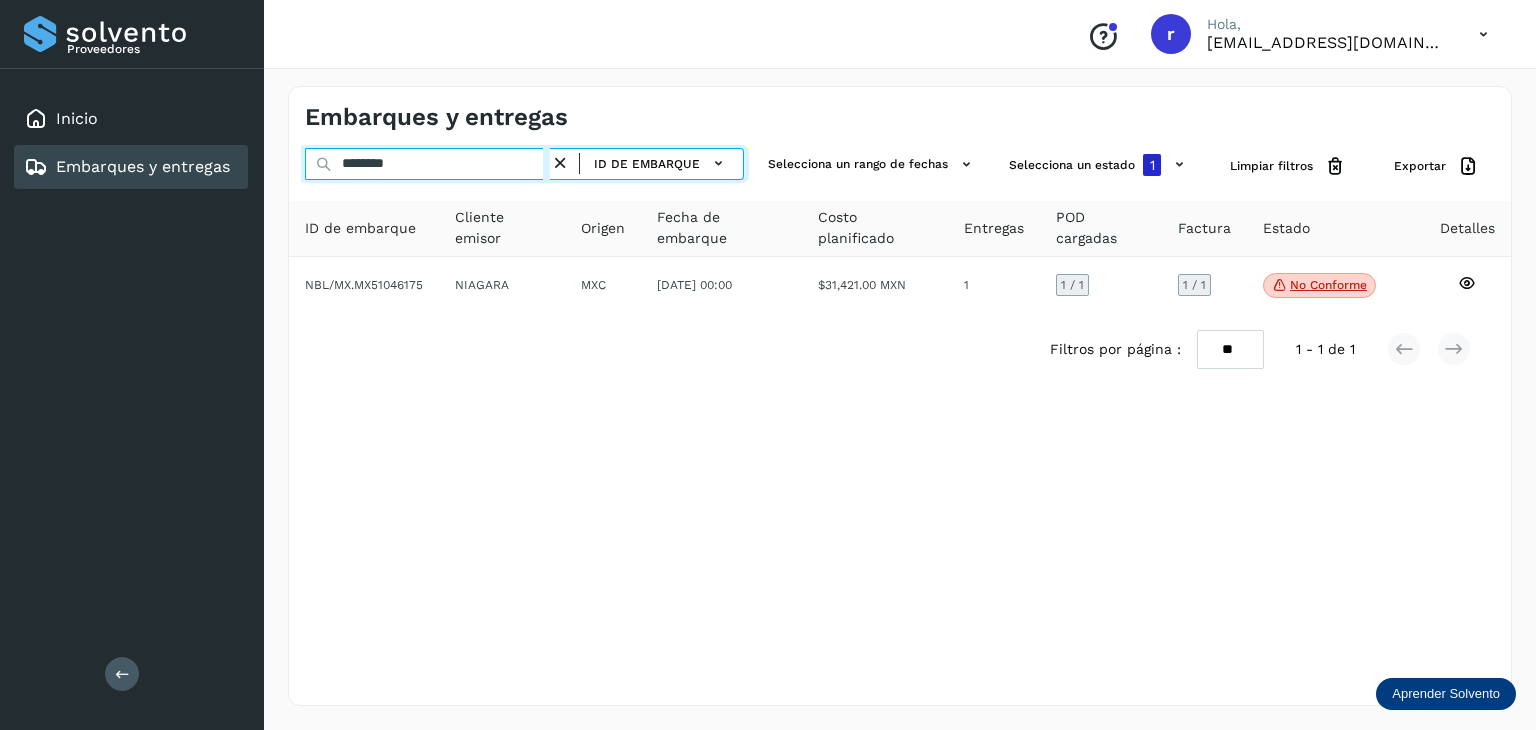 drag, startPoint x: 392, startPoint y: 163, endPoint x: 327, endPoint y: 158, distance: 65.192024 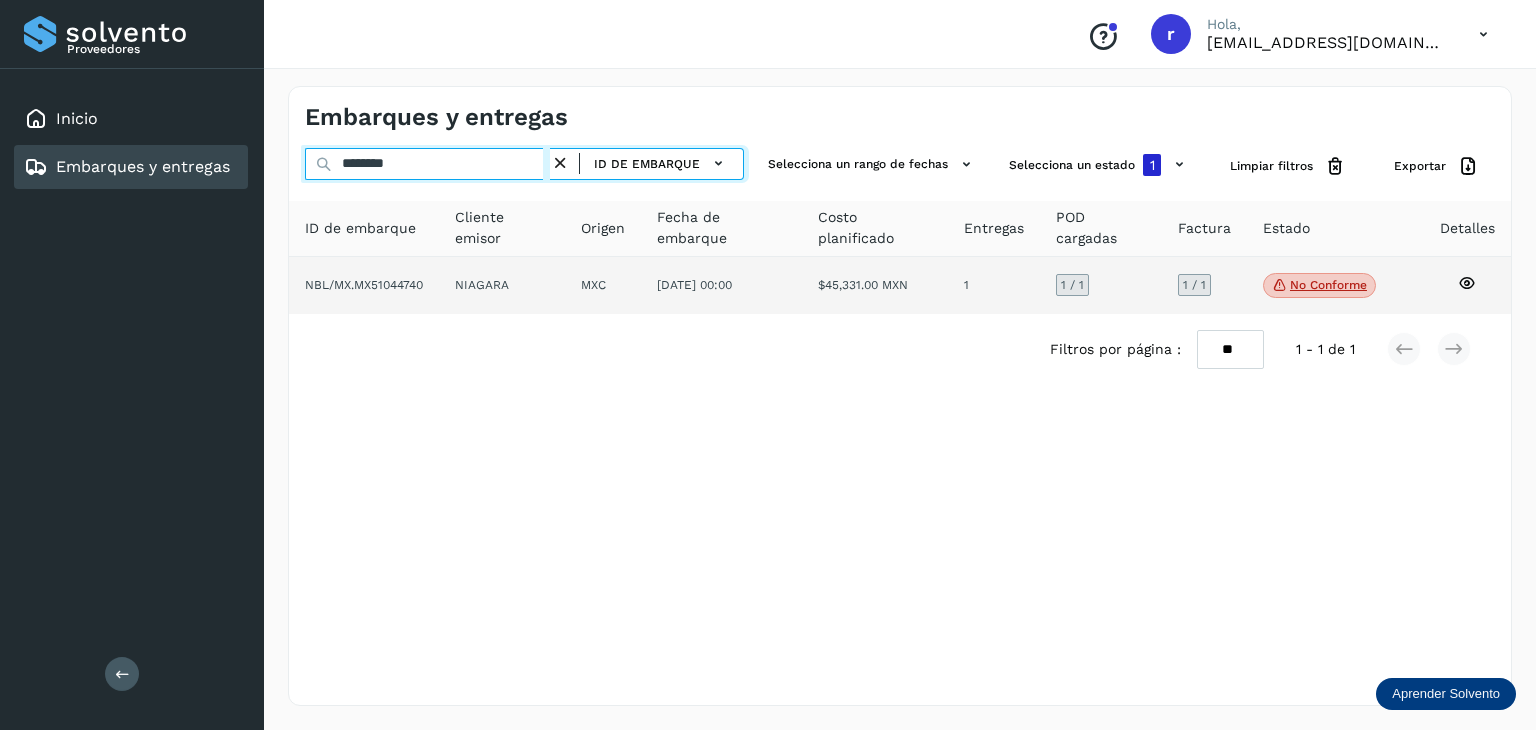 type on "********" 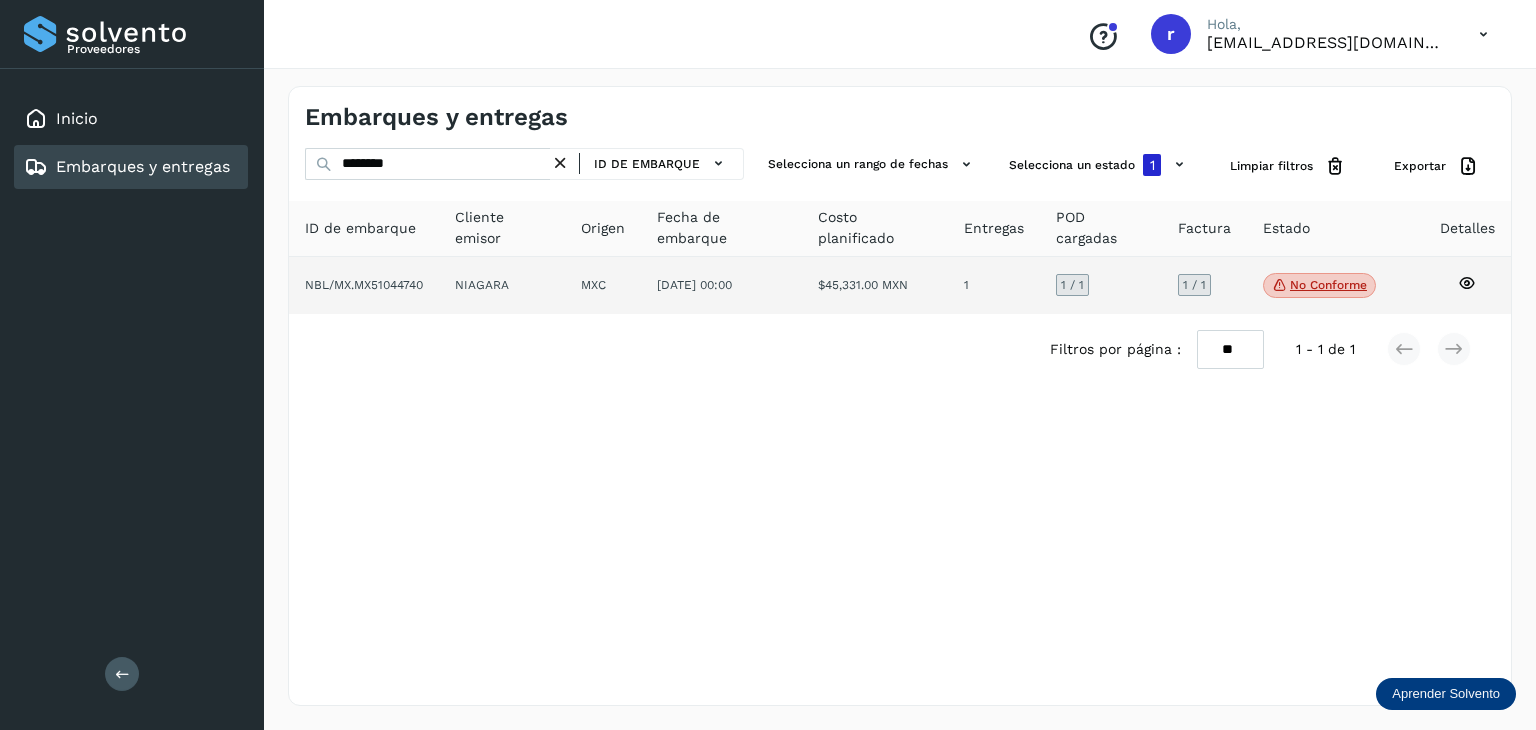 click on "NBL/MX.MX51044740" 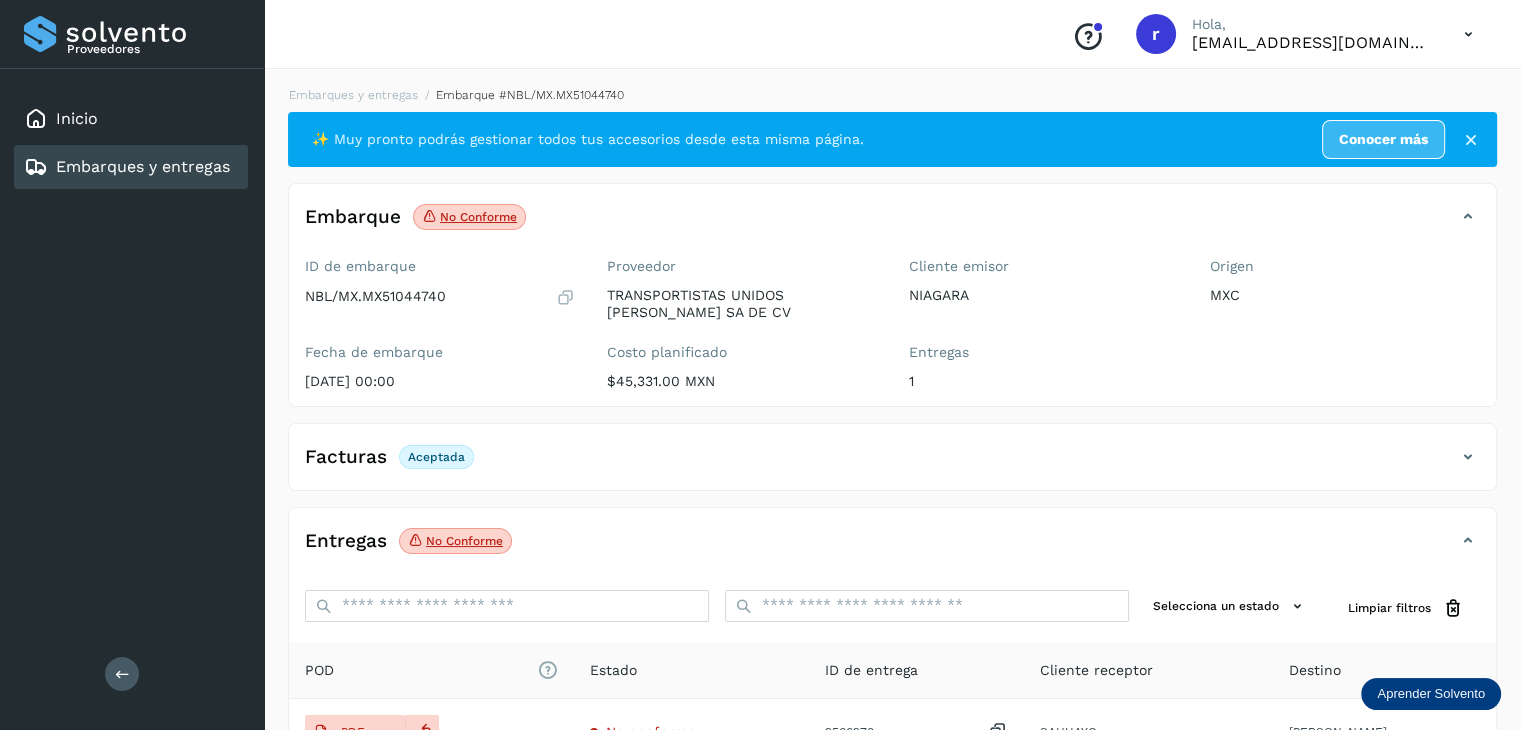 click on "No conforme" 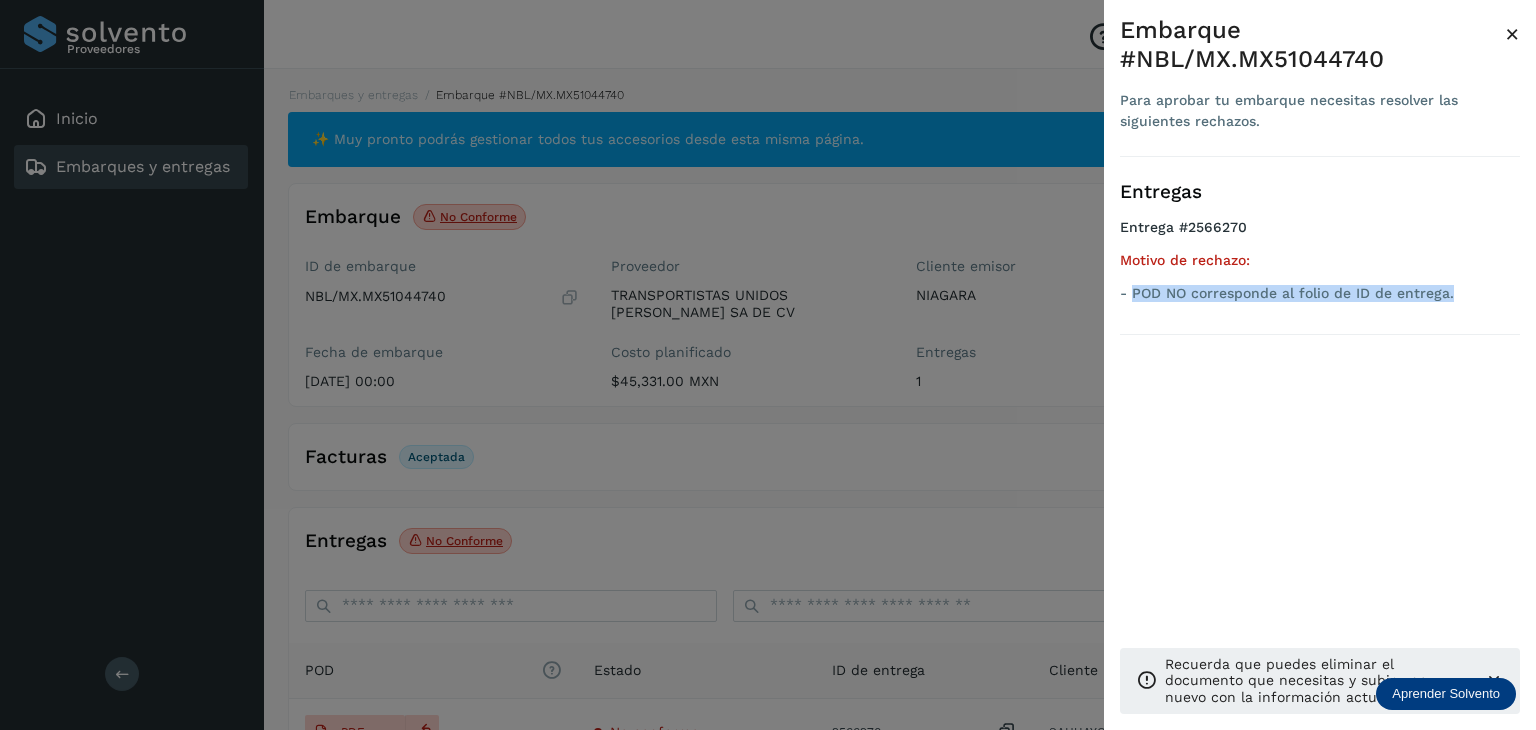 drag, startPoint x: 1462, startPoint y: 293, endPoint x: 1136, endPoint y: 303, distance: 326.15335 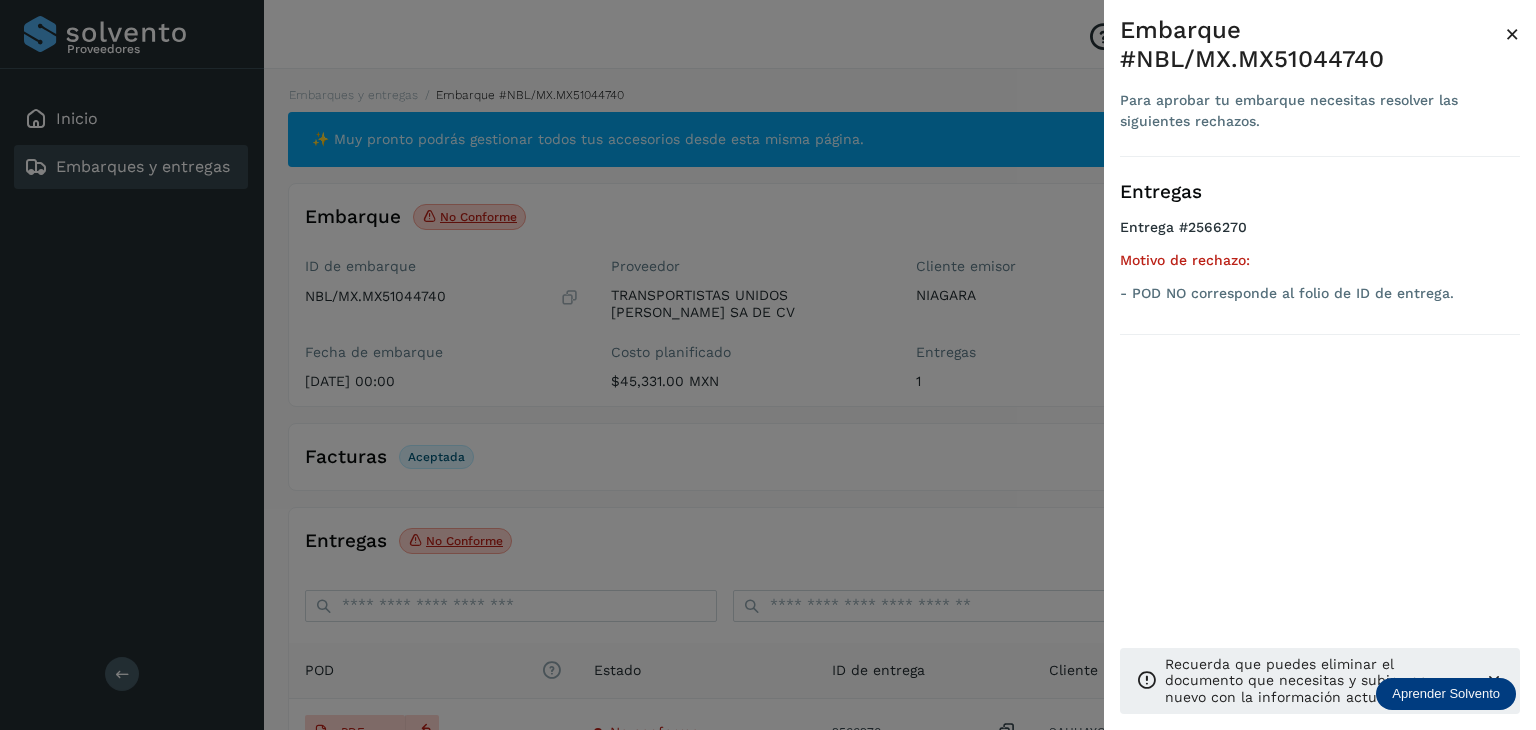 click at bounding box center [768, 365] 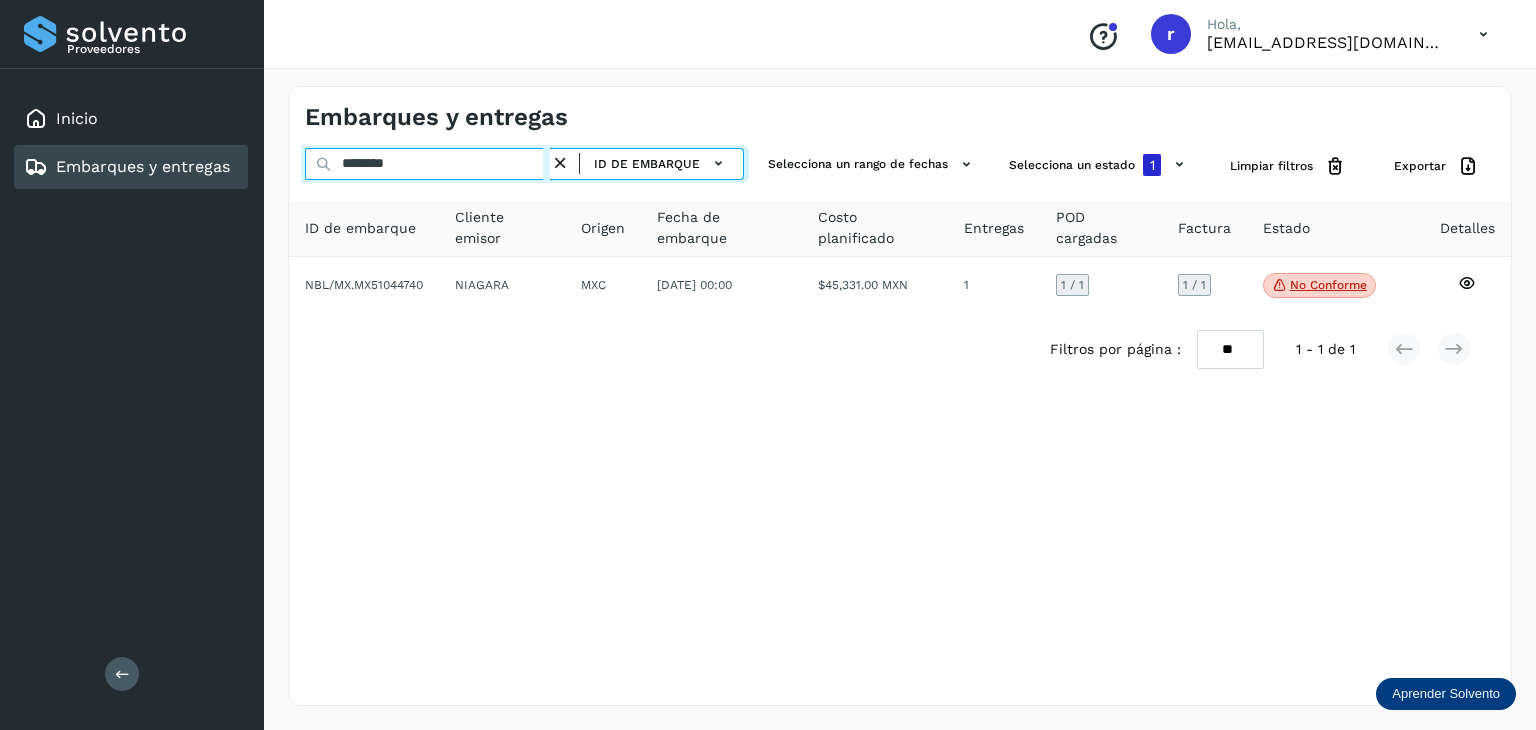 drag, startPoint x: 415, startPoint y: 165, endPoint x: 280, endPoint y: 157, distance: 135.23683 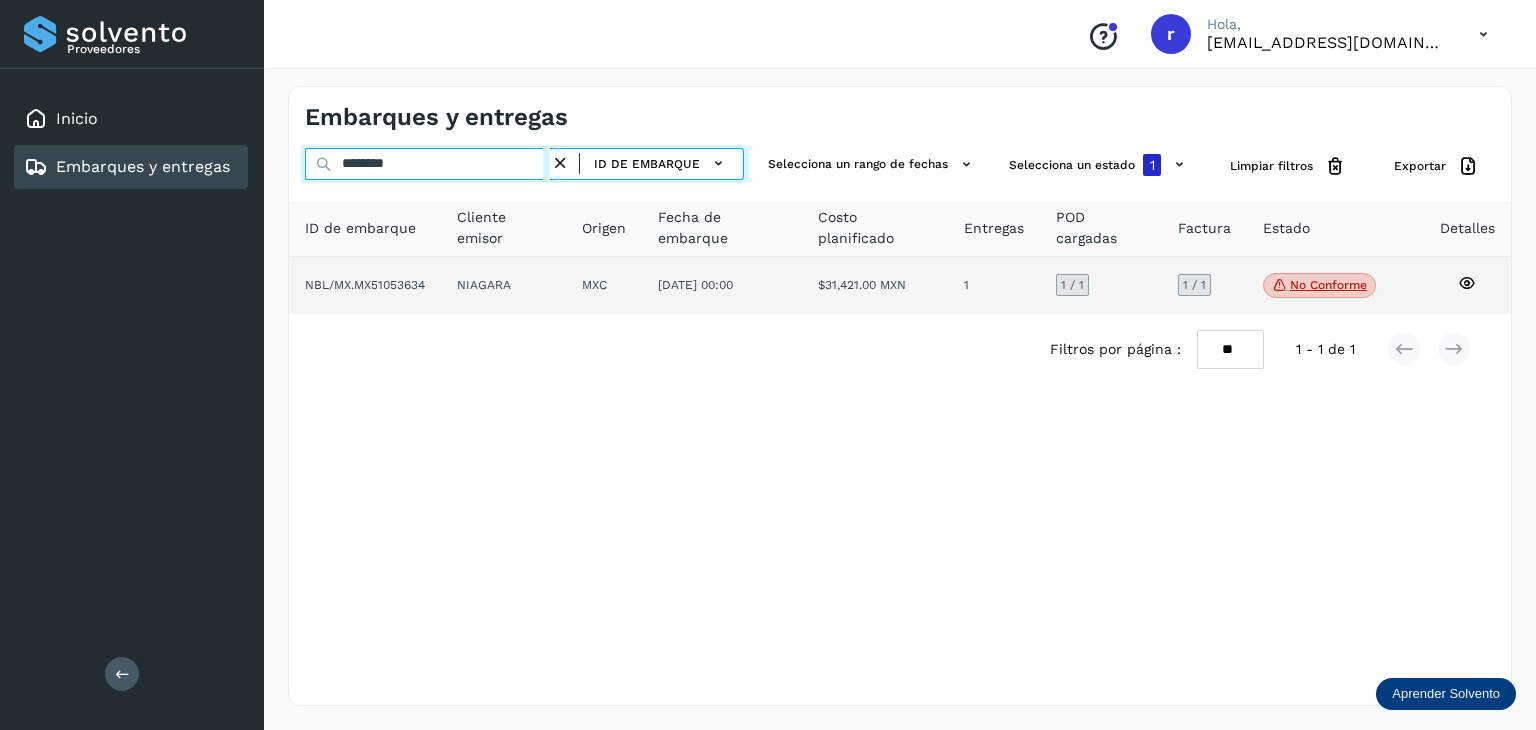 type on "********" 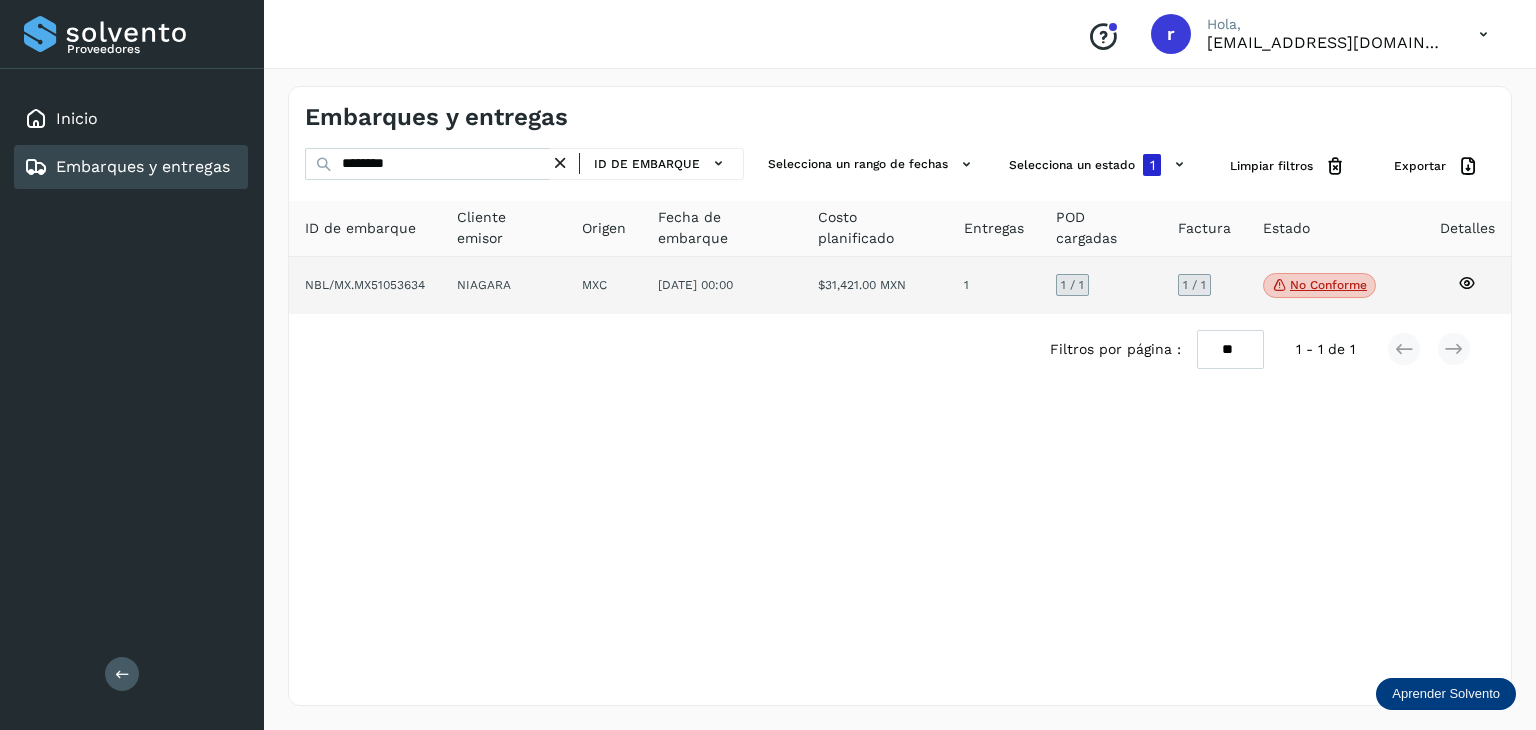 click on "NBL/MX.MX51053634" 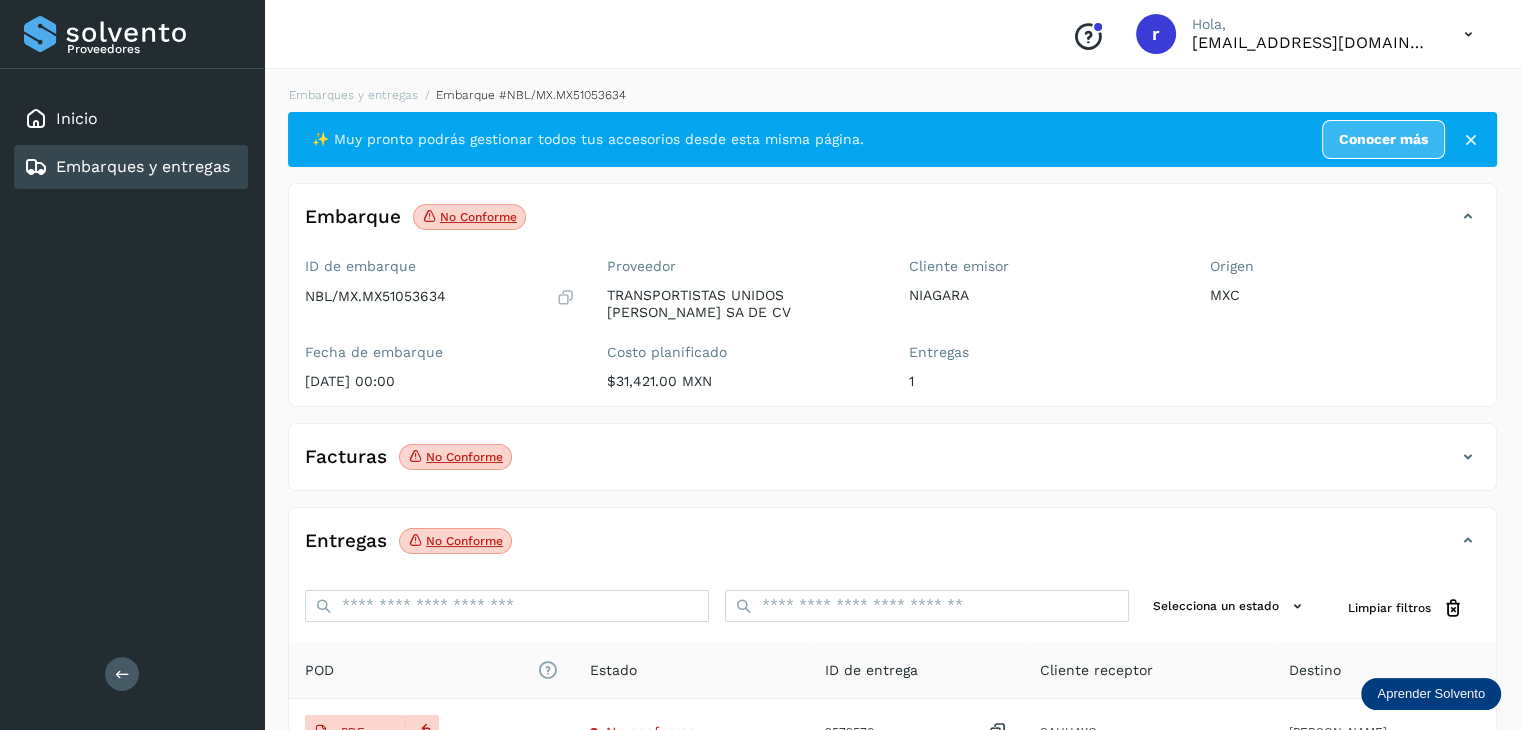 click on "No conforme" 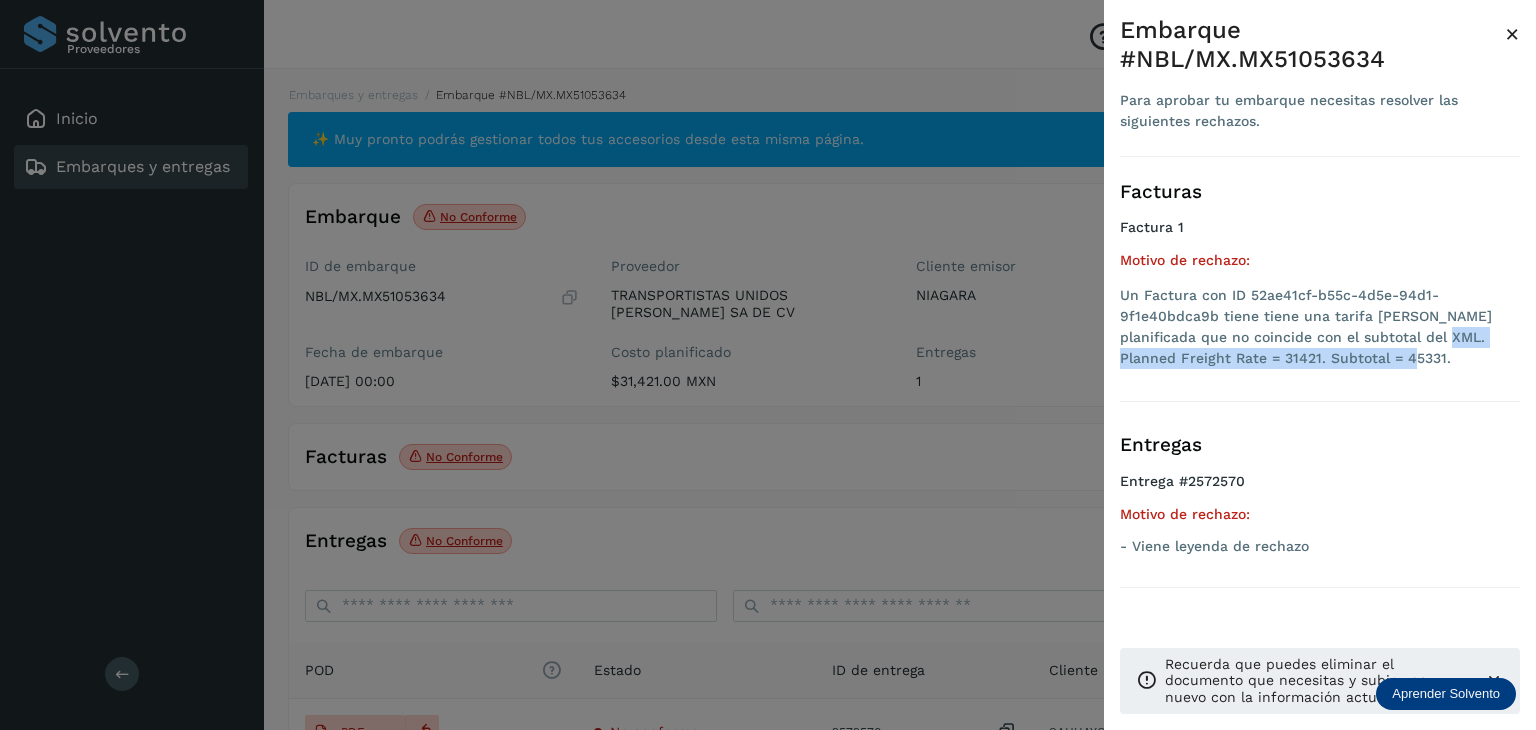 drag, startPoint x: 1357, startPoint y: 362, endPoint x: 1402, endPoint y: 342, distance: 49.24429 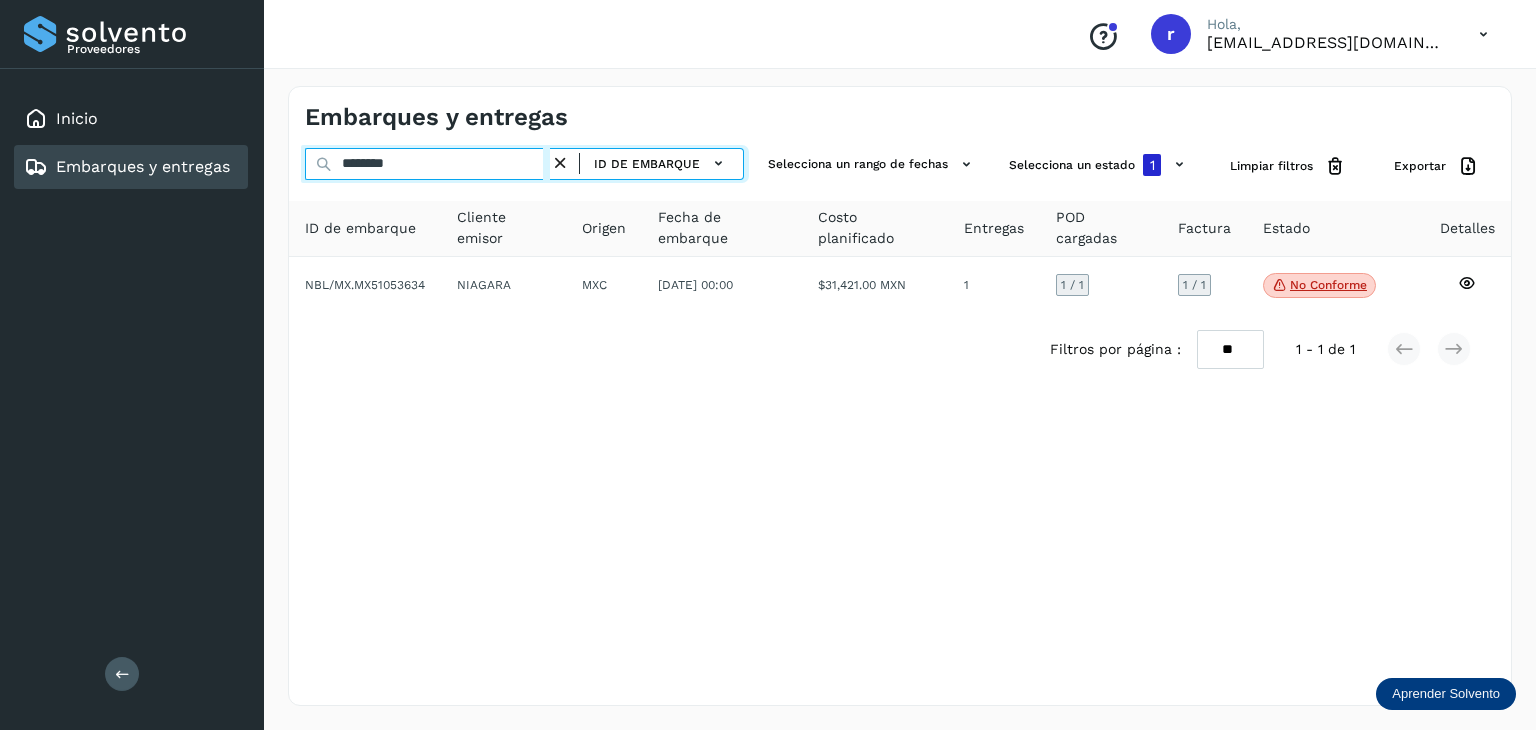 drag, startPoint x: 423, startPoint y: 161, endPoint x: 292, endPoint y: 152, distance: 131.30879 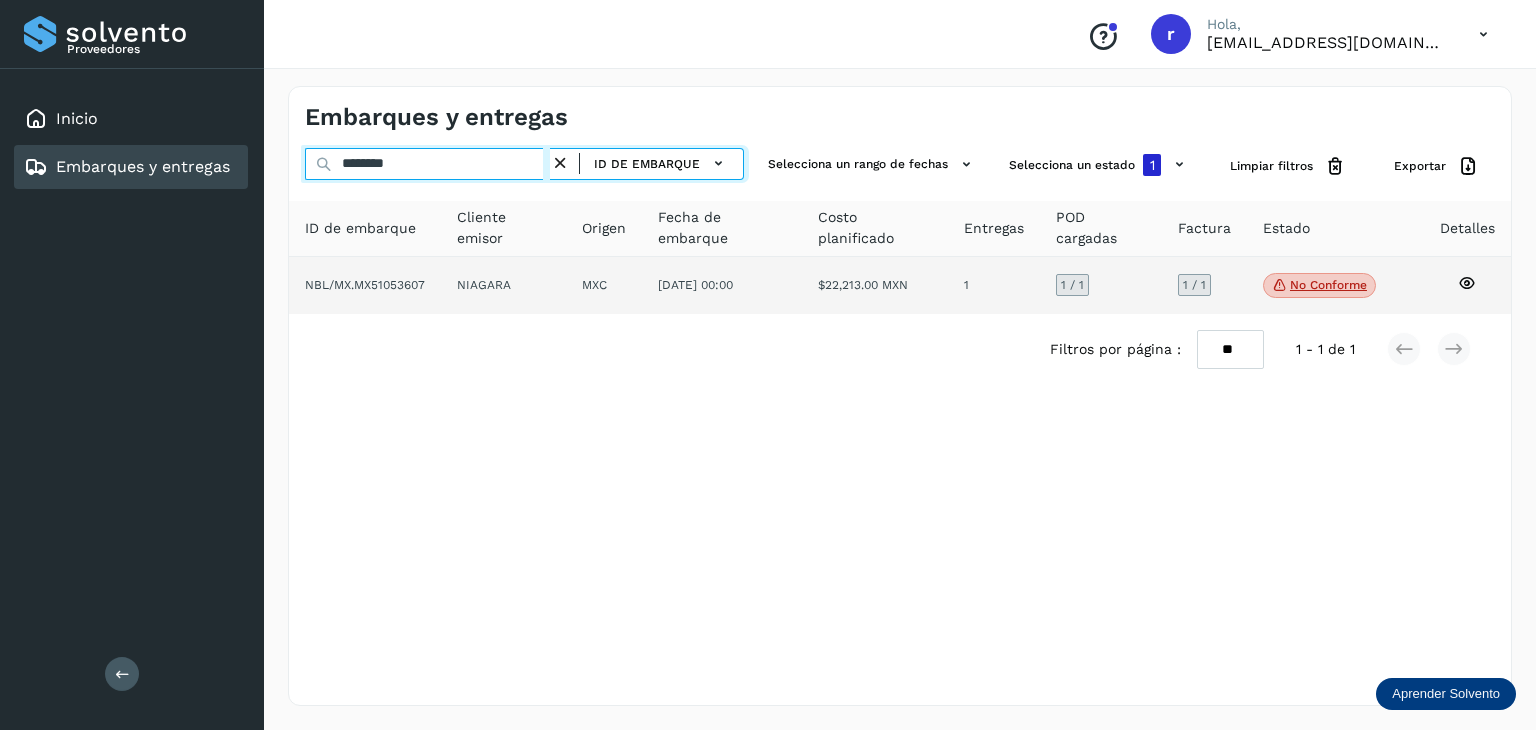 type on "********" 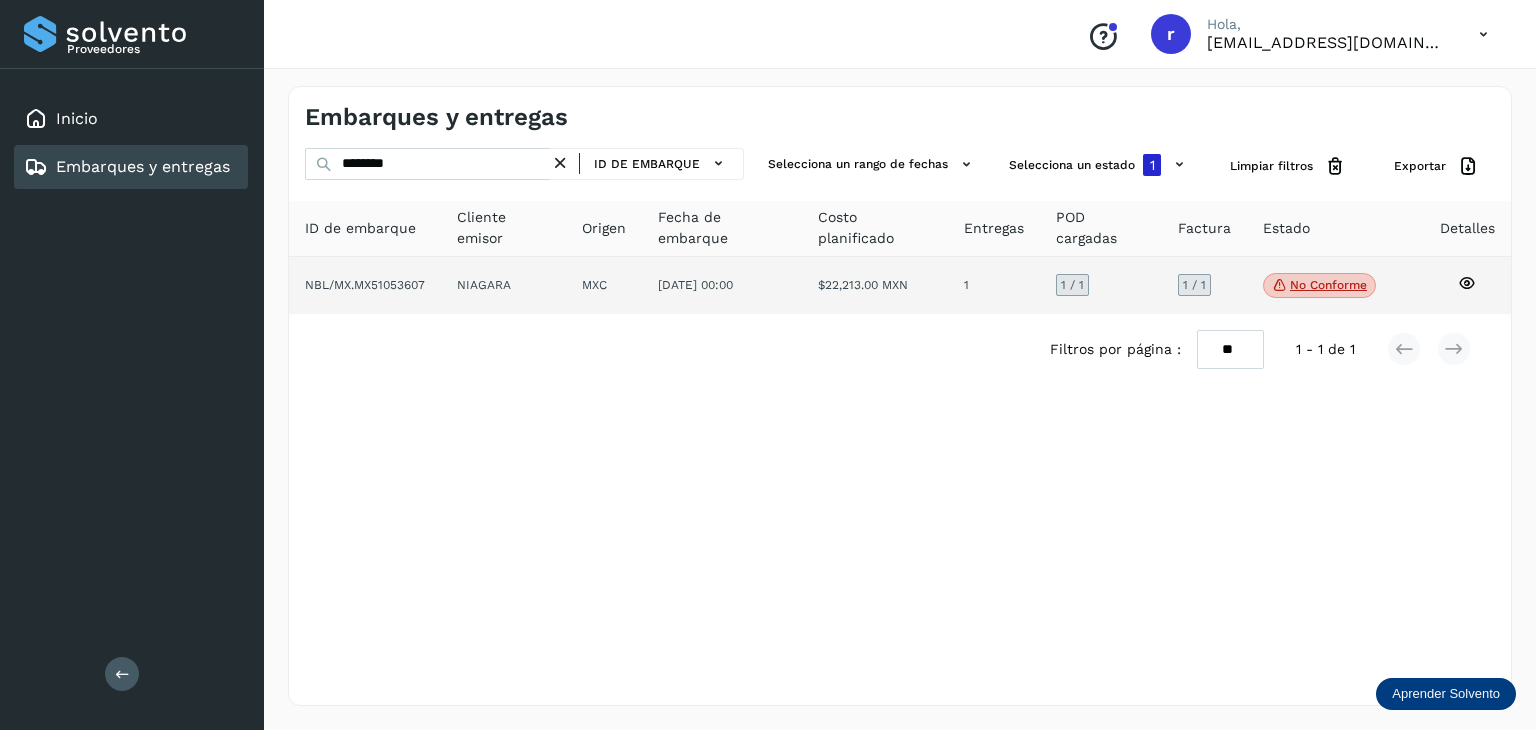 click on "NIAGARA" 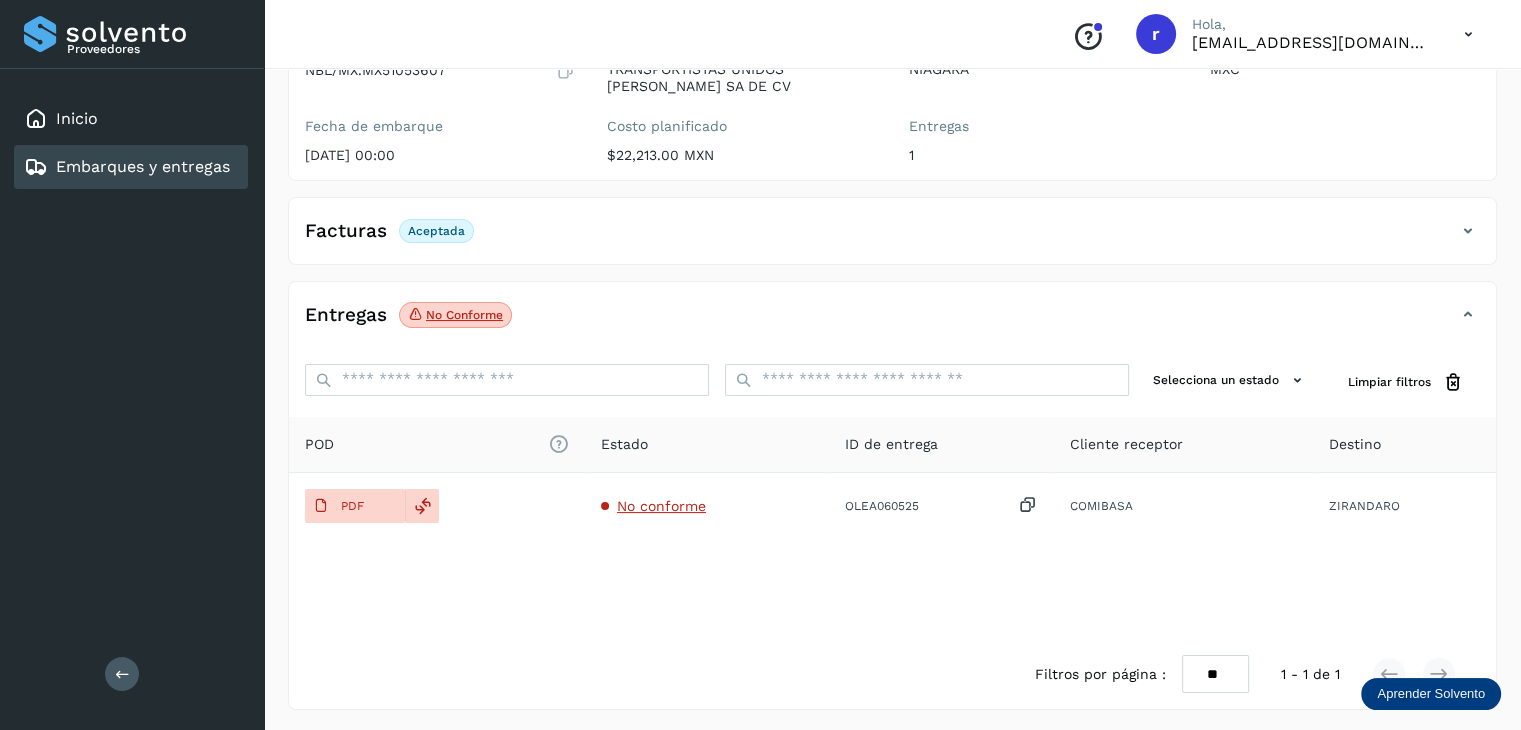 scroll, scrollTop: 229, scrollLeft: 0, axis: vertical 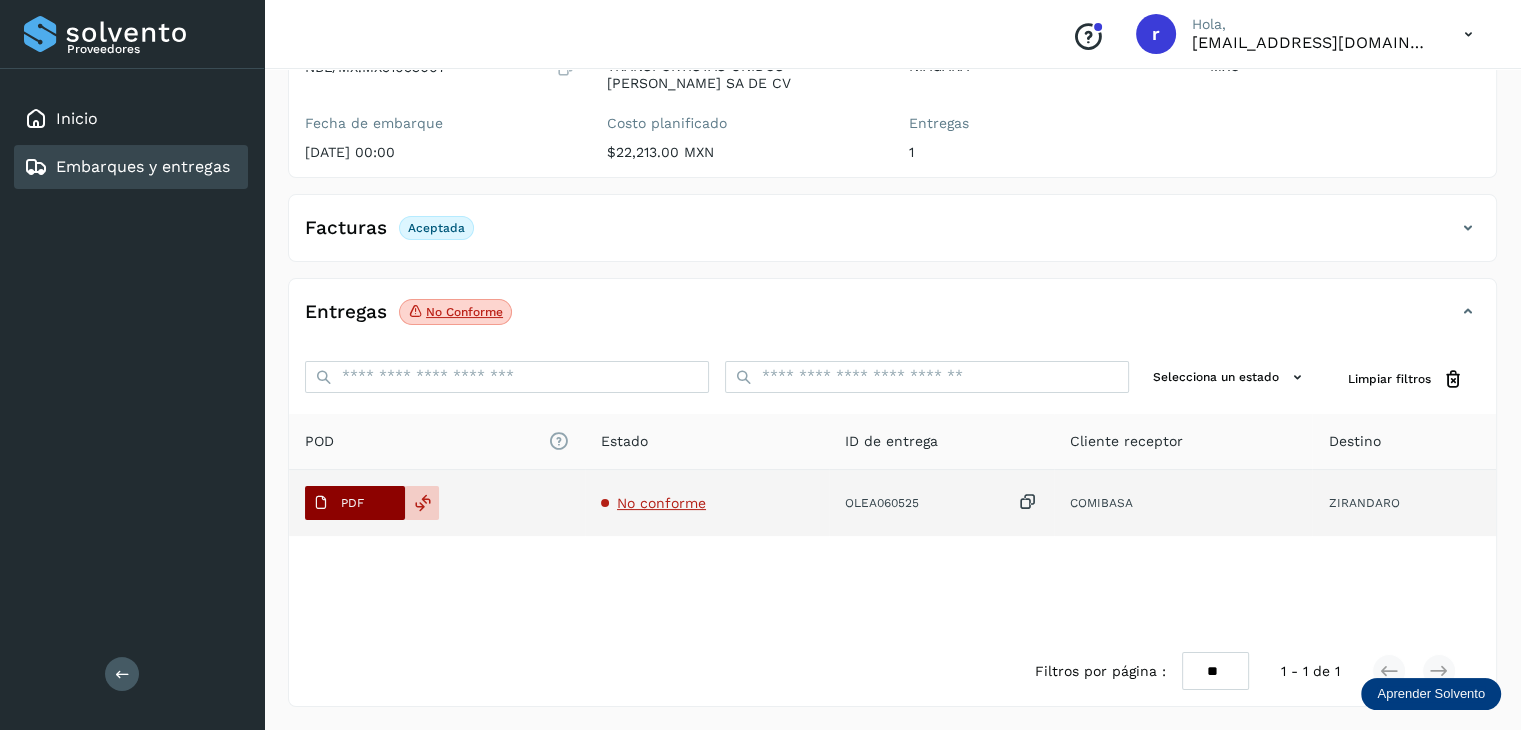 click on "PDF" at bounding box center (352, 503) 